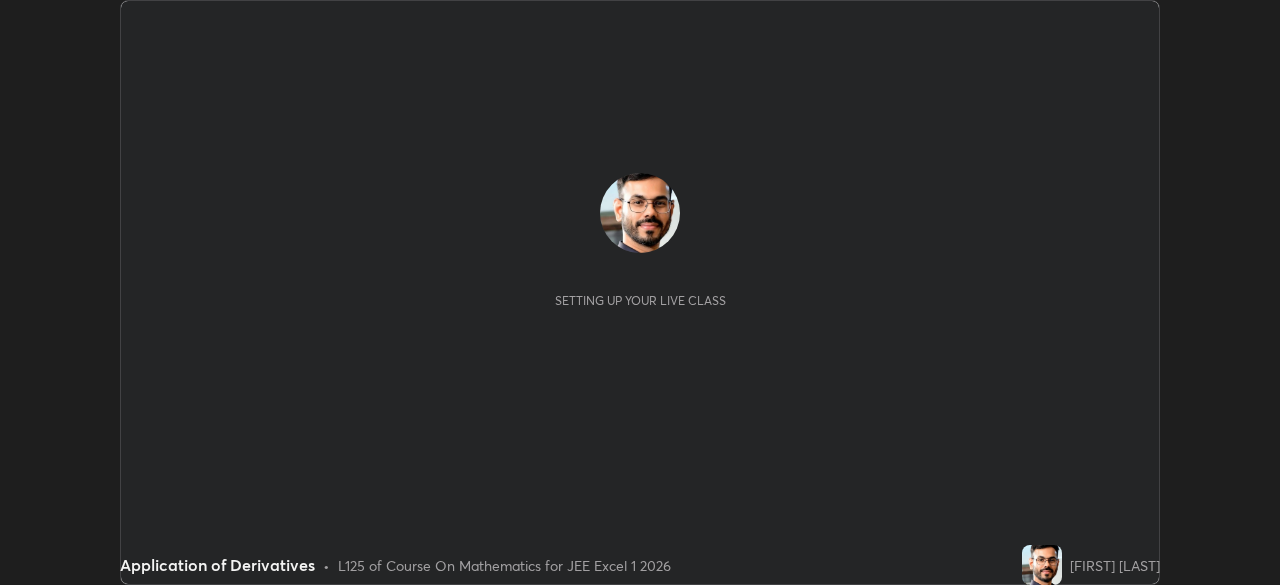 scroll, scrollTop: 0, scrollLeft: 0, axis: both 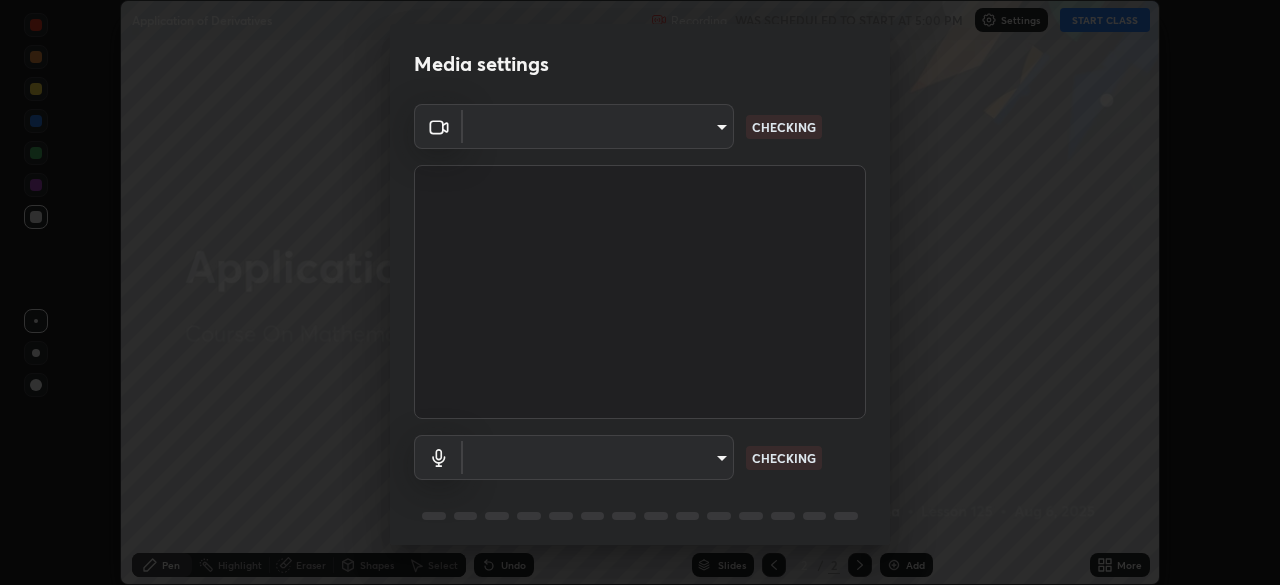 type on "7d393a75b5efabb373047579b199f96731eb4933b6c70bc853c0b4e4a878a56a" 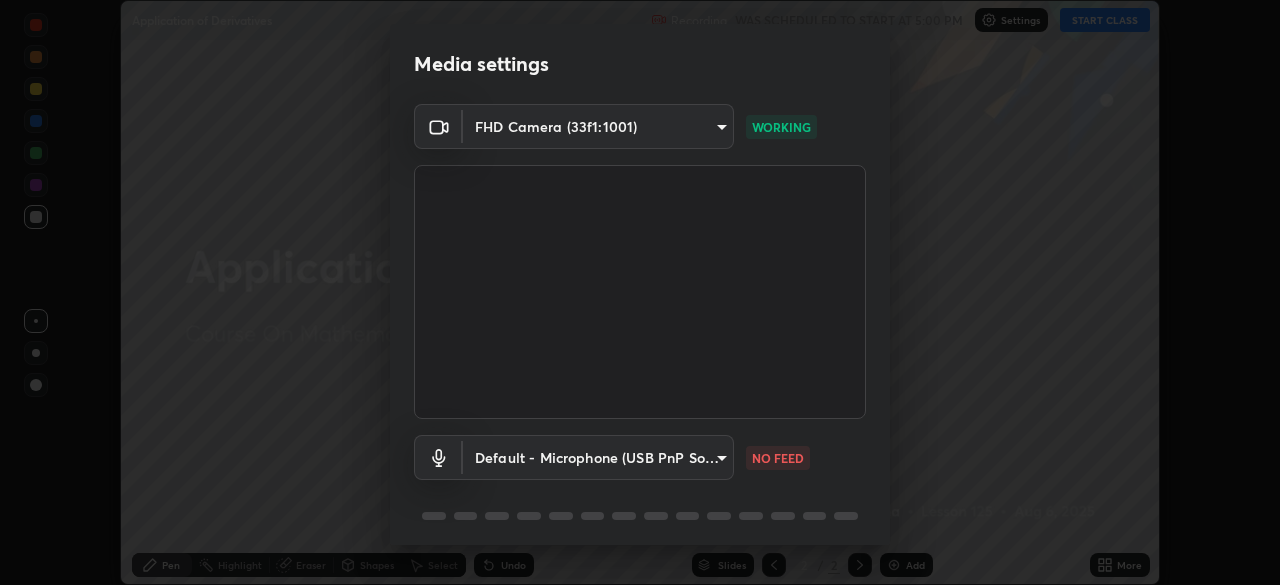 click on "Erase all Application of Derivatives Recording WAS SCHEDULED TO START AT  5:00 PM Settings START CLASS Setting up your live class Application of Derivatives • L125 of Course On Mathematics for JEE Excel 1 2026 [FIRST] [LAST] Pen Highlight Eraser Shapes Select Undo Slides 2 / 2 Add More No doubts shared Encourage your learners to ask a doubt for better clarity Report an issue Reason for reporting Buffering Chat not working Audio - Video sync issue Educator video quality low ​ Attach an image Report Media settings FHD Camera (33f1:1001) 7d393a75b5efabb373047579b199f96731eb4933b6c70bc853c0b4e4a878a56a WORKING Default - Microphone (USB PnP Sound Device) default NO FEED 1 / 5 Next" at bounding box center [640, 292] 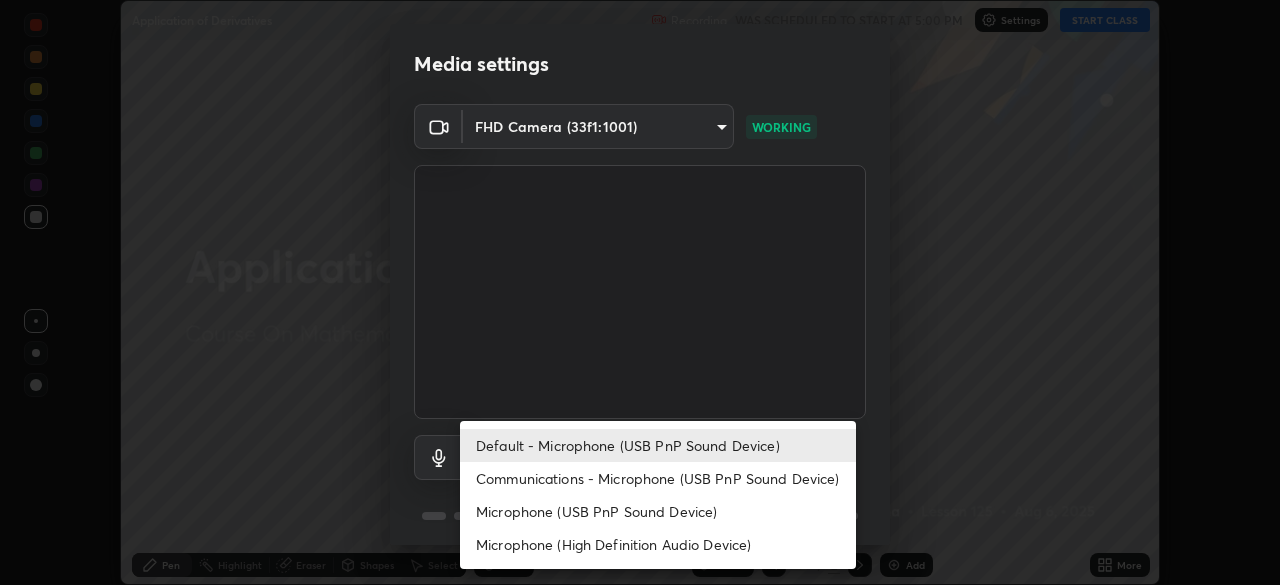 click on "Default - Microphone (USB PnP Sound Device)" at bounding box center (658, 445) 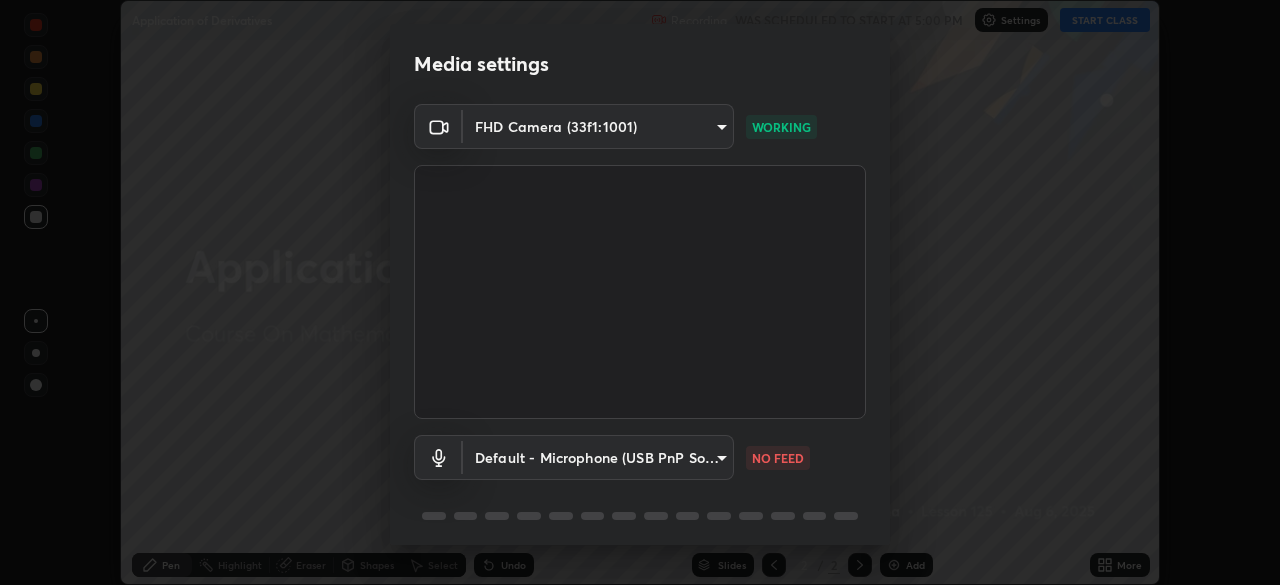 scroll, scrollTop: 71, scrollLeft: 0, axis: vertical 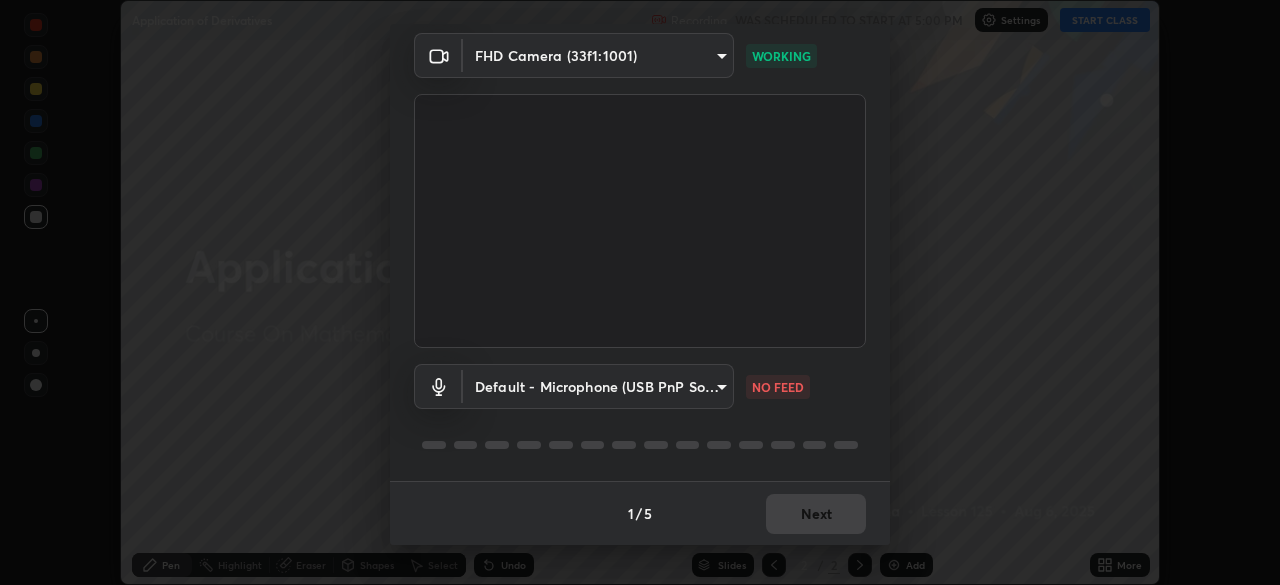 click on "Erase all Application of Derivatives Recording WAS SCHEDULED TO START AT  5:00 PM Settings START CLASS Setting up your live class Application of Derivatives • L125 of Course On Mathematics for JEE Excel 1 2026 [FIRST] [LAST] Pen Highlight Eraser Shapes Select Undo Slides 2 / 2 Add More No doubts shared Encourage your learners to ask a doubt for better clarity Report an issue Reason for reporting Buffering Chat not working Audio - Video sync issue Educator video quality low ​ Attach an image Report Media settings FHD Camera (33f1:1001) 7d393a75b5efabb373047579b199f96731eb4933b6c70bc853c0b4e4a878a56a WORKING Default - Microphone (USB PnP Sound Device) default NO FEED 1 / 5 Next" at bounding box center [640, 292] 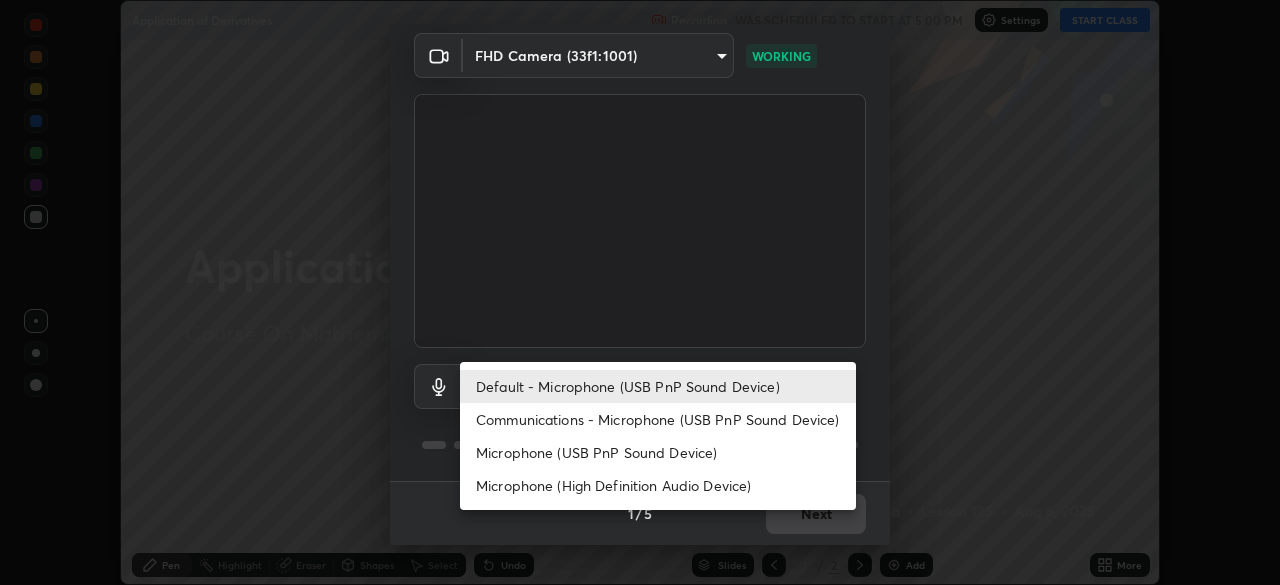 click on "Communications - Microphone (USB PnP Sound Device)" at bounding box center [658, 419] 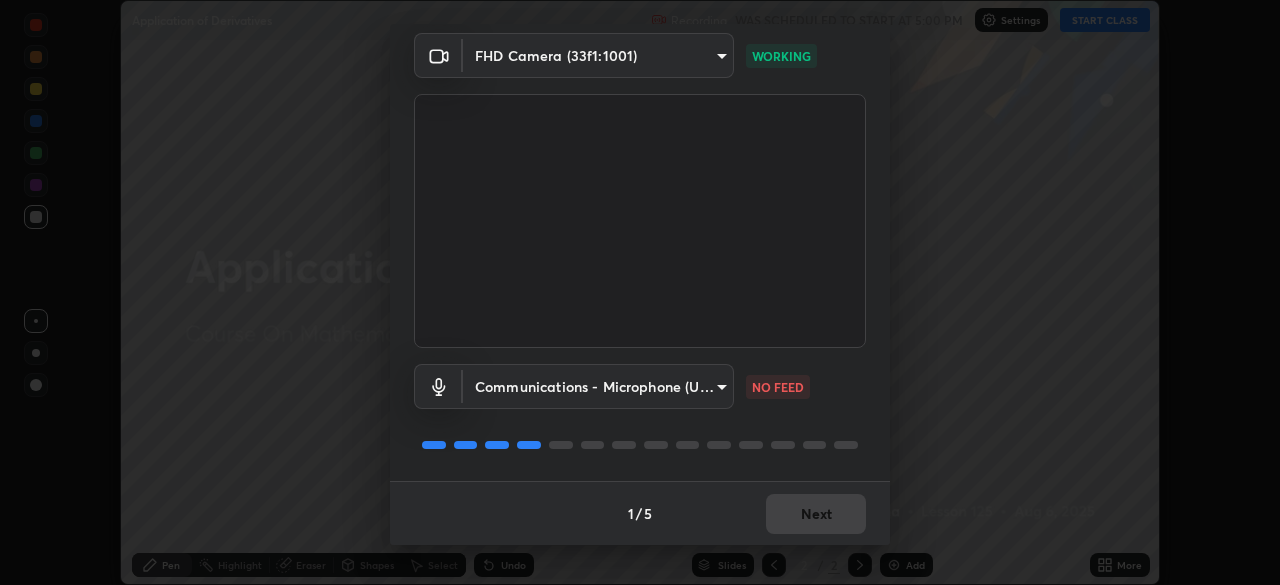 click on "Erase all Application of Derivatives Recording WAS SCHEDULED TO START AT  5:00 PM Settings START CLASS Setting up your live class Application of Derivatives • L125 of Course On Mathematics for JEE Excel 1 2026 [FIRST] [LAST] Pen Highlight Eraser Shapes Select Undo Slides 2 / 2 Add More No doubts shared Encourage your learners to ask a doubt for better clarity Report an issue Reason for reporting Buffering Chat not working Audio - Video sync issue Educator video quality low ​ Attach an image Report Media settings FHD Camera (33f1:1001) 7d393a75b5efabb373047579b199f96731eb4933b6c70bc853c0b4e4a878a56a WORKING Communications - Microphone (USB PnP Sound Device) communications NO FEED 1 / 5 Next" at bounding box center (640, 292) 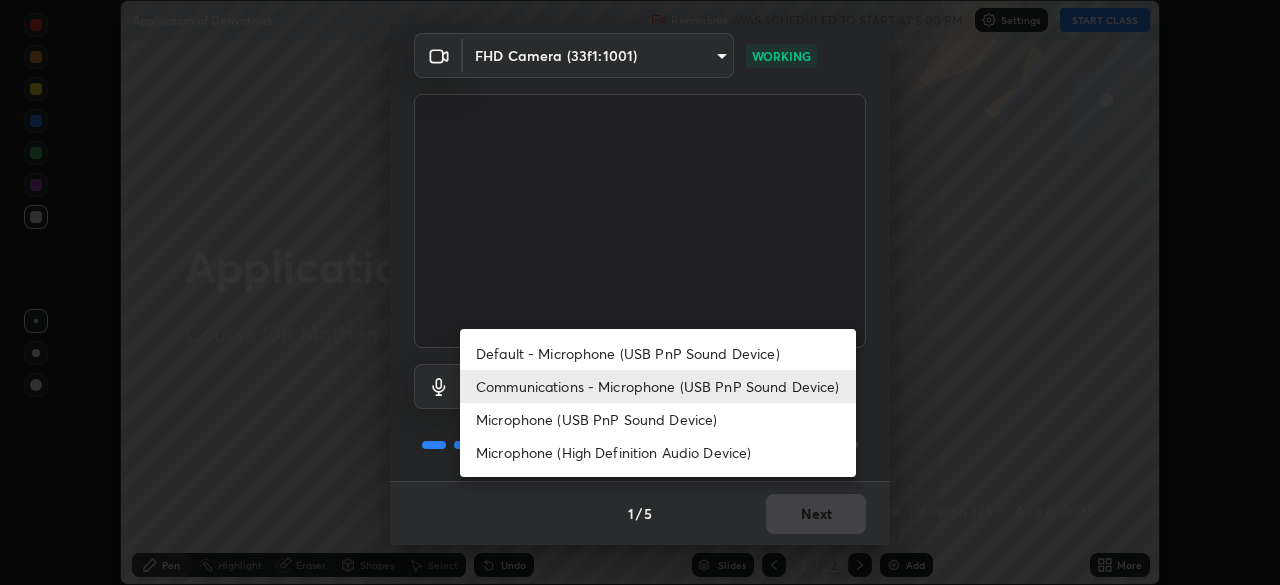 click on "Default - Microphone (USB PnP Sound Device)" at bounding box center (658, 353) 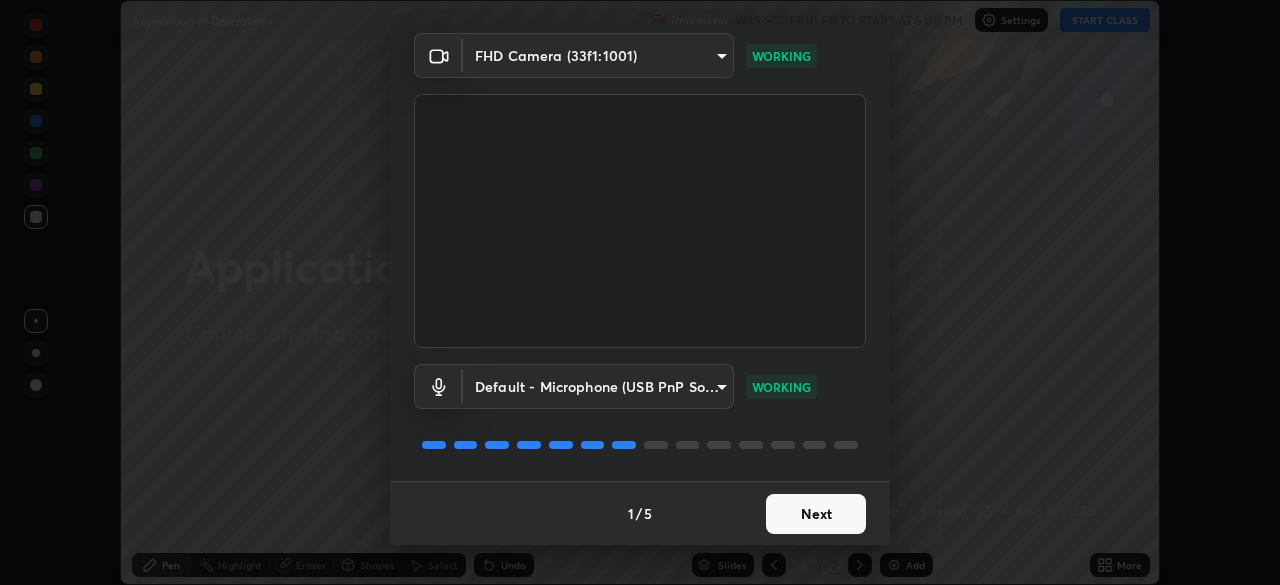 click on "Next" at bounding box center [816, 514] 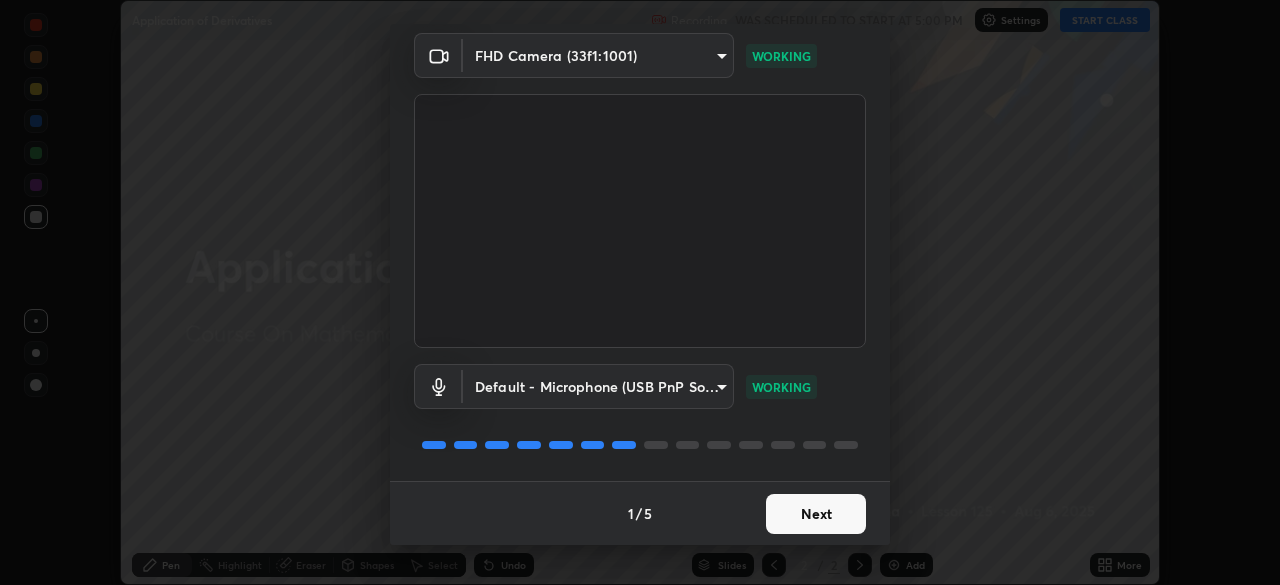 scroll, scrollTop: 0, scrollLeft: 0, axis: both 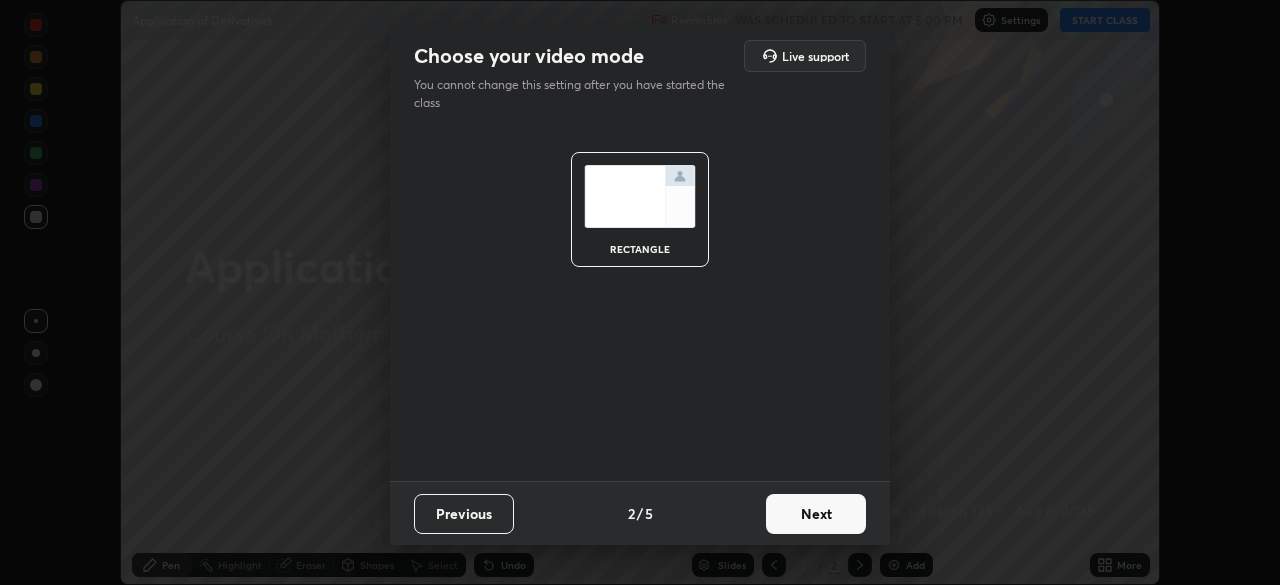 click on "Next" at bounding box center (816, 514) 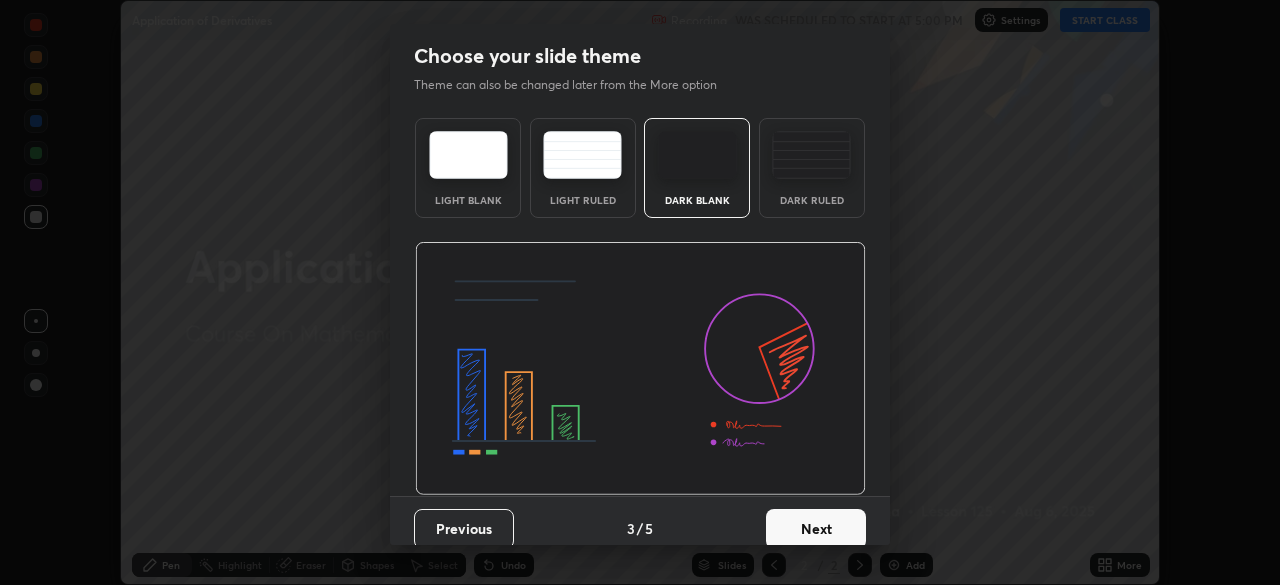 click on "Next" at bounding box center (816, 529) 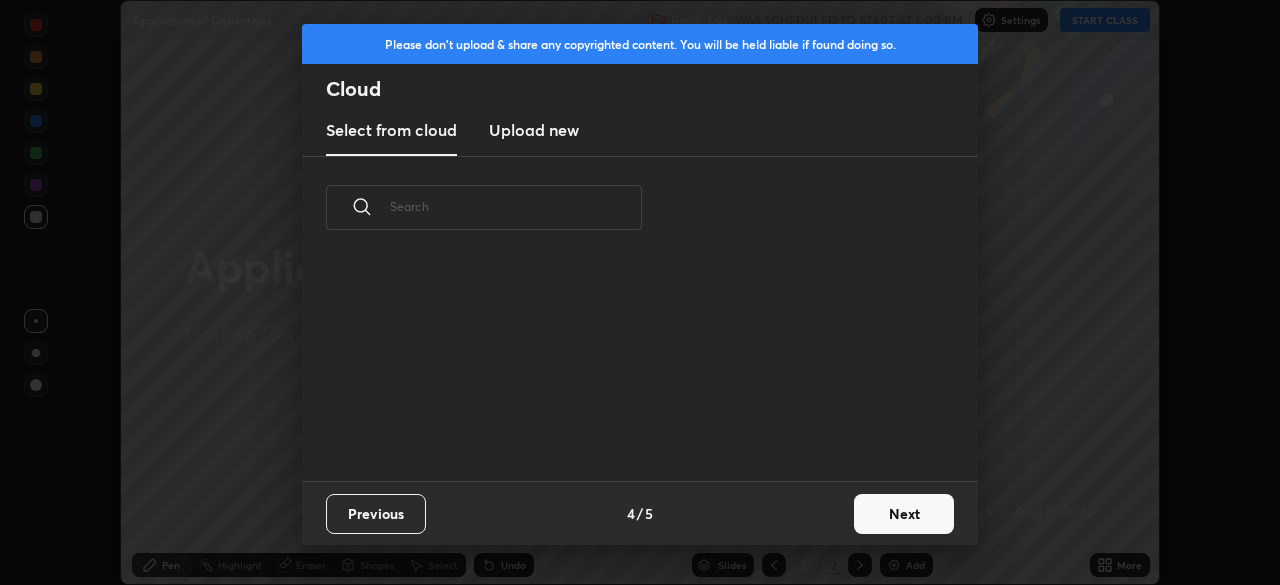click on "Next" at bounding box center (904, 514) 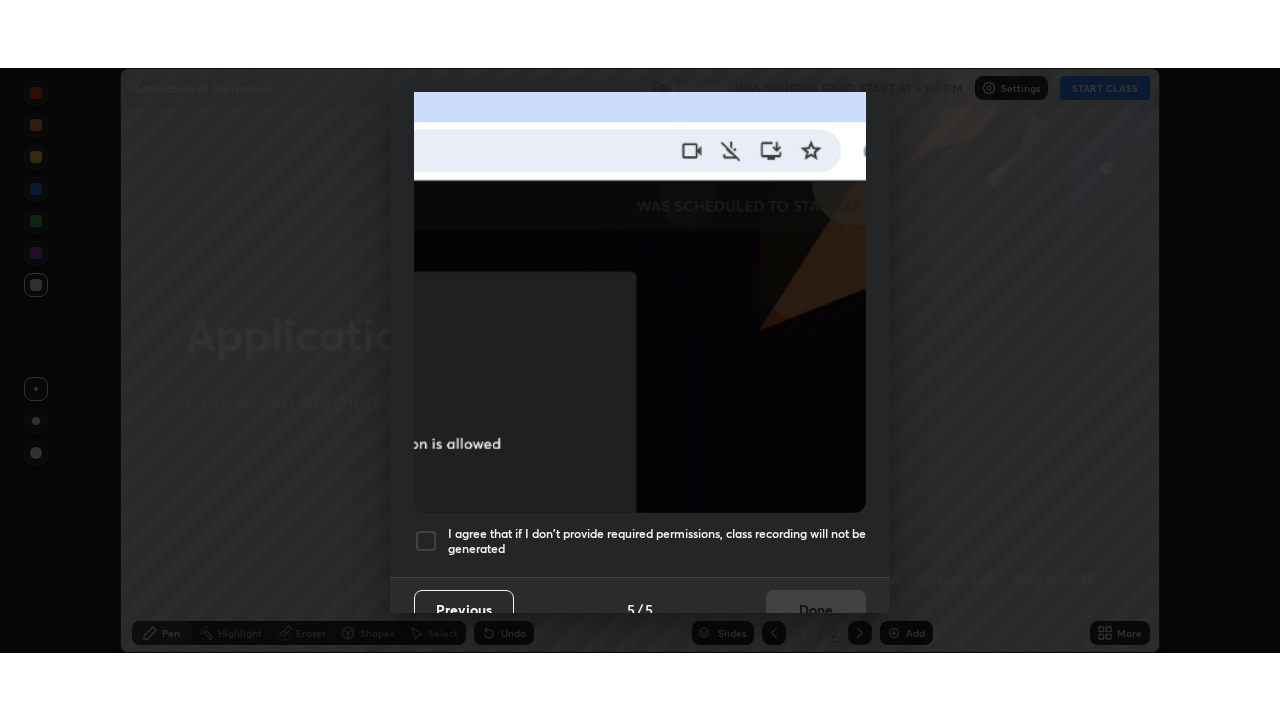 scroll, scrollTop: 479, scrollLeft: 0, axis: vertical 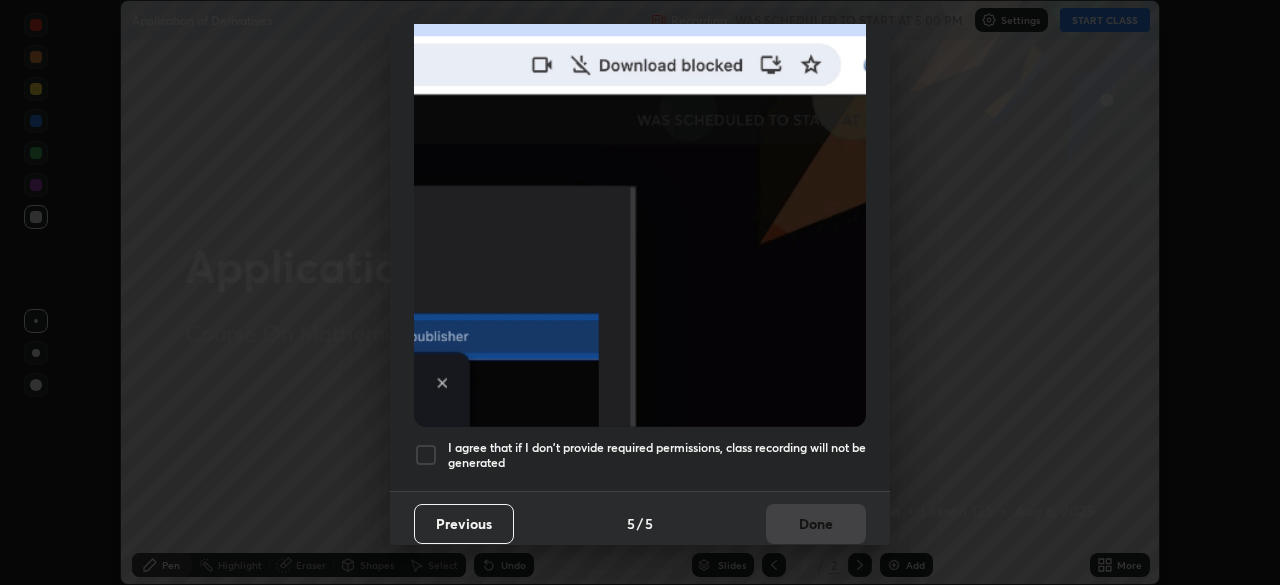 click on "I agree that if I don't provide required permissions, class recording will not be generated" at bounding box center [657, 455] 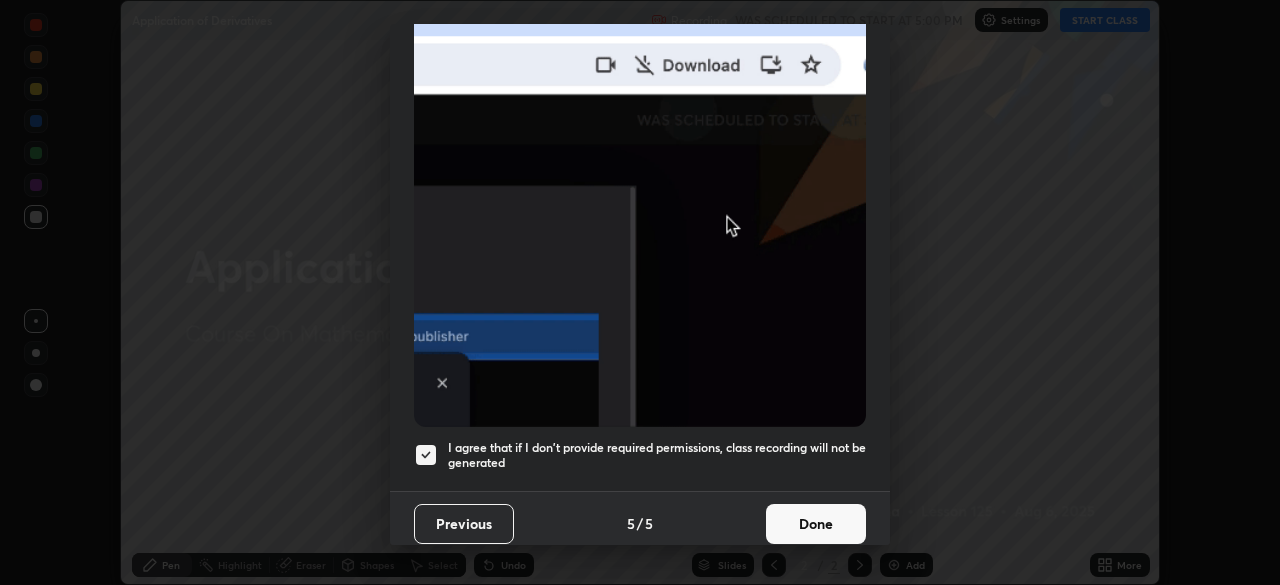 click on "Done" at bounding box center [816, 524] 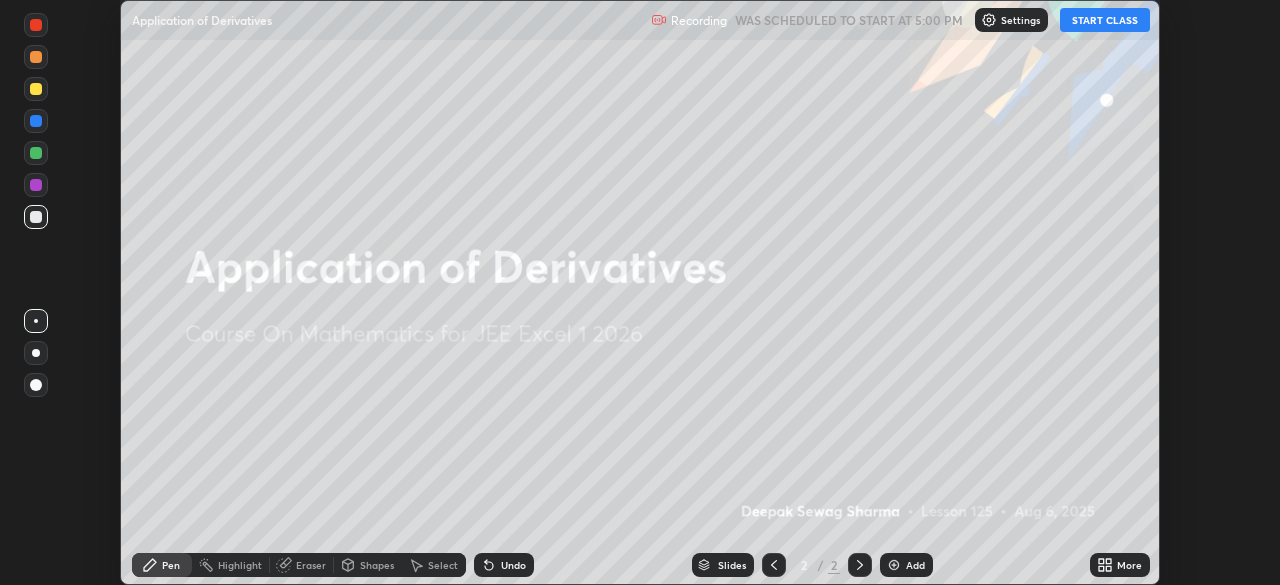click 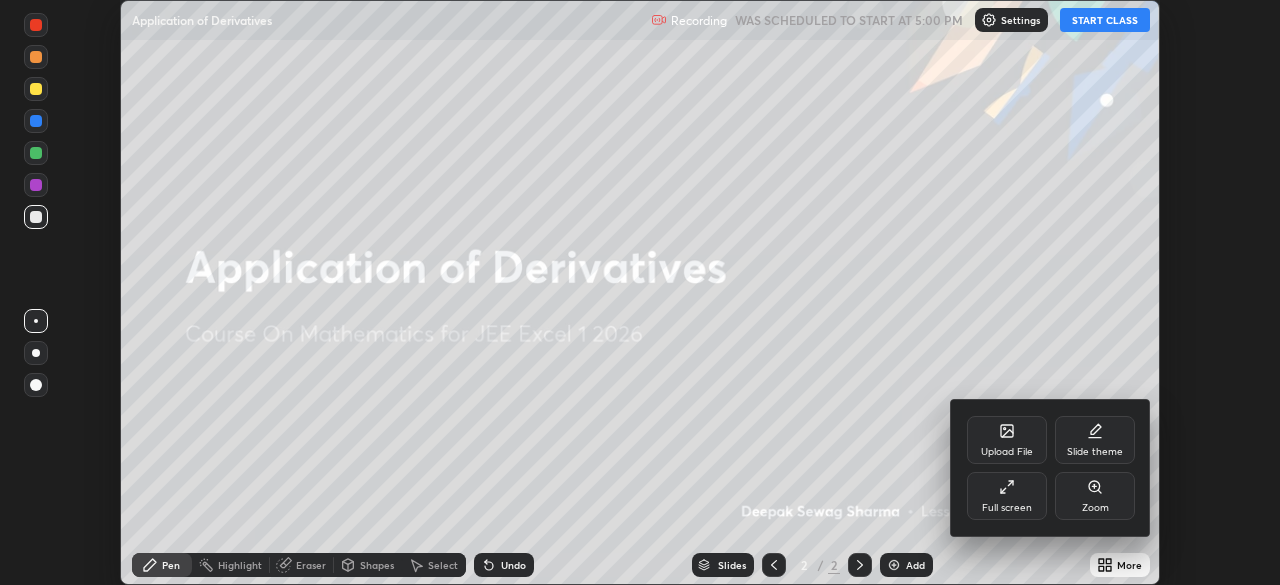 click on "Full screen" at bounding box center [1007, 496] 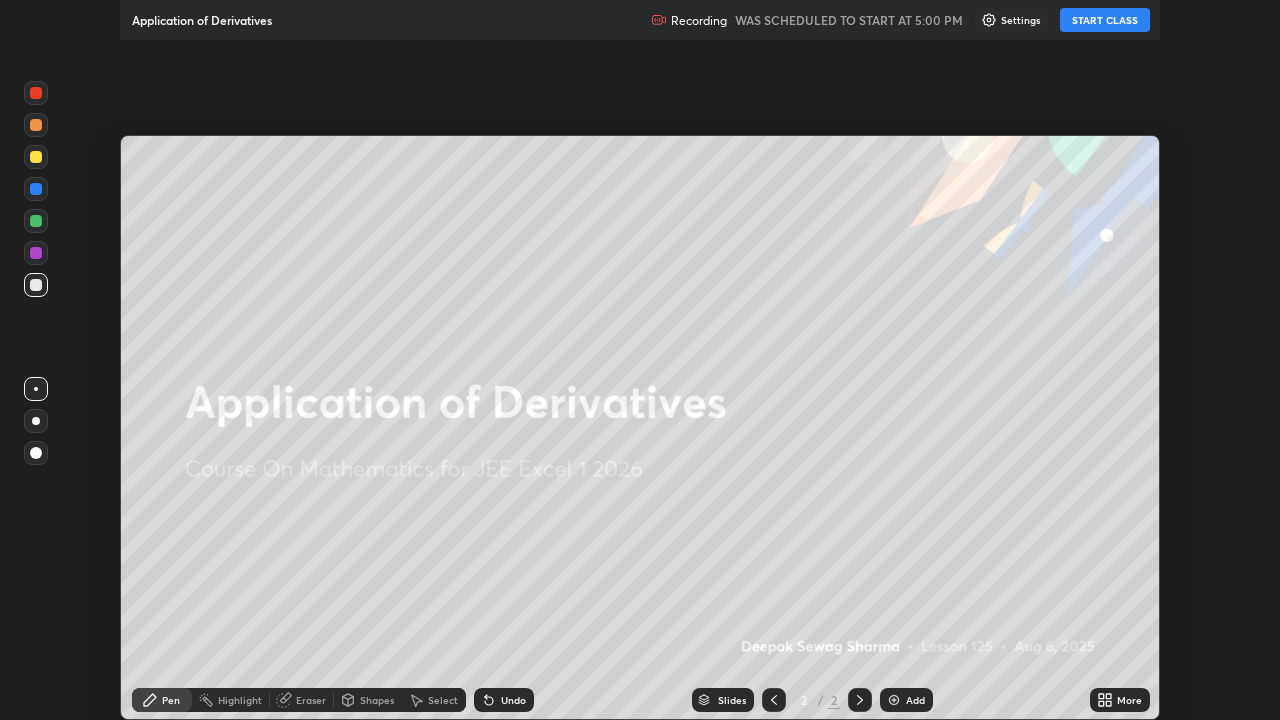 scroll, scrollTop: 99280, scrollLeft: 98720, axis: both 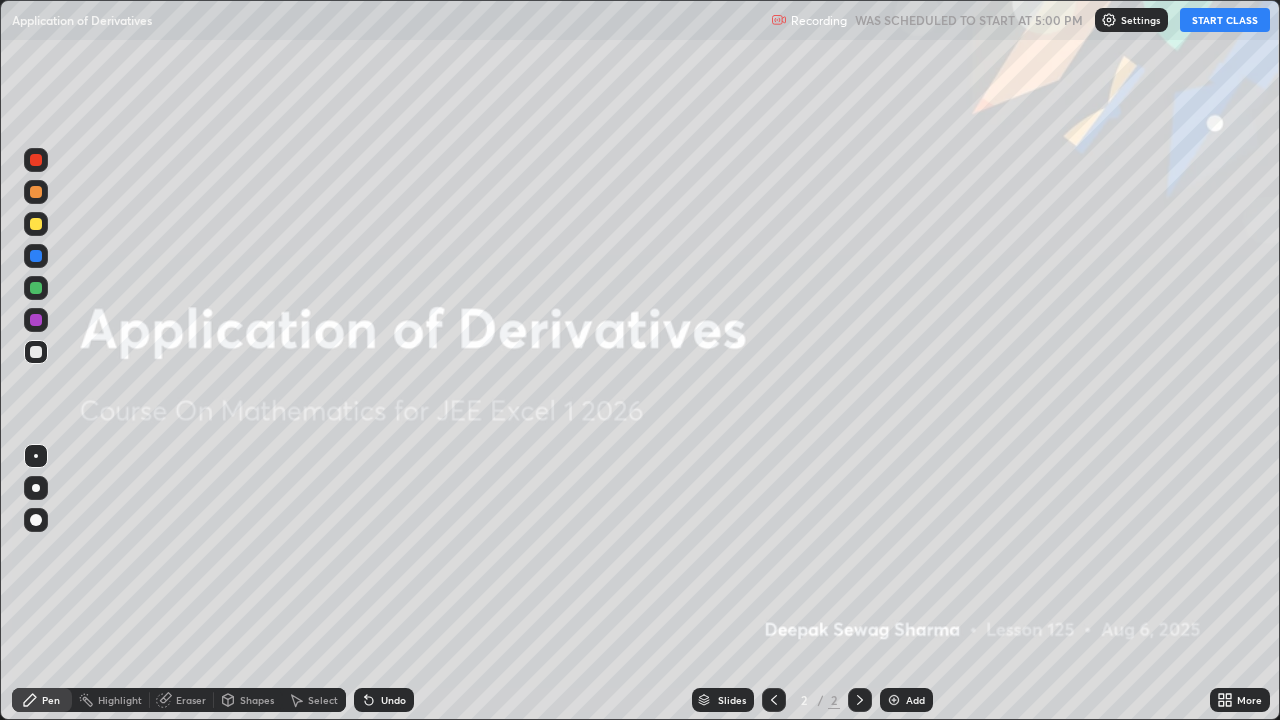 click at bounding box center [36, 488] 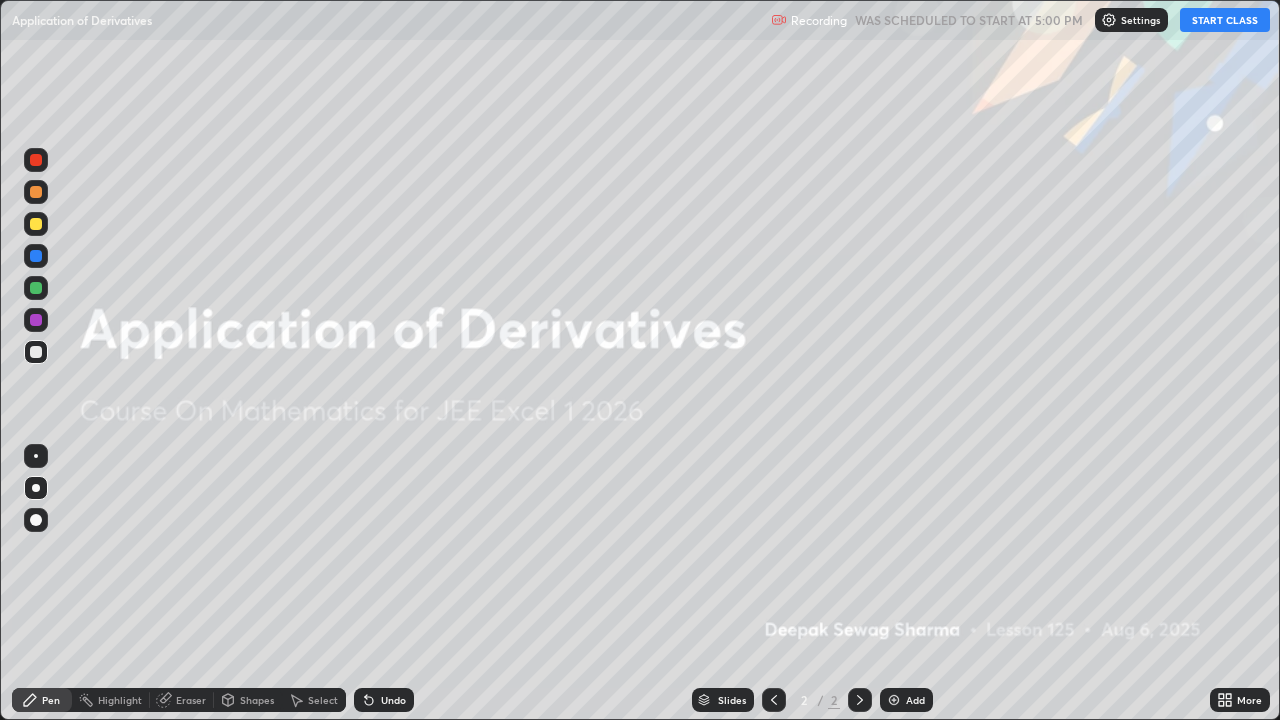click at bounding box center (36, 288) 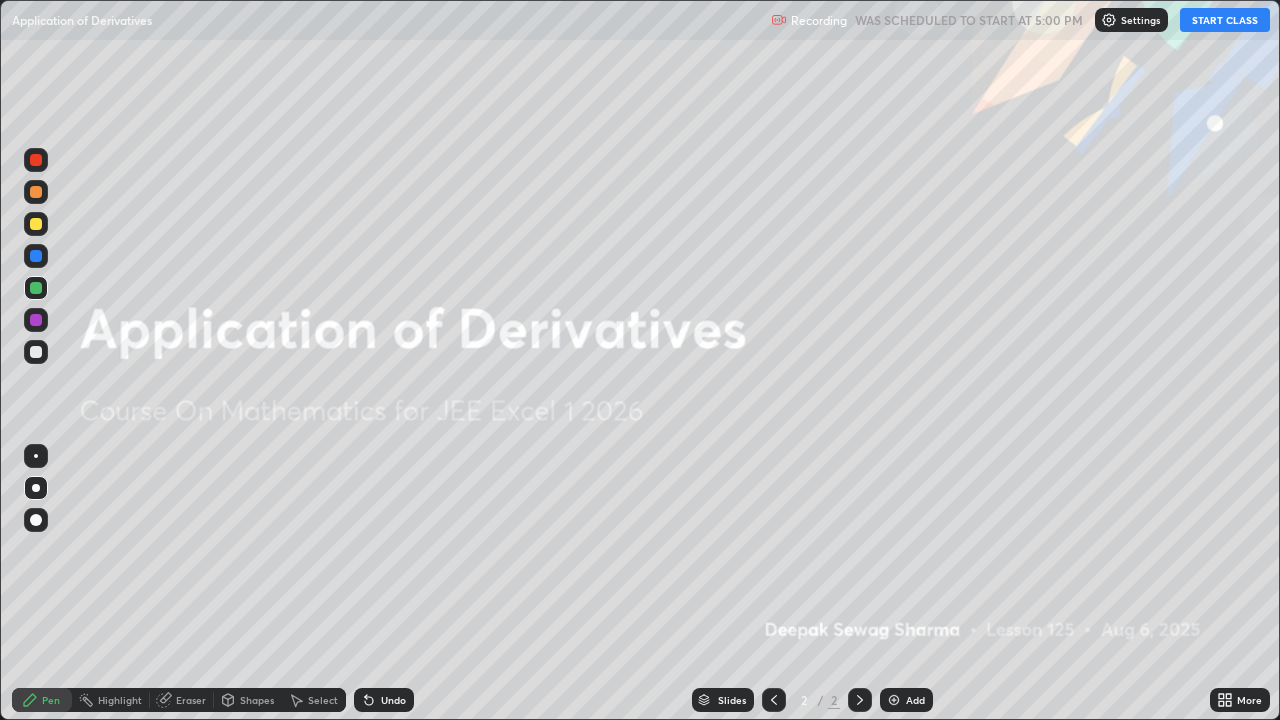 click on "START CLASS" at bounding box center (1225, 20) 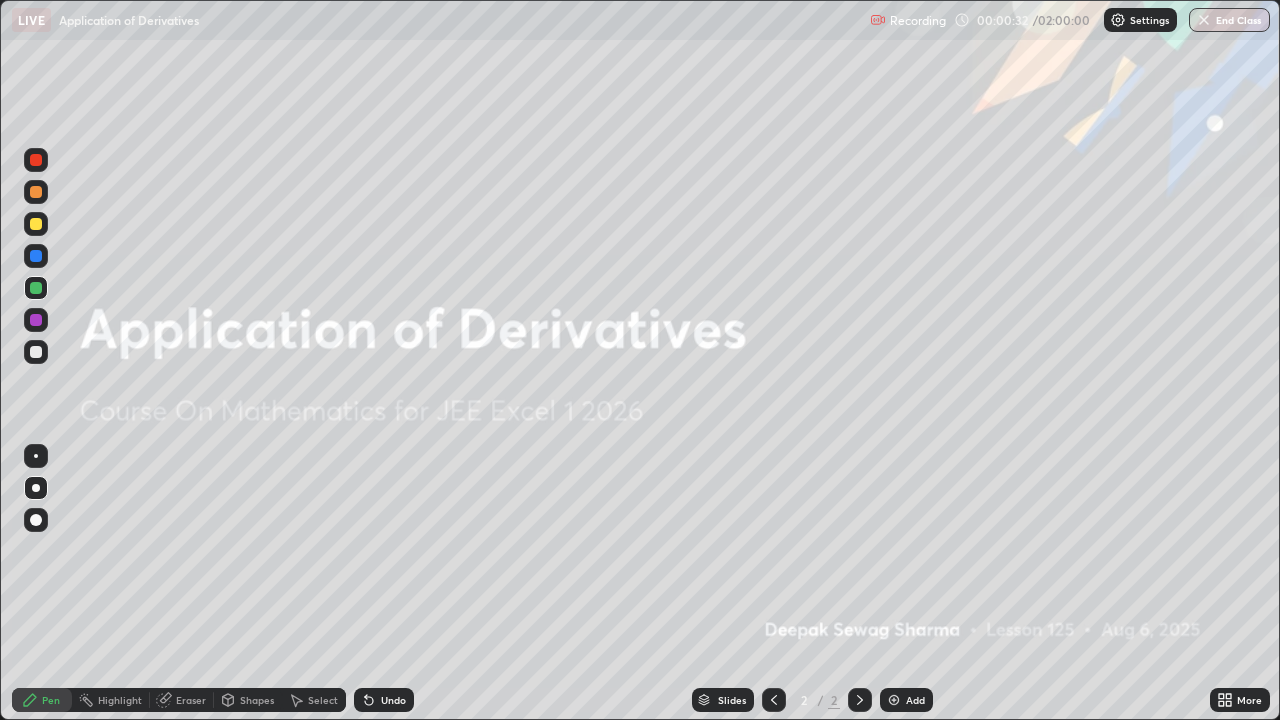 click 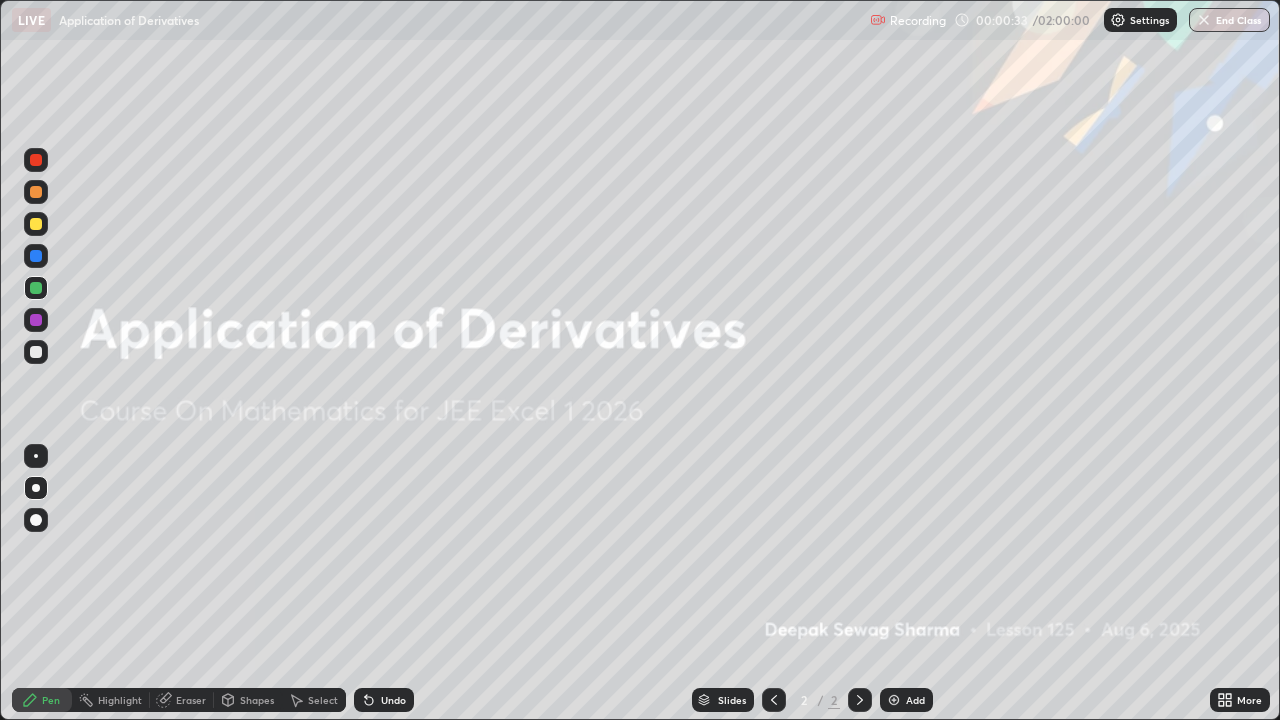 click at bounding box center (894, 700) 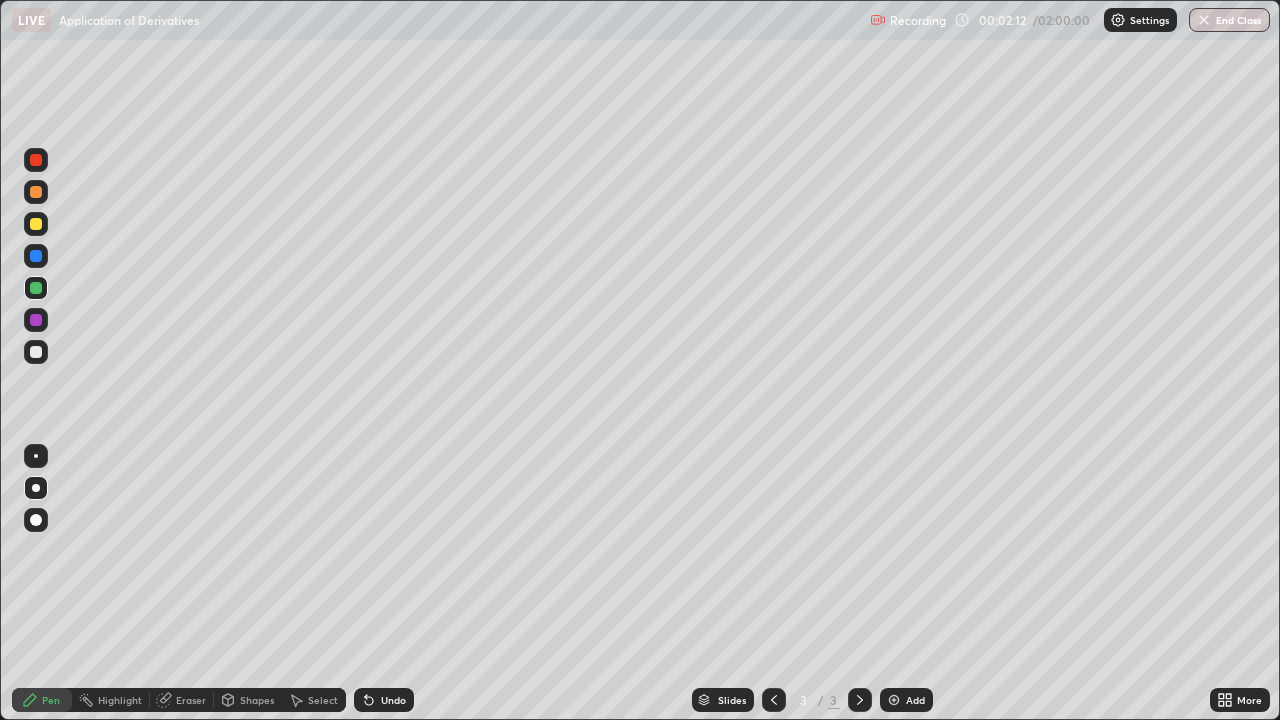 click at bounding box center [36, 288] 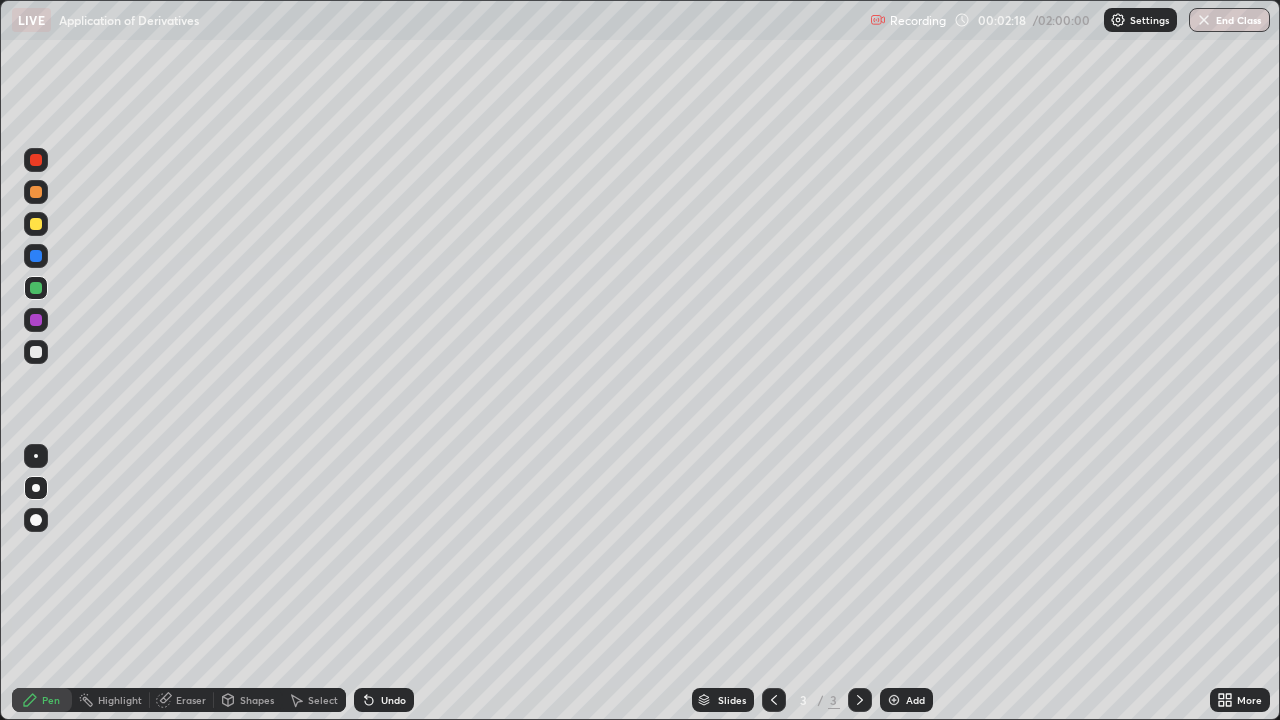 click on "Undo" at bounding box center (393, 700) 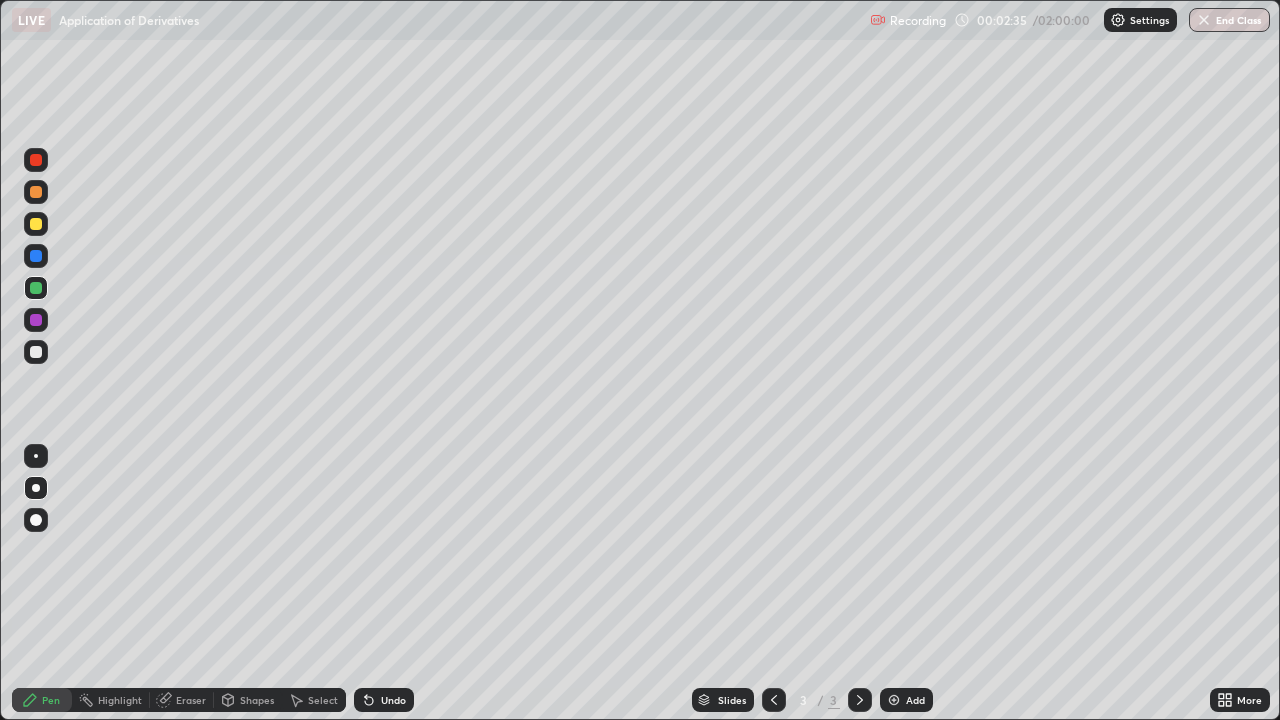 click on "Undo" at bounding box center (393, 700) 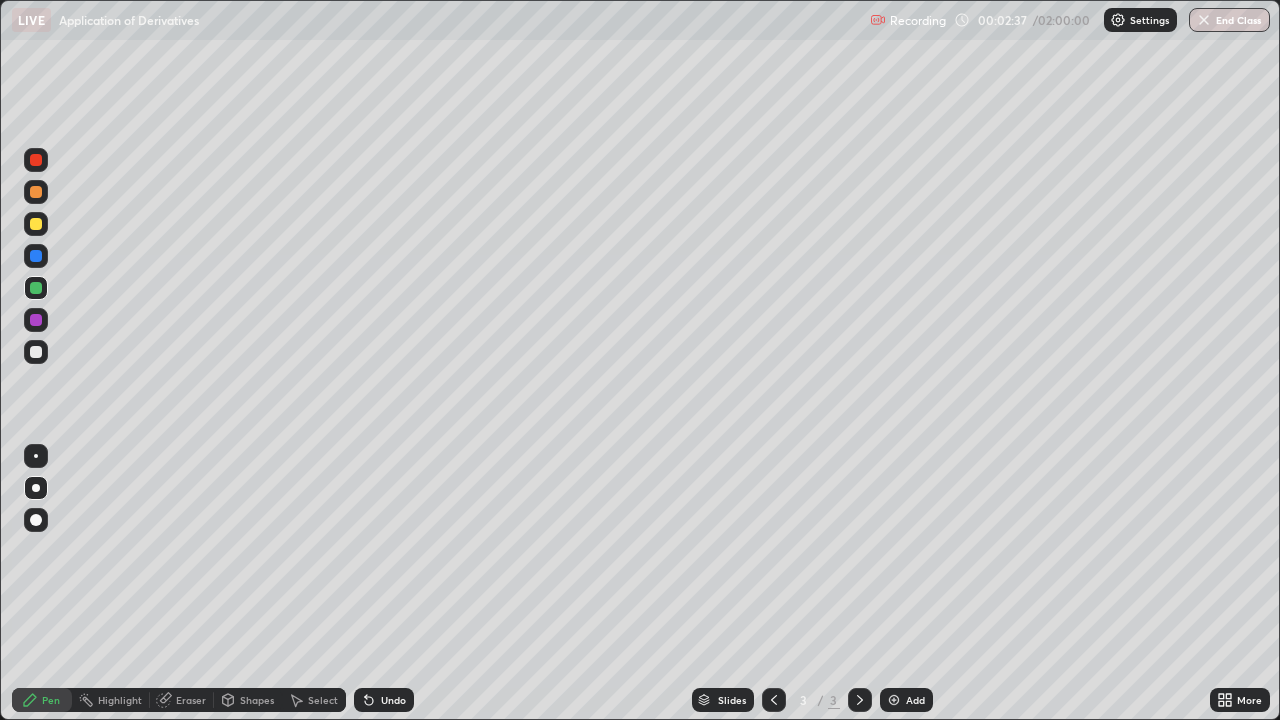 click 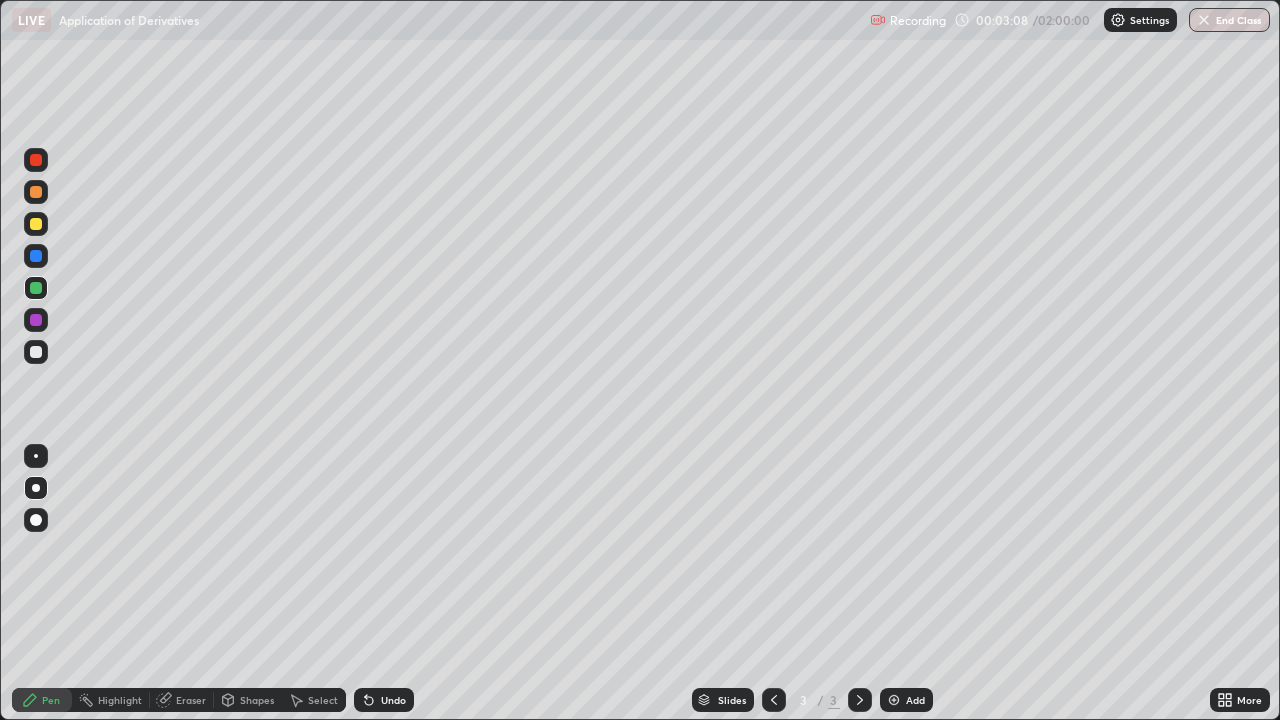 click at bounding box center (36, 224) 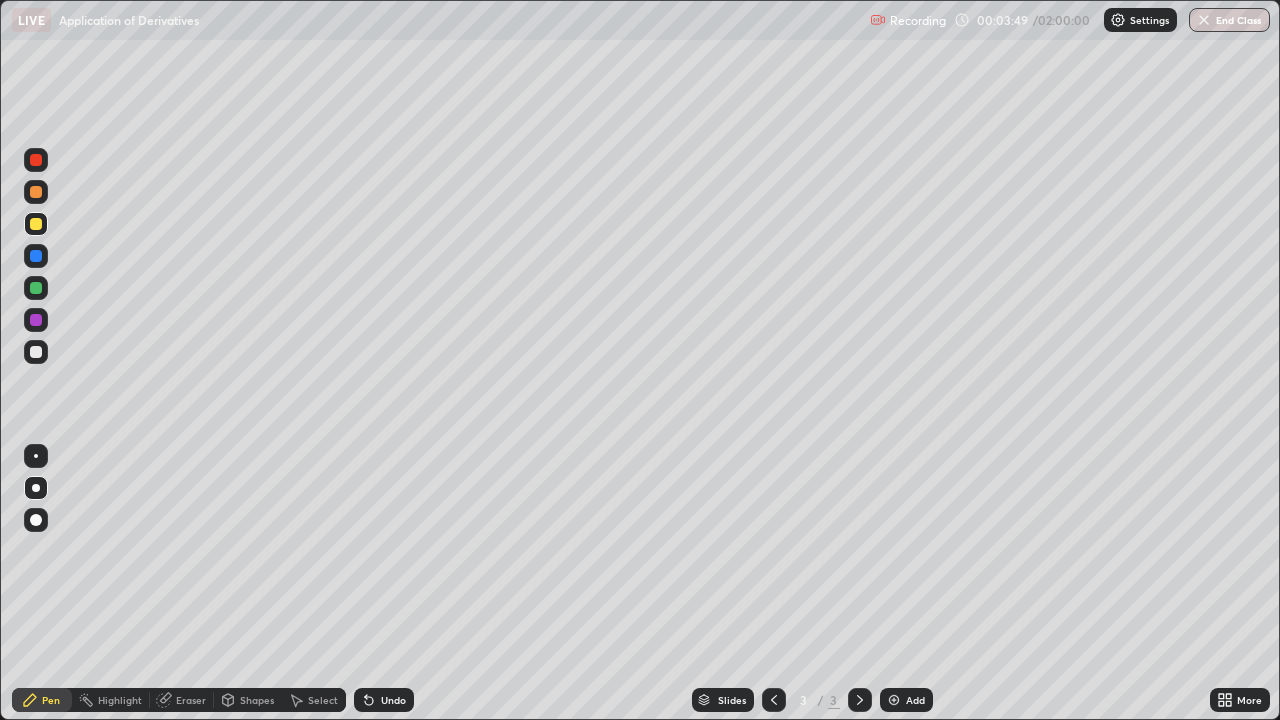 click at bounding box center (36, 456) 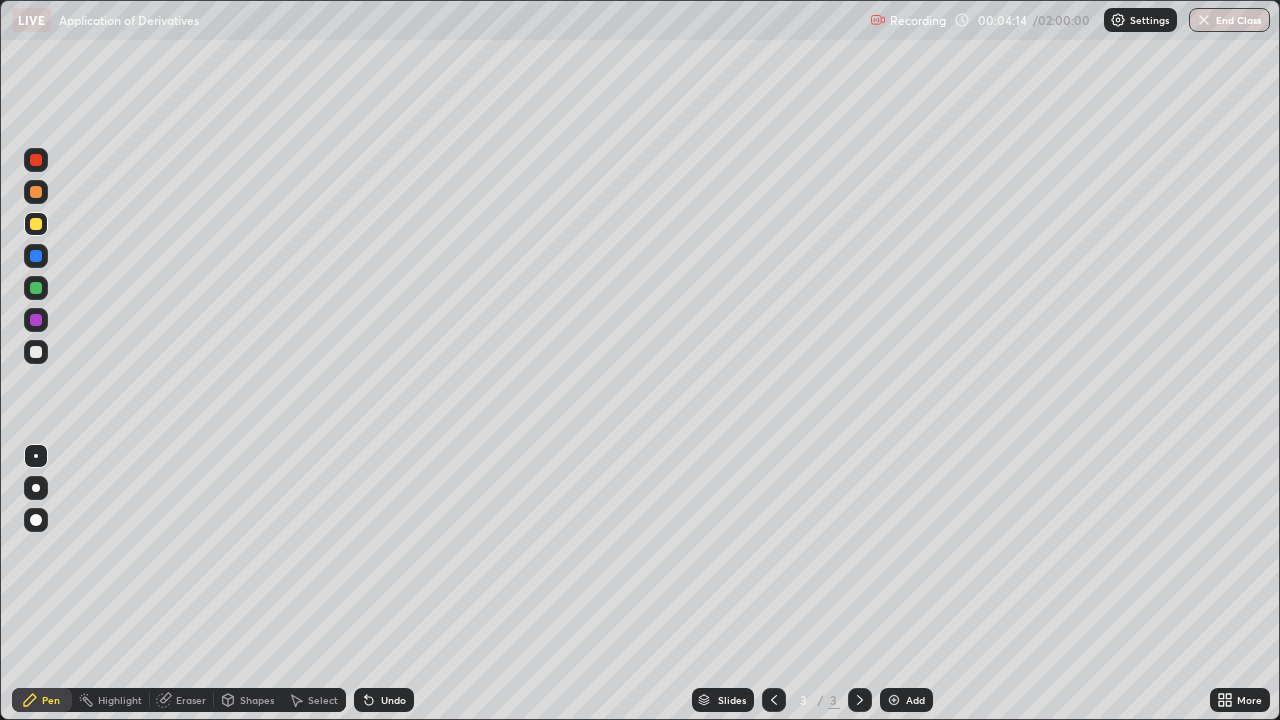 click on "Undo" at bounding box center (384, 700) 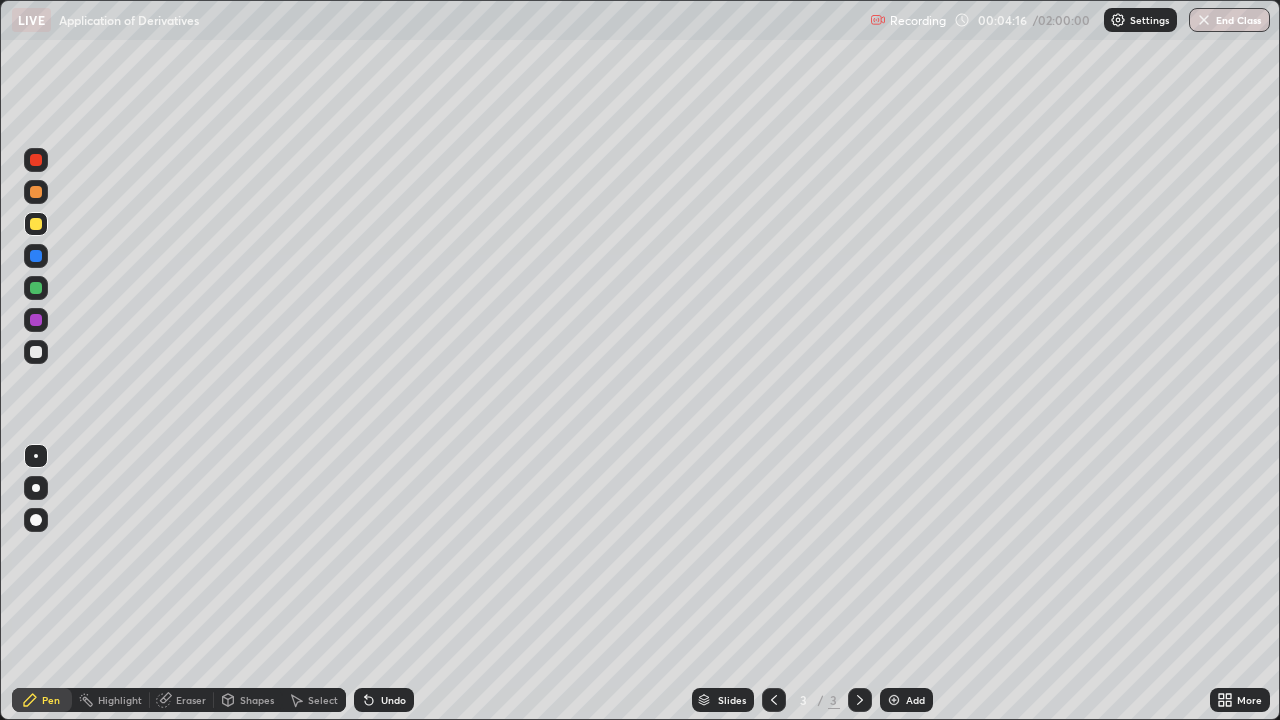 click 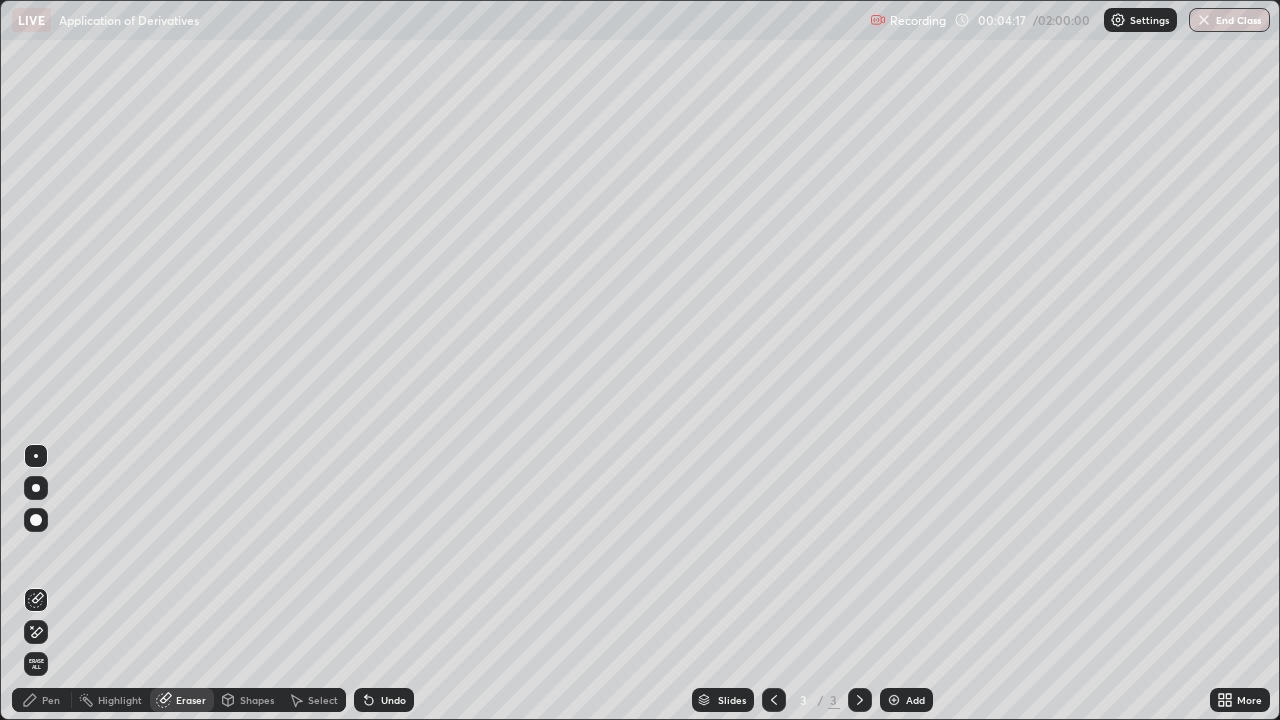 click on "Pen" at bounding box center (51, 700) 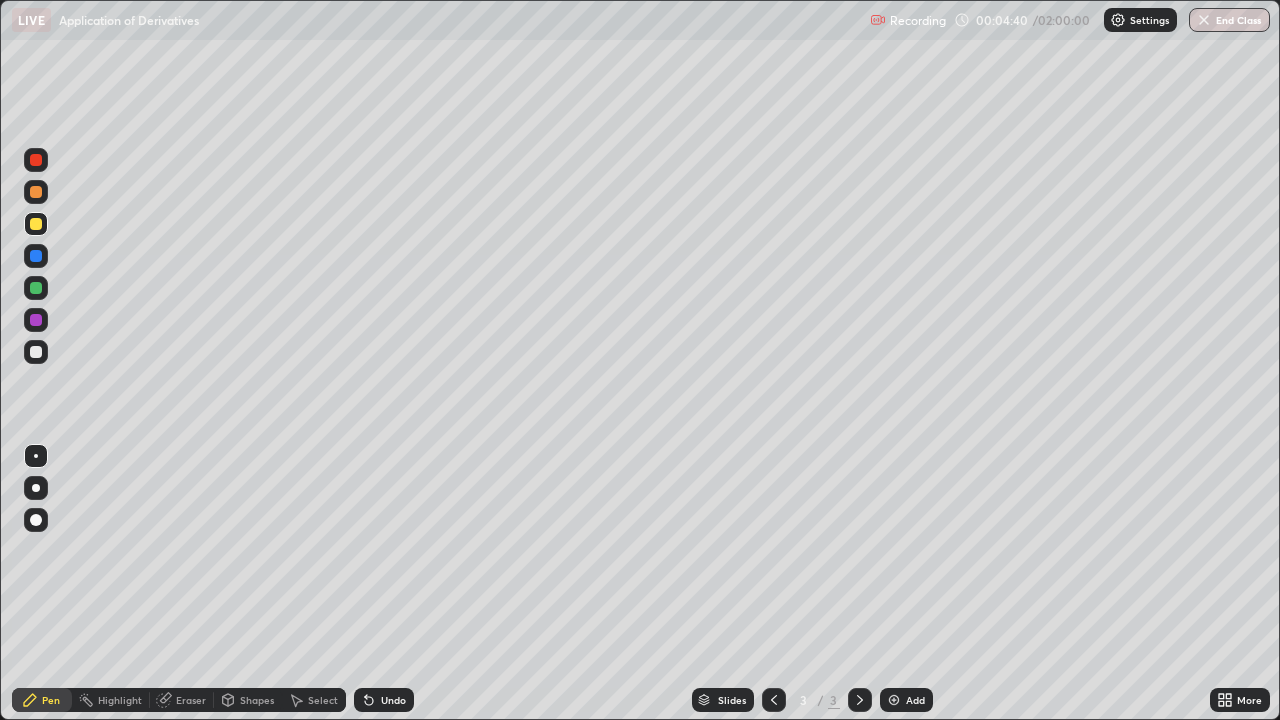 click at bounding box center (36, 320) 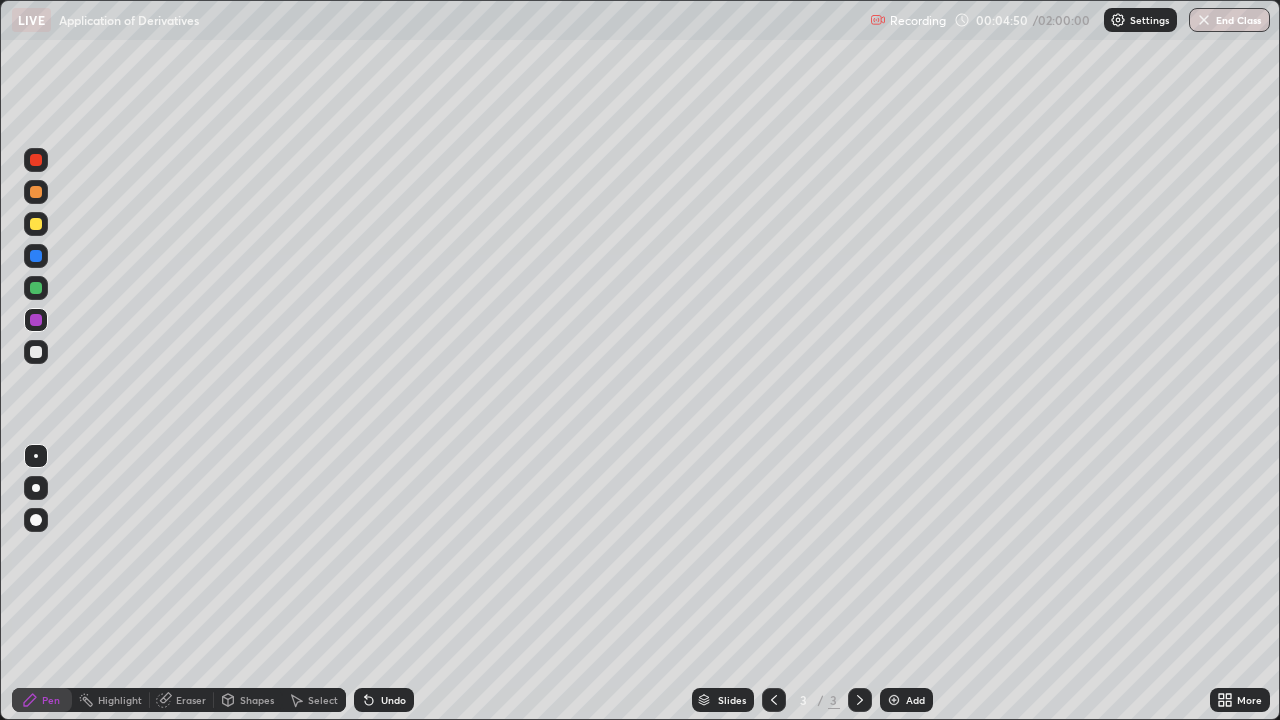 click at bounding box center [36, 224] 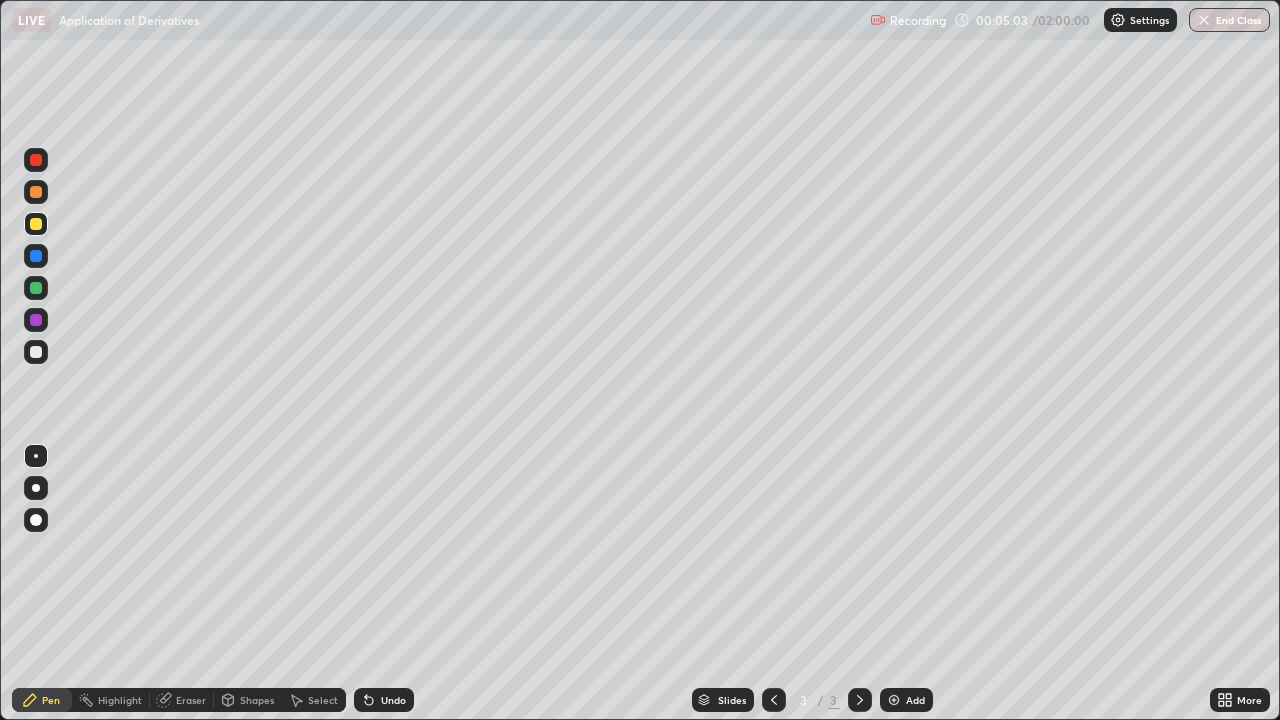 click on "Undo" at bounding box center (384, 700) 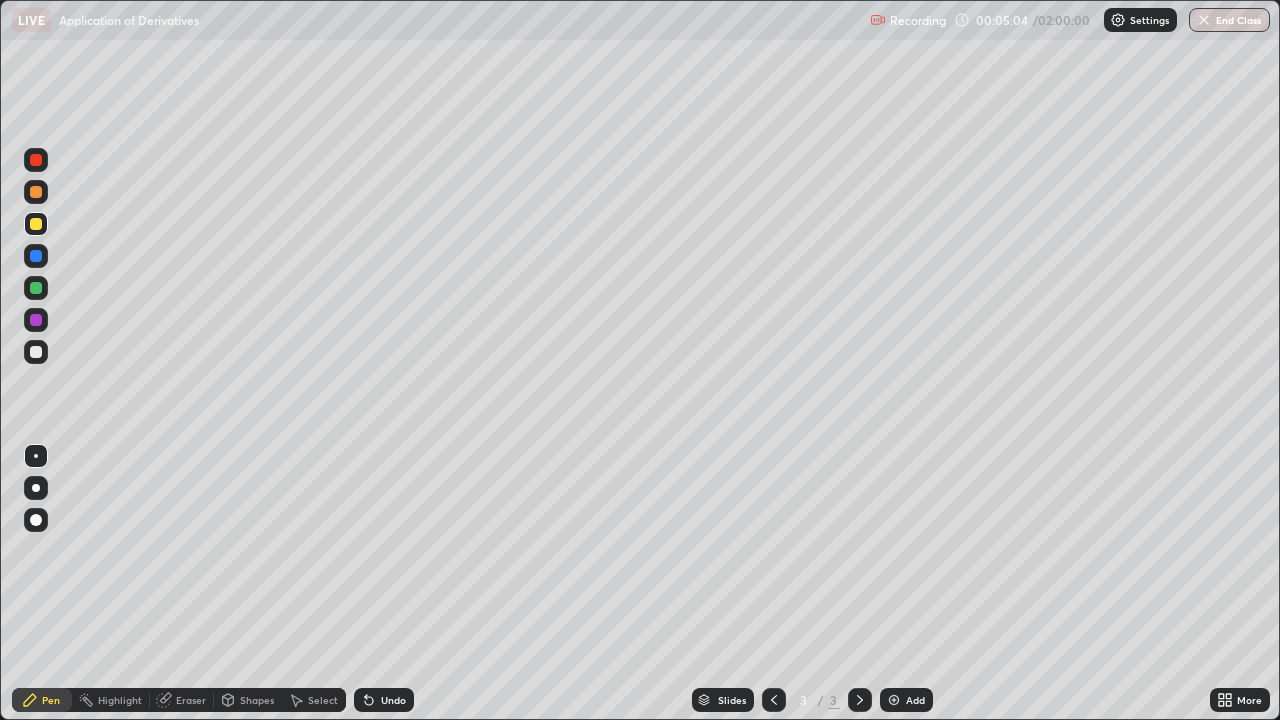 click on "Undo" at bounding box center (384, 700) 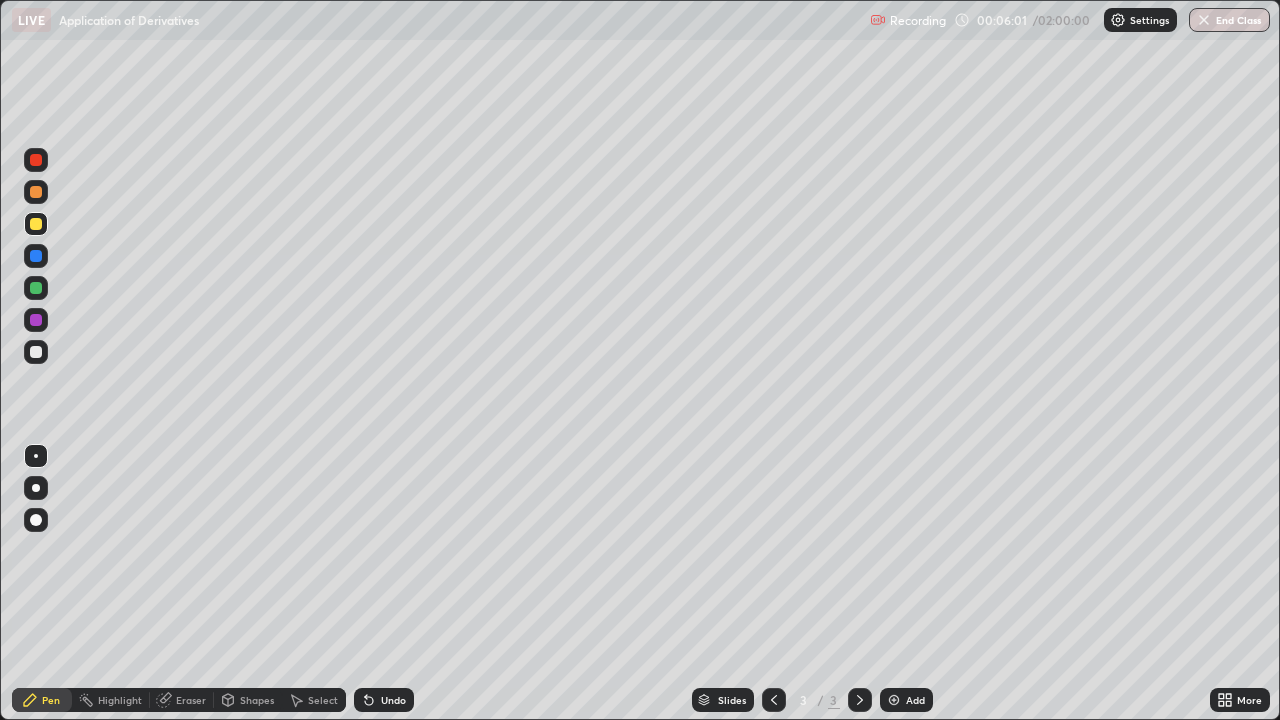 click on "Undo" at bounding box center [393, 700] 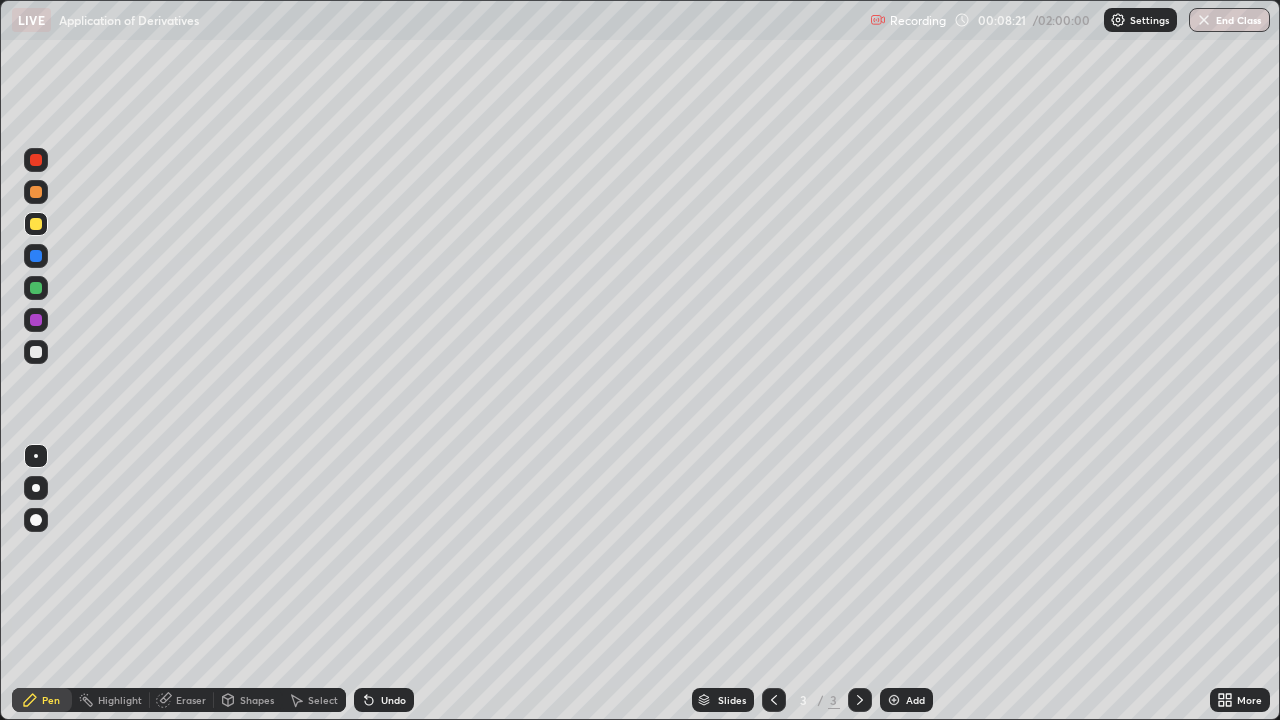 click 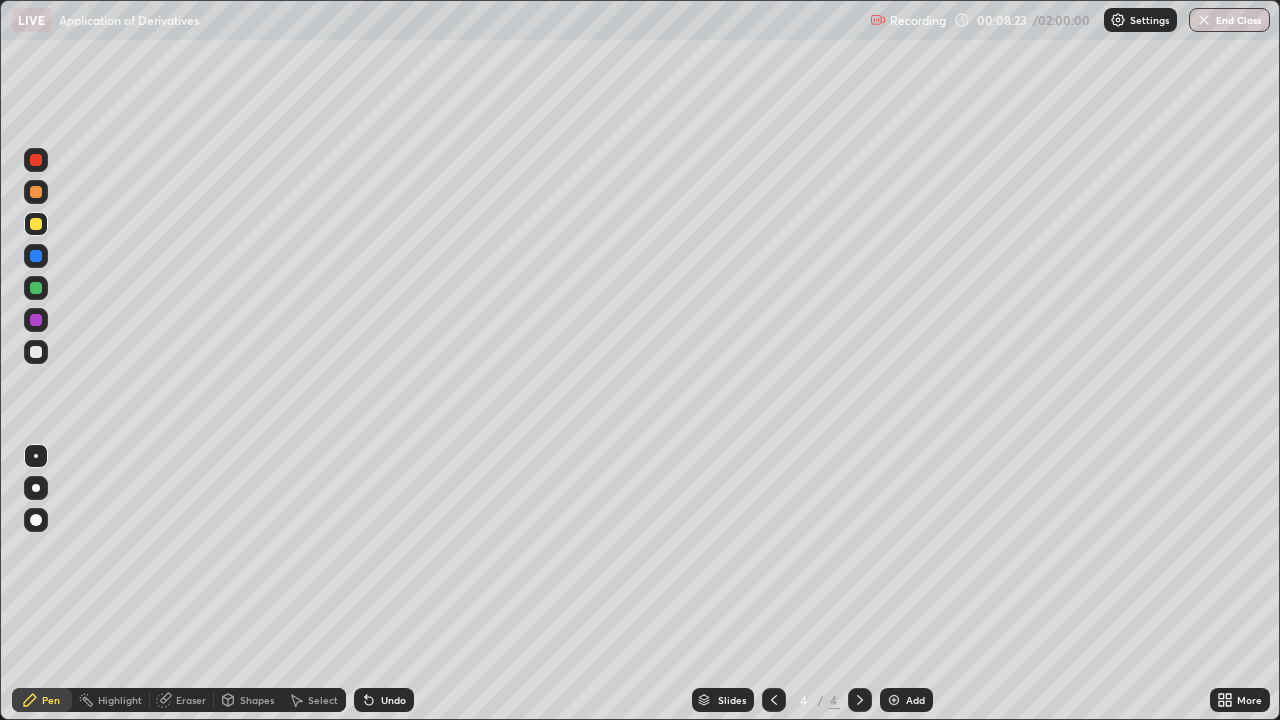 click at bounding box center [36, 320] 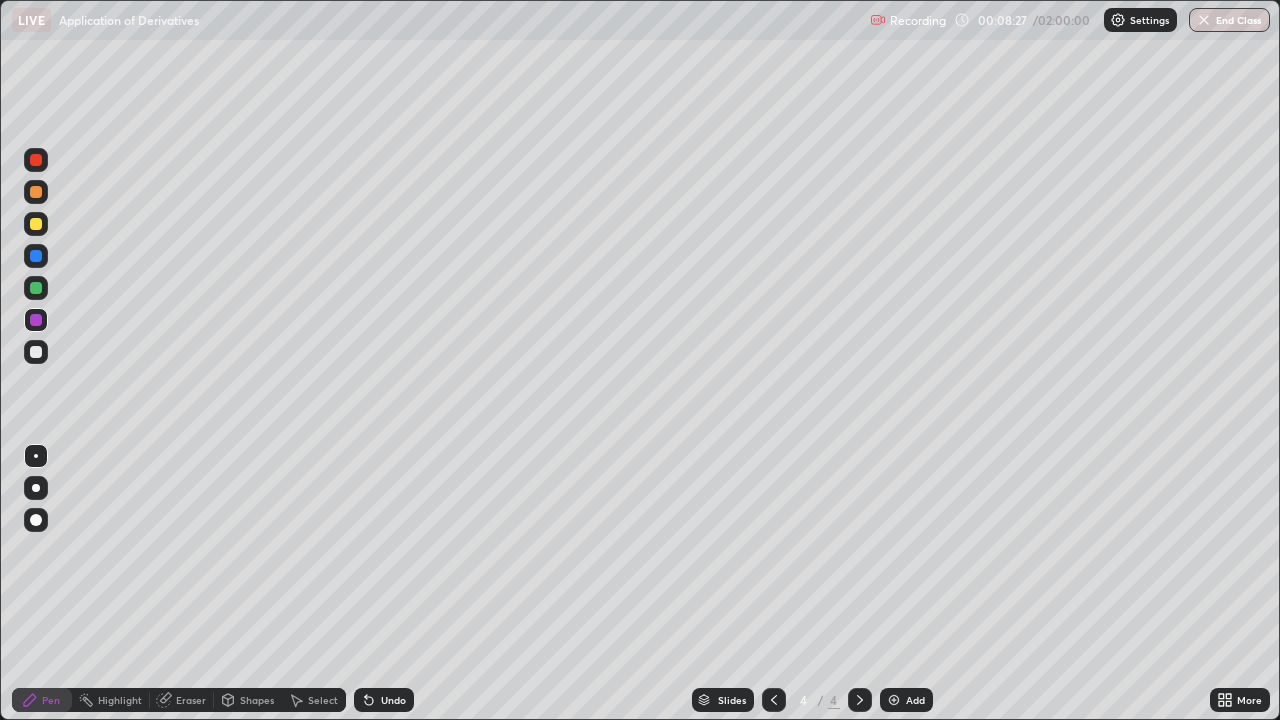 click at bounding box center (36, 224) 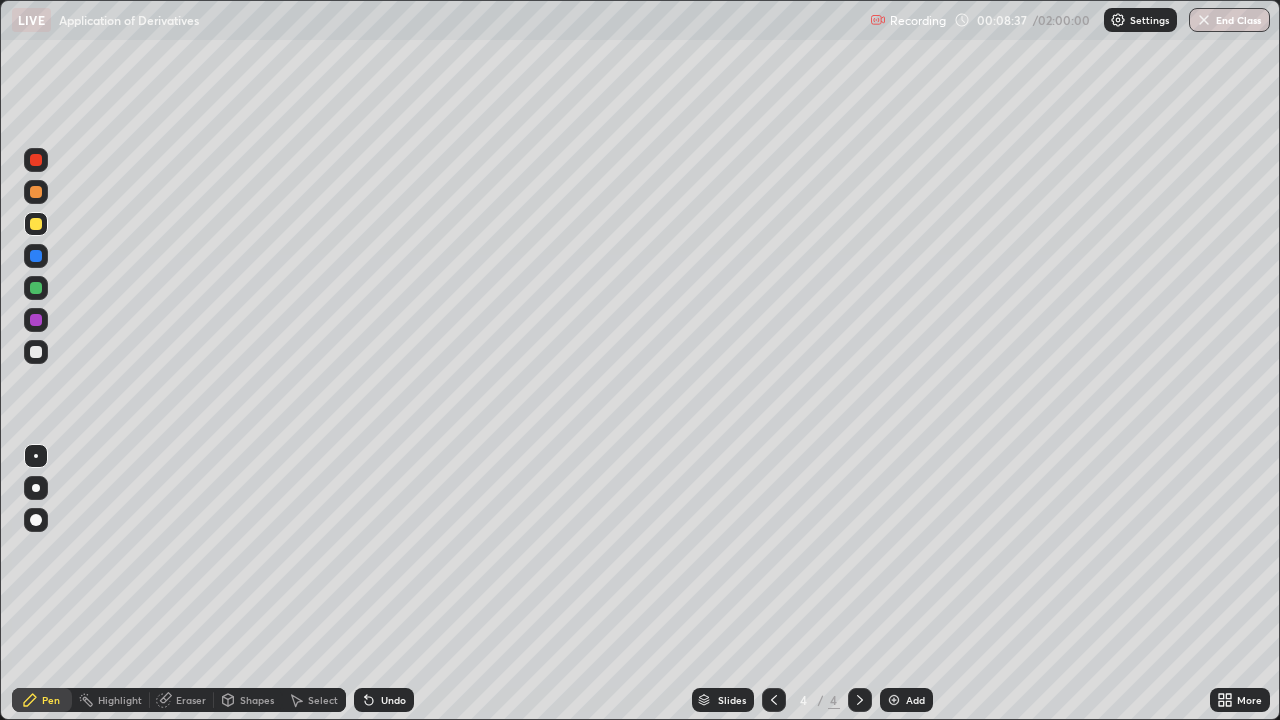 click 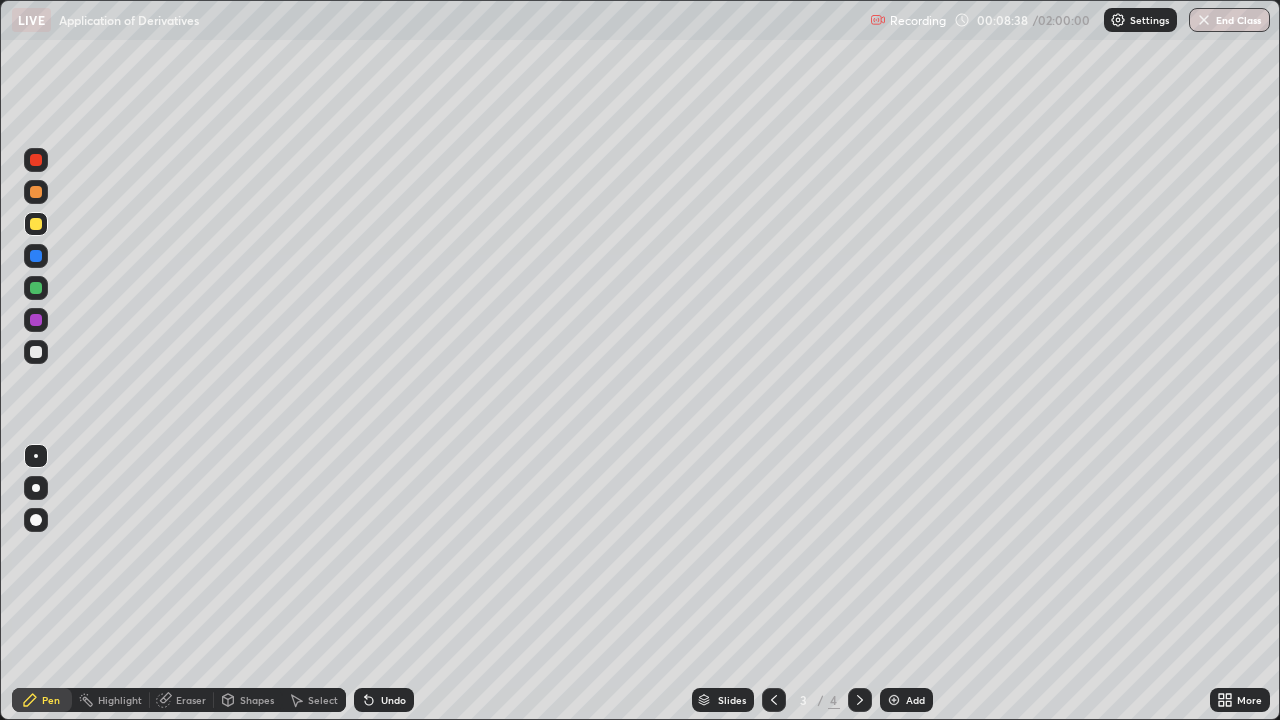 click 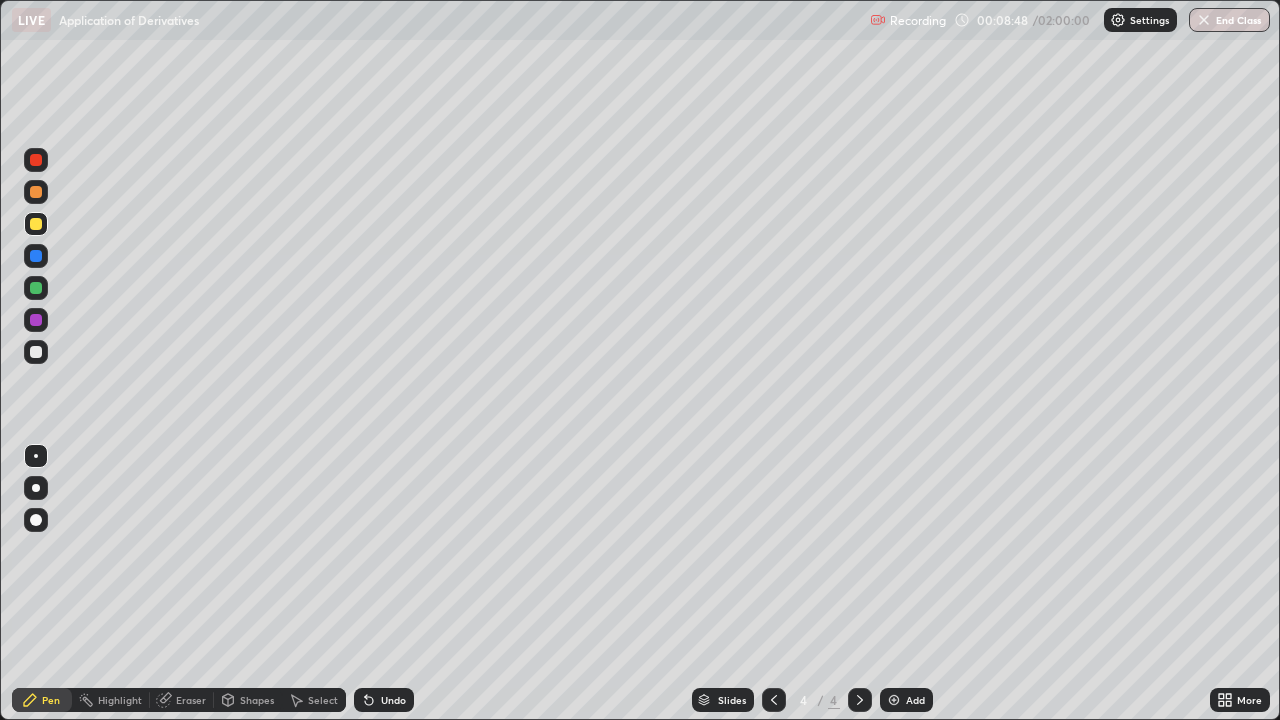 click at bounding box center [36, 352] 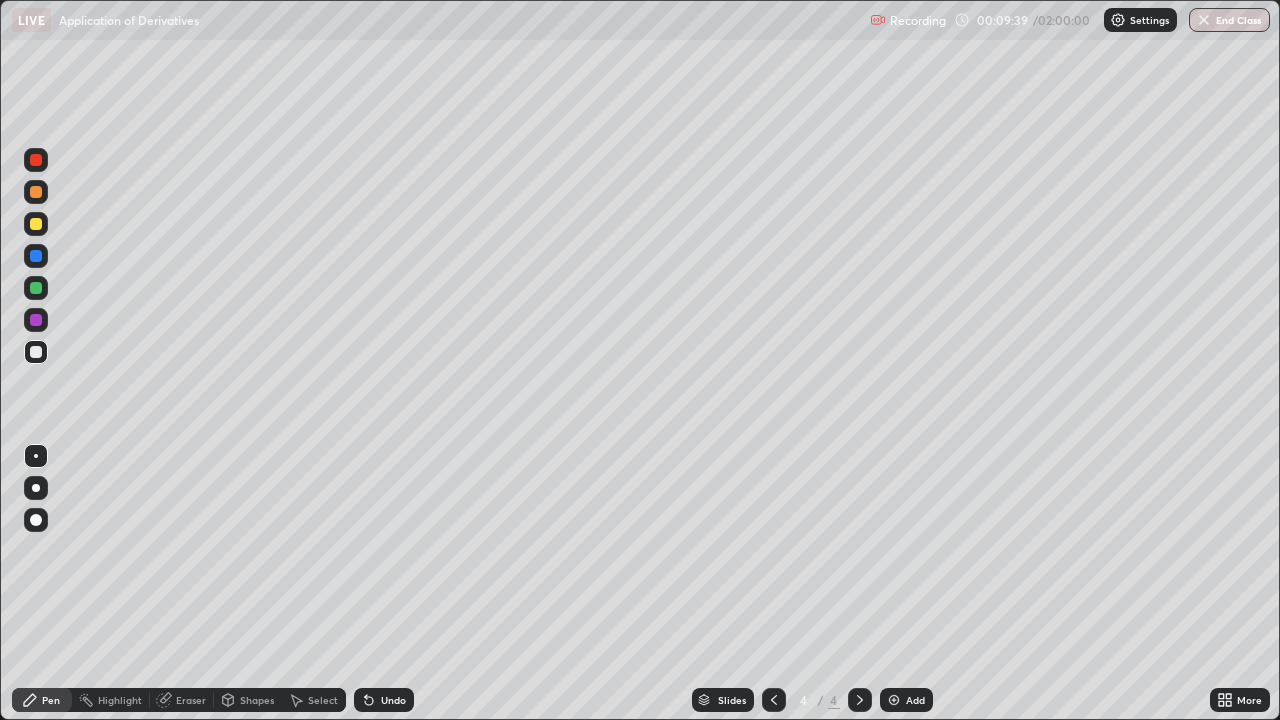 click at bounding box center [36, 352] 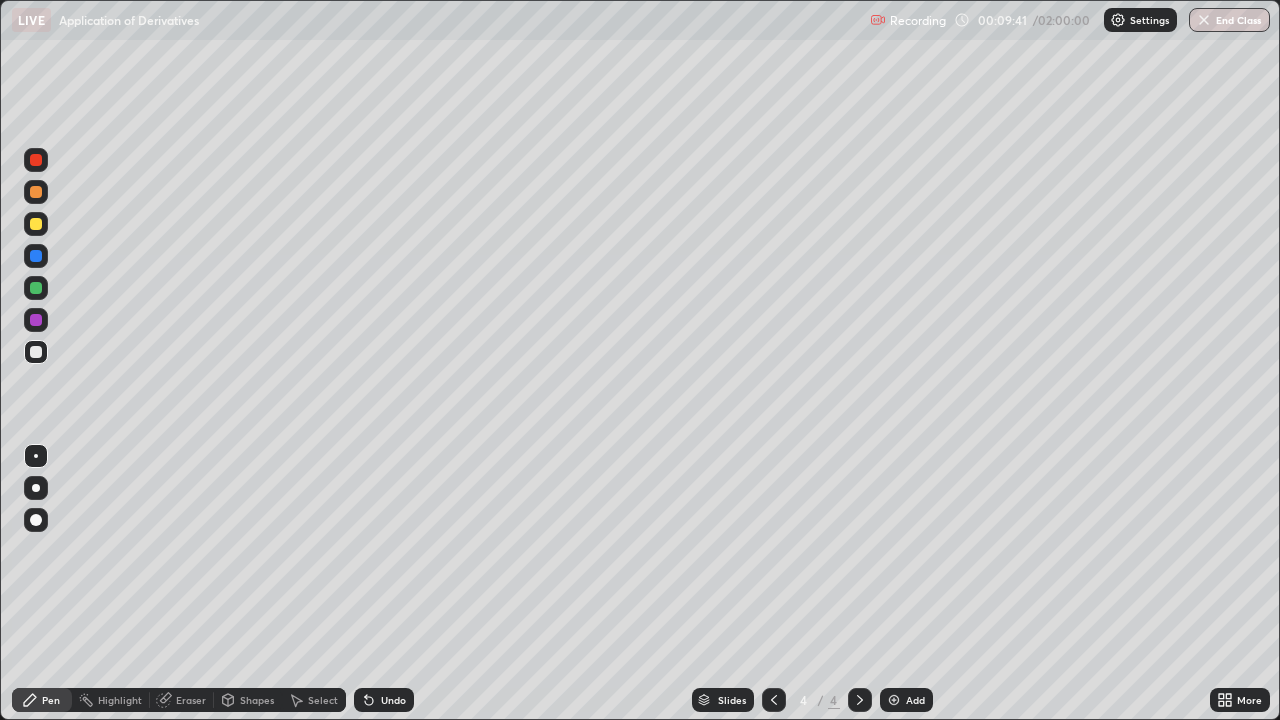 click at bounding box center (36, 288) 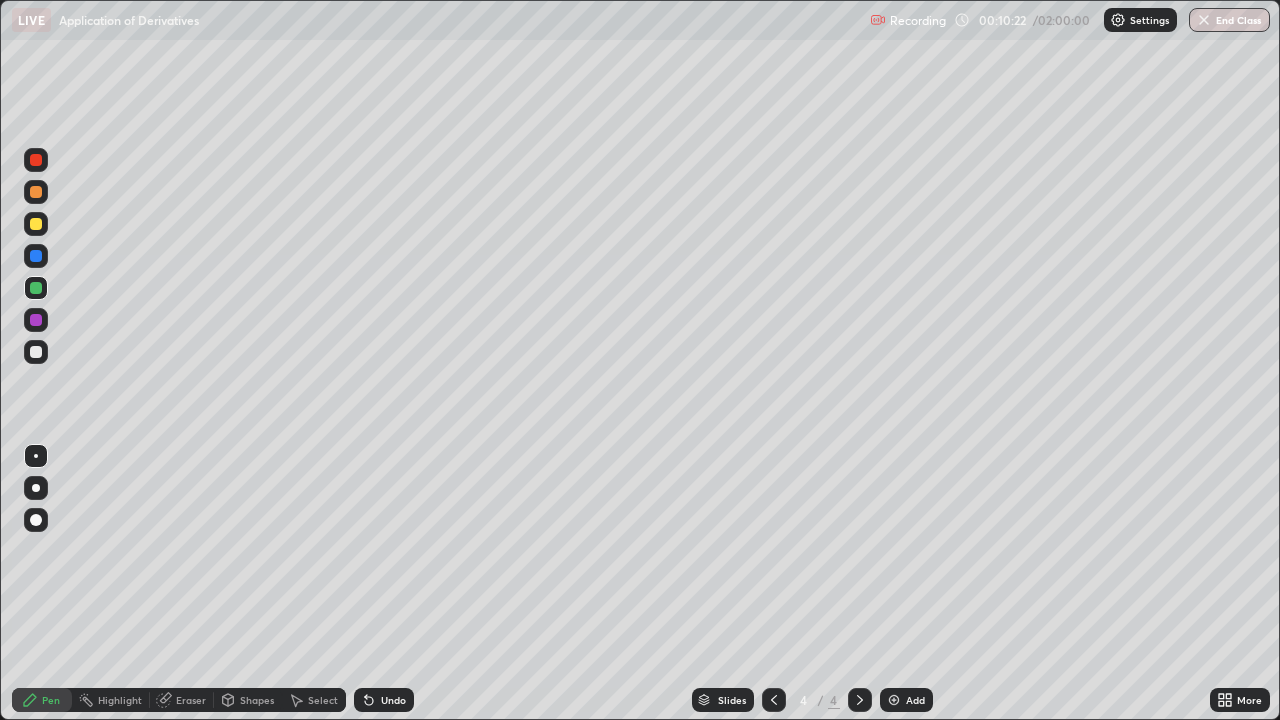click at bounding box center [36, 352] 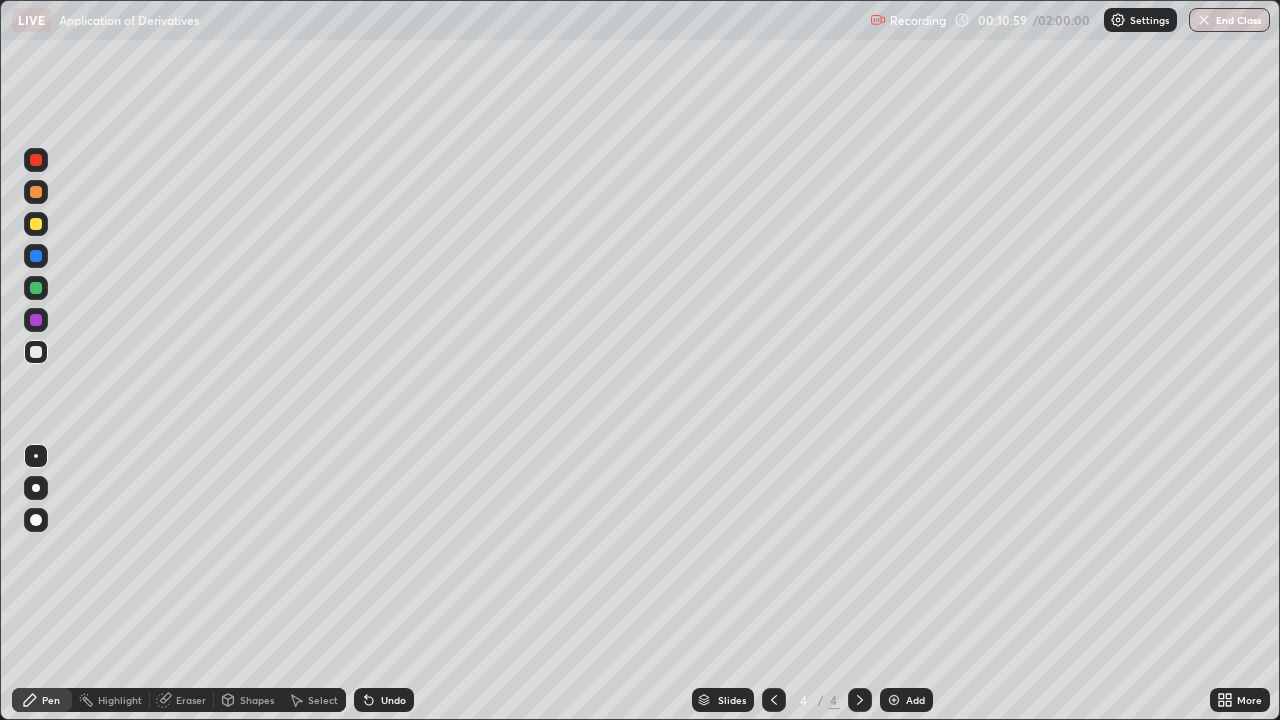click on "Undo" at bounding box center [384, 700] 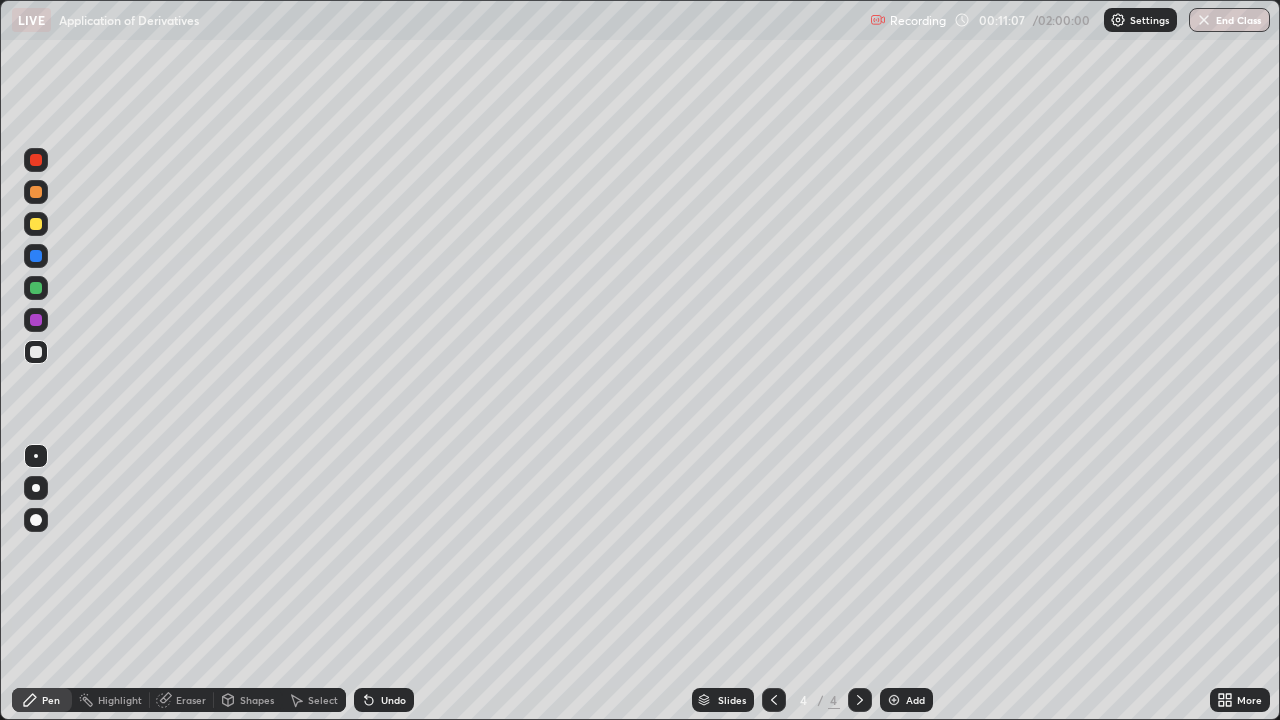 click at bounding box center [36, 320] 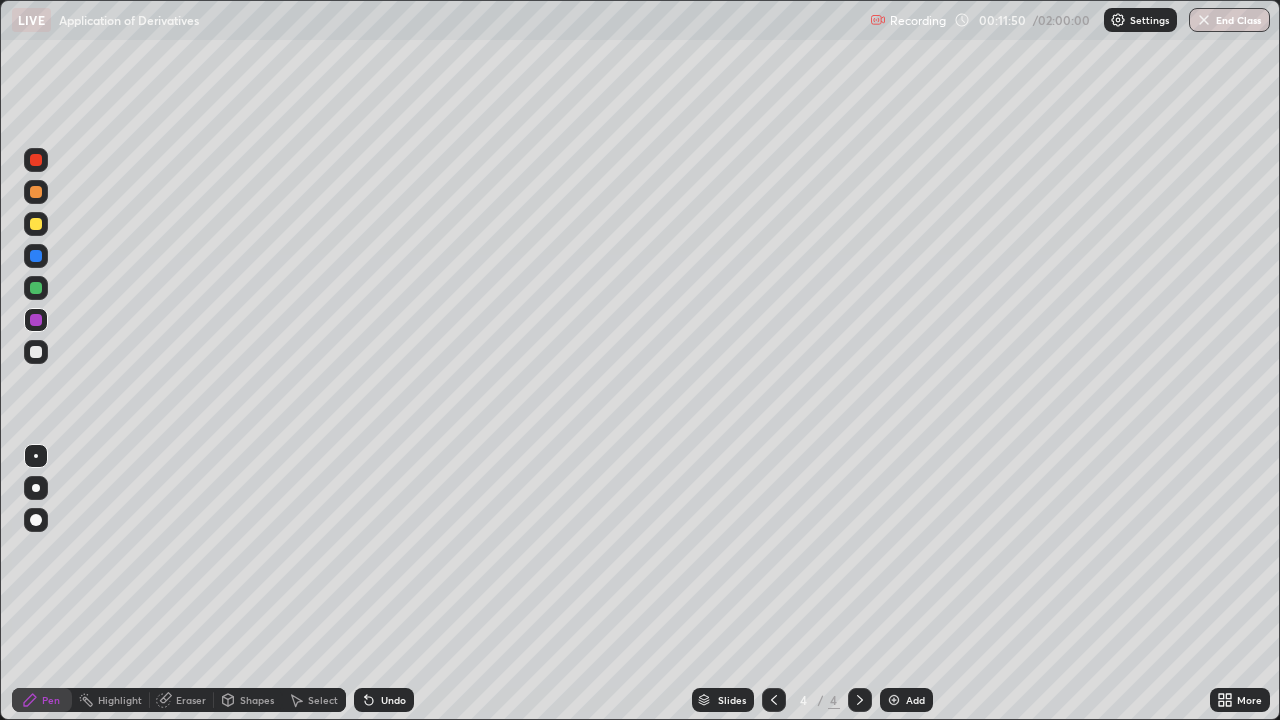 click on "Undo" at bounding box center (393, 700) 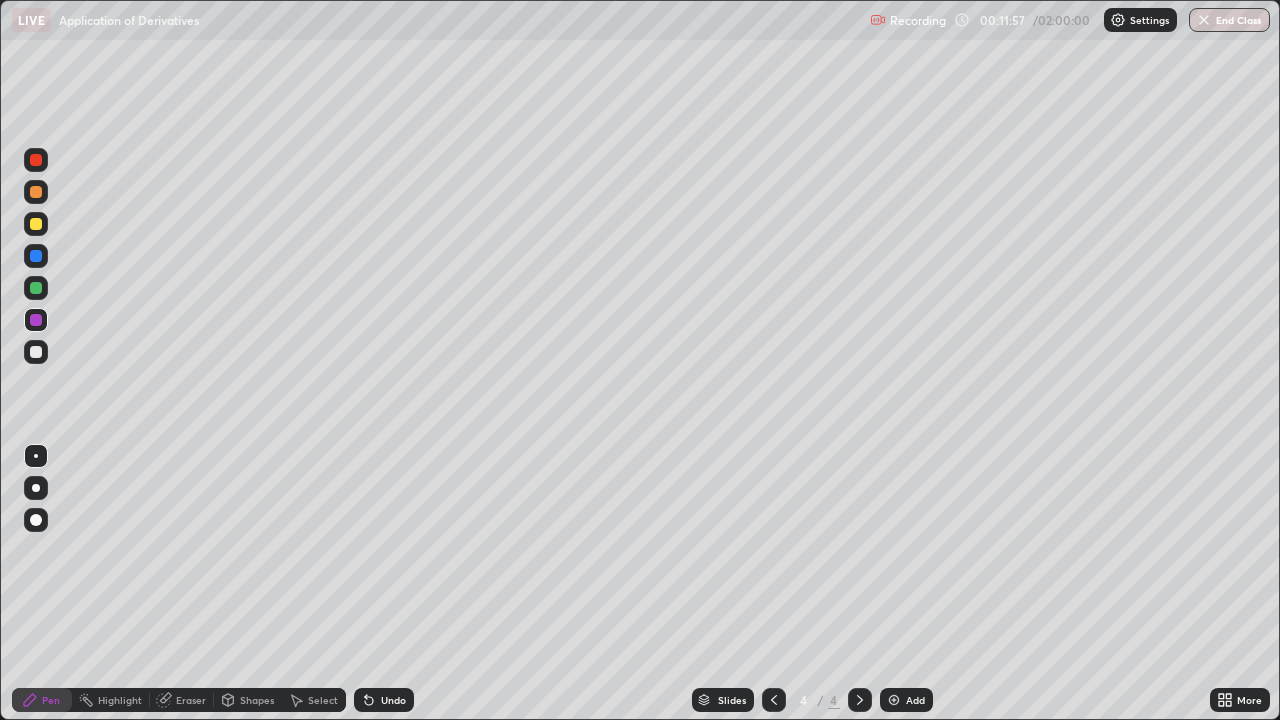click at bounding box center (36, 352) 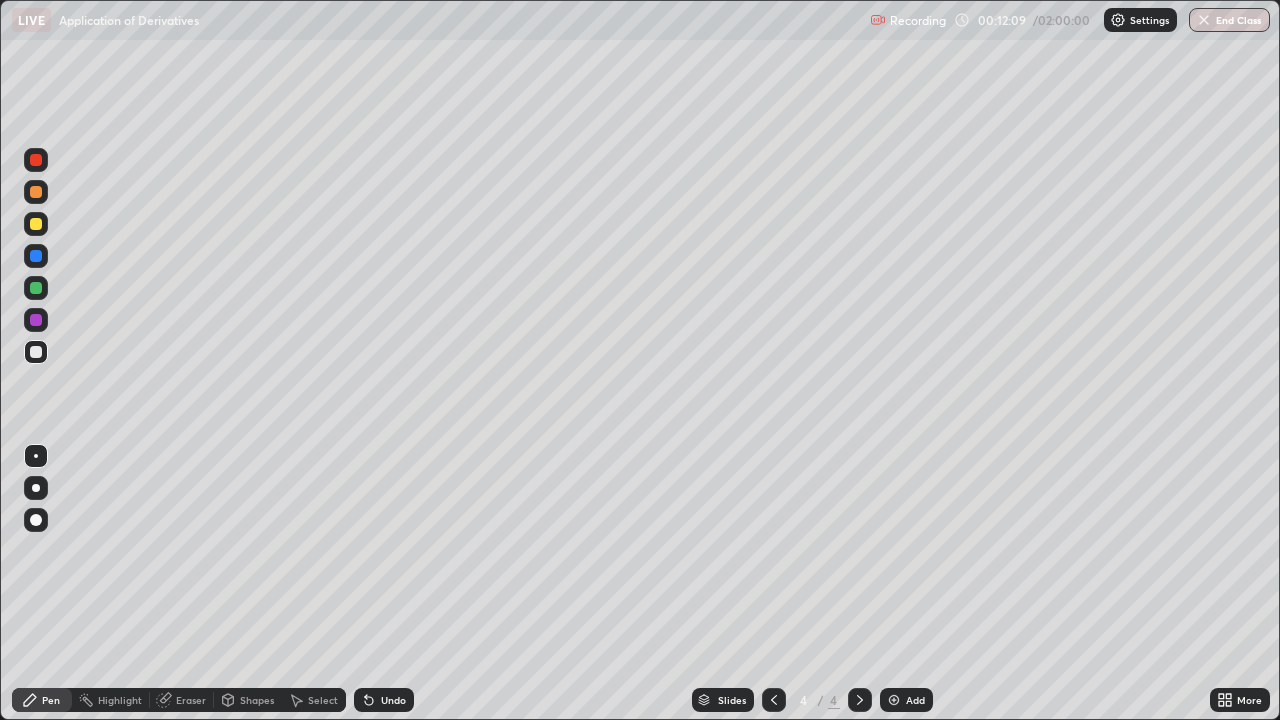 click on "Undo" at bounding box center [393, 700] 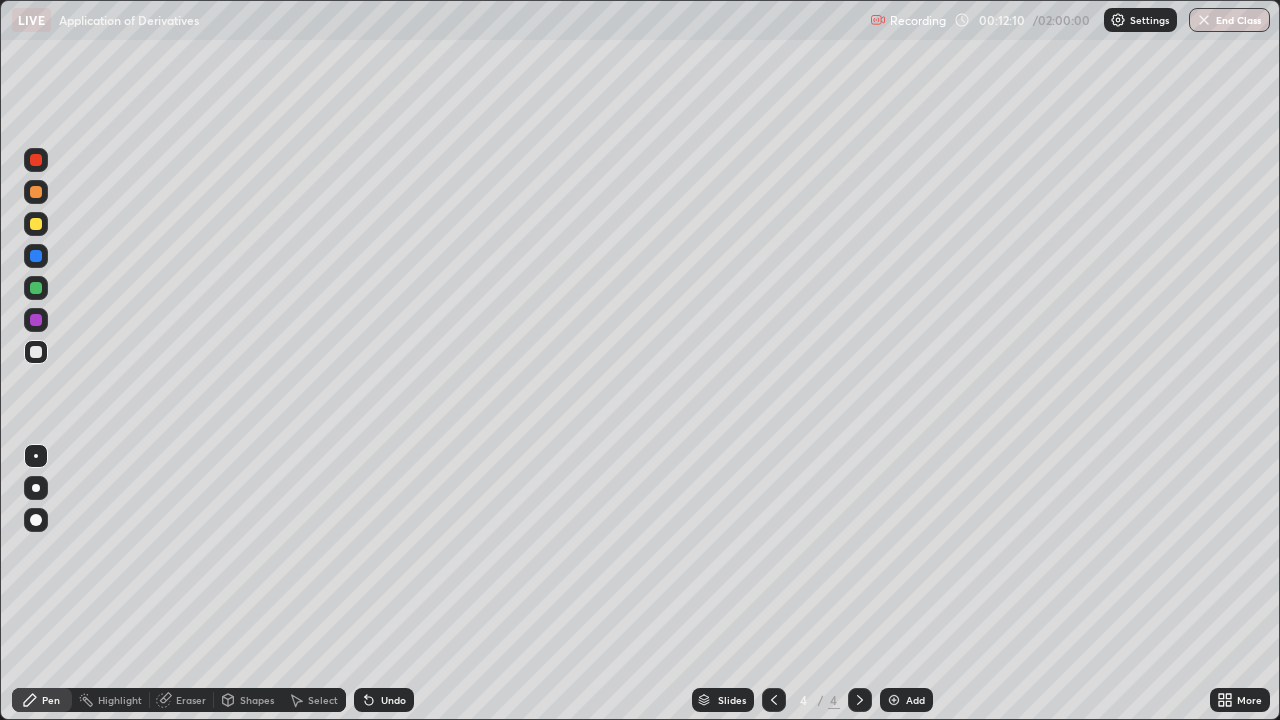 click on "Undo" at bounding box center [384, 700] 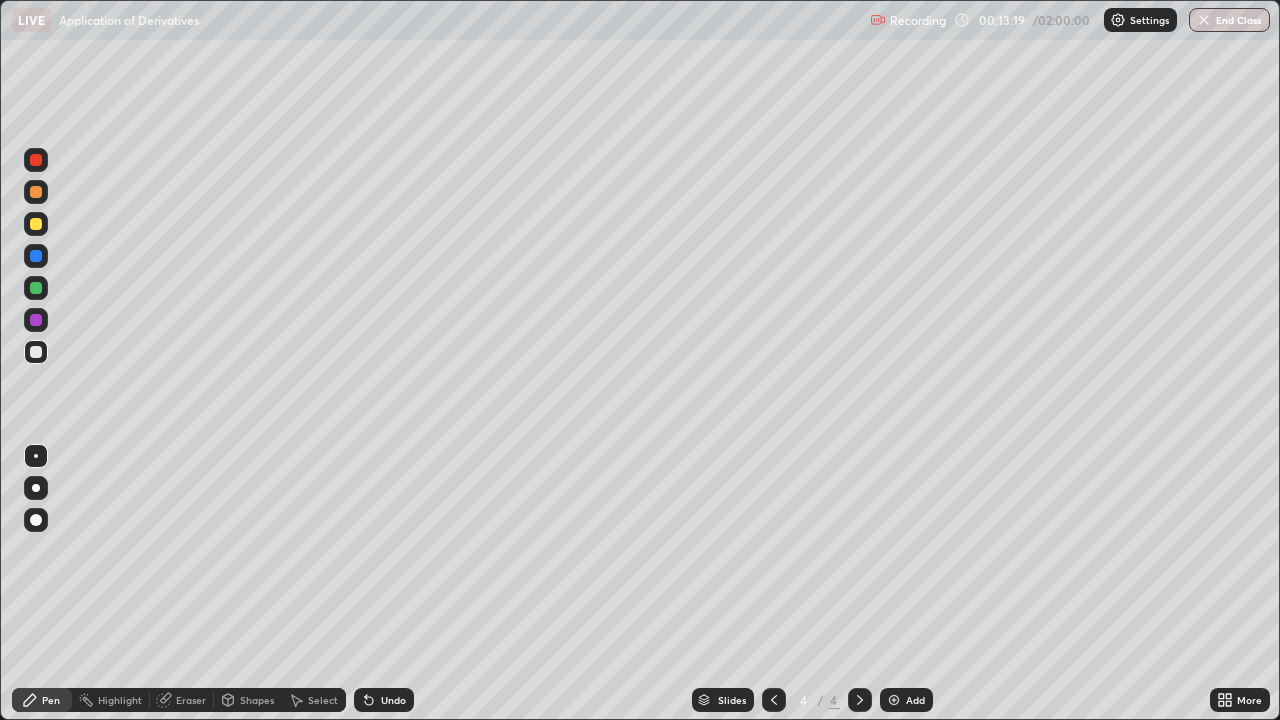 click at bounding box center [36, 256] 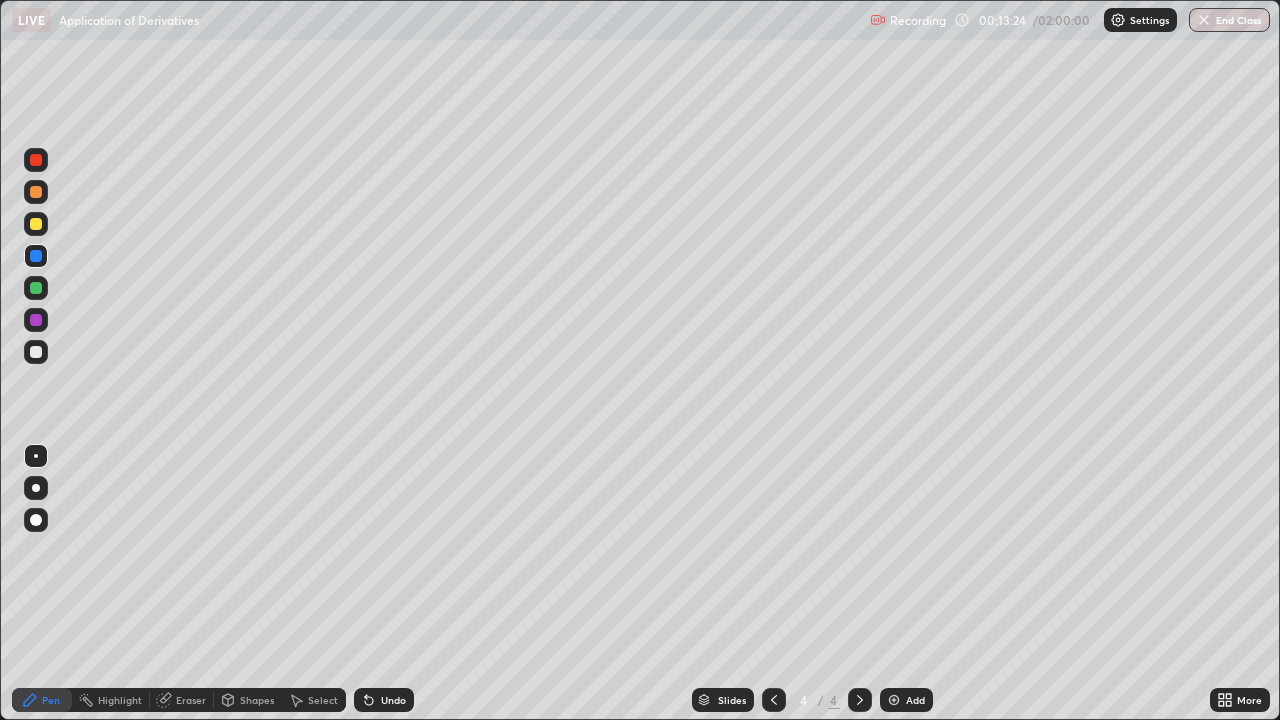 click 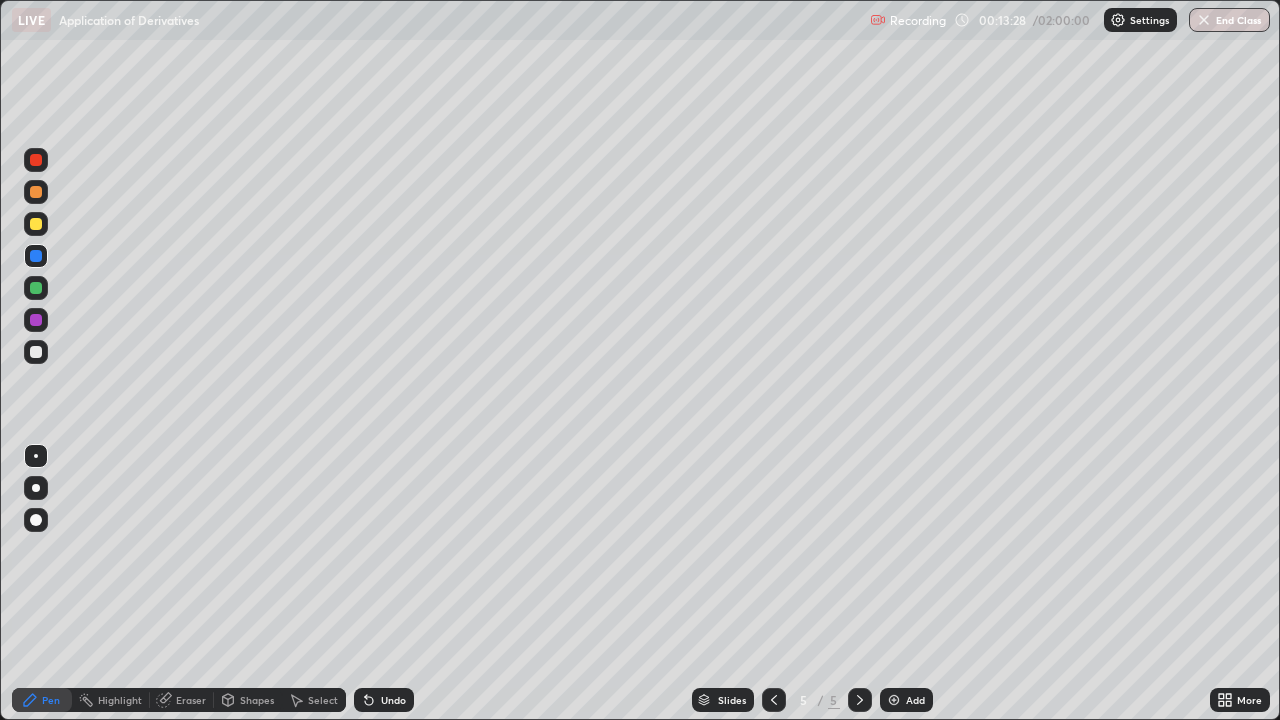 click 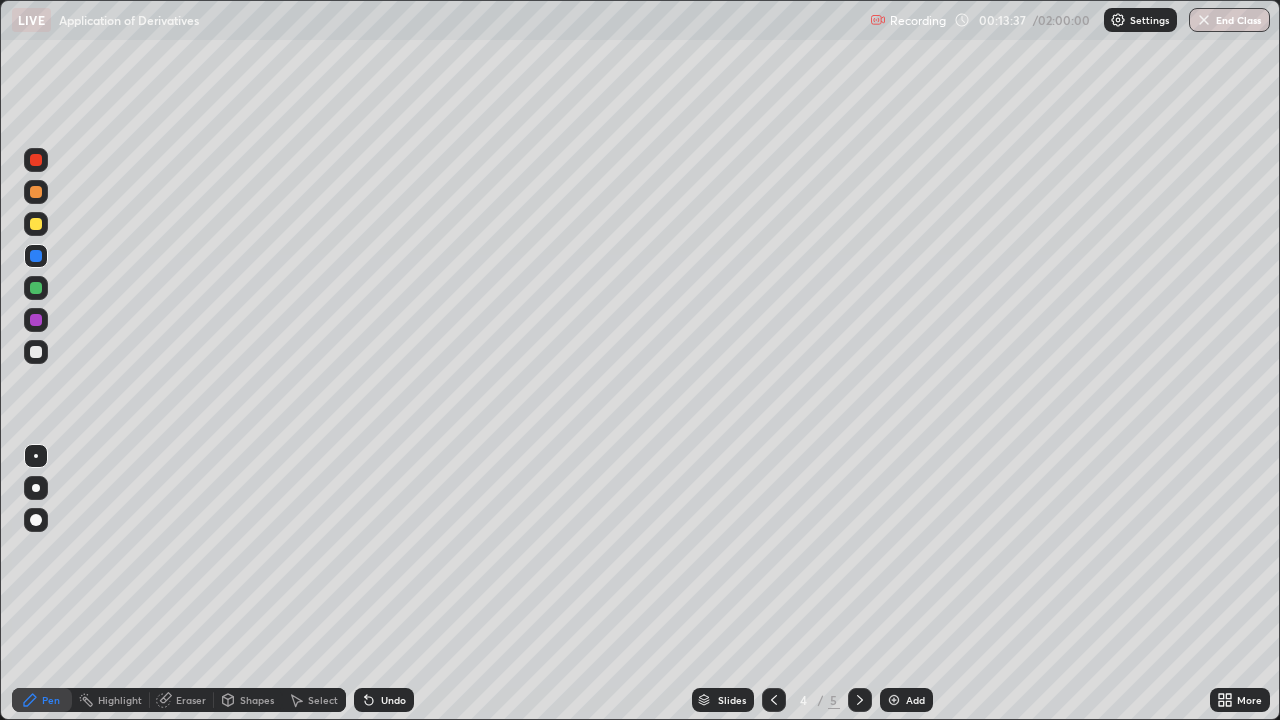 click 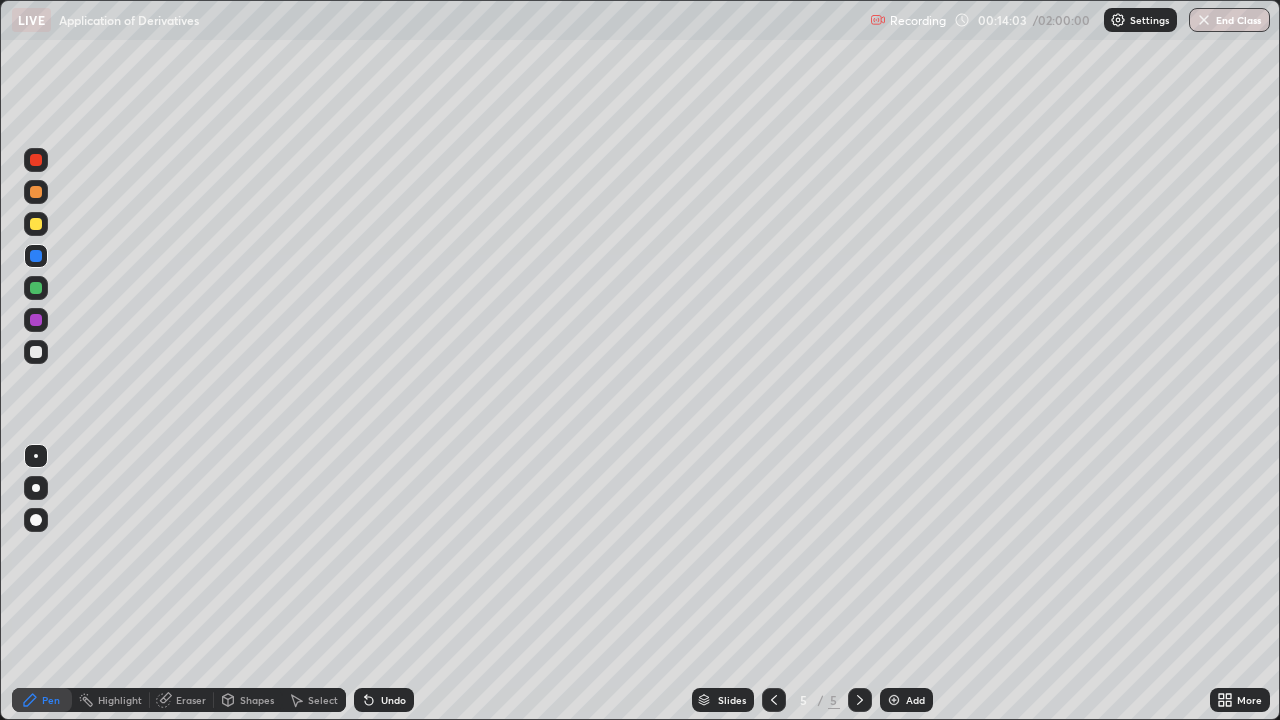 click on "Undo" at bounding box center (393, 700) 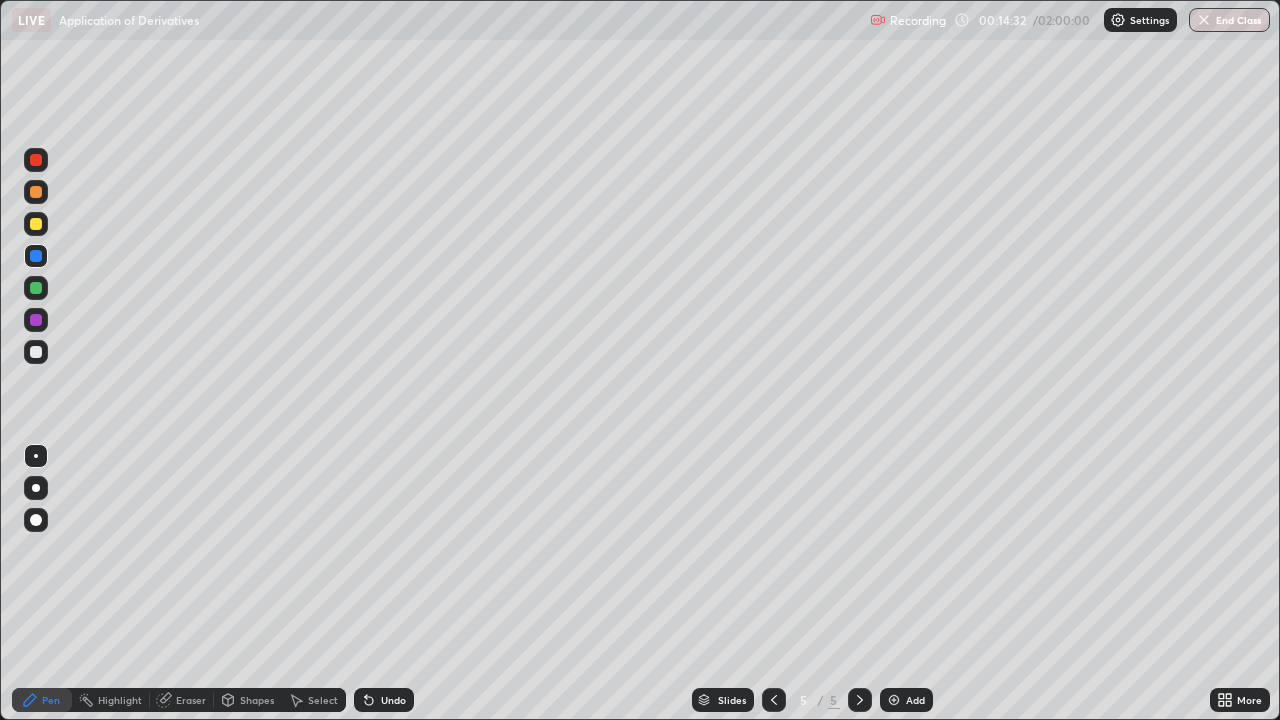 click 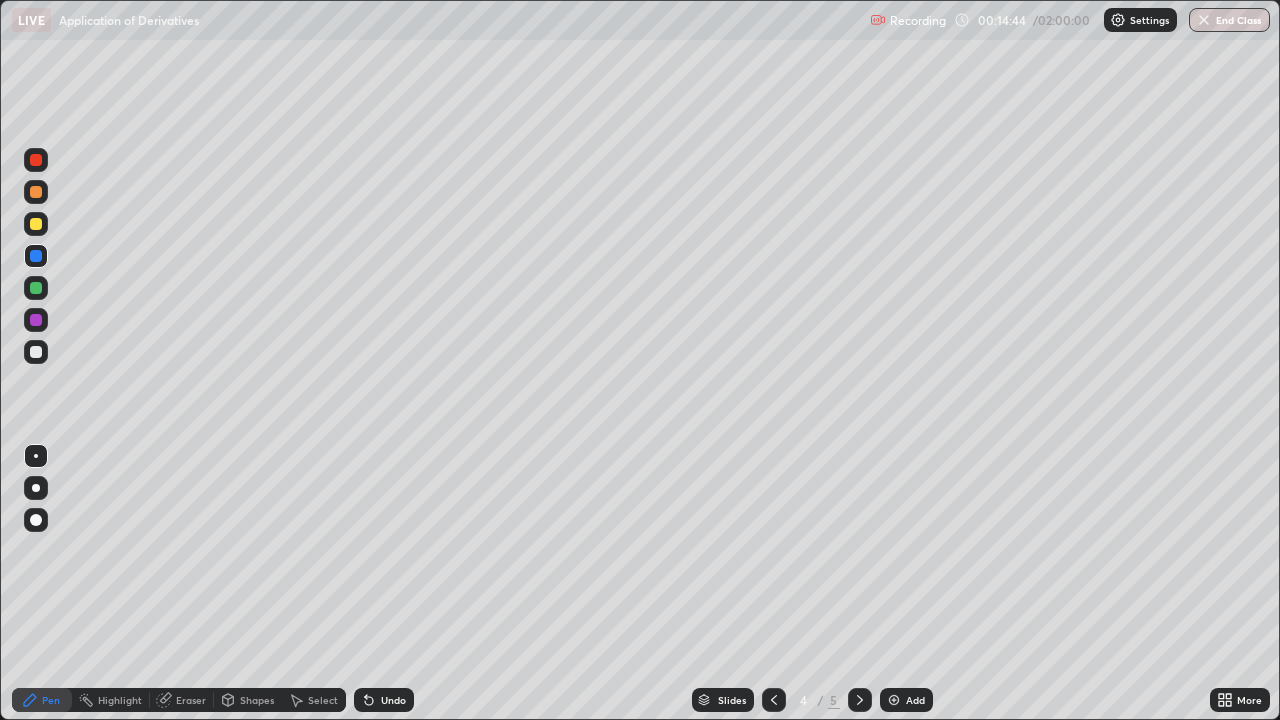 click 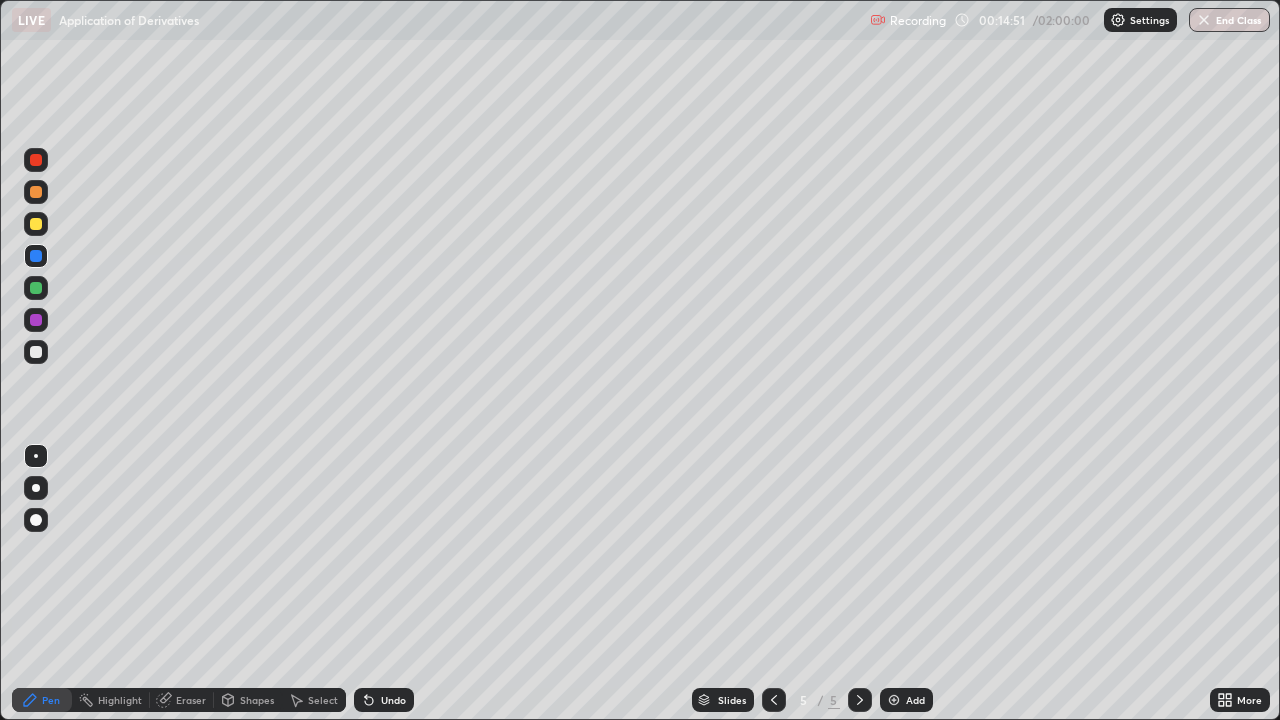 click at bounding box center [894, 700] 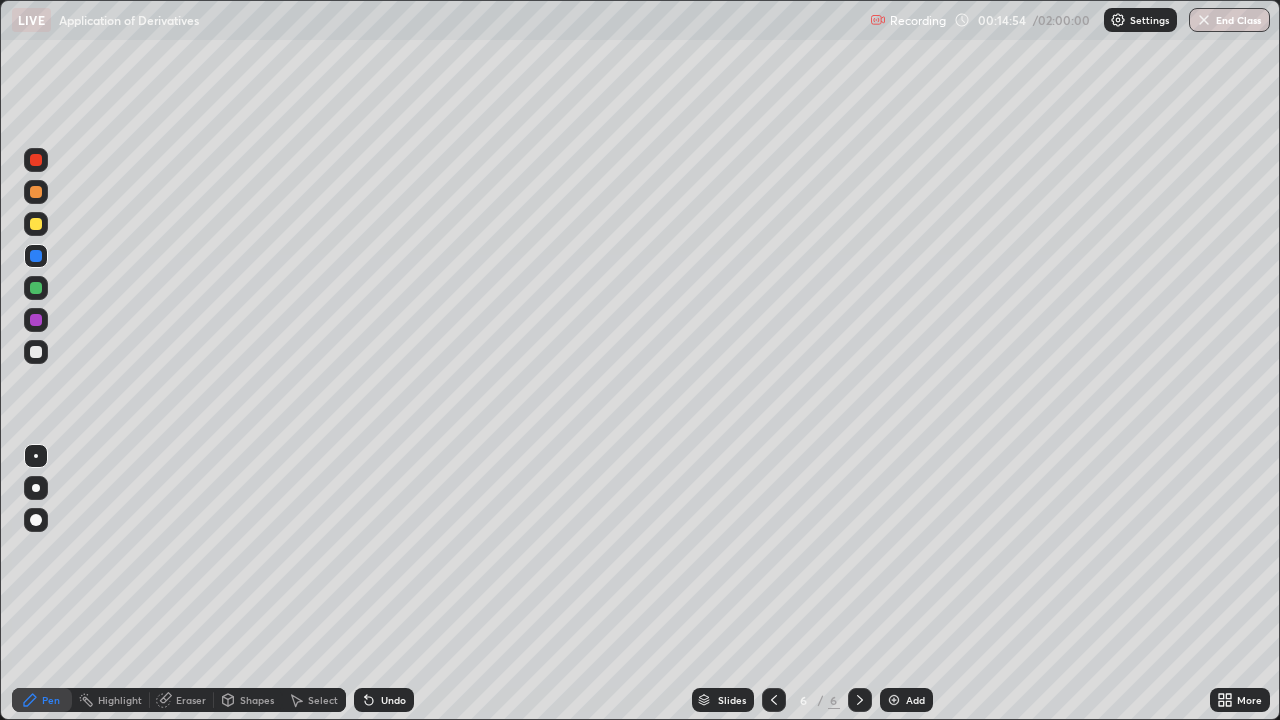 click at bounding box center [36, 224] 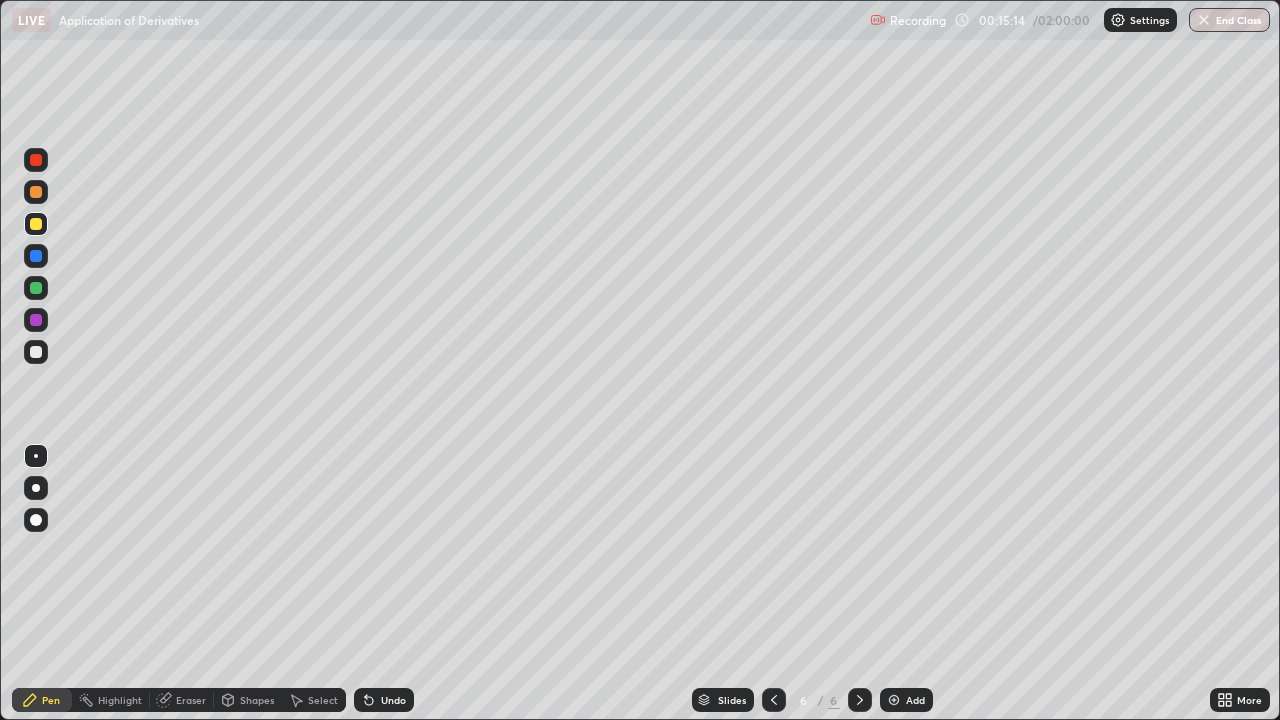click at bounding box center [36, 256] 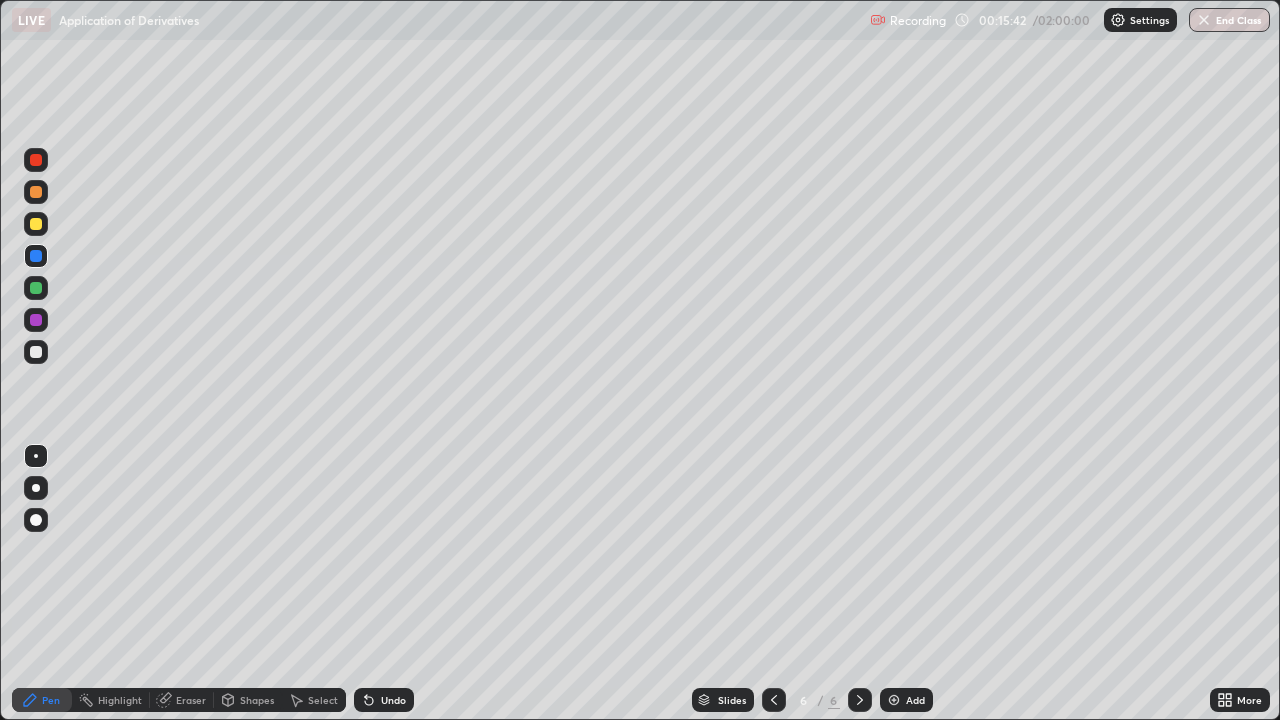 click 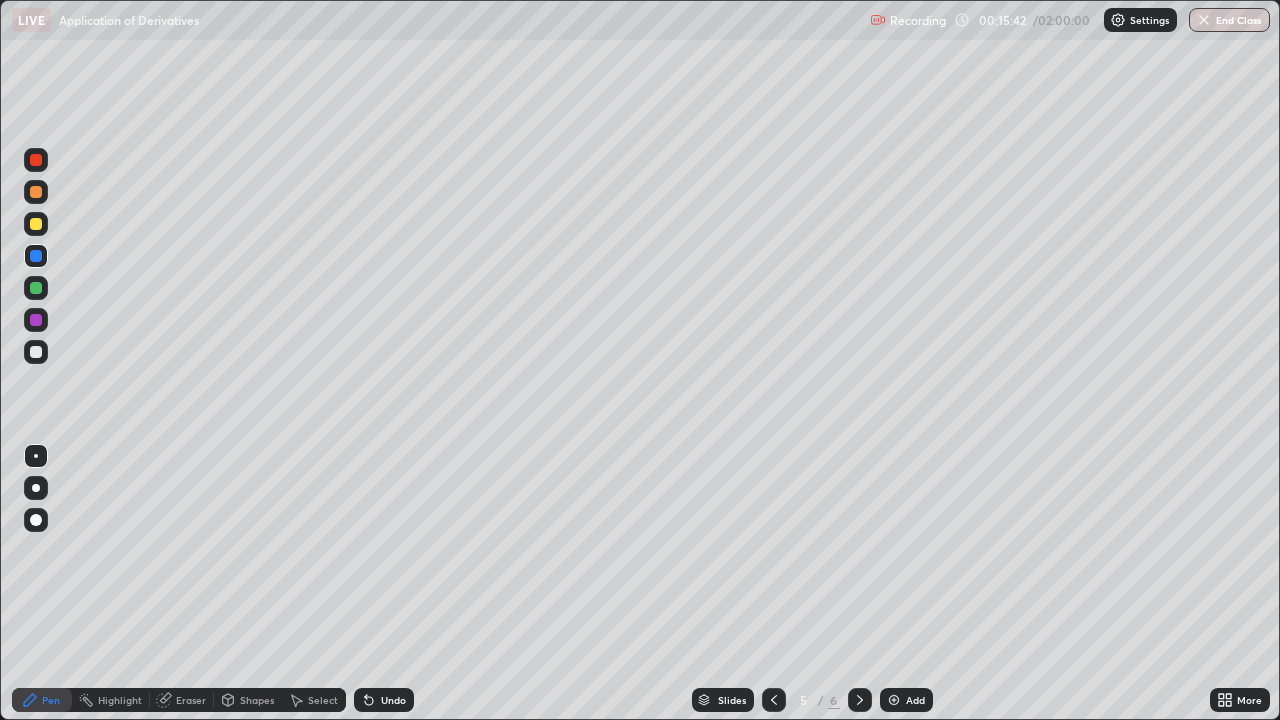click 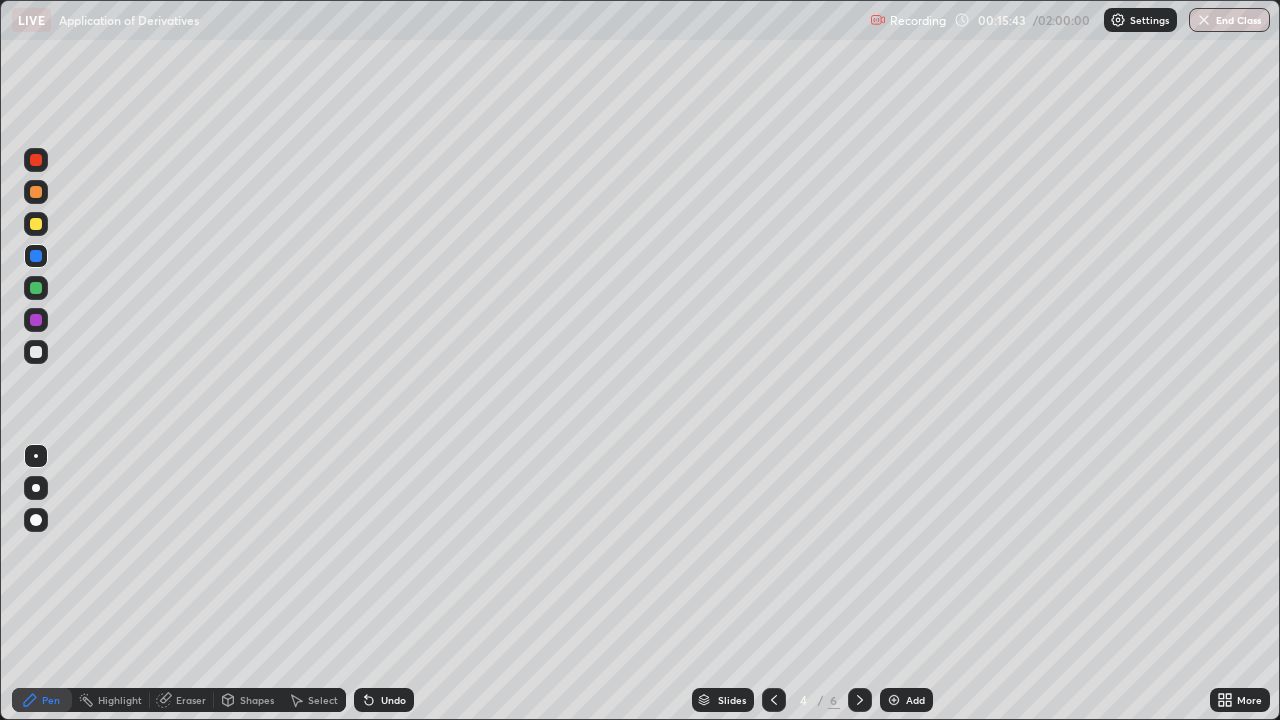 click 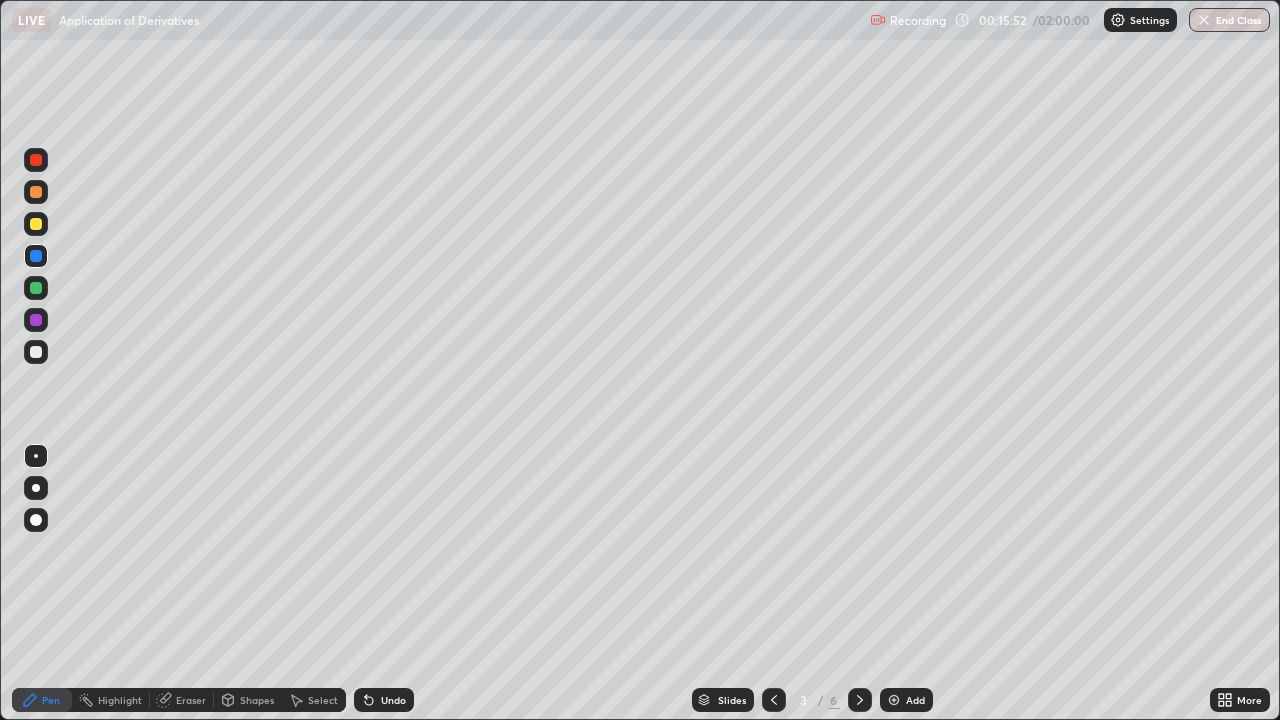 click 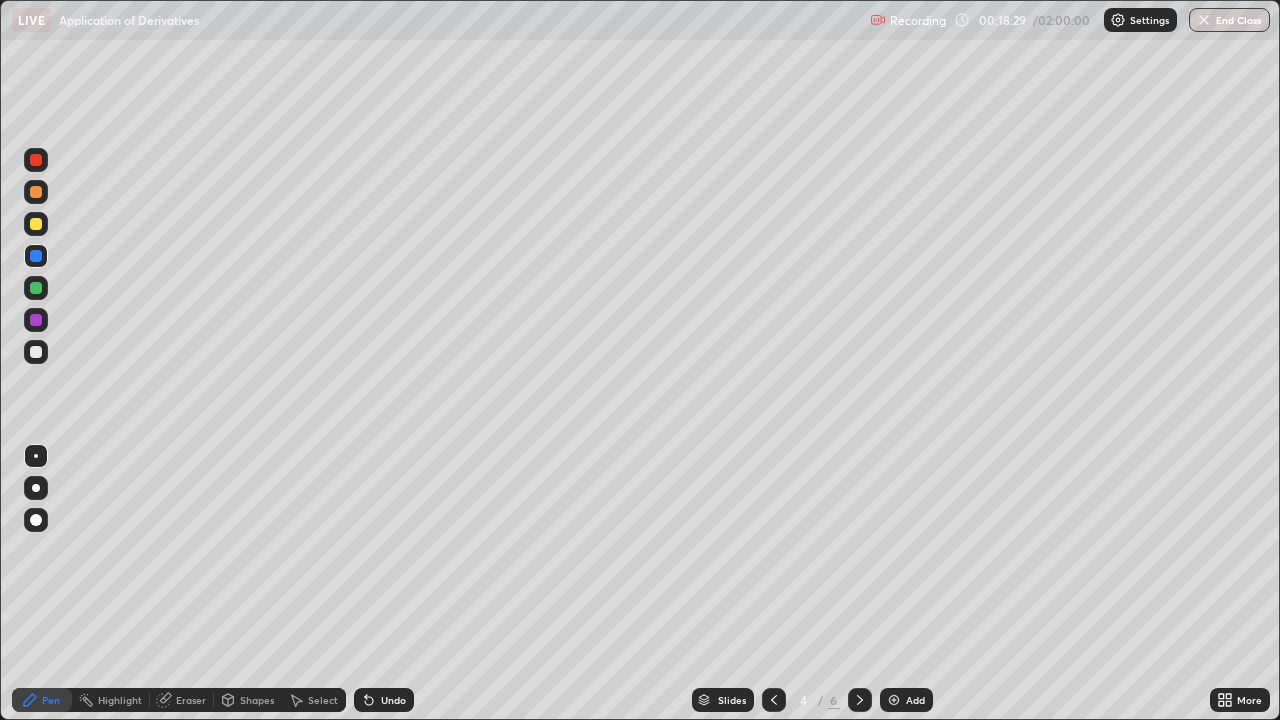 click 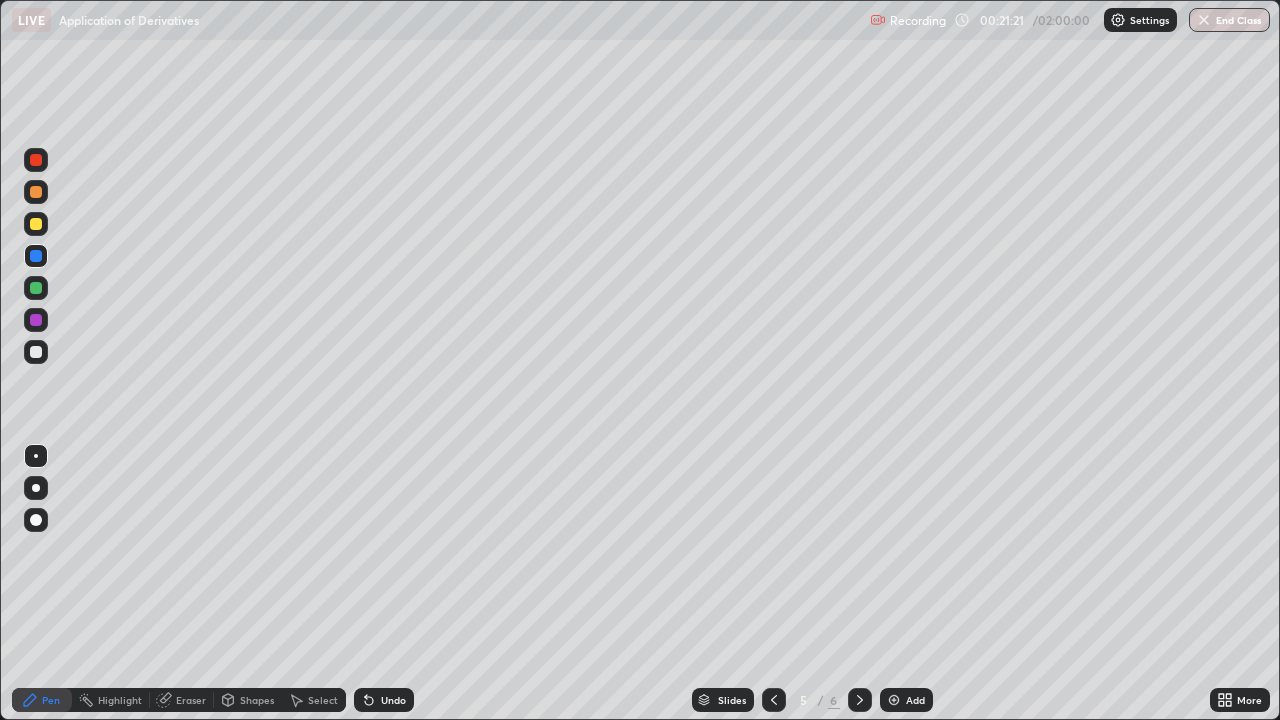 click 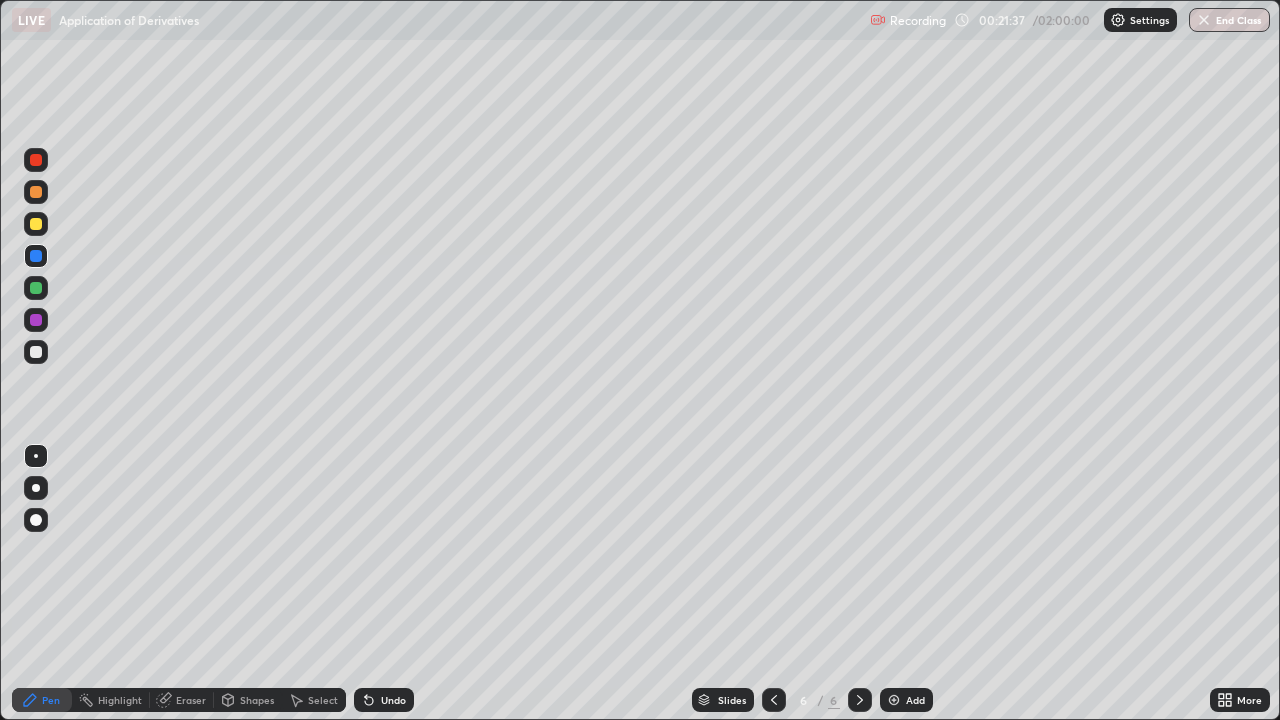 click at bounding box center (36, 352) 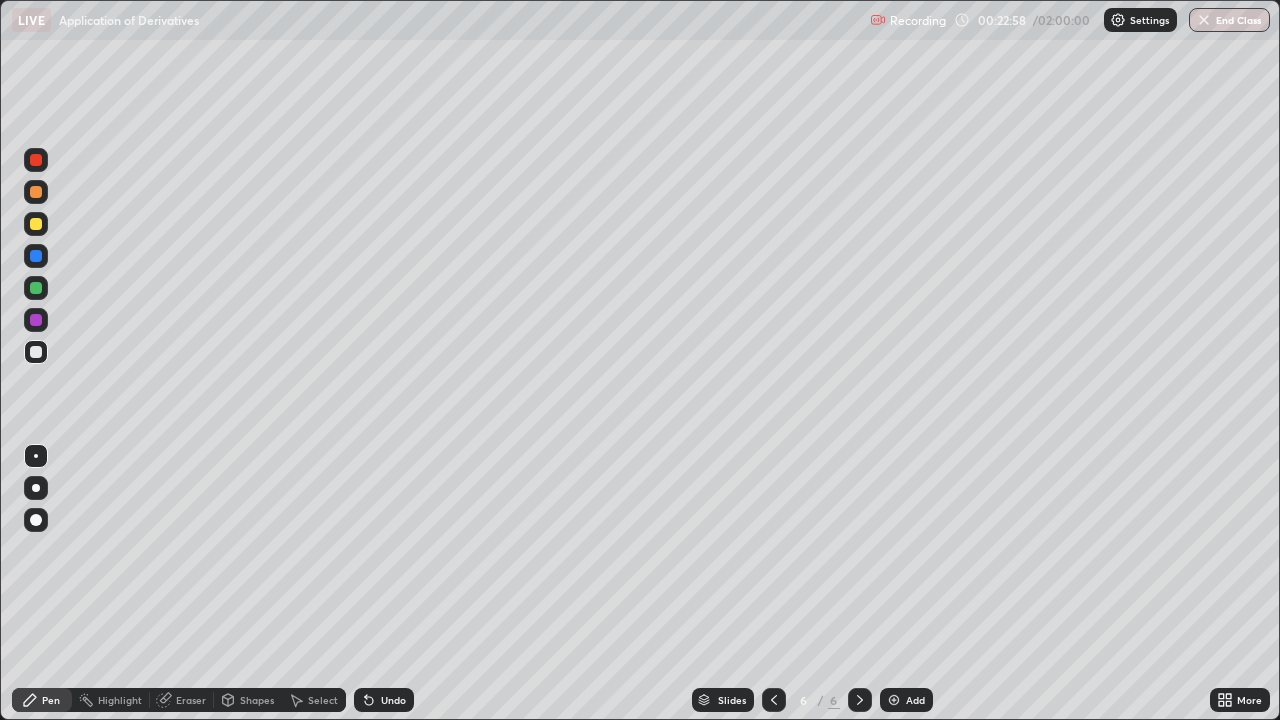 click at bounding box center [36, 288] 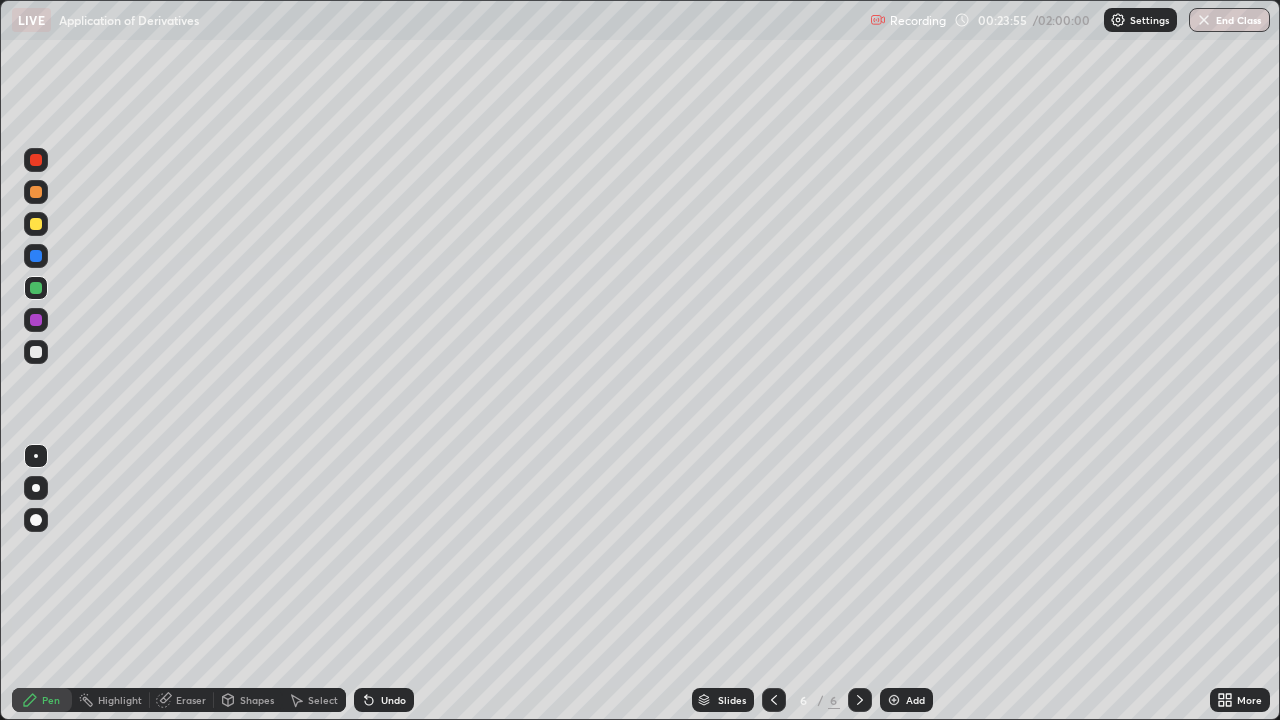 click at bounding box center (36, 320) 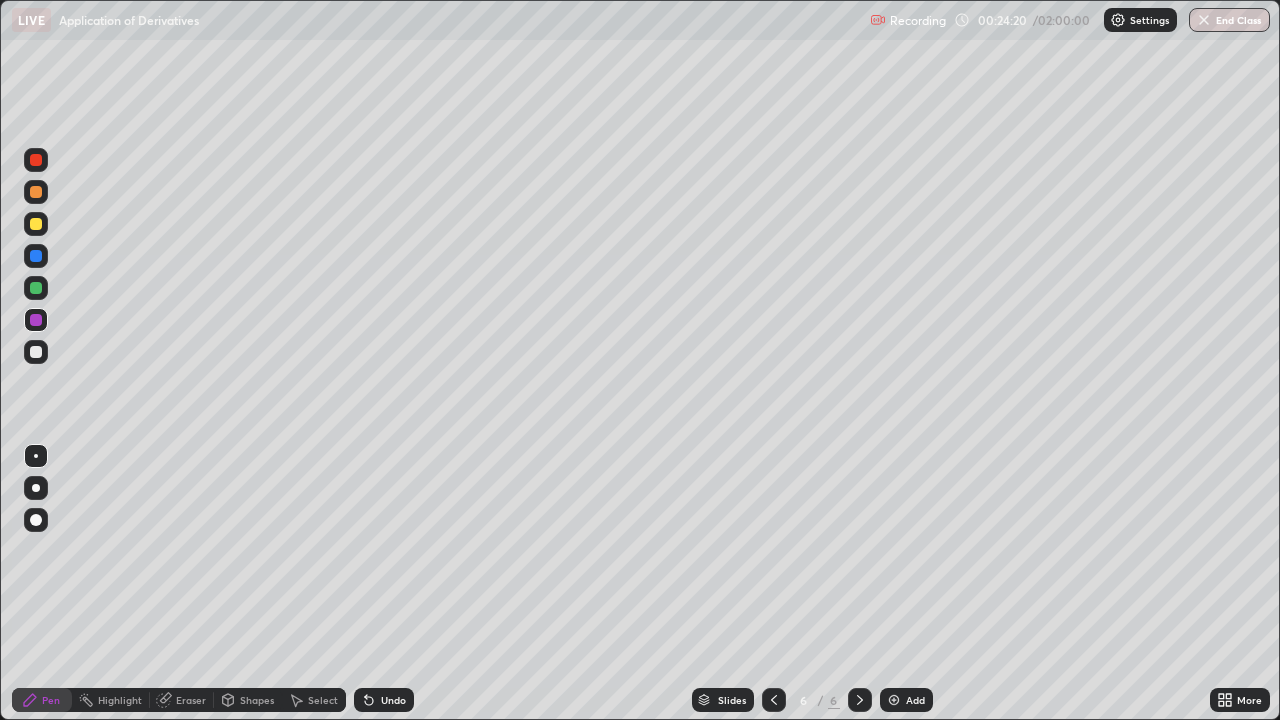 click at bounding box center [36, 352] 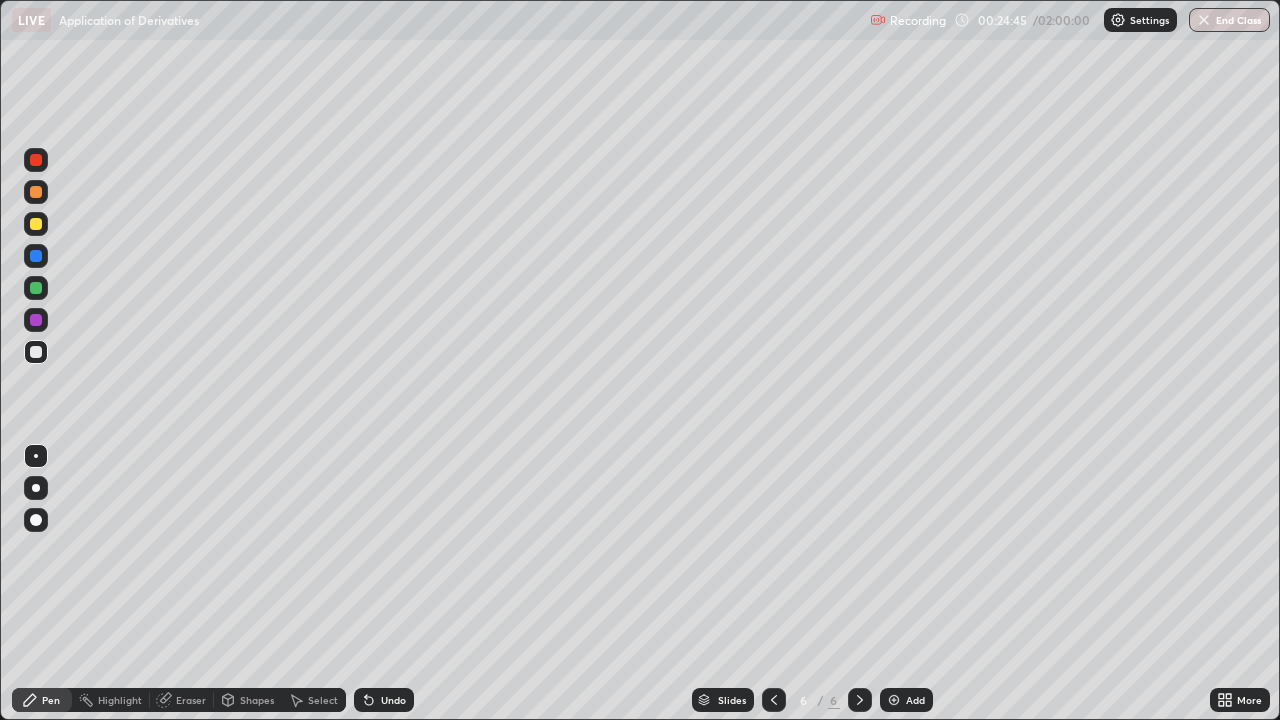 click on "Undo" at bounding box center [384, 700] 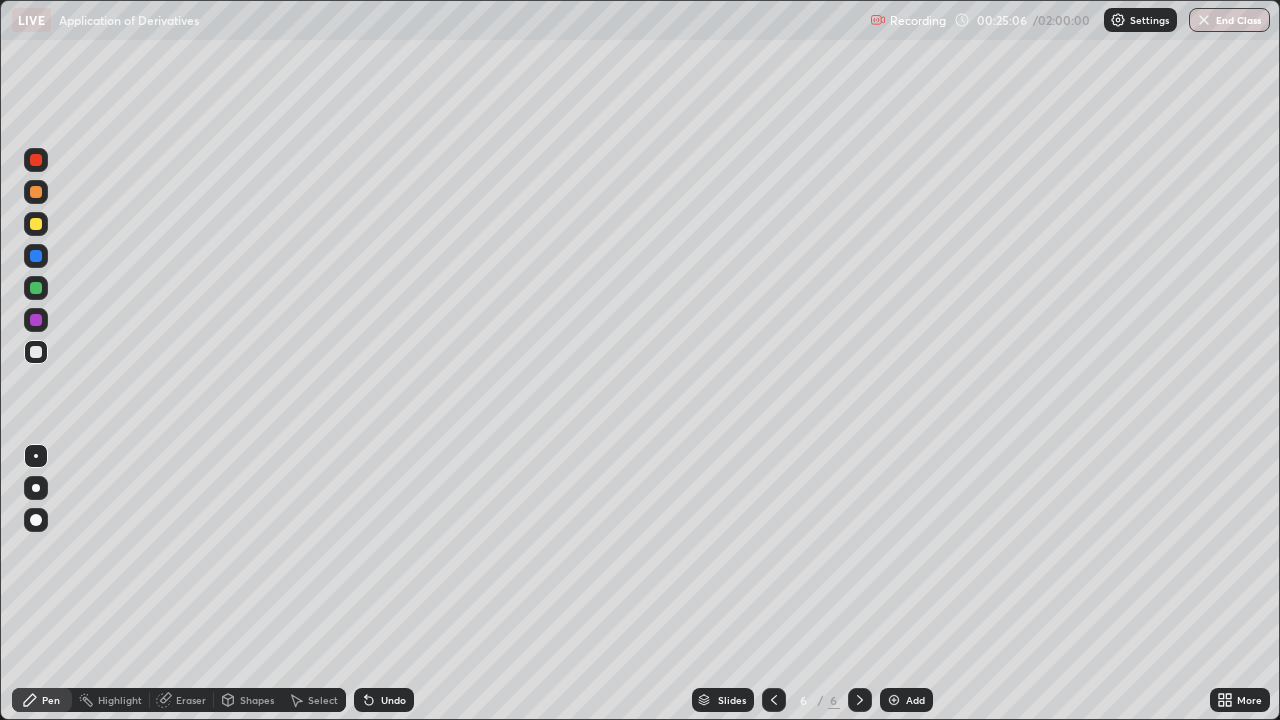 click at bounding box center [36, 160] 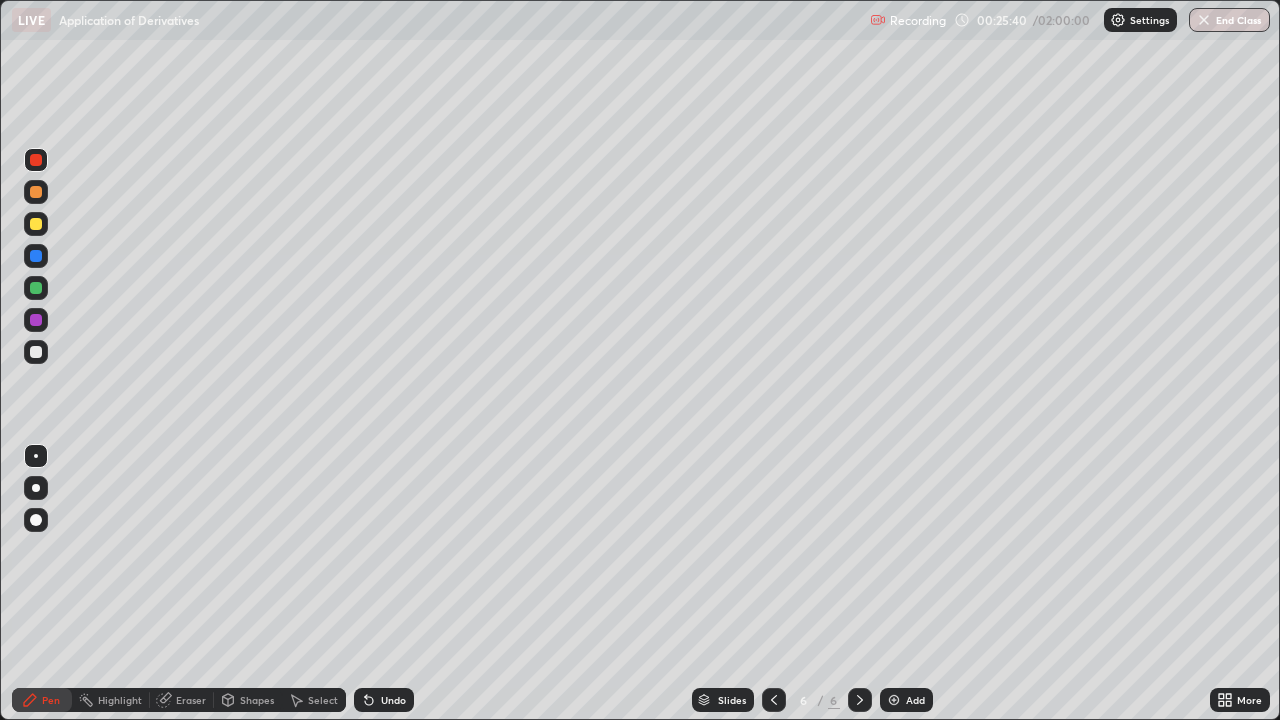 click 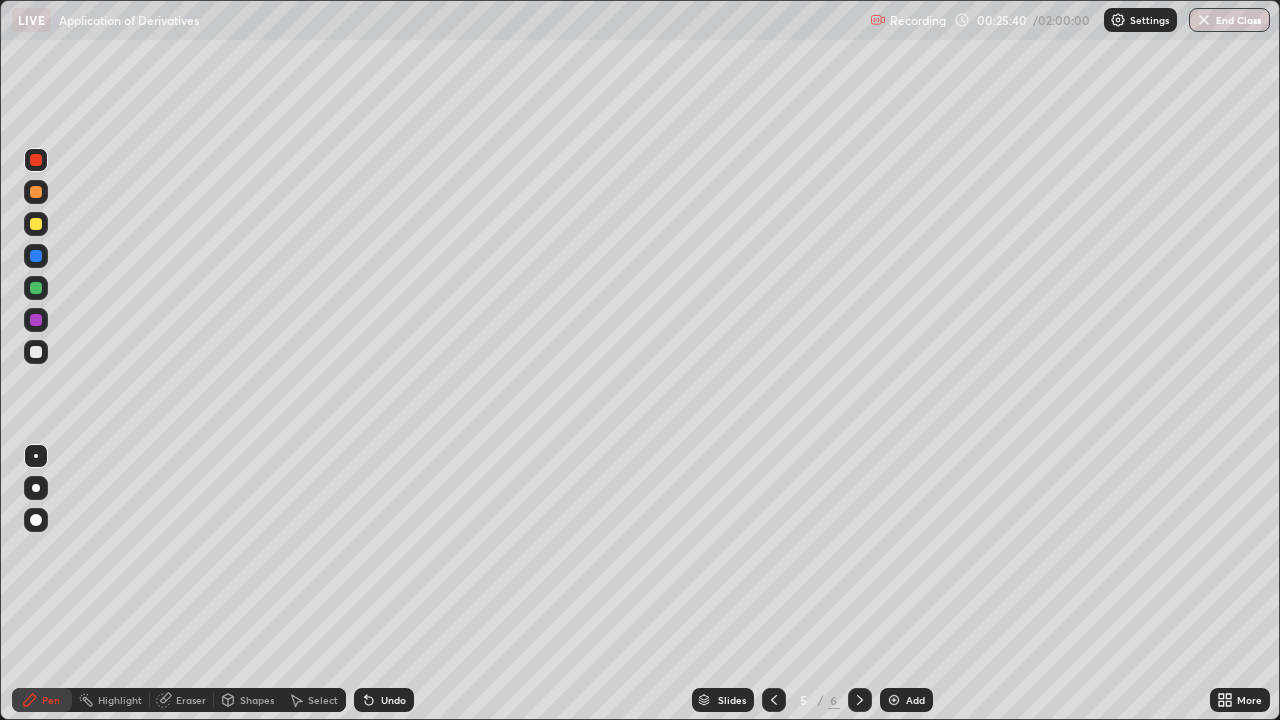 click 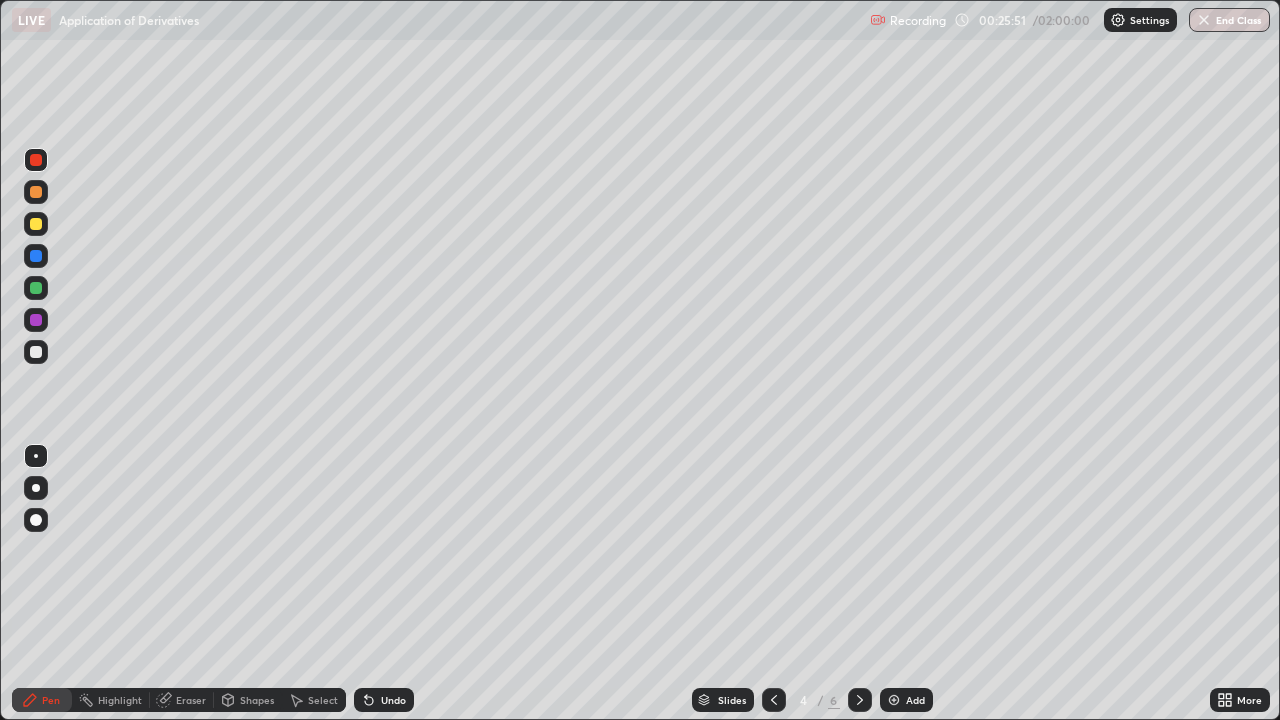 click 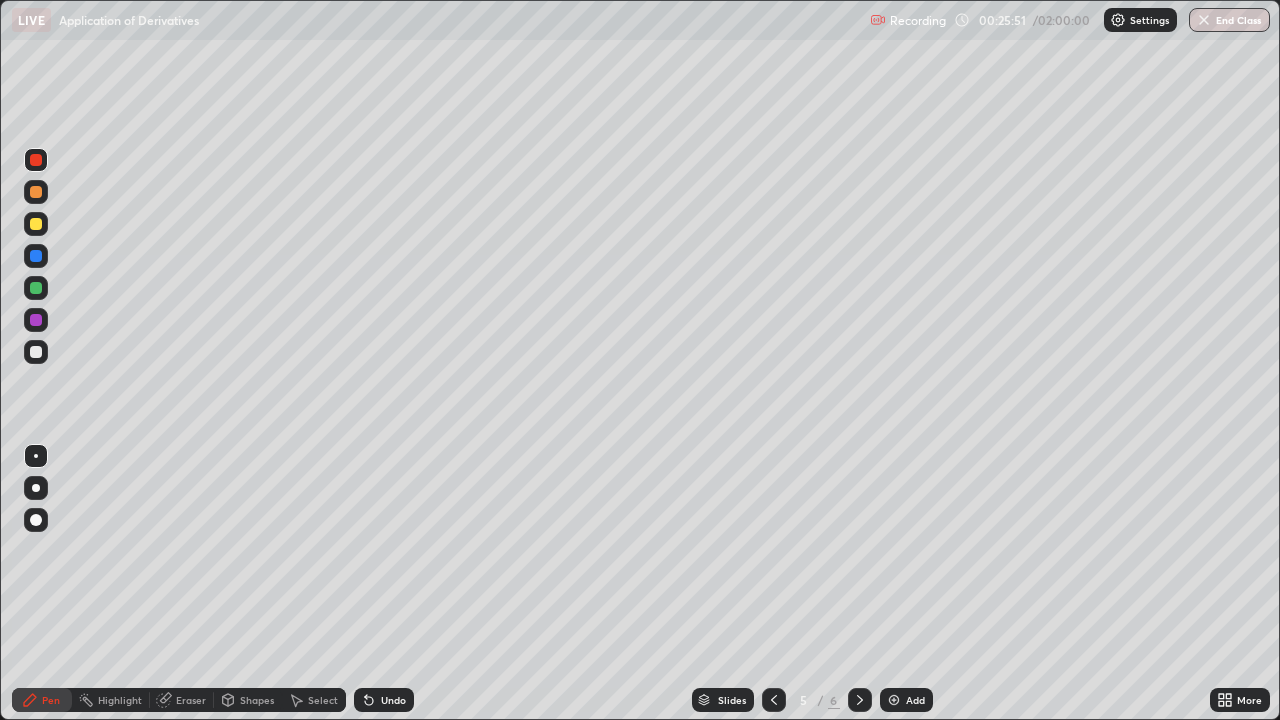 click 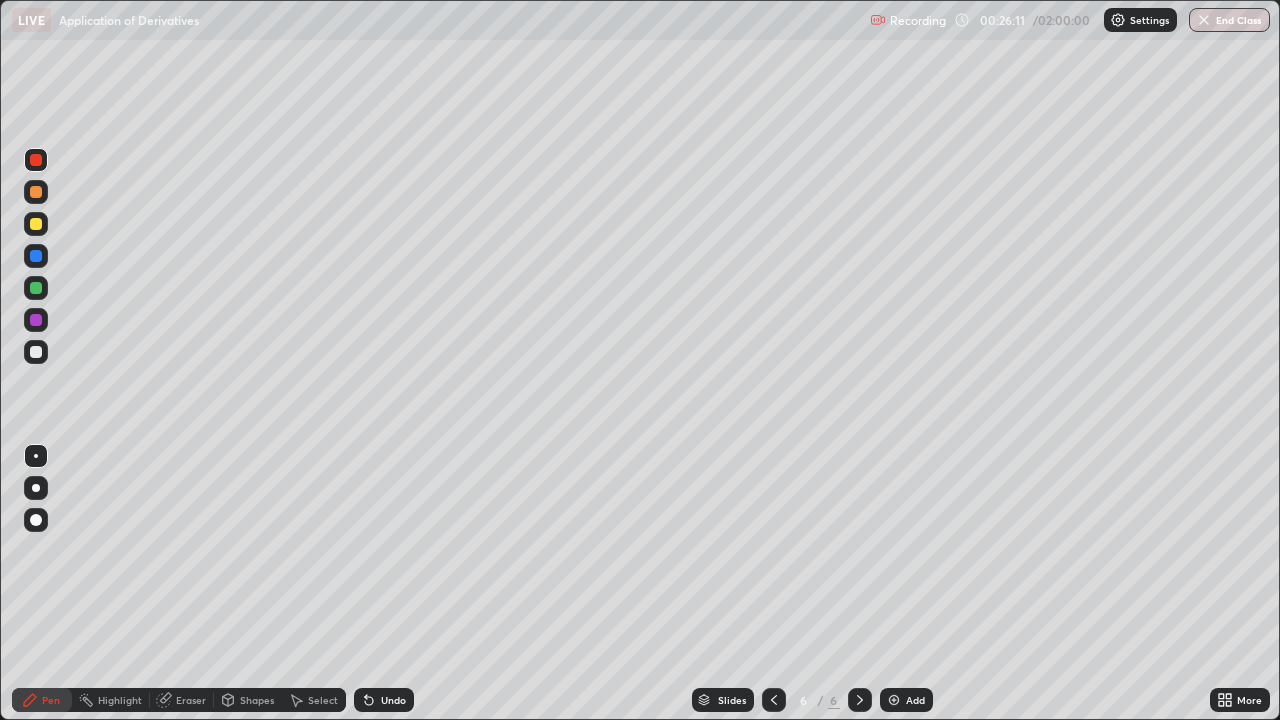 click 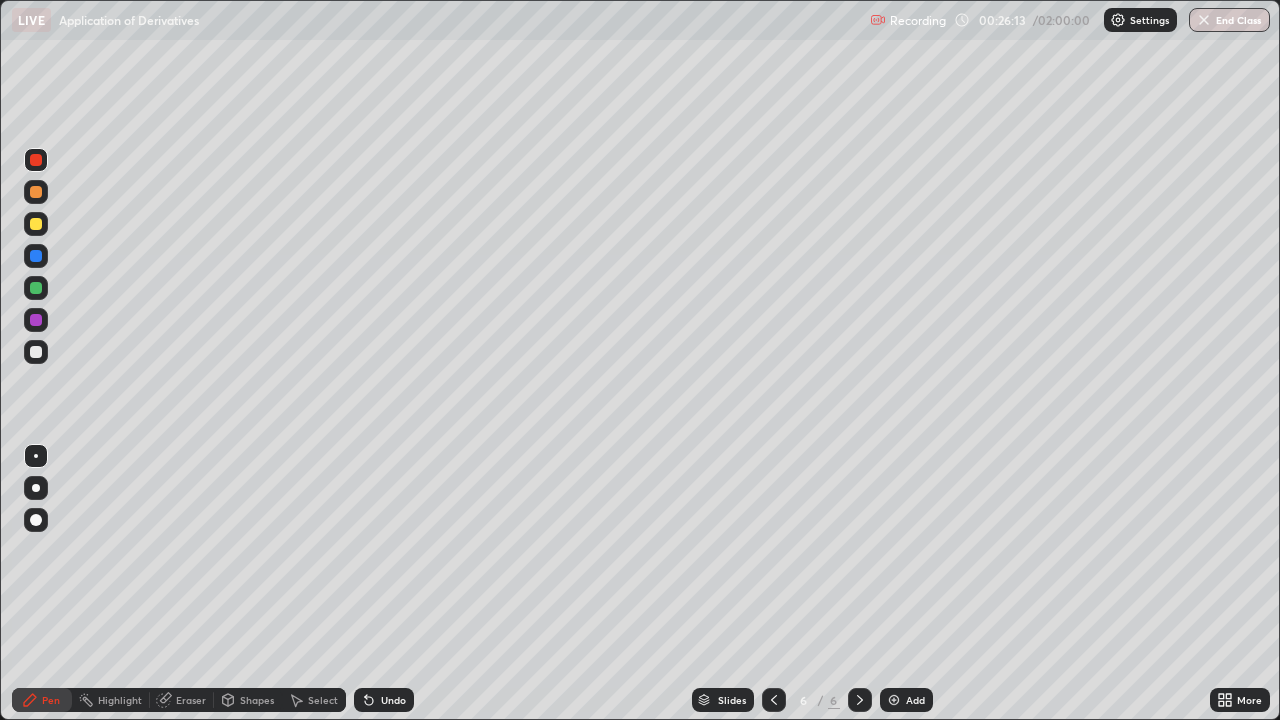click at bounding box center (894, 700) 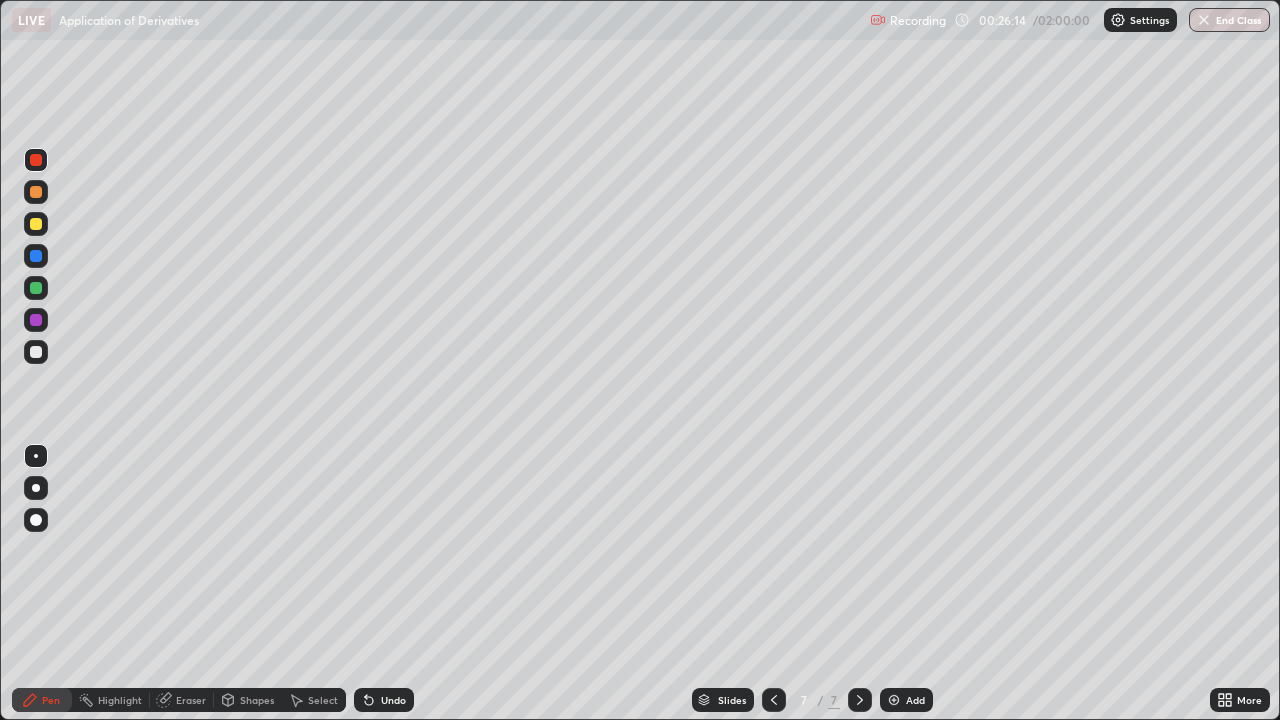 click at bounding box center [36, 256] 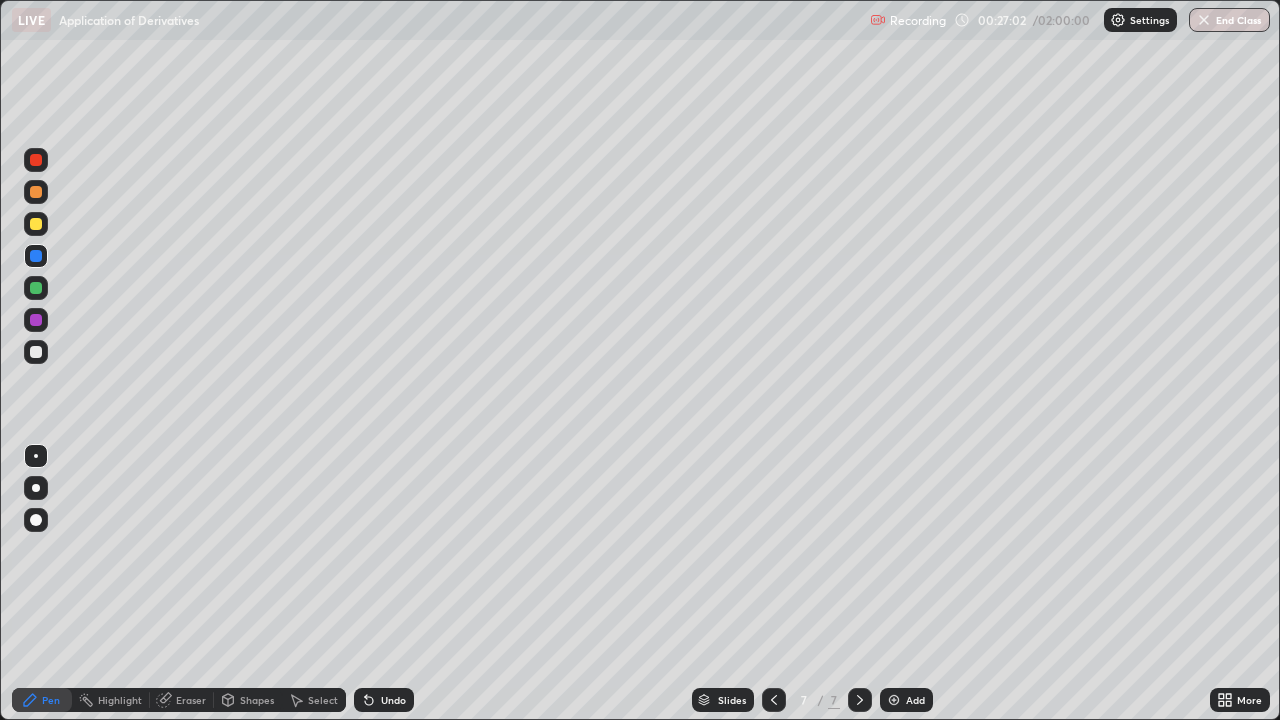 click on "Eraser" at bounding box center (191, 700) 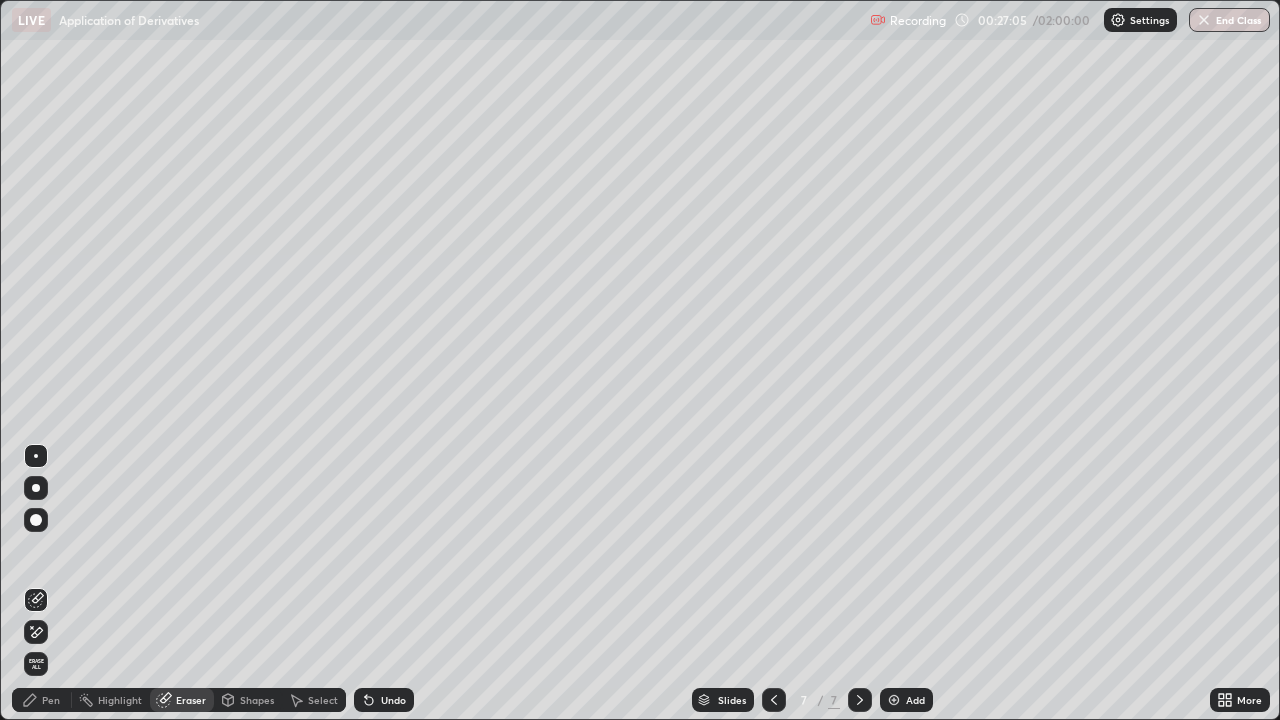 click 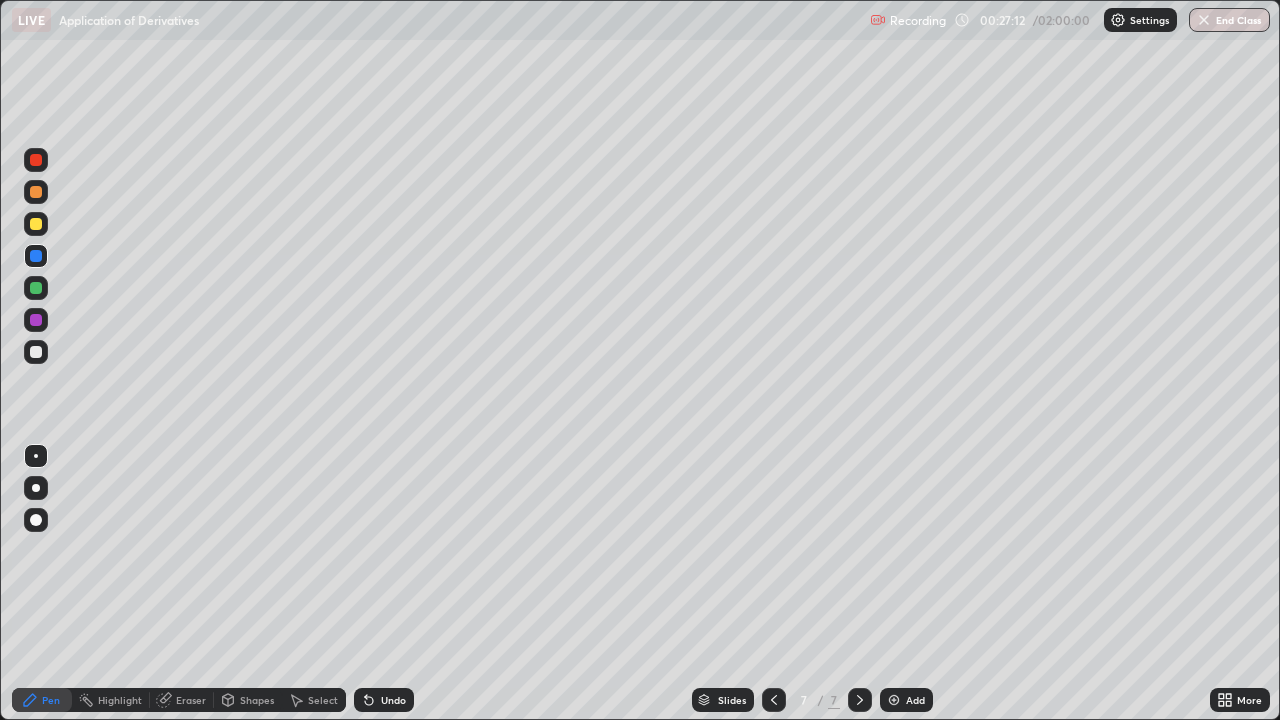 click 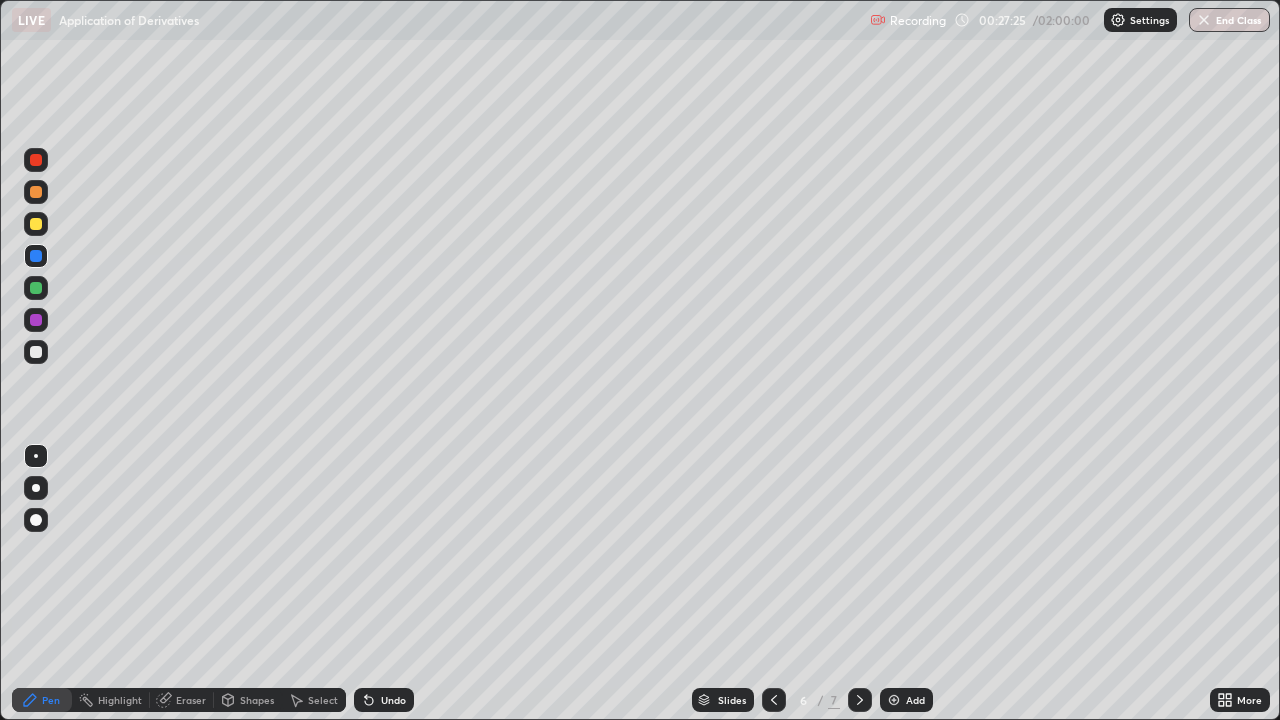 click 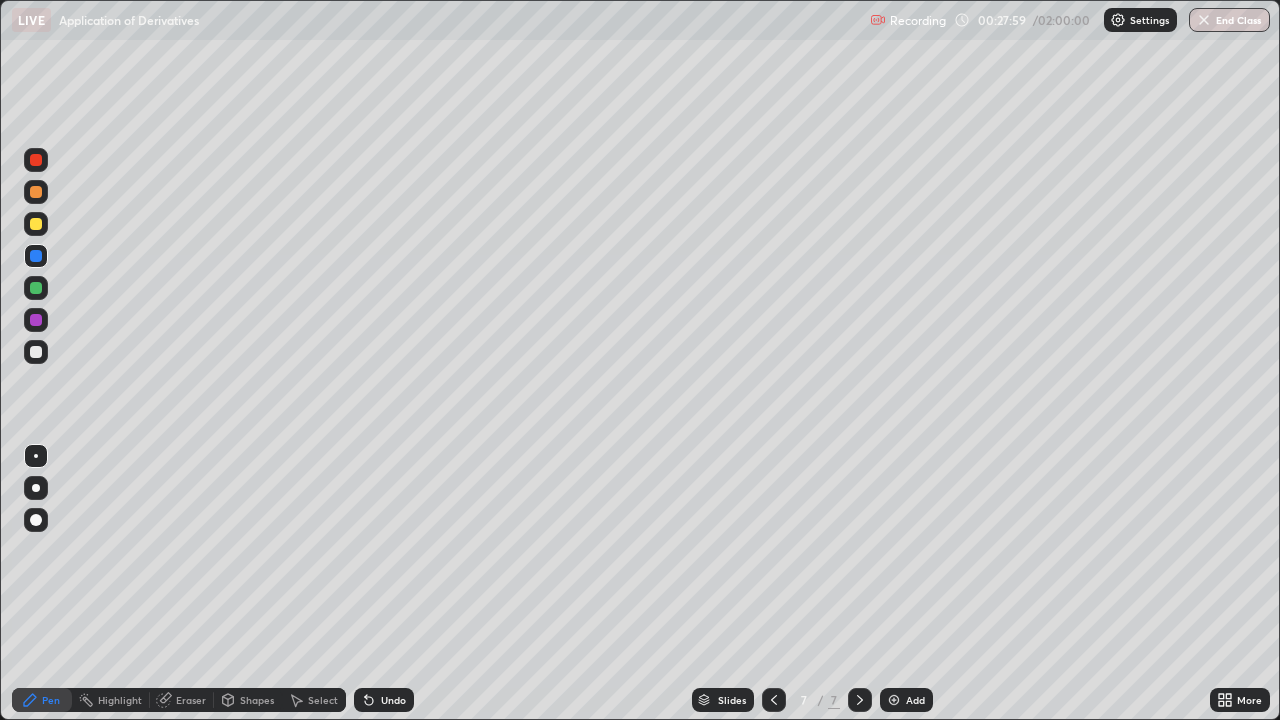 click on "Undo" at bounding box center (384, 700) 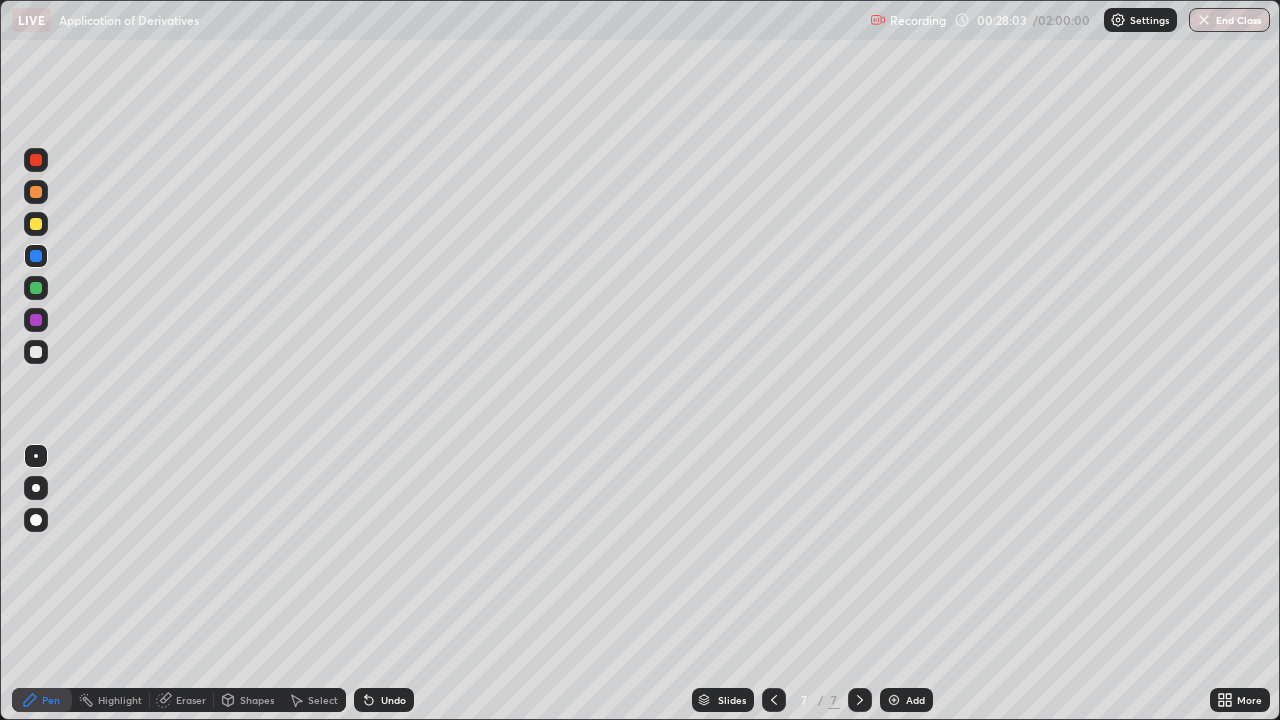 click 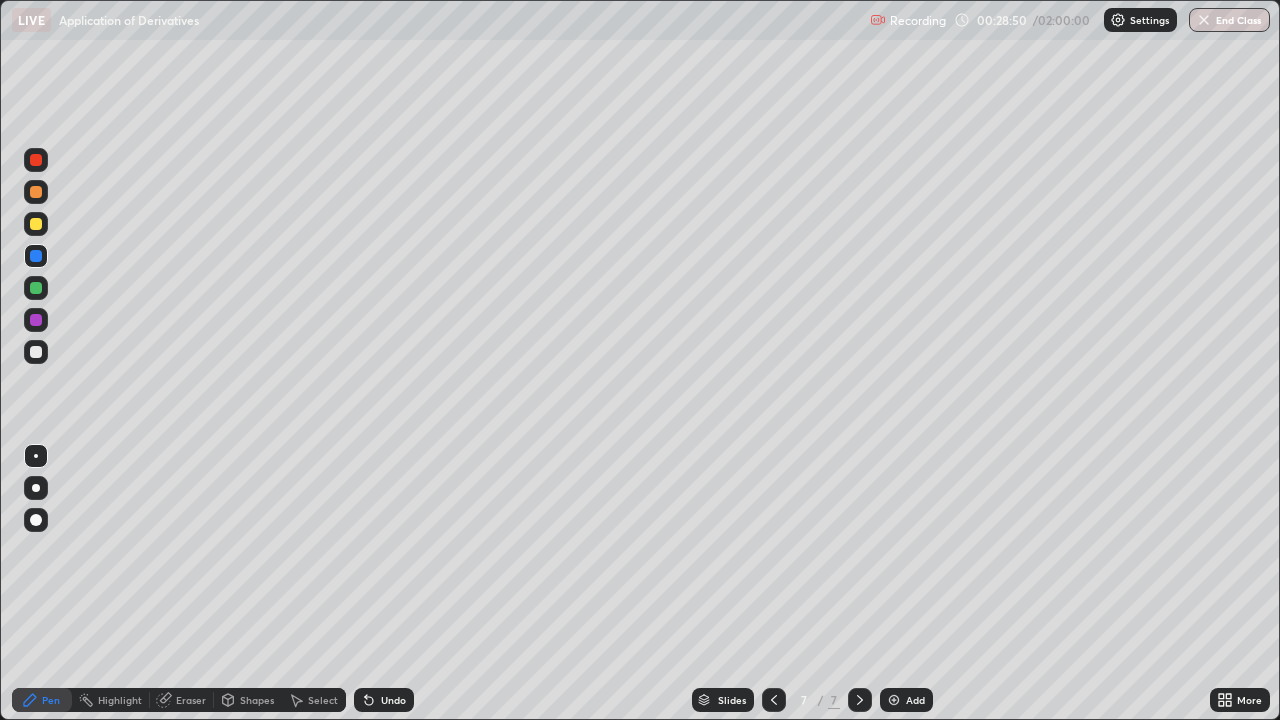 click 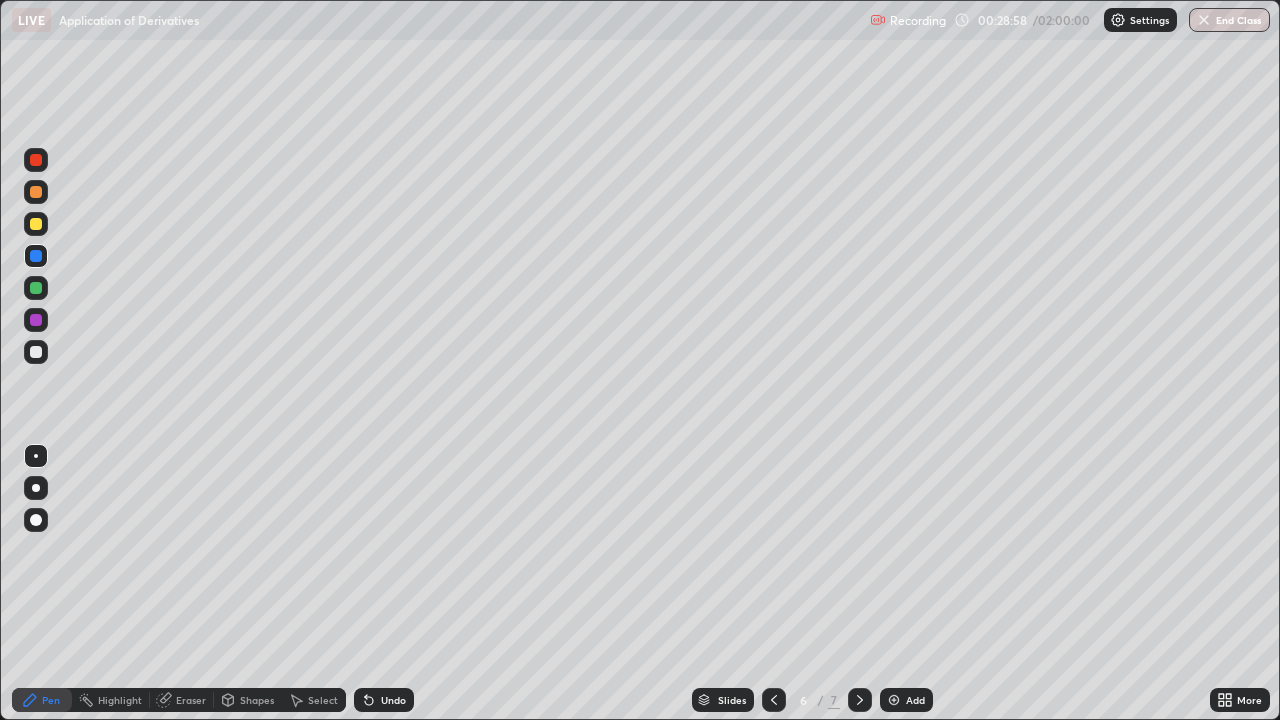 click 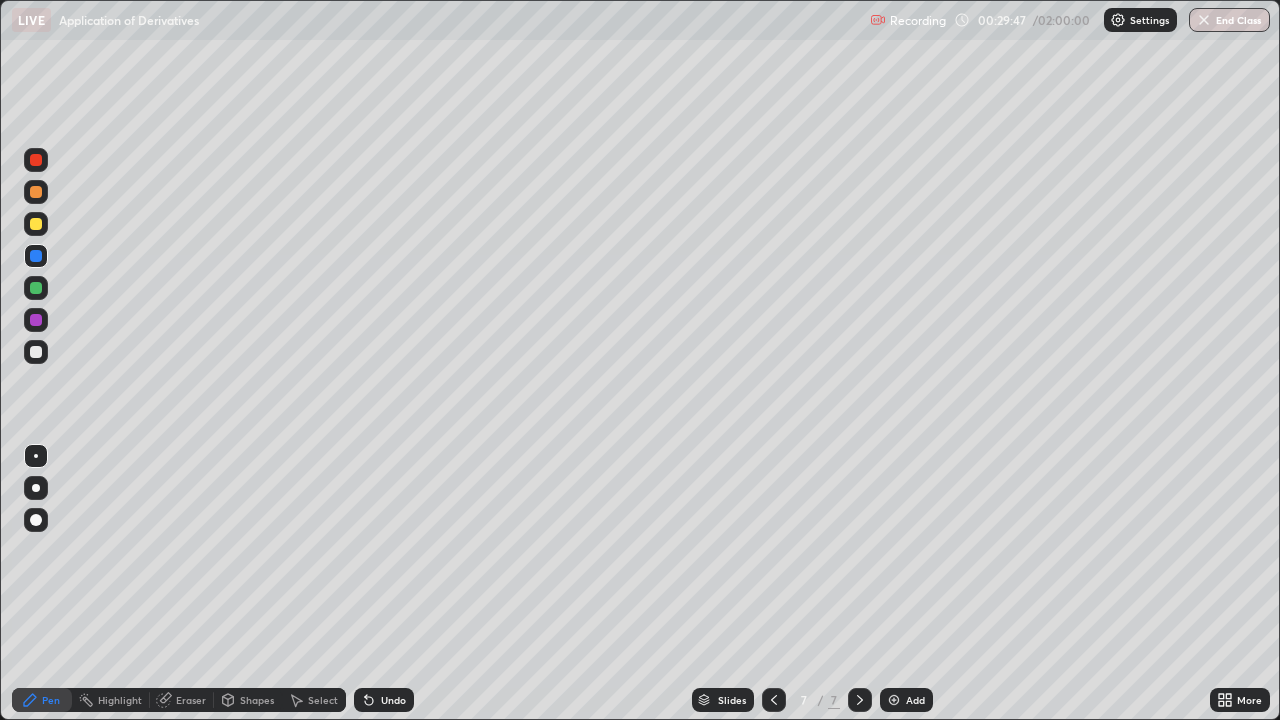 click at bounding box center [36, 352] 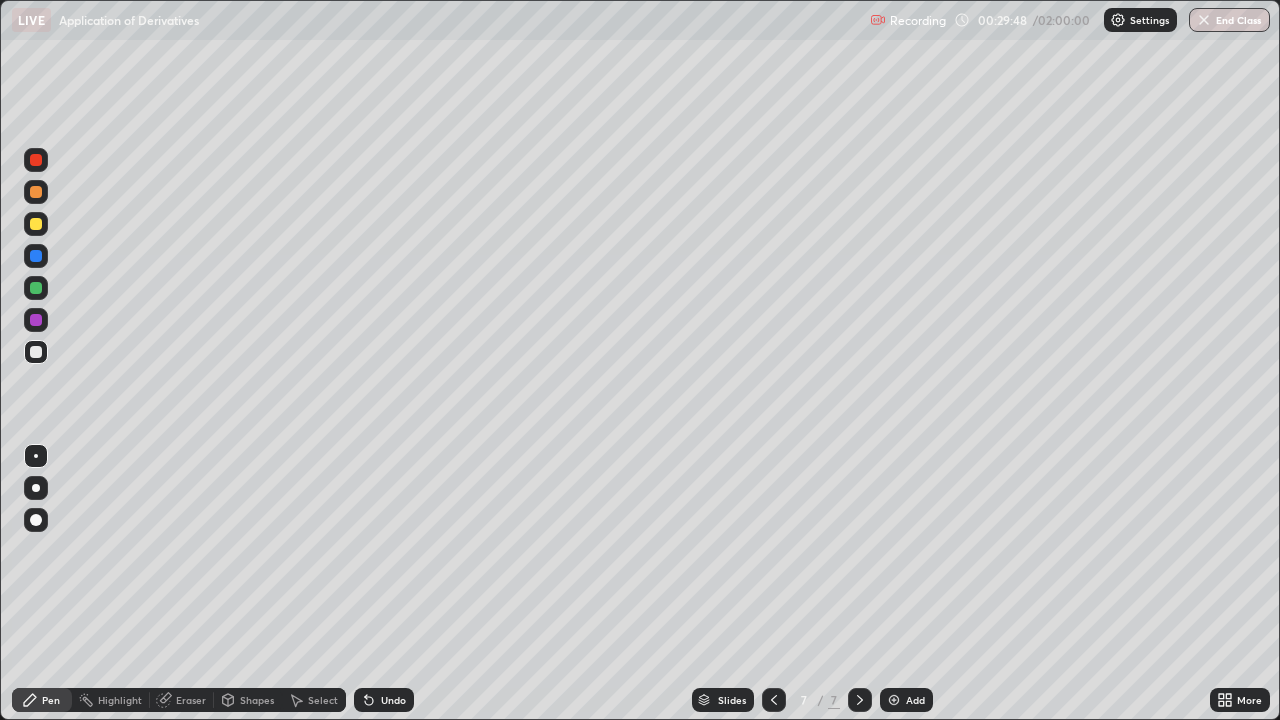 click on "Eraser" at bounding box center (191, 700) 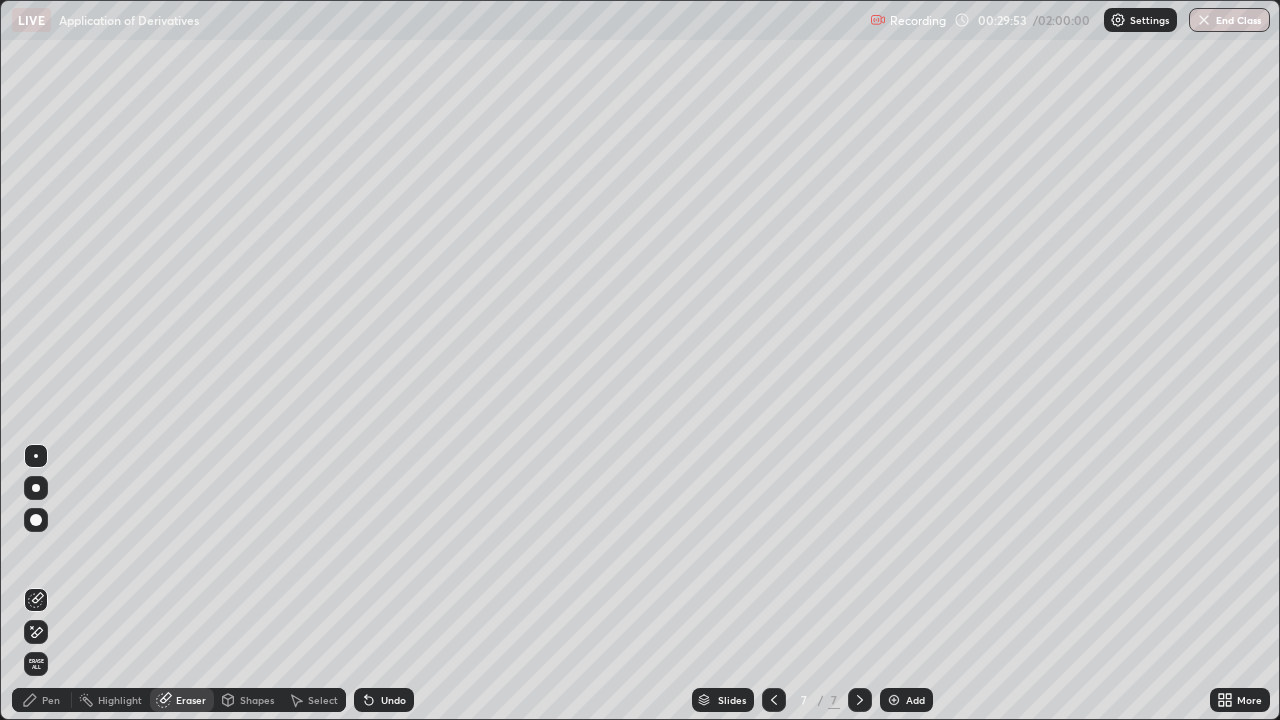 click on "Pen" at bounding box center [42, 700] 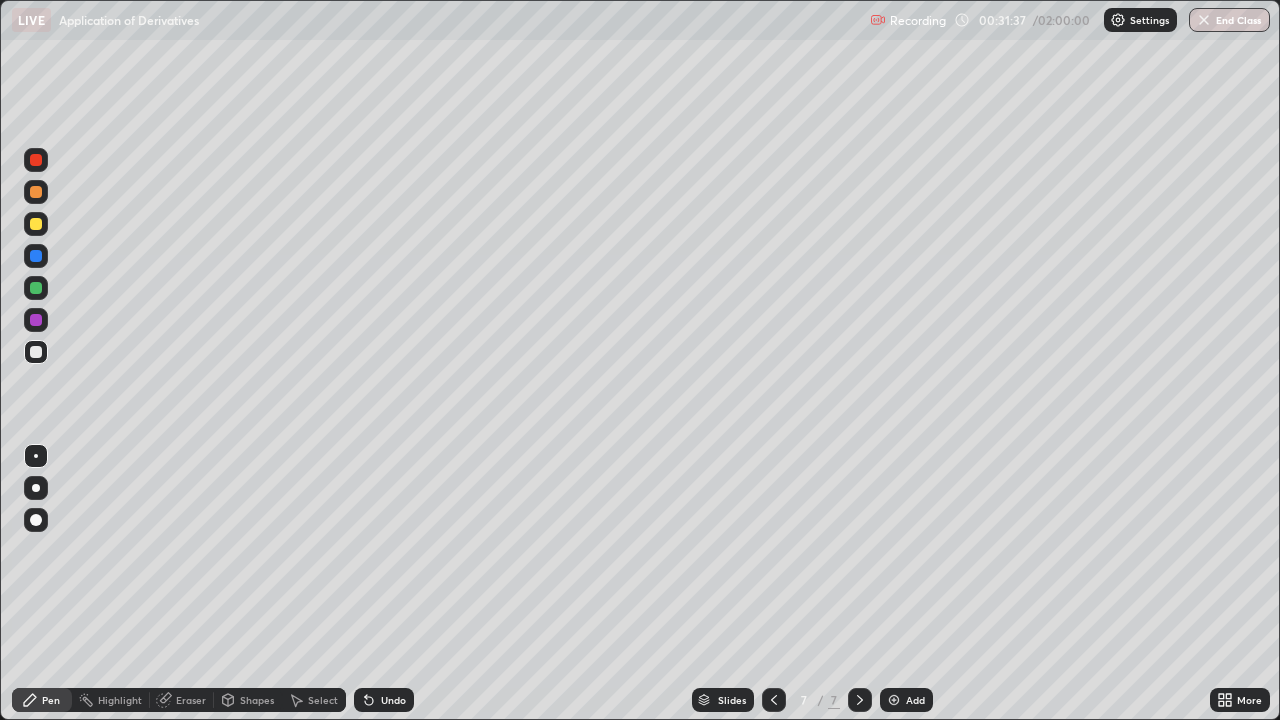 click 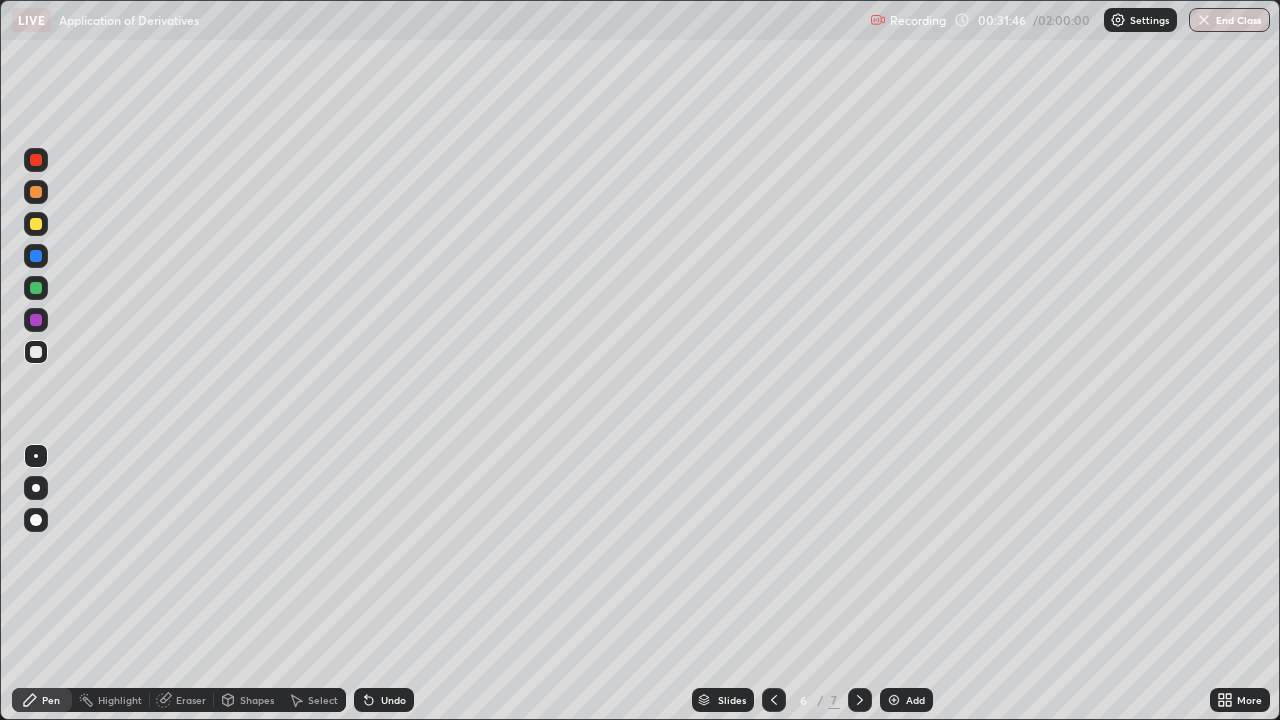 click 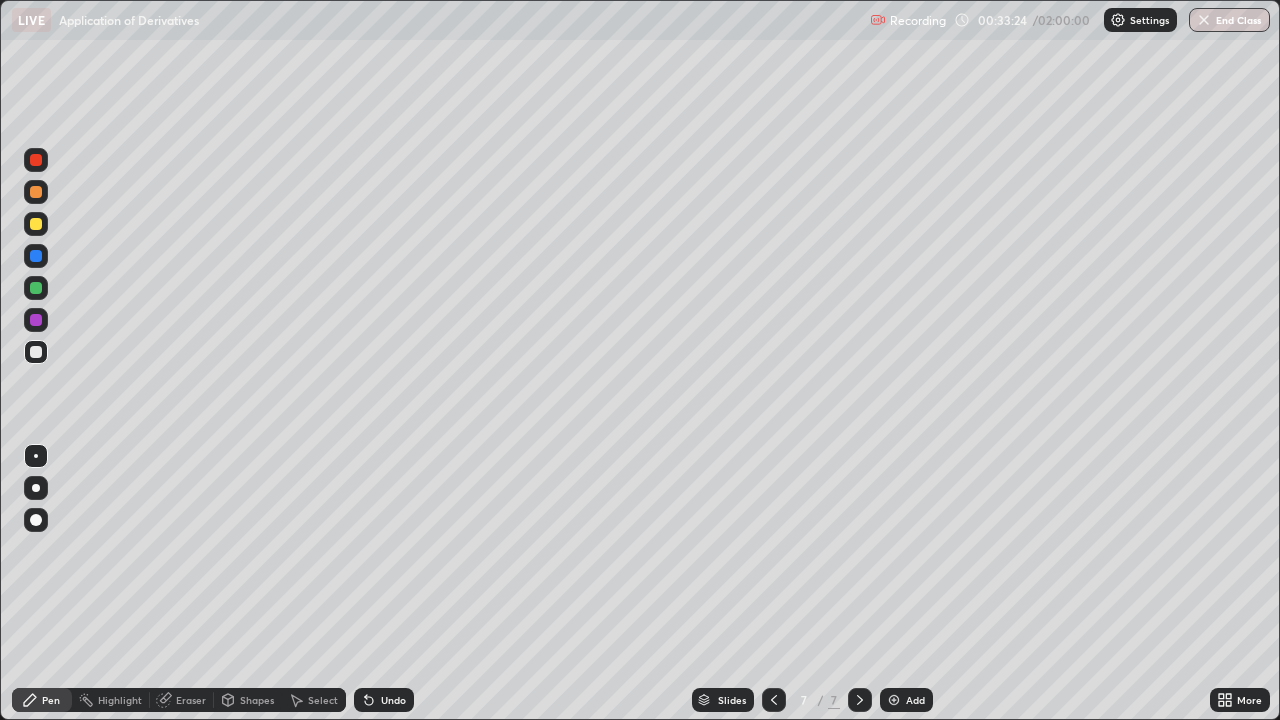 click at bounding box center [894, 700] 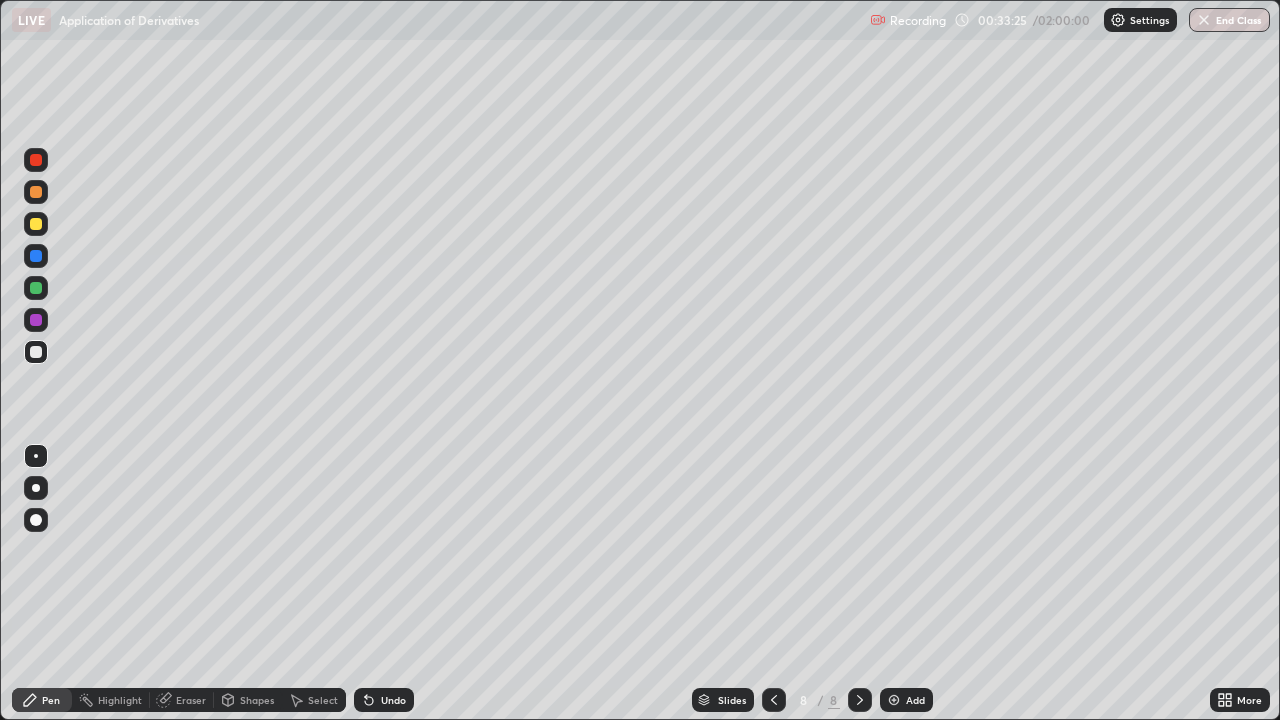 click on "Shapes" at bounding box center [257, 700] 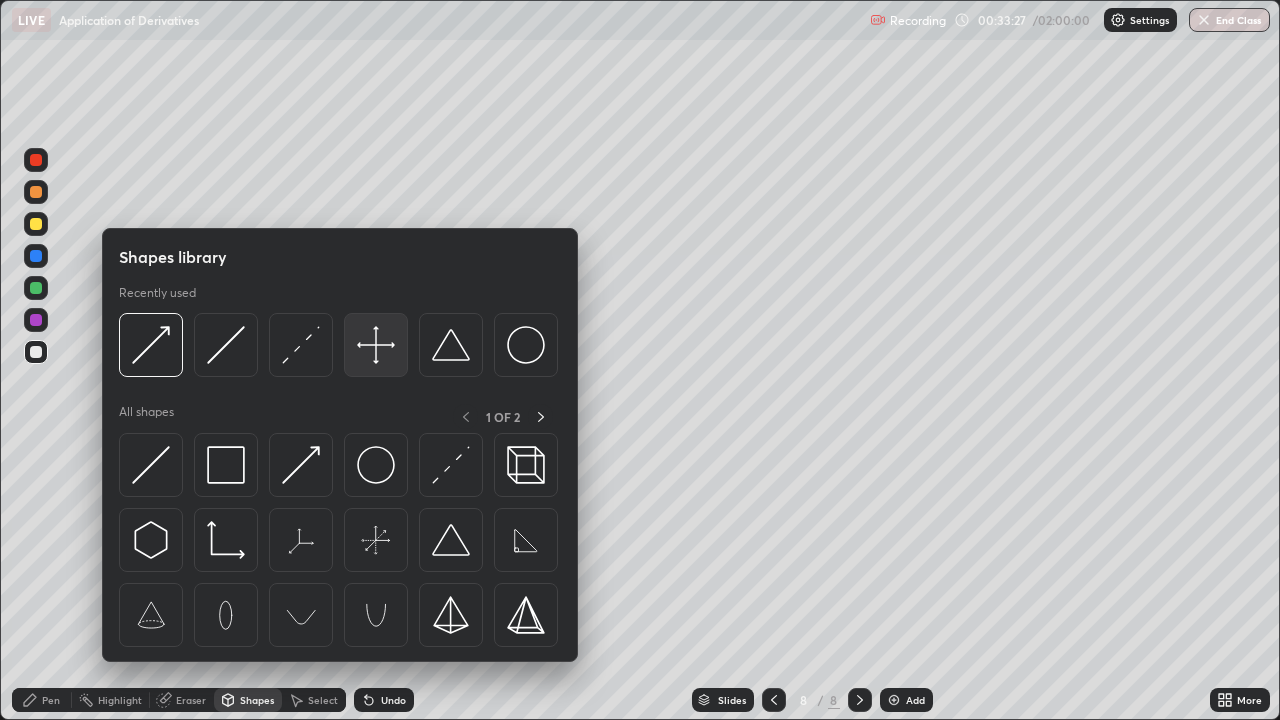click at bounding box center [376, 345] 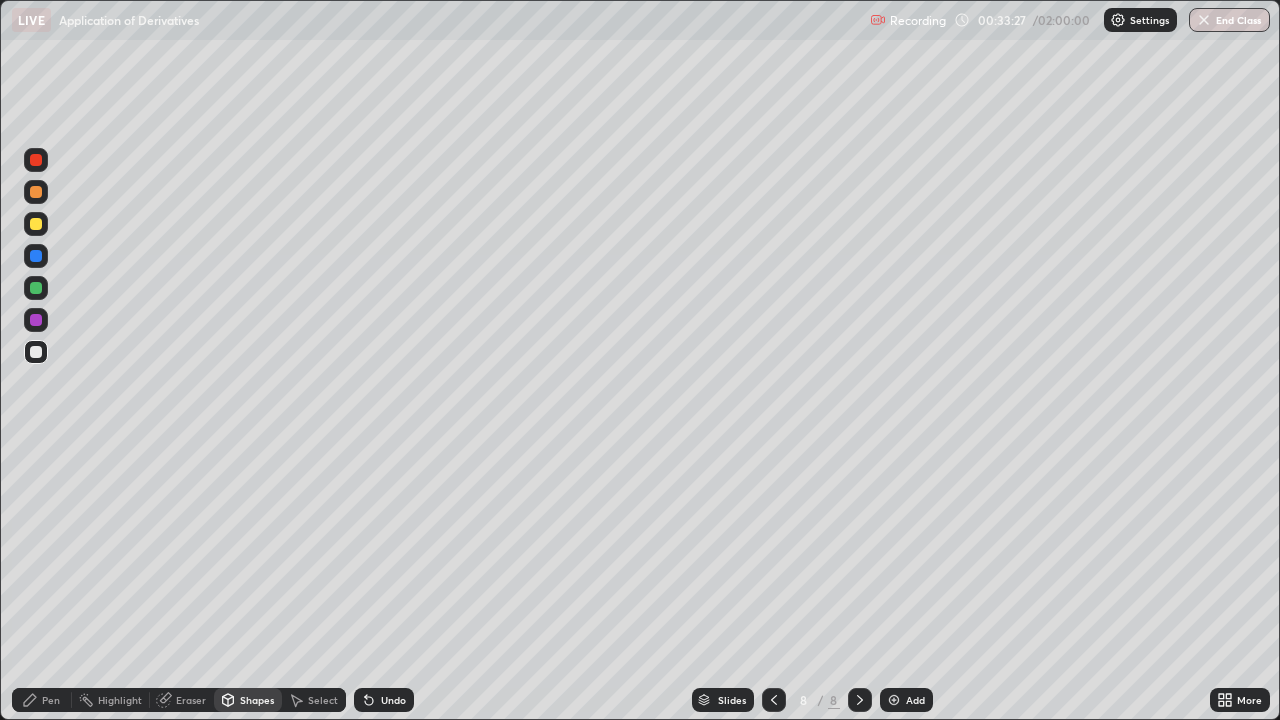 click at bounding box center (36, 352) 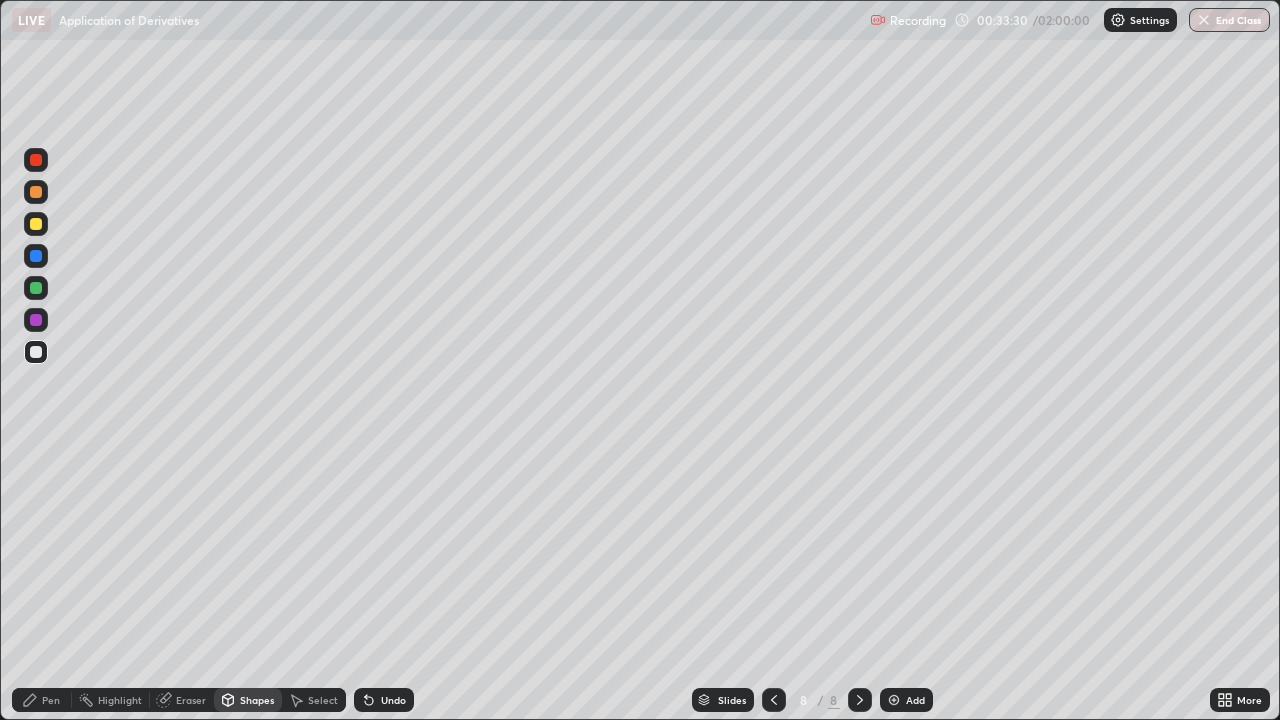 click on "Pen" at bounding box center [51, 700] 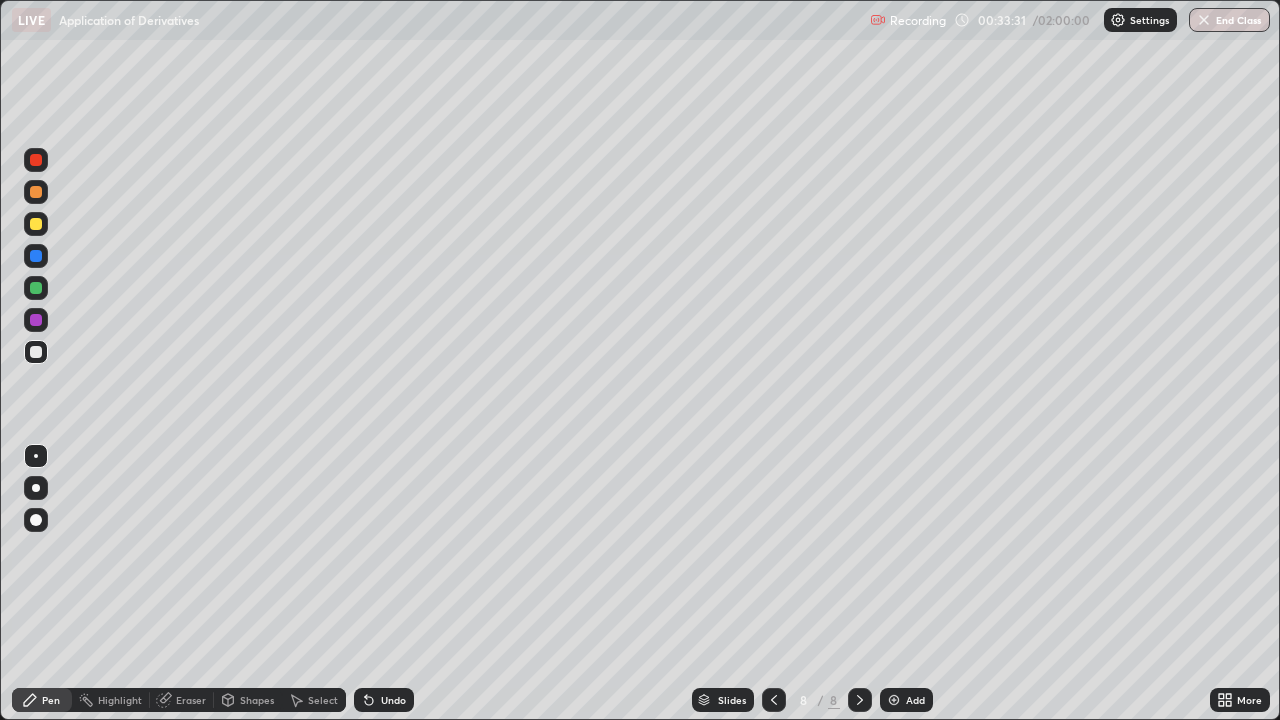 click at bounding box center (36, 320) 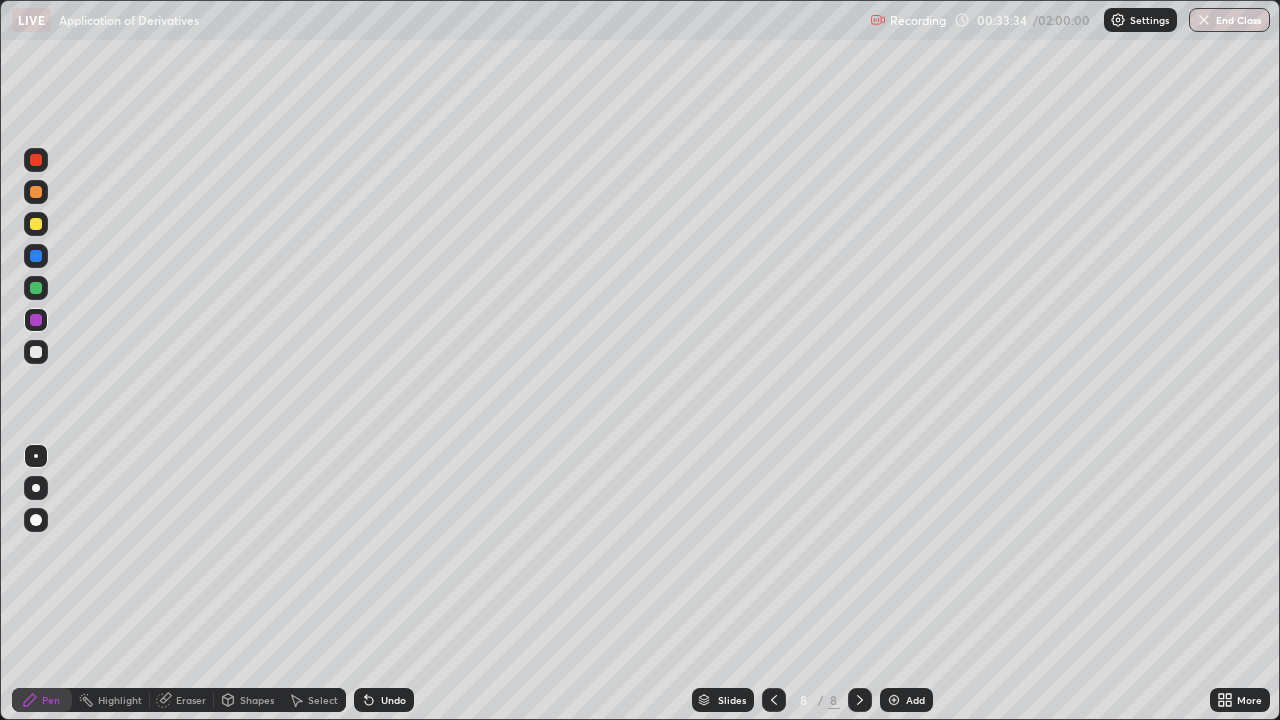 click 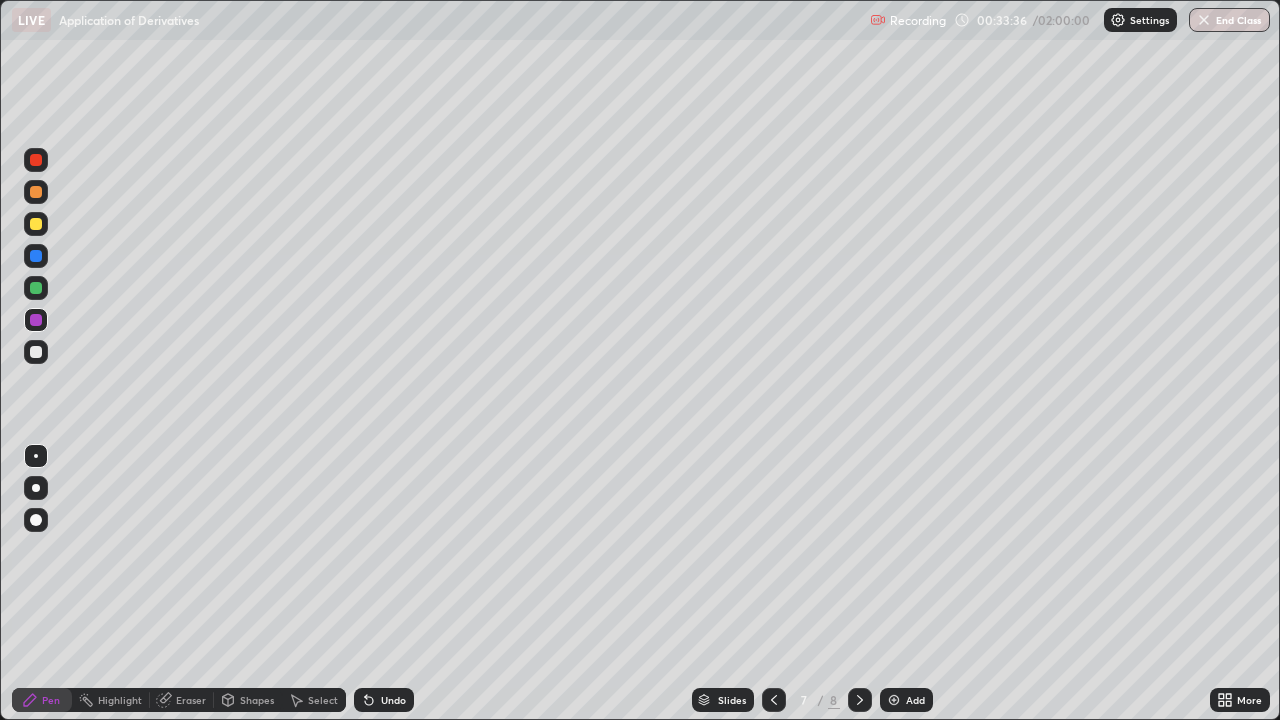 click 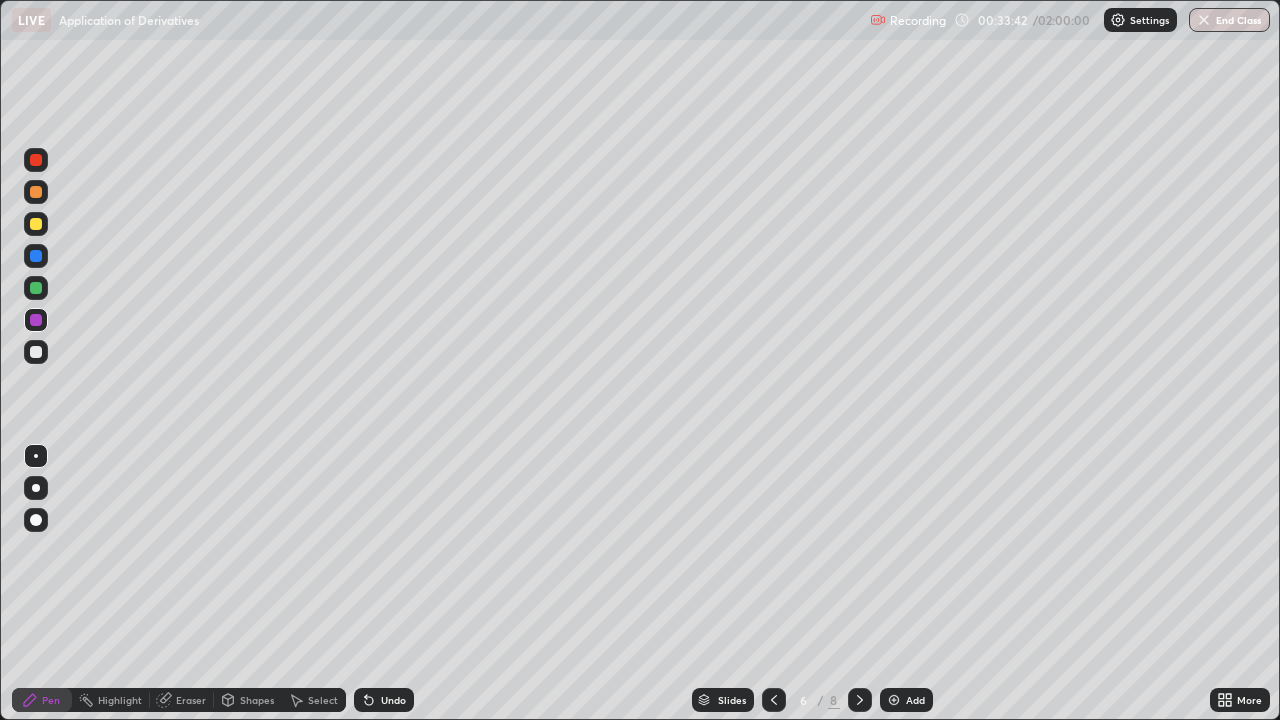click 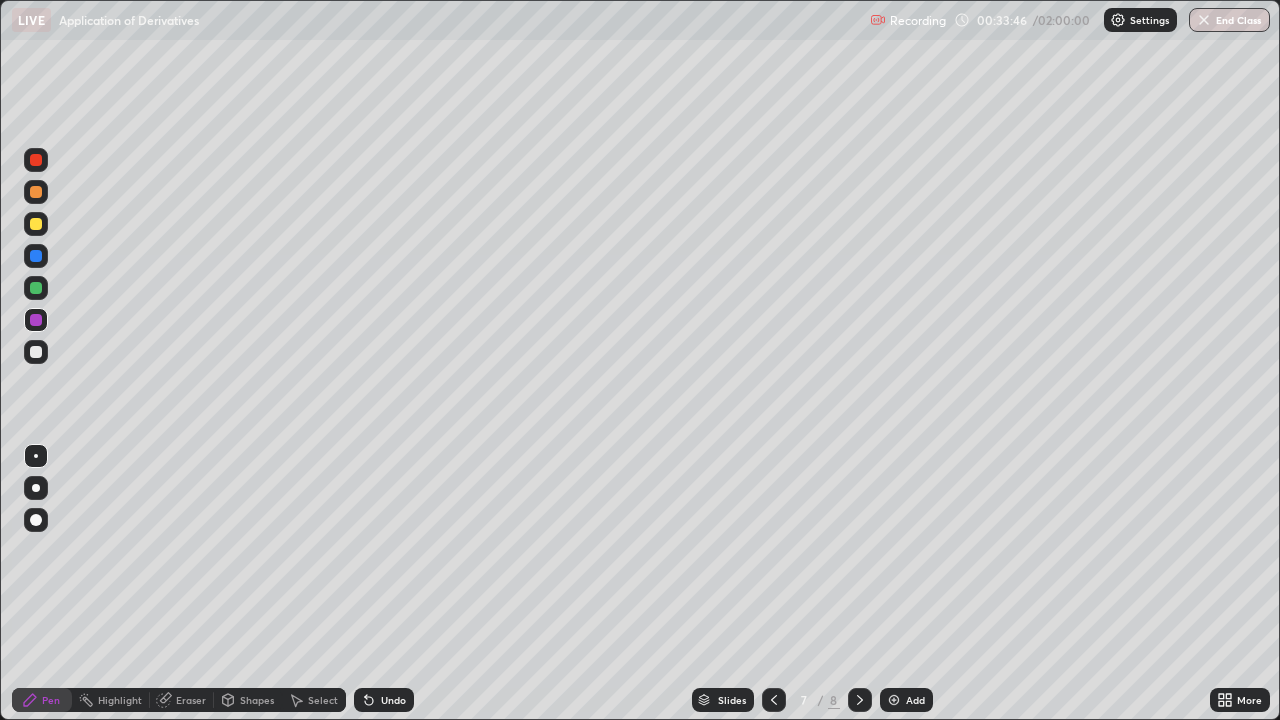 click 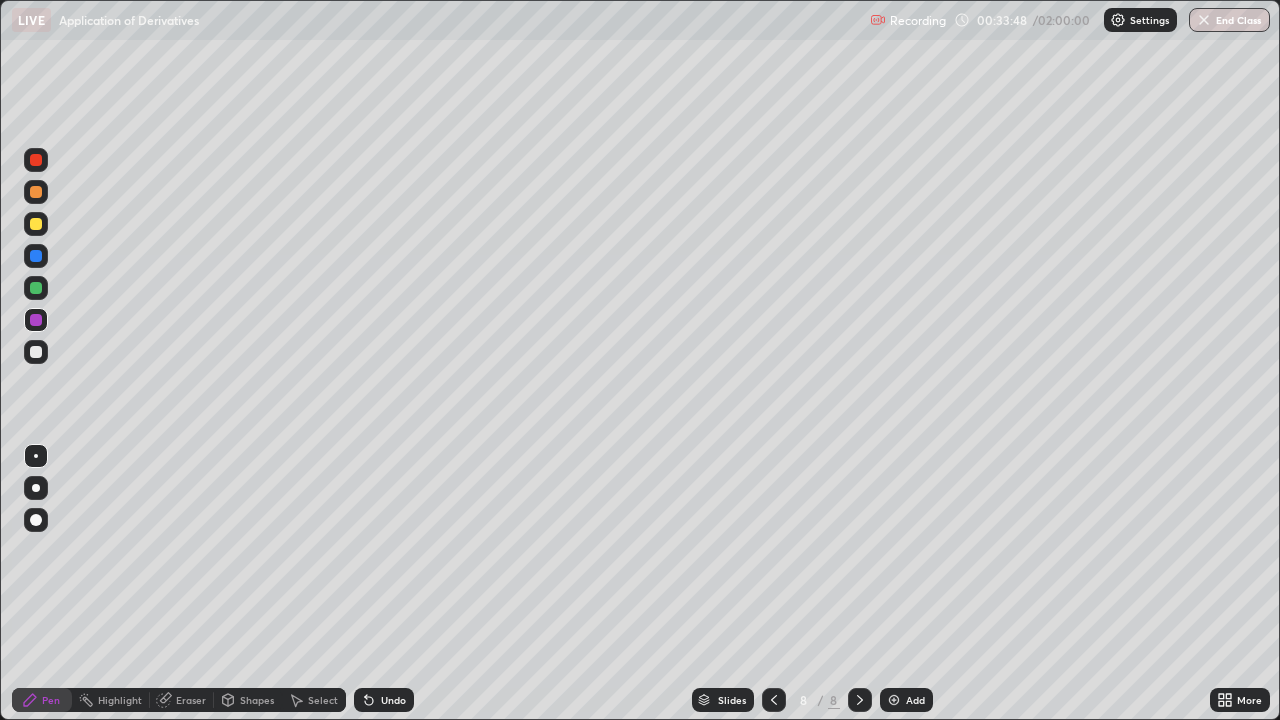 click at bounding box center [36, 352] 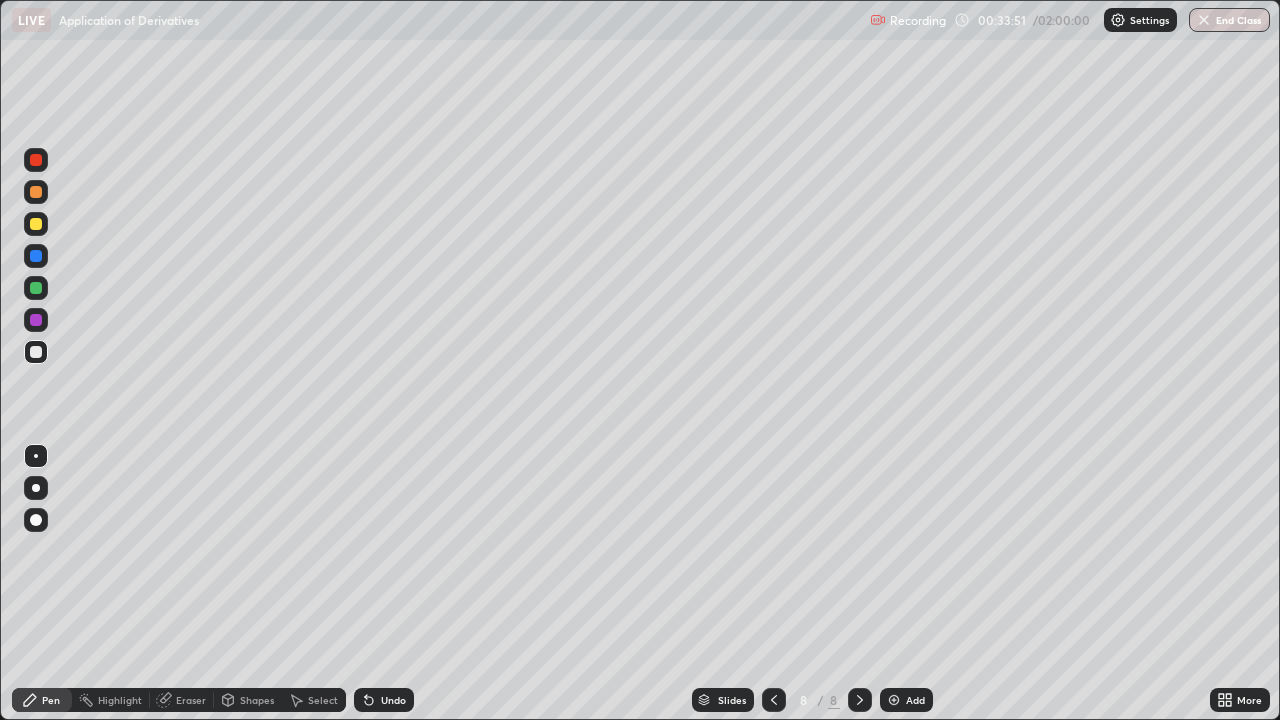 click at bounding box center [36, 320] 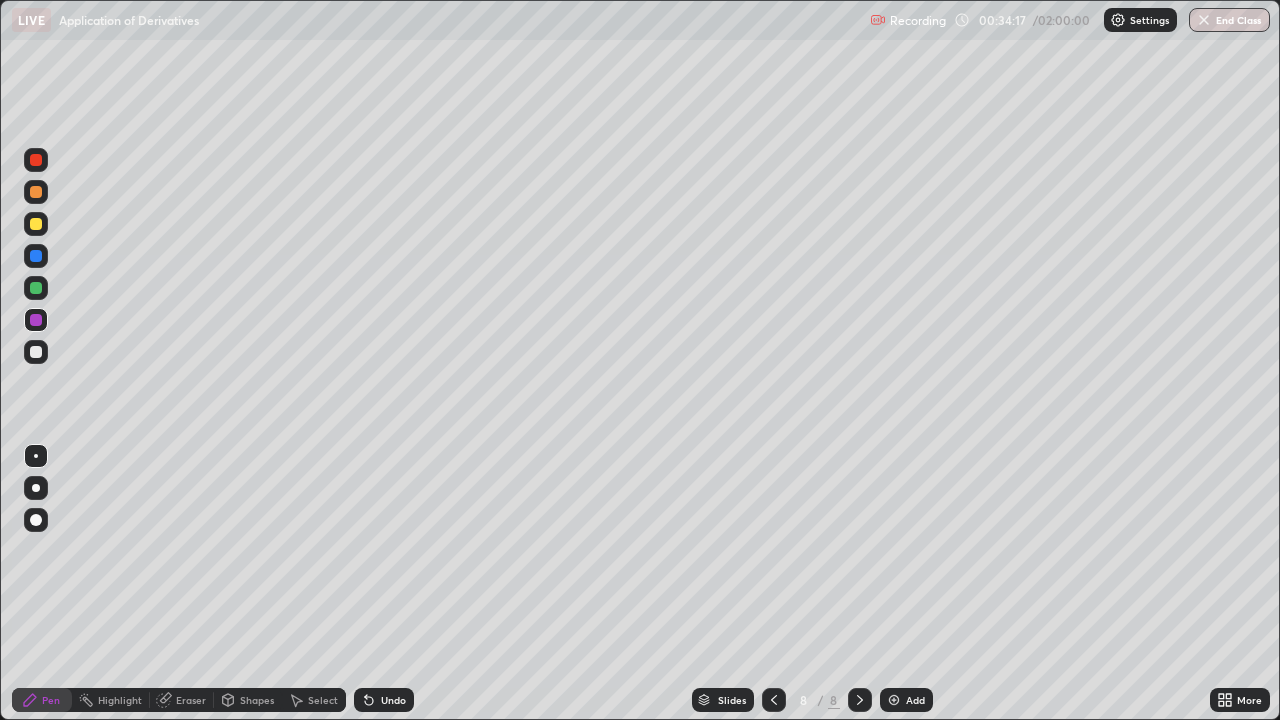 click at bounding box center (36, 224) 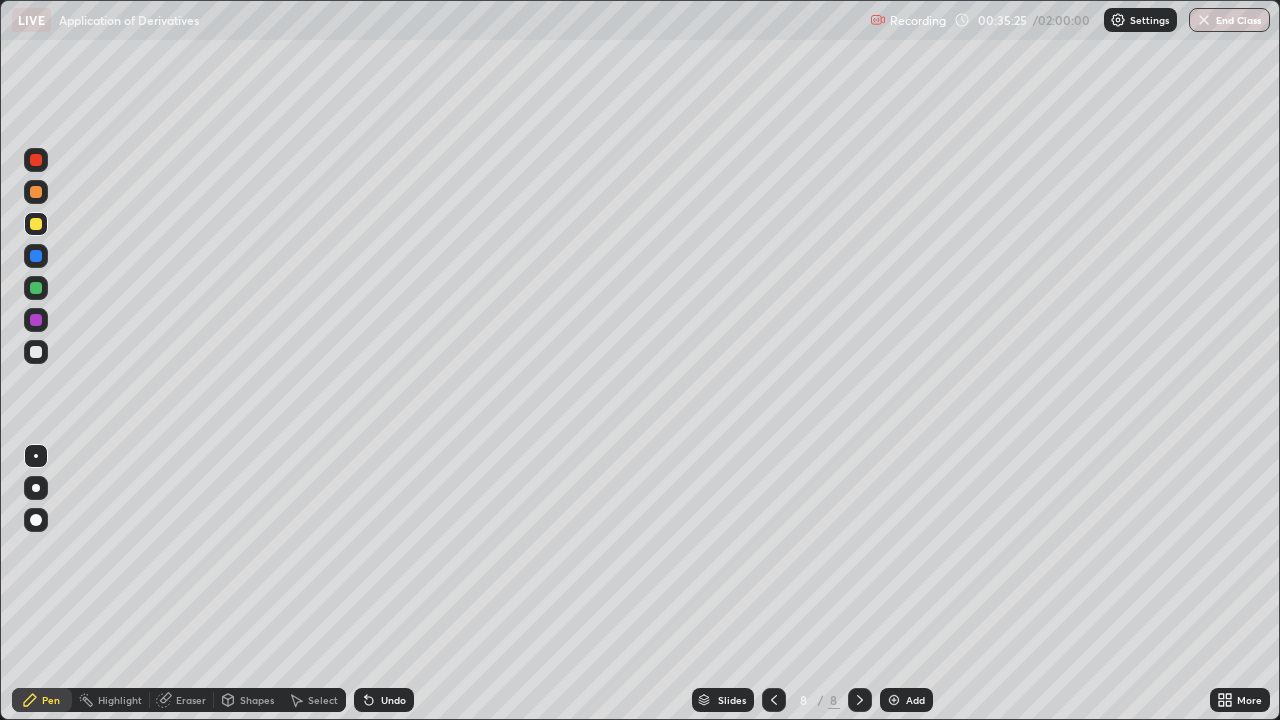click 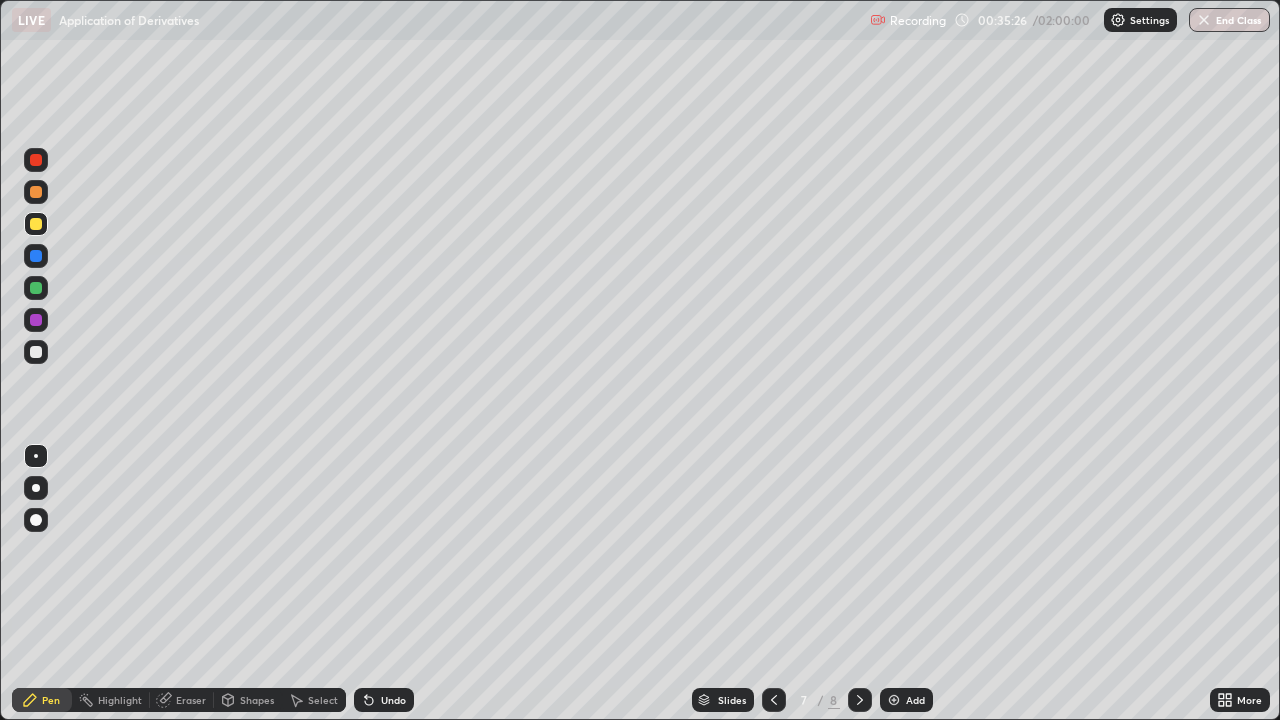 click 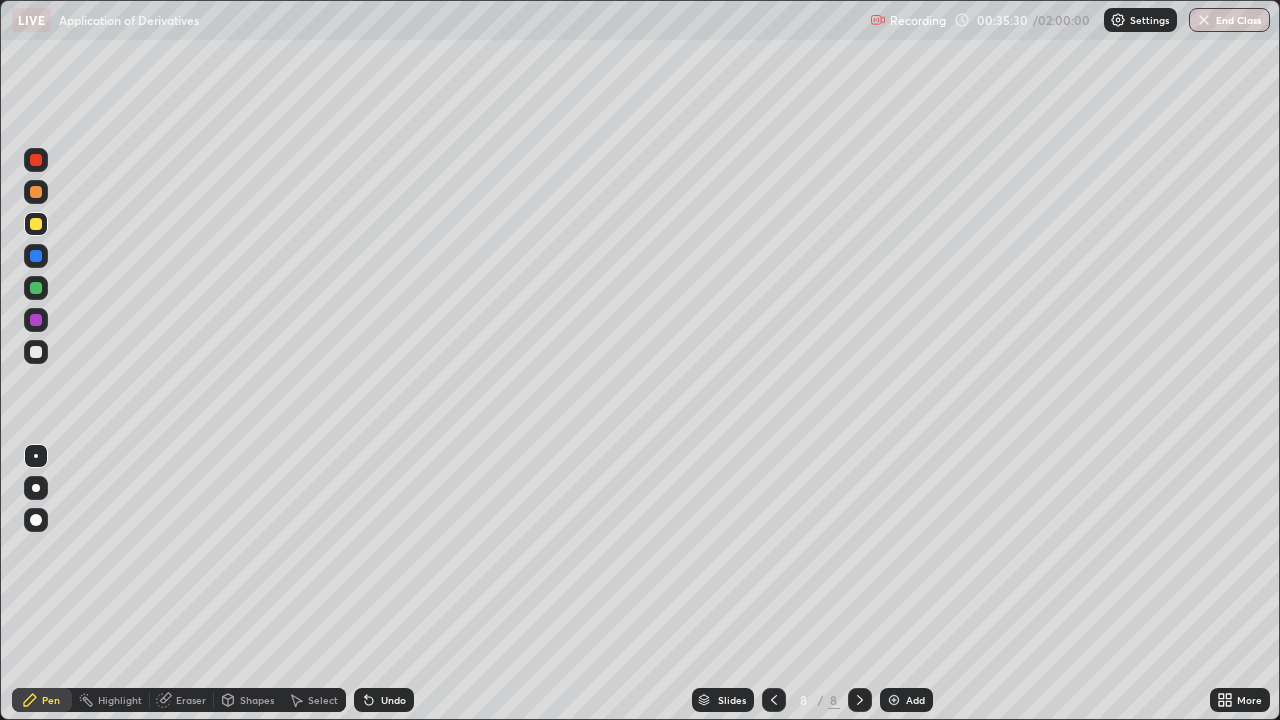 click at bounding box center [36, 256] 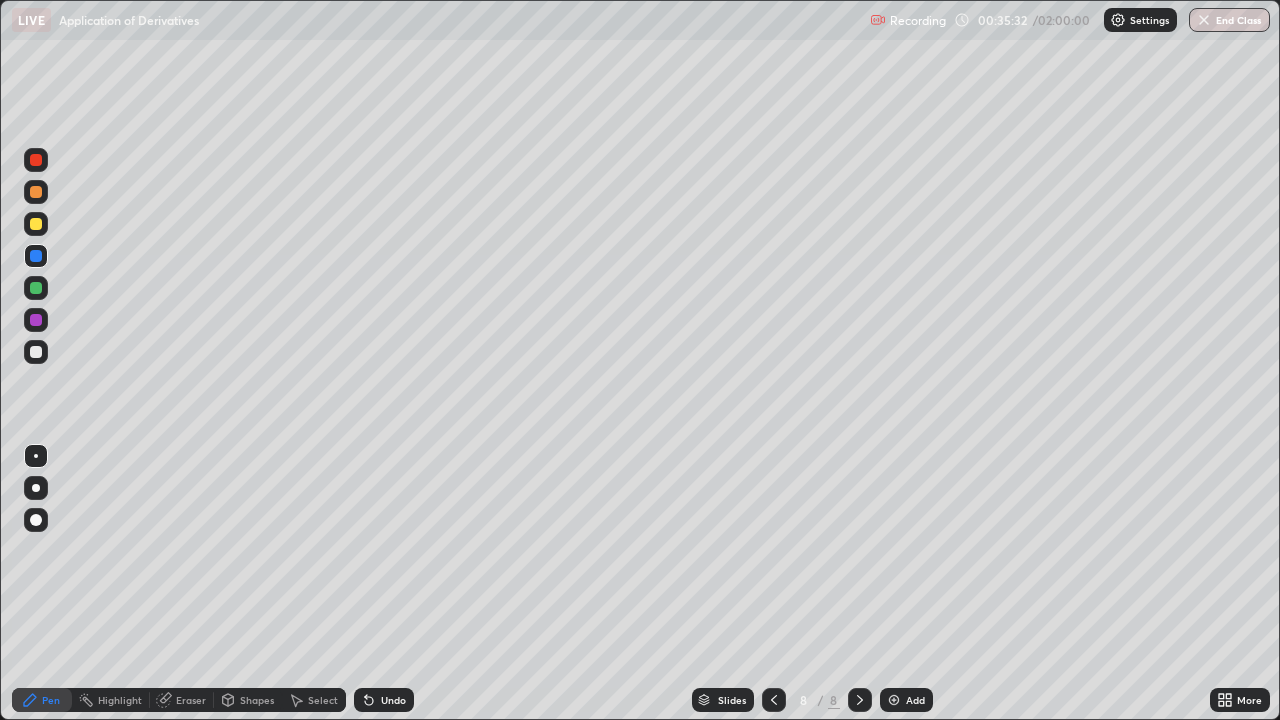 click on "Shapes" at bounding box center (248, 700) 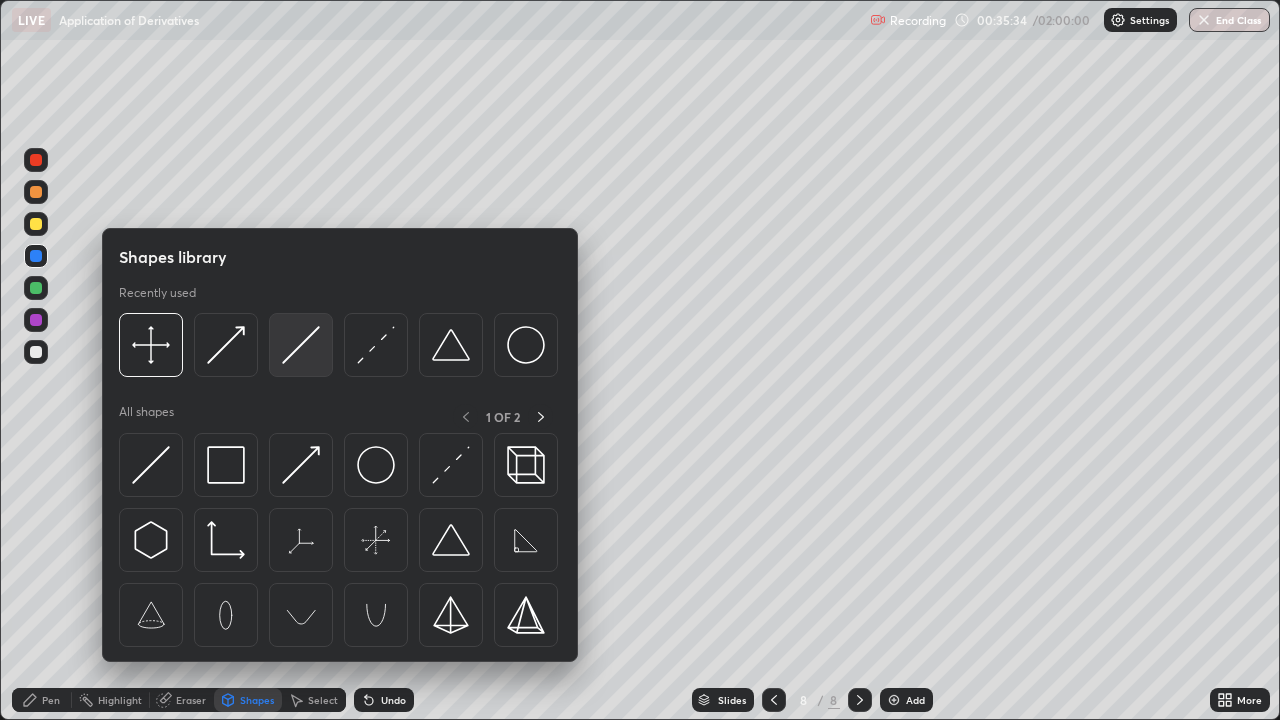 click at bounding box center [301, 345] 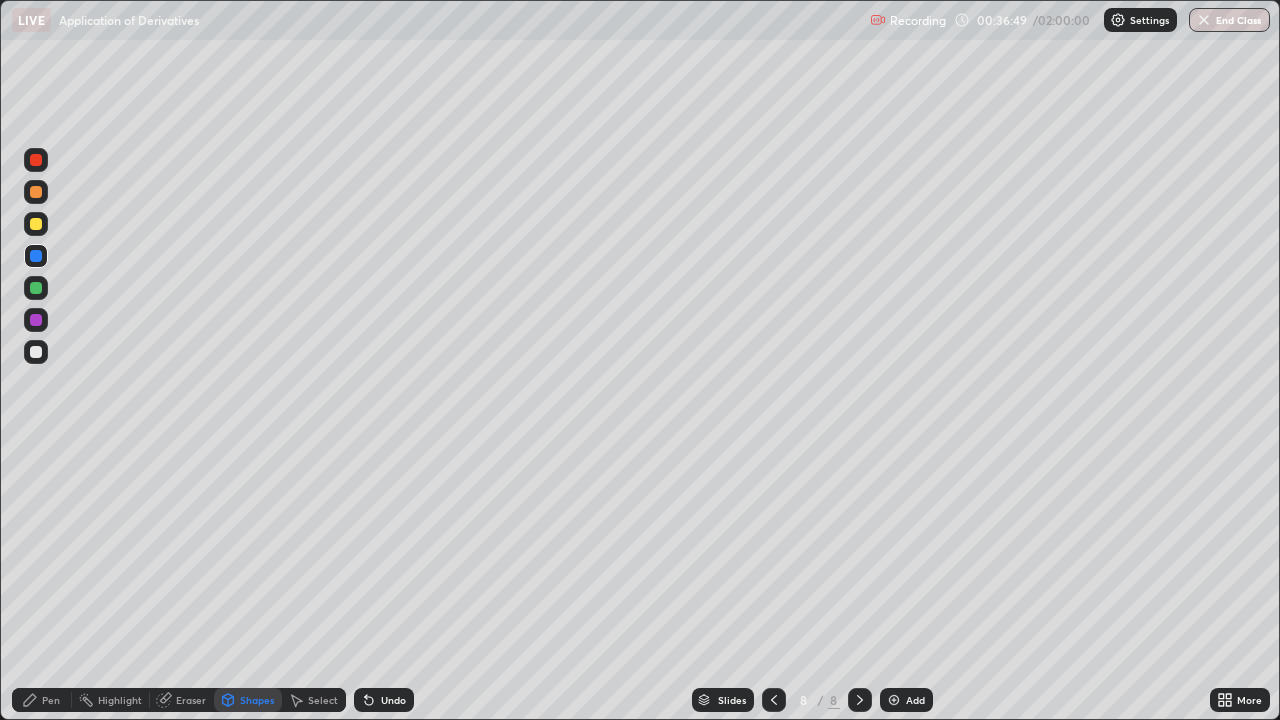 click 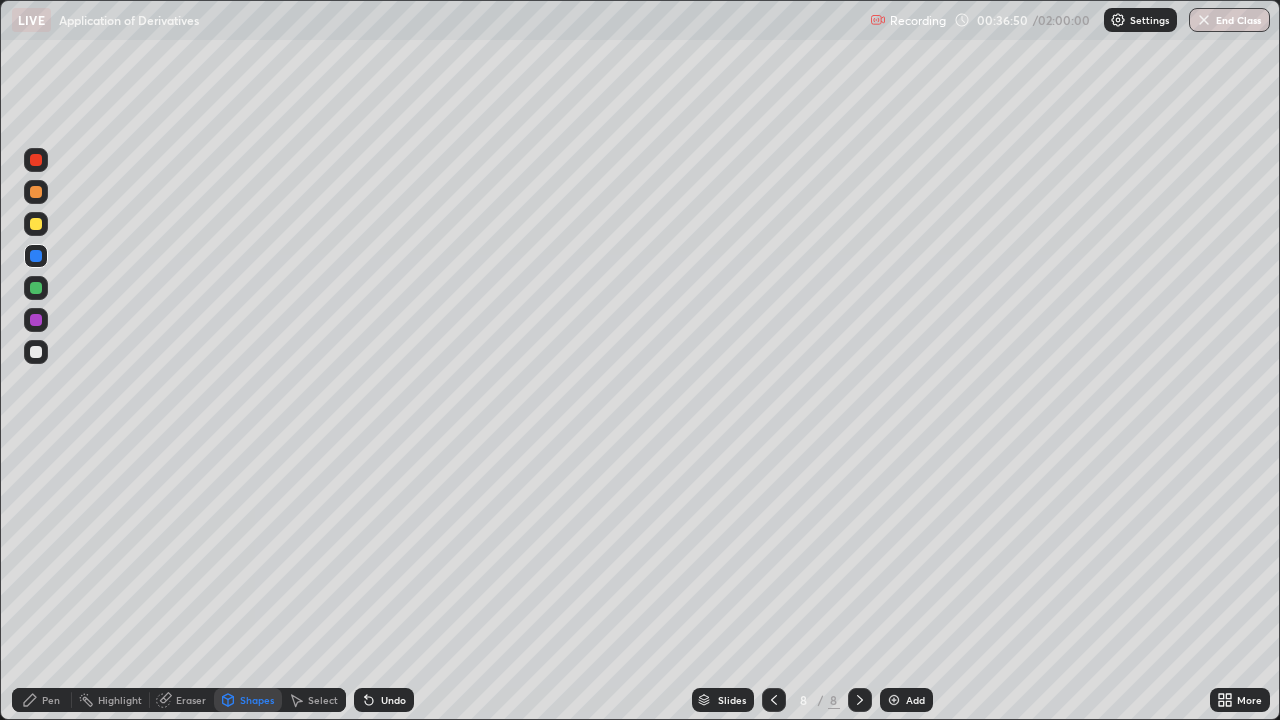 click 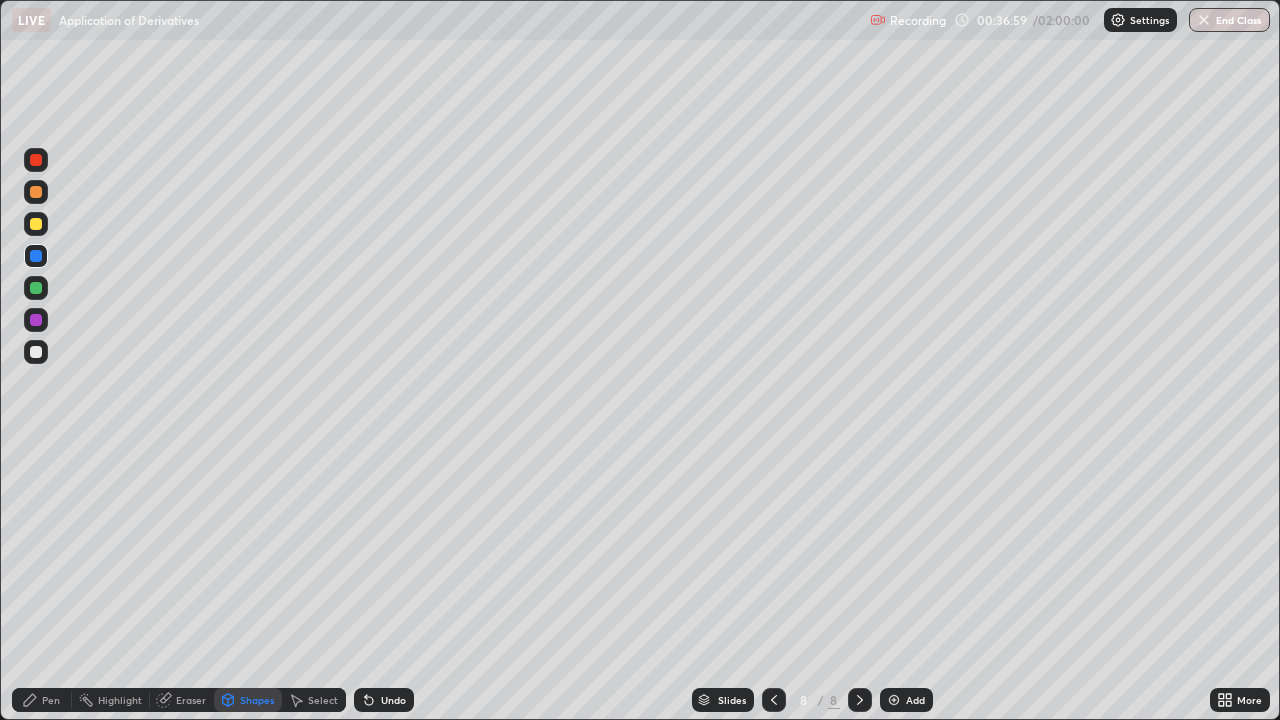 click 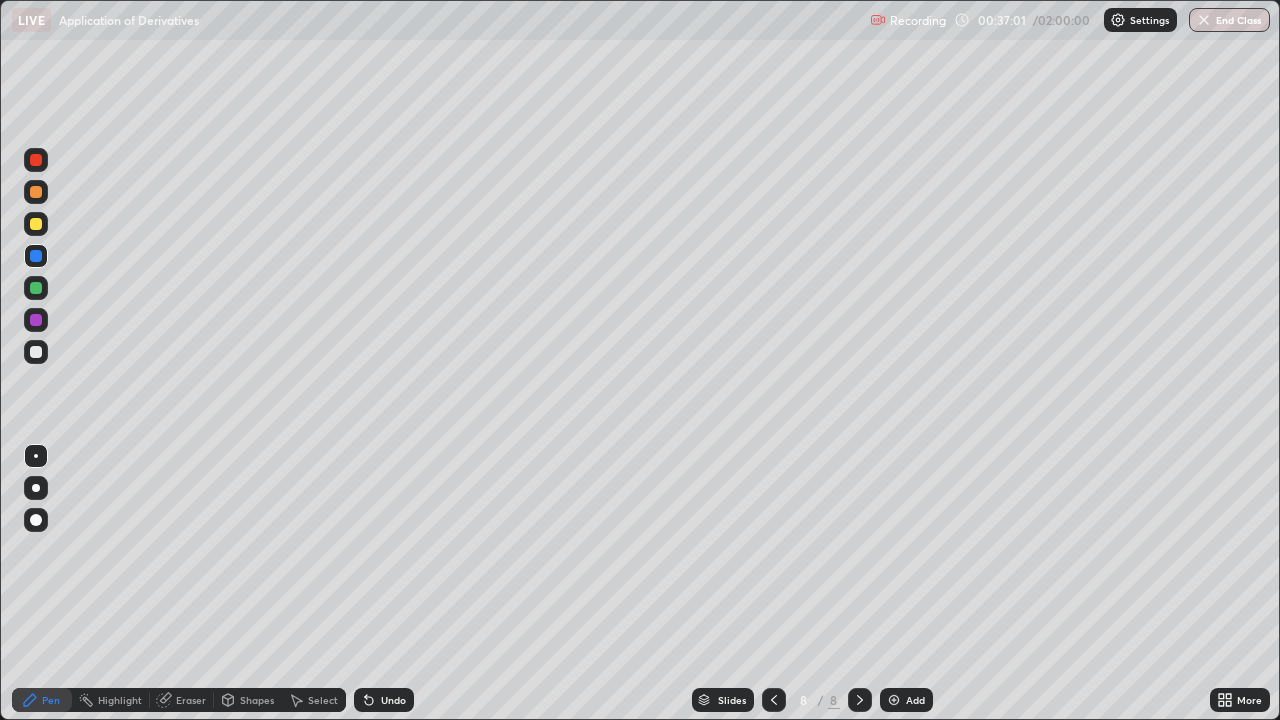 click at bounding box center (36, 288) 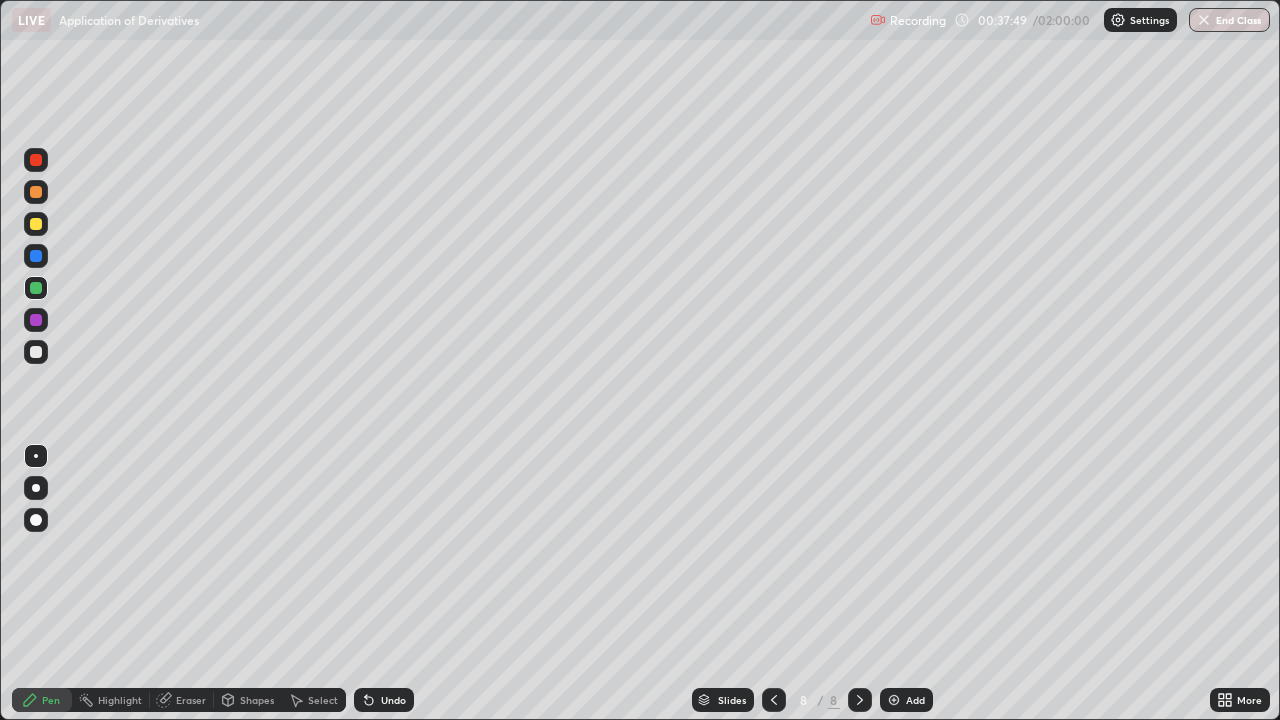 click 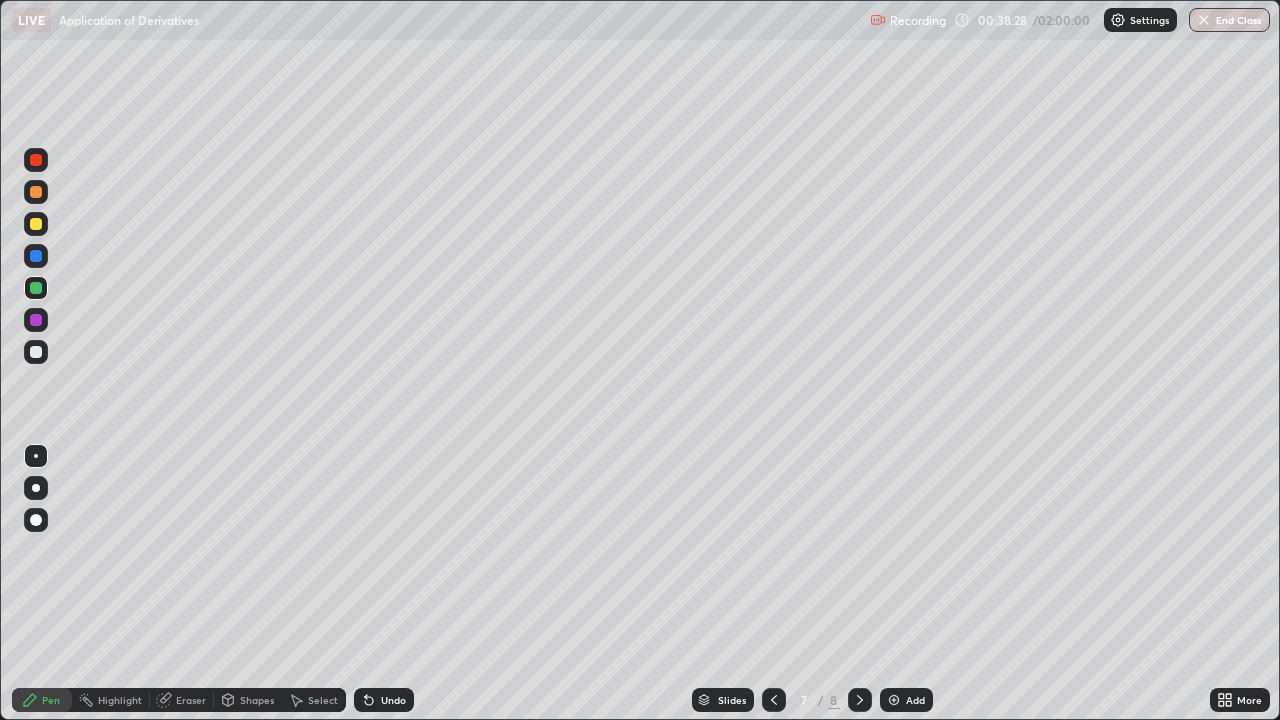 click at bounding box center (36, 320) 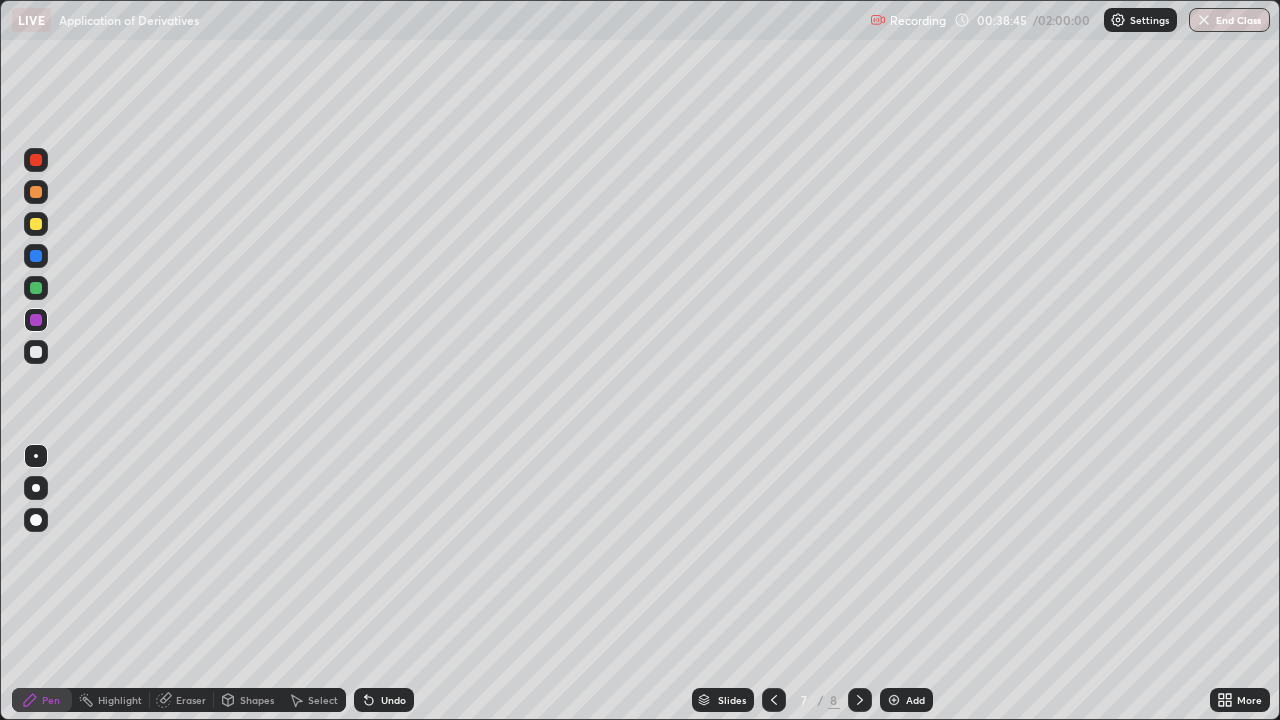 click on "Undo" at bounding box center [393, 700] 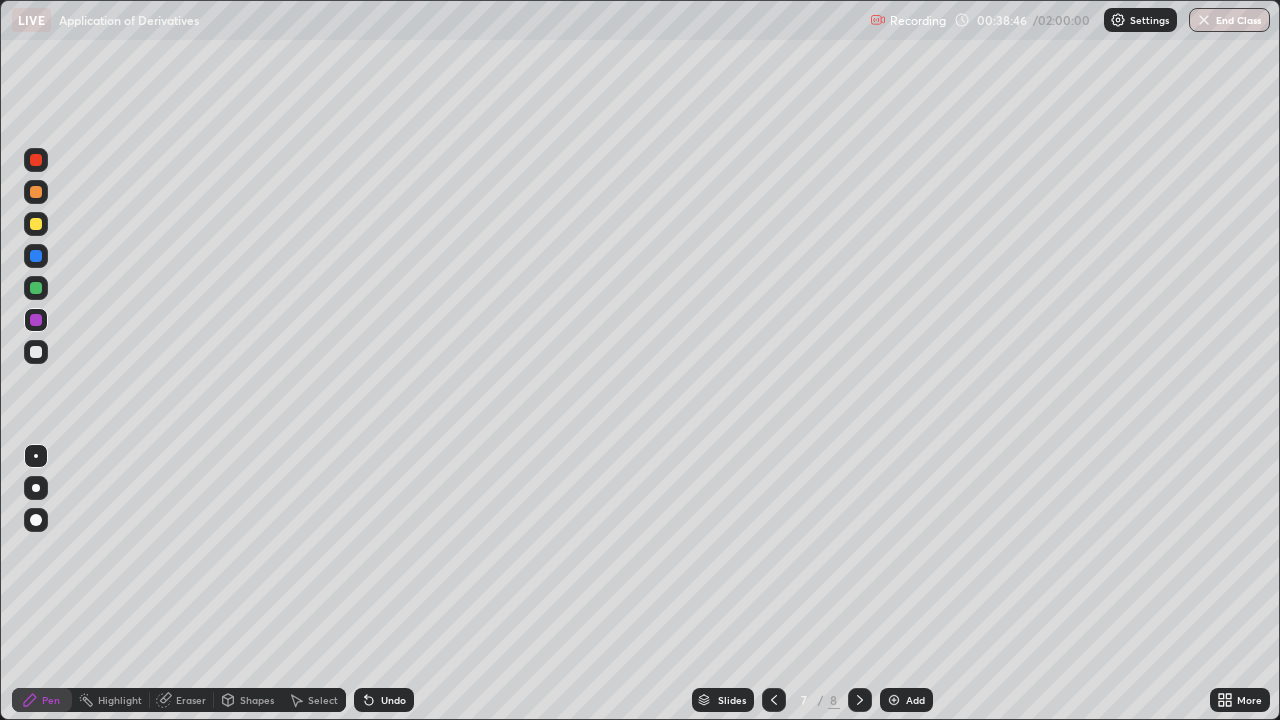 click on "Undo" at bounding box center (393, 700) 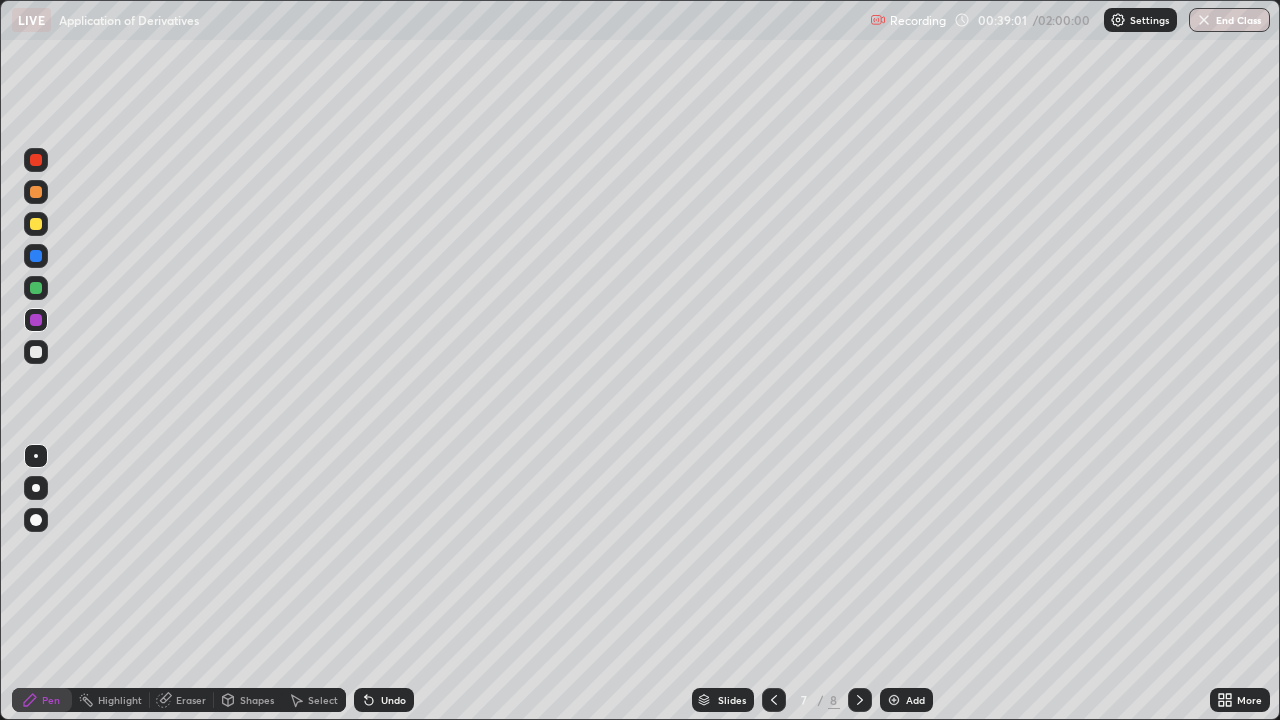 click 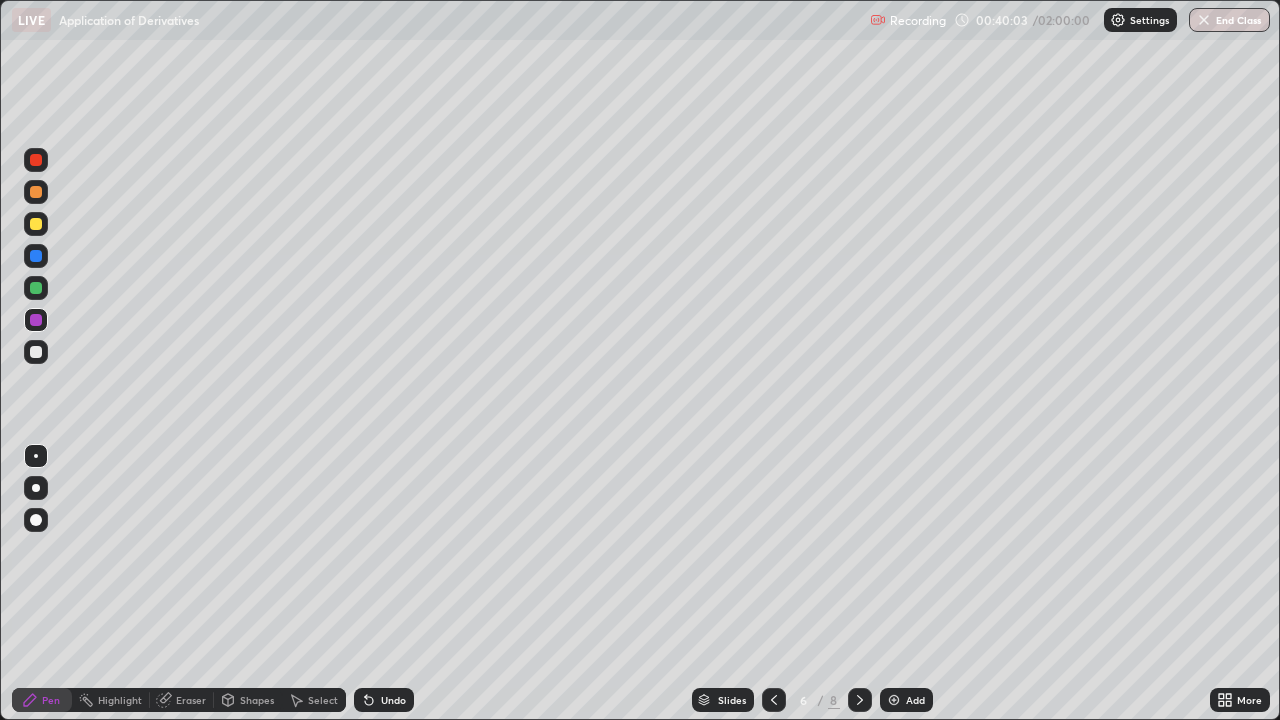 click 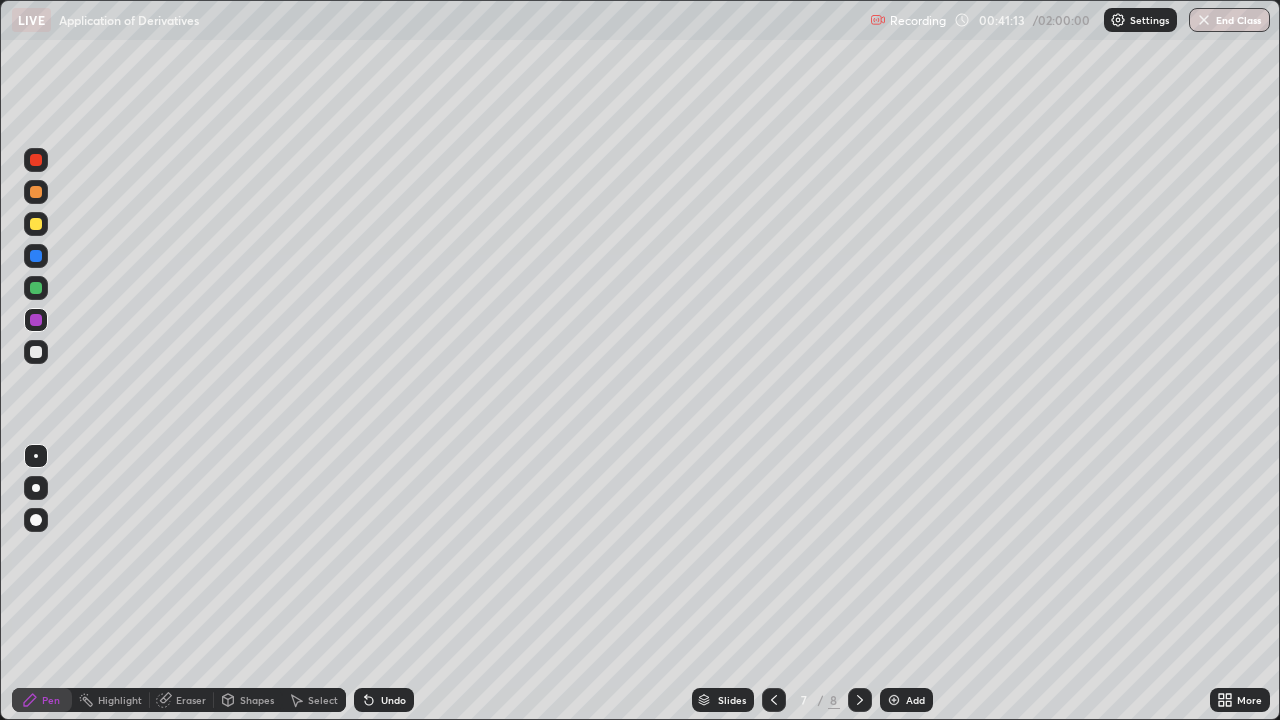 click 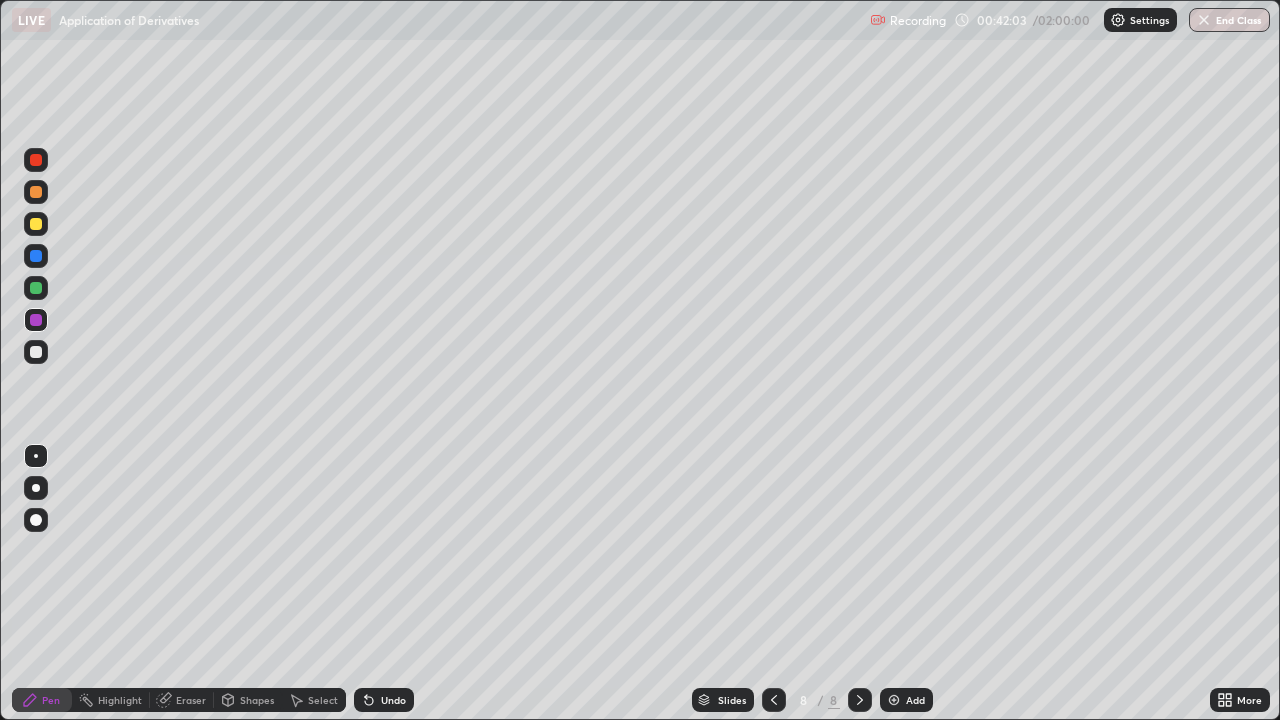 click 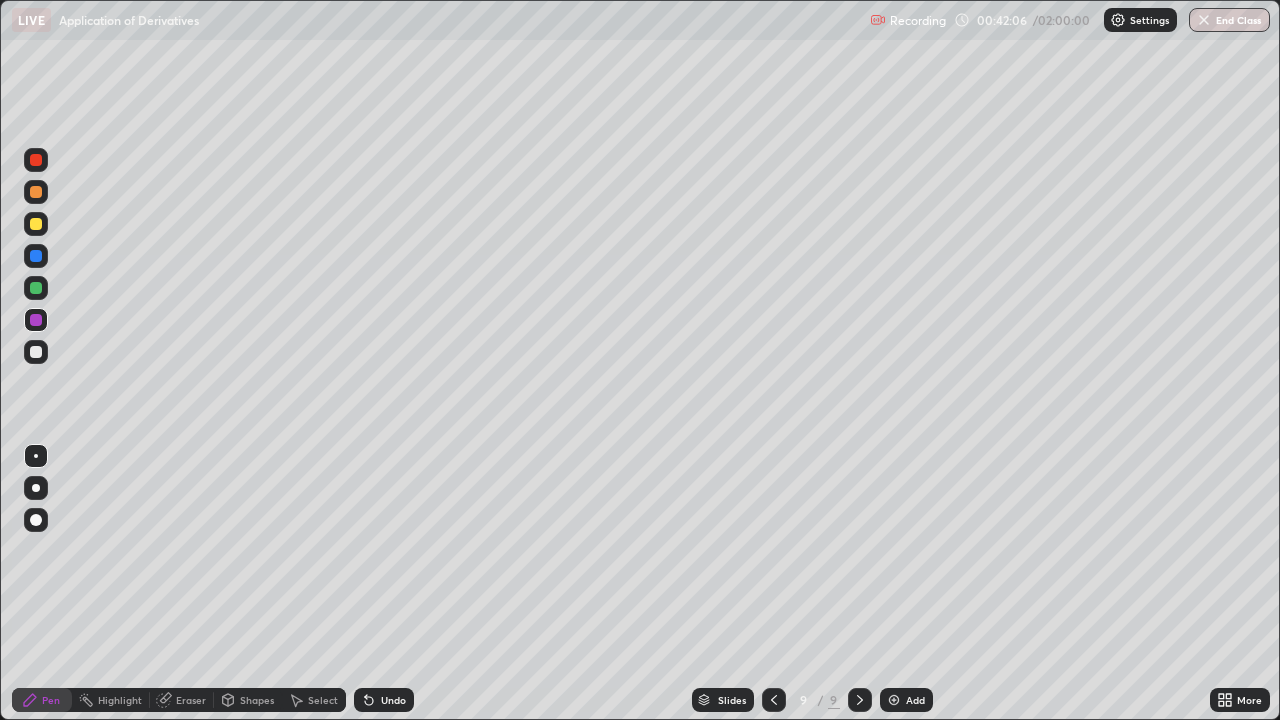 click at bounding box center (36, 224) 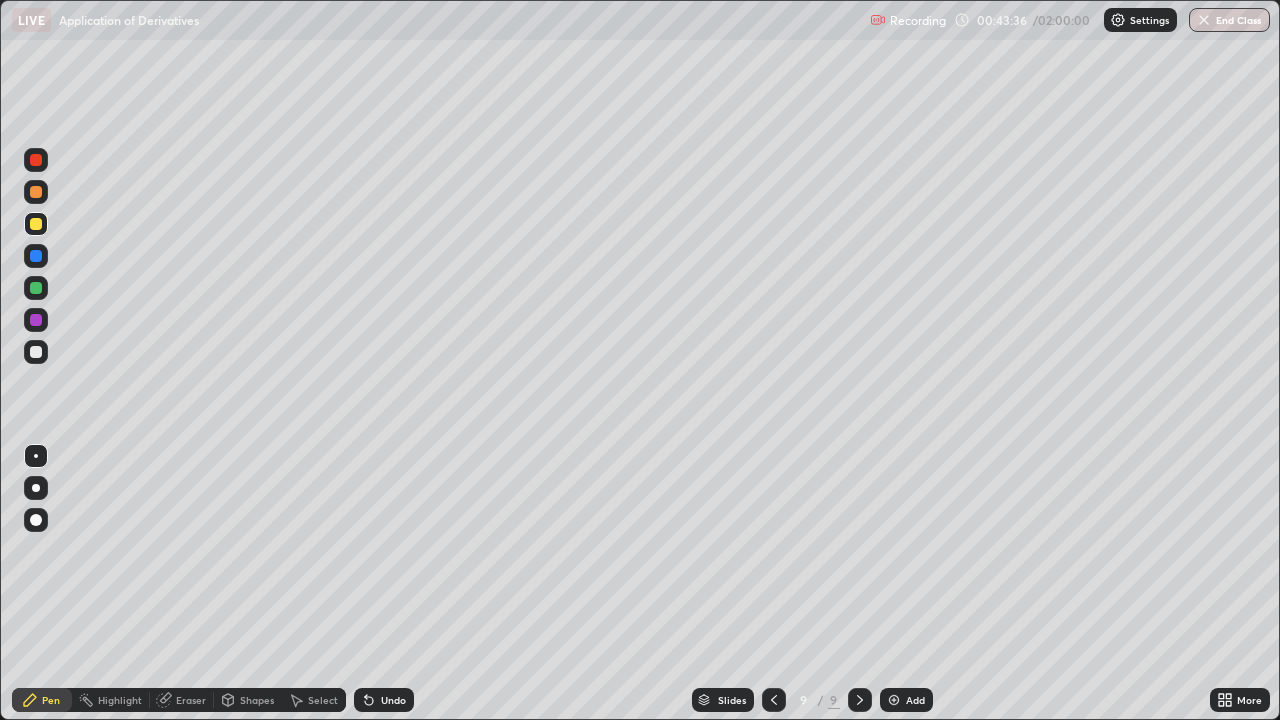 click at bounding box center [36, 320] 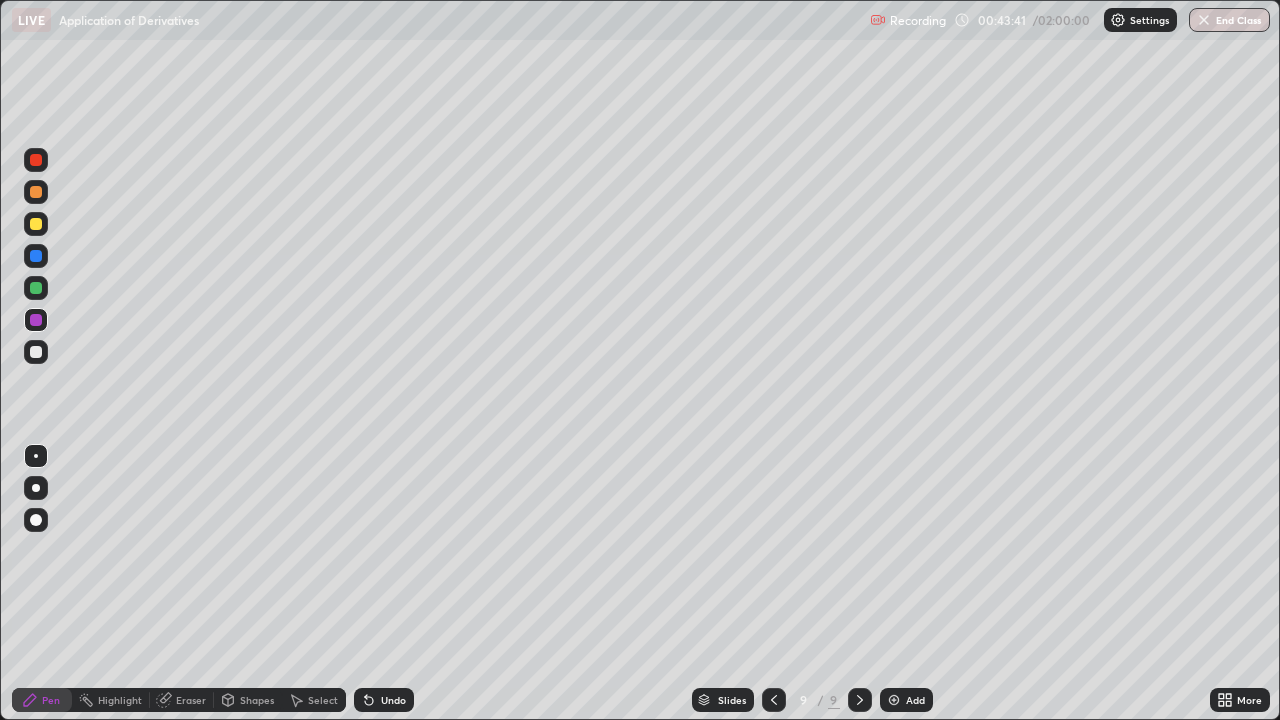 click at bounding box center [36, 352] 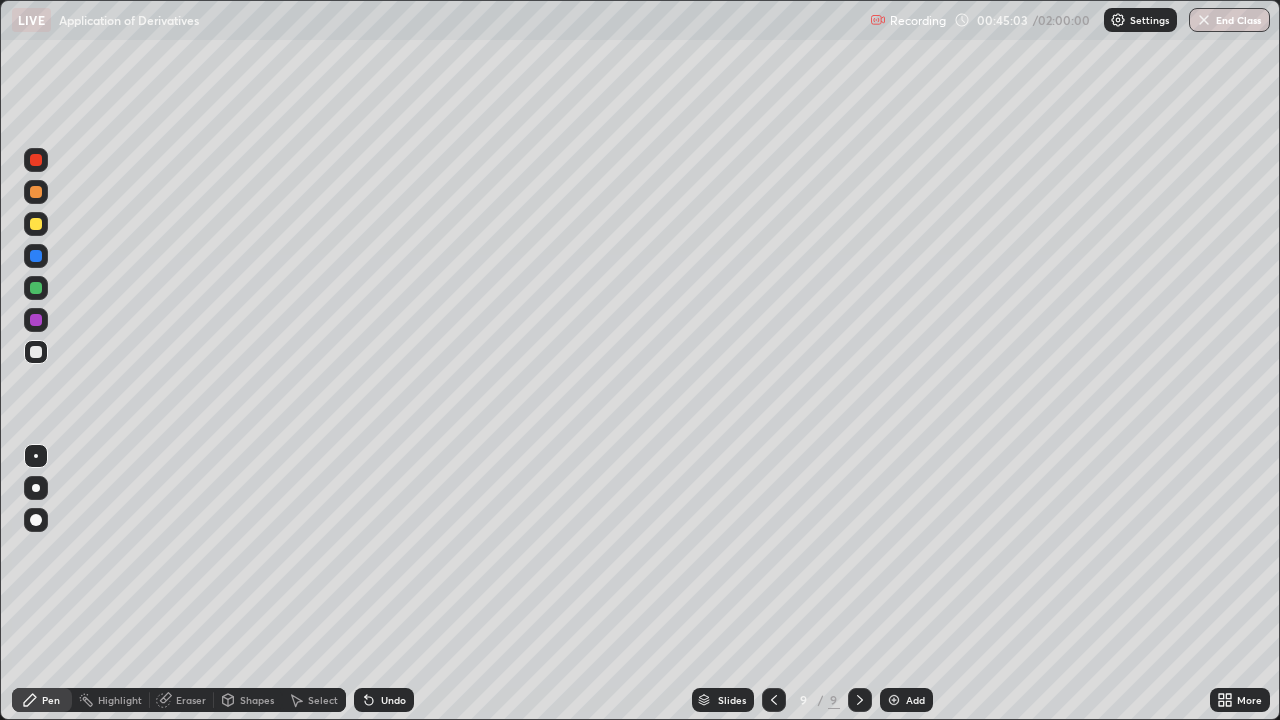 click at bounding box center [36, 256] 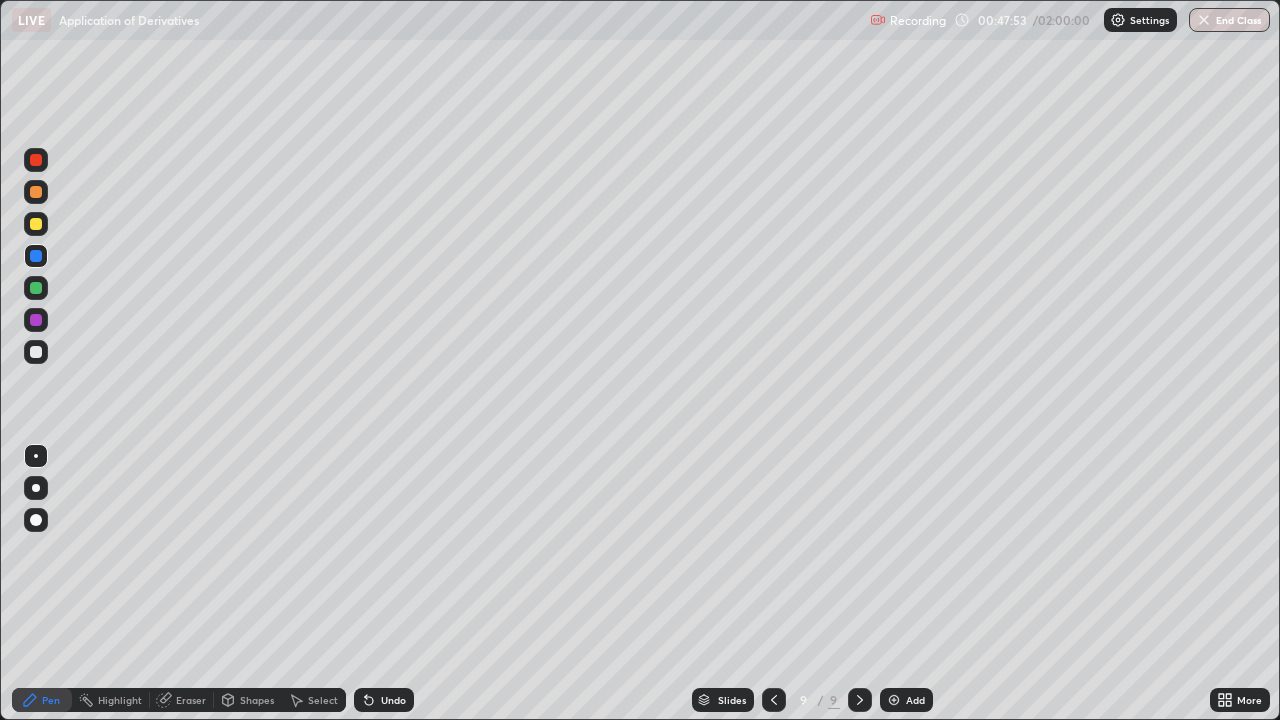 click at bounding box center [894, 700] 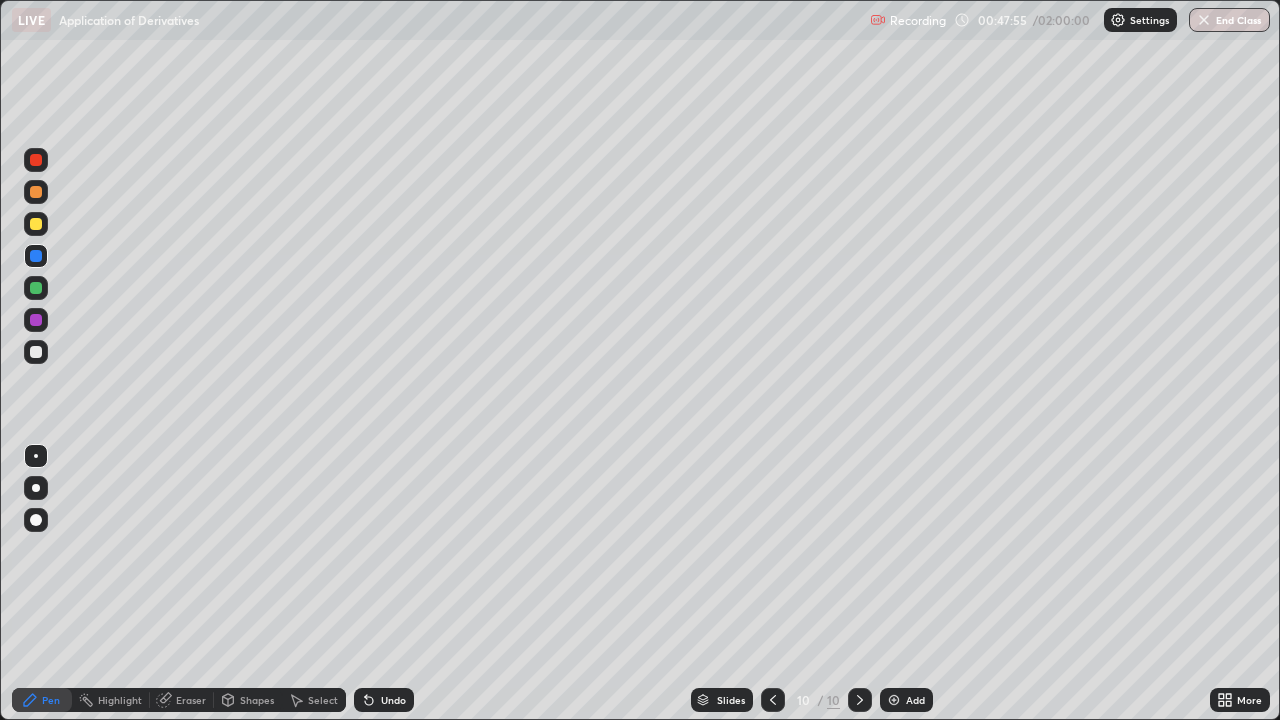 click at bounding box center [36, 320] 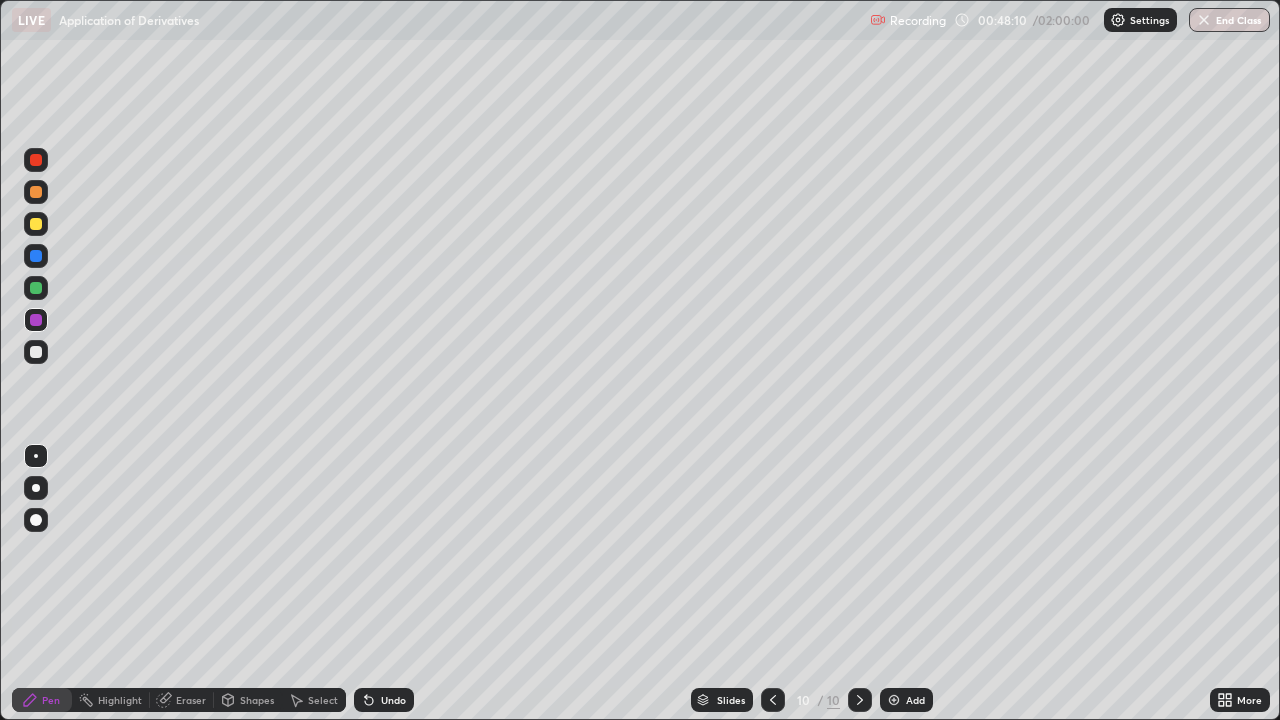 click at bounding box center (36, 224) 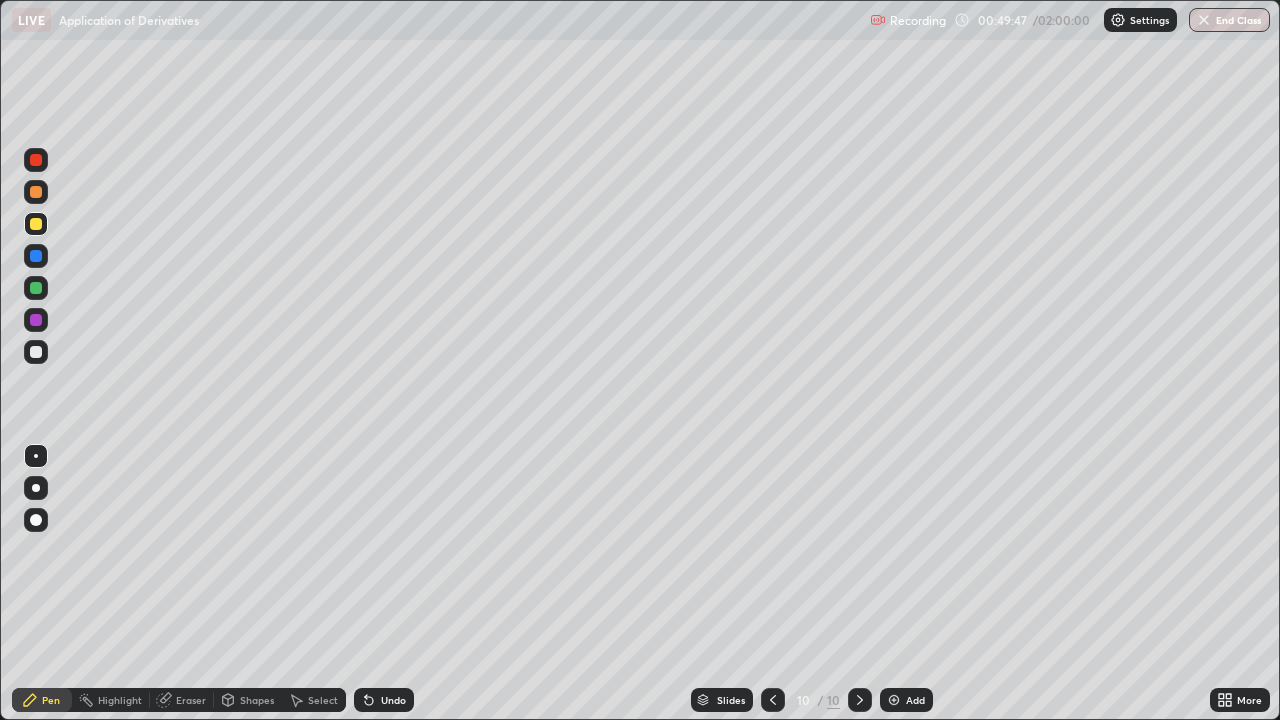 click 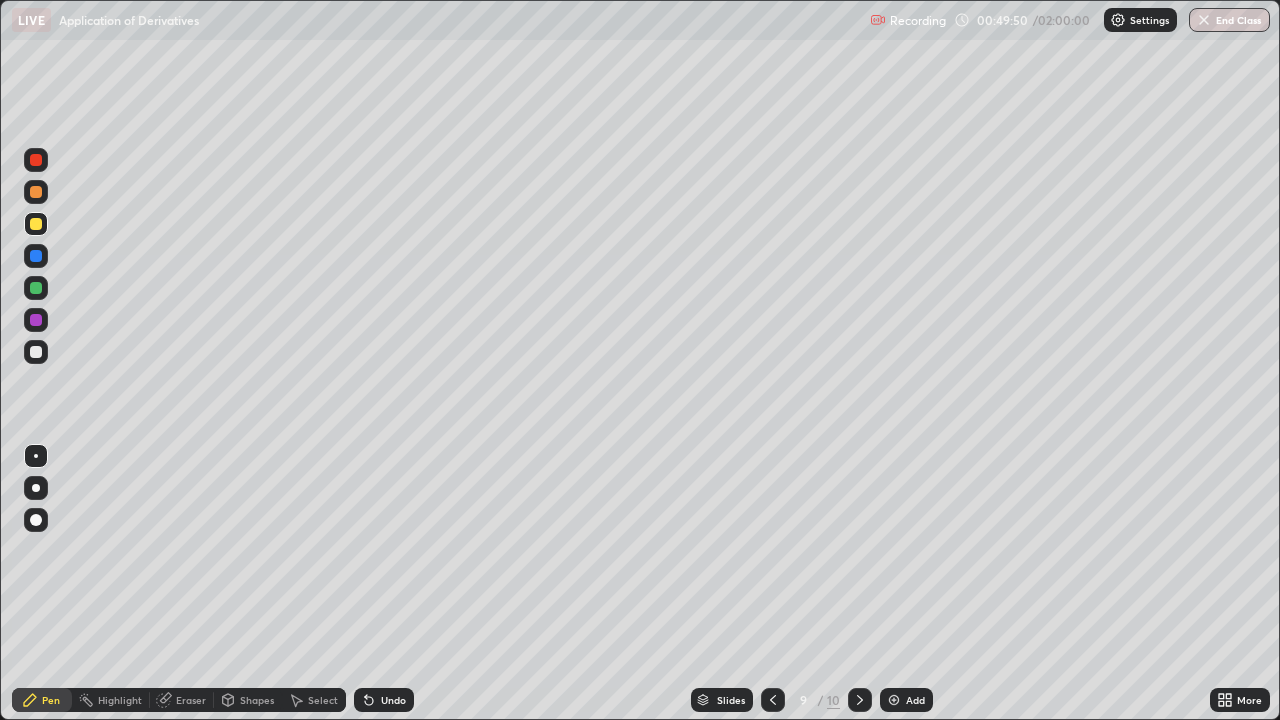 click at bounding box center [36, 288] 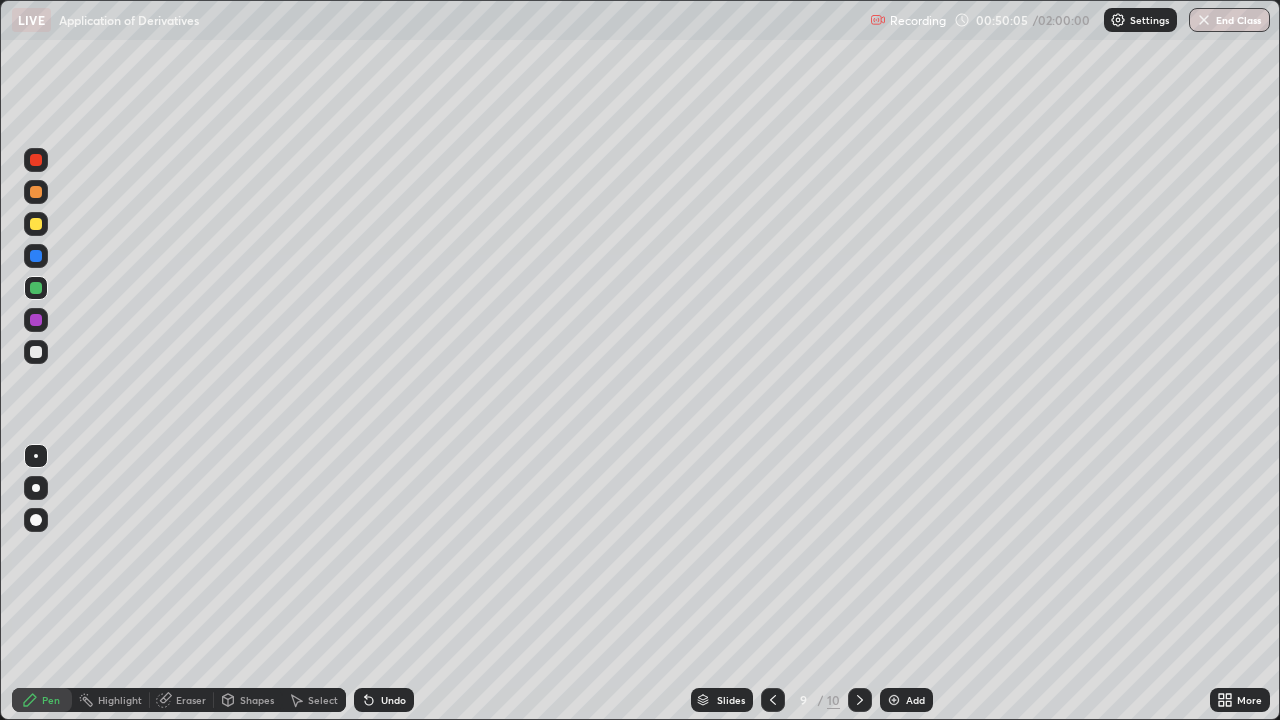 click on "Undo" at bounding box center [393, 700] 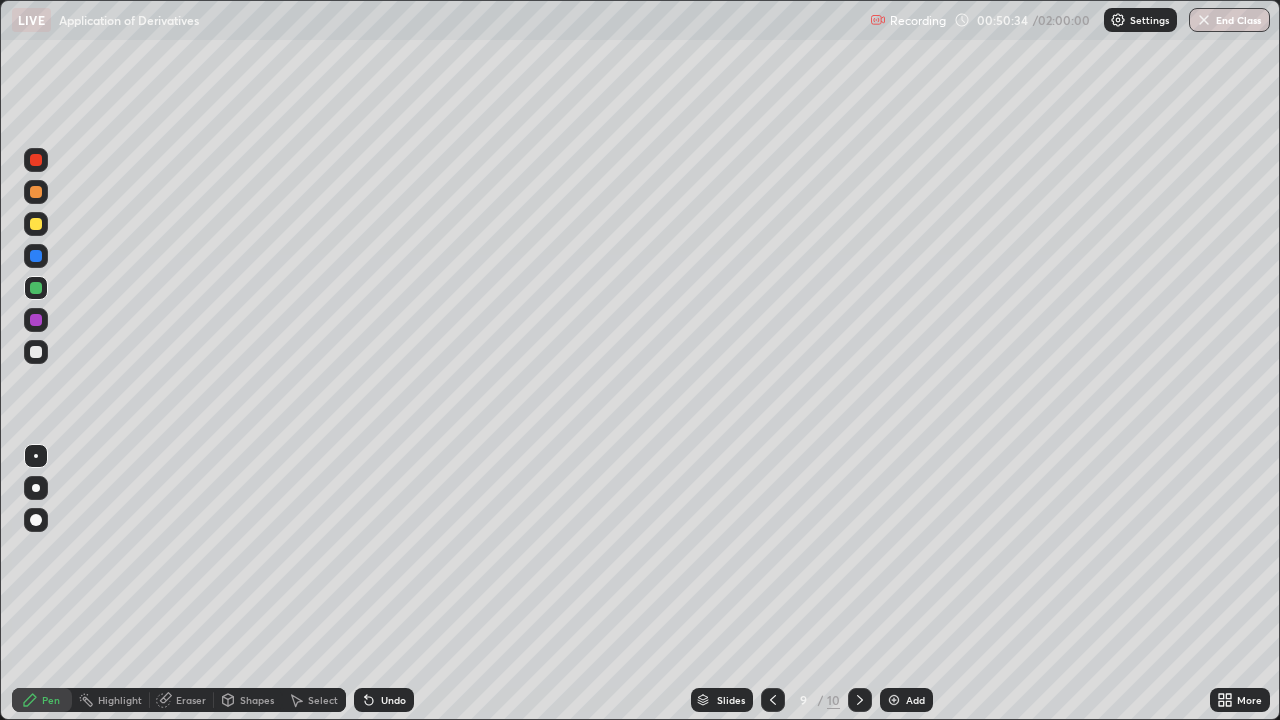 click 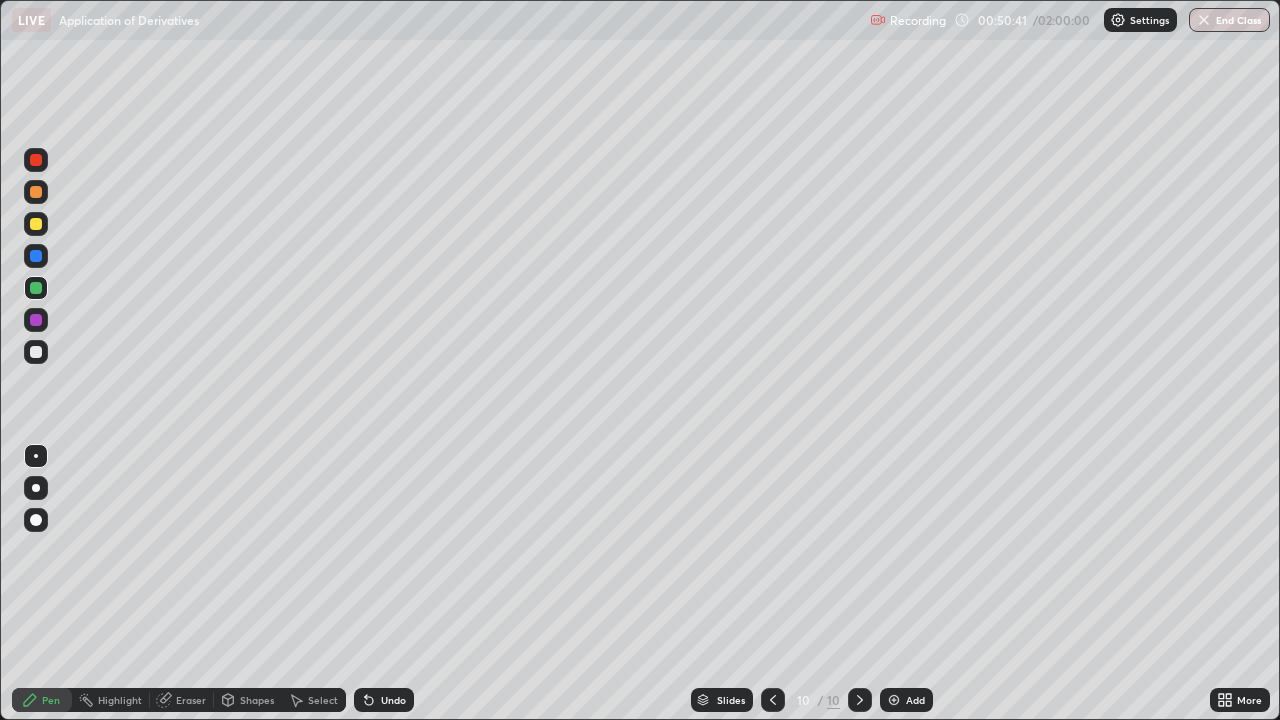 click 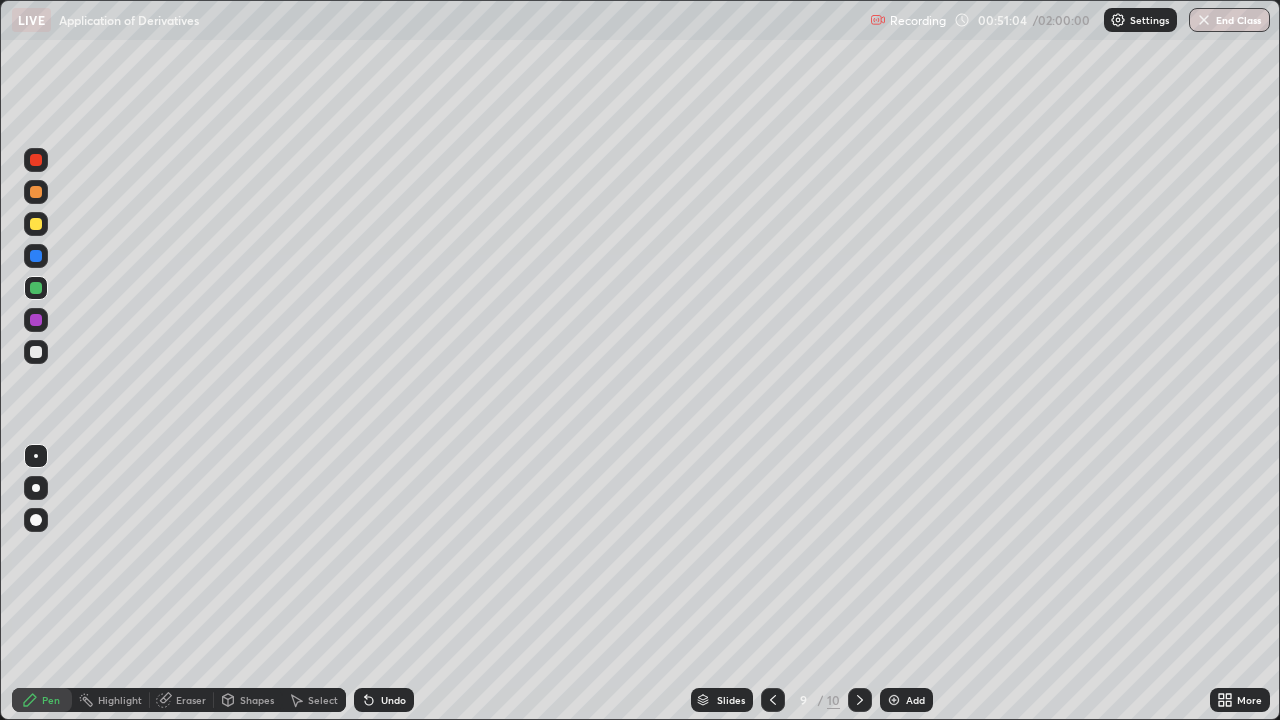 click on "Undo" at bounding box center (384, 700) 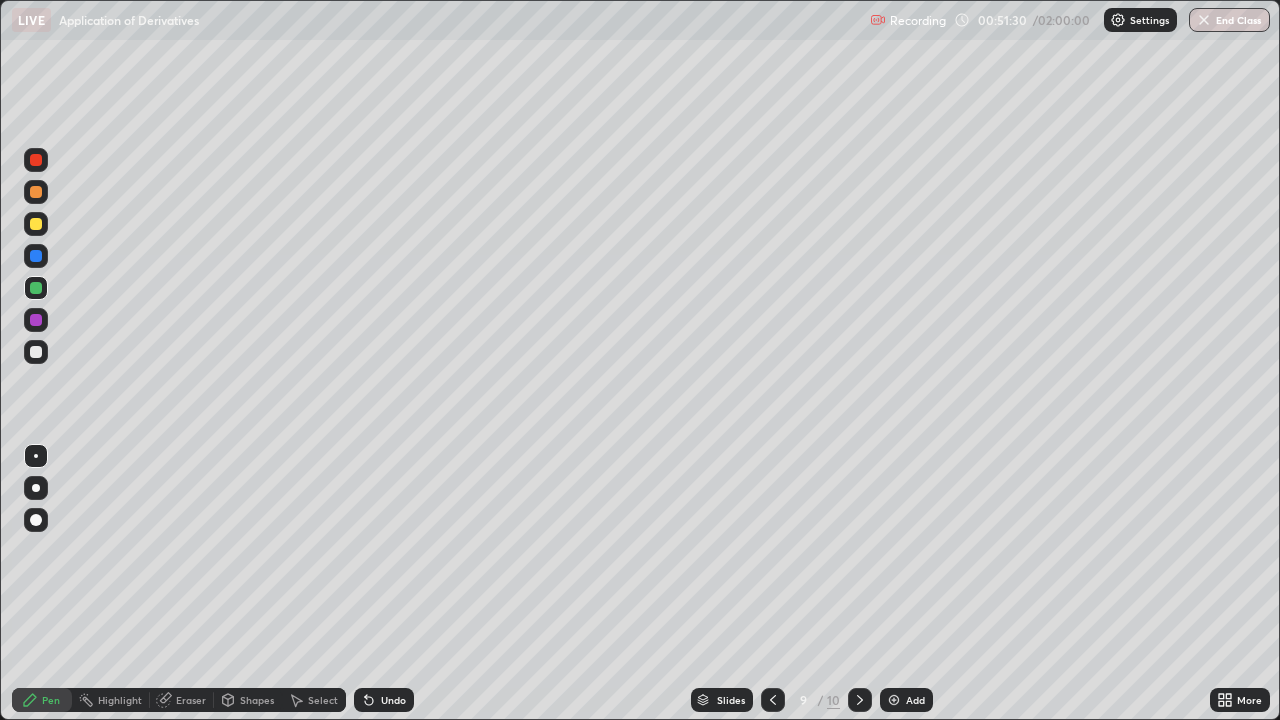 click at bounding box center [36, 488] 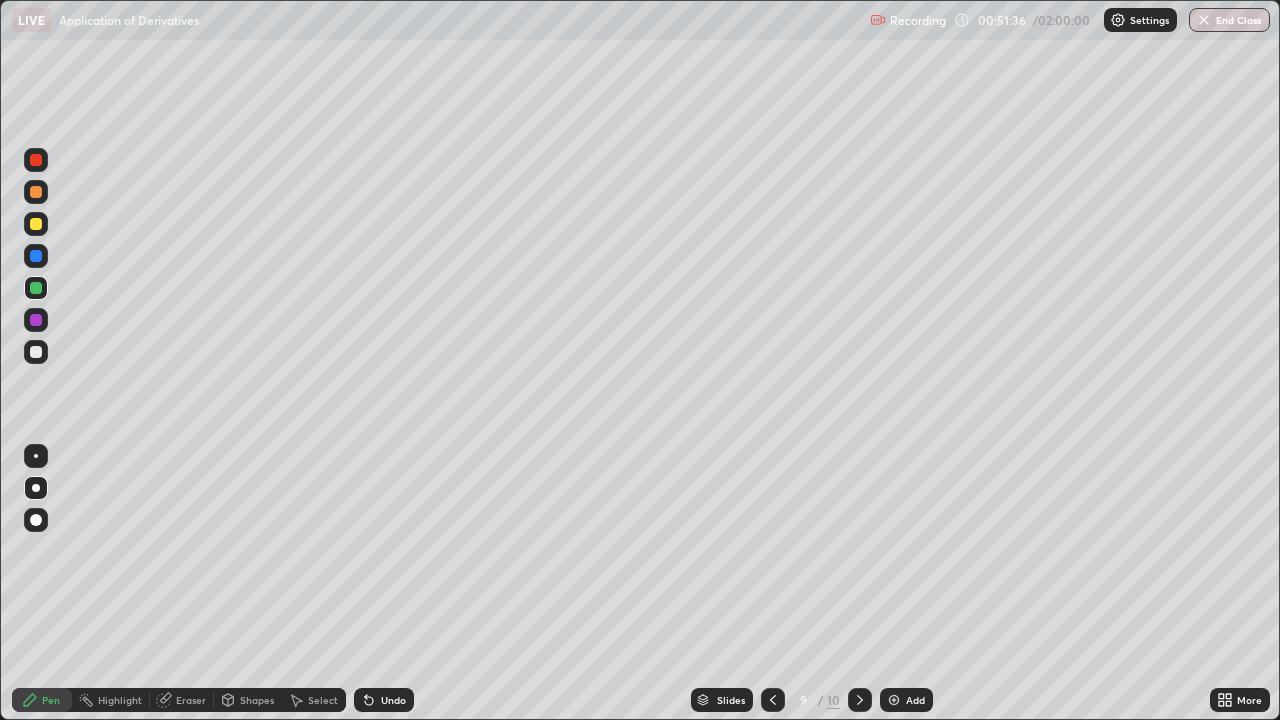 click at bounding box center [36, 456] 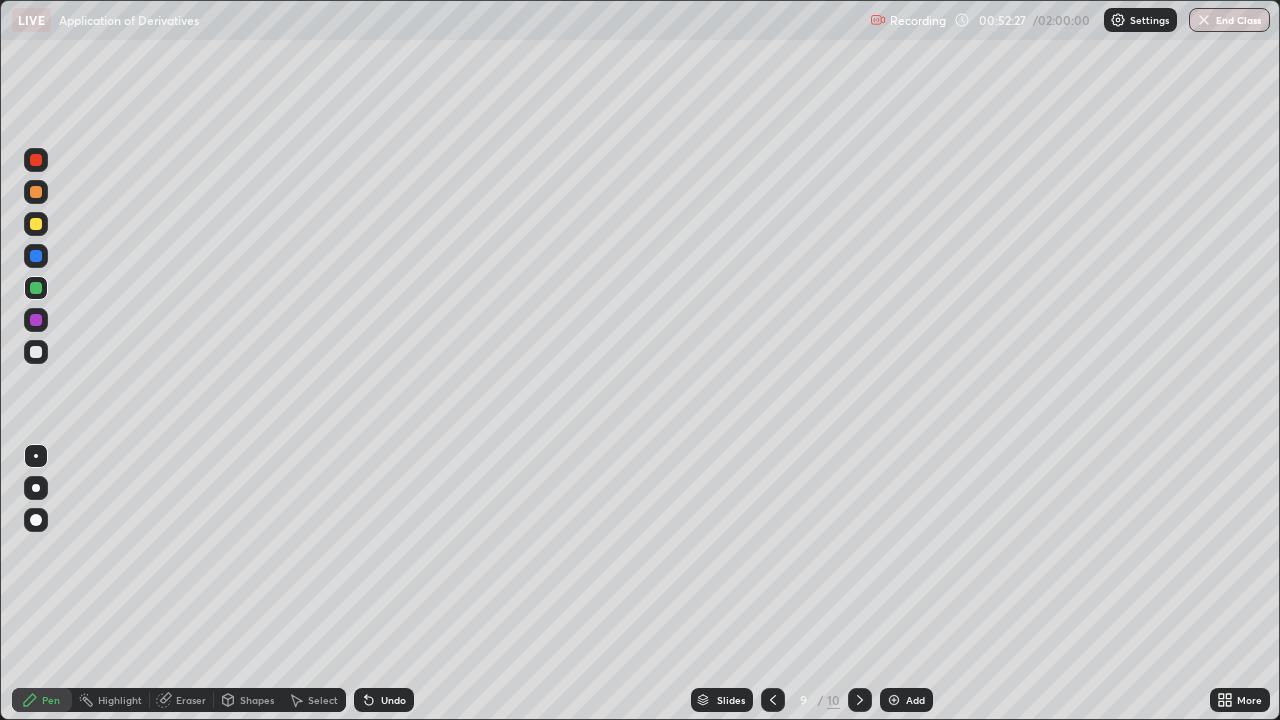 click 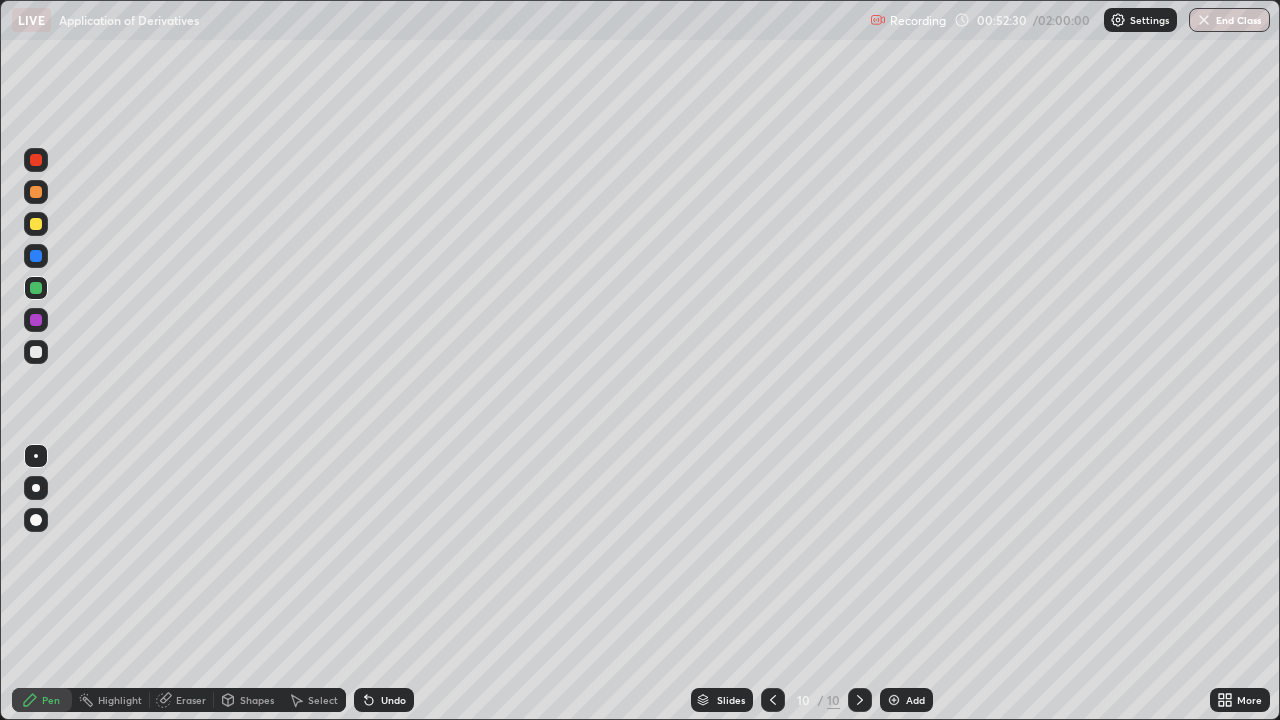 click 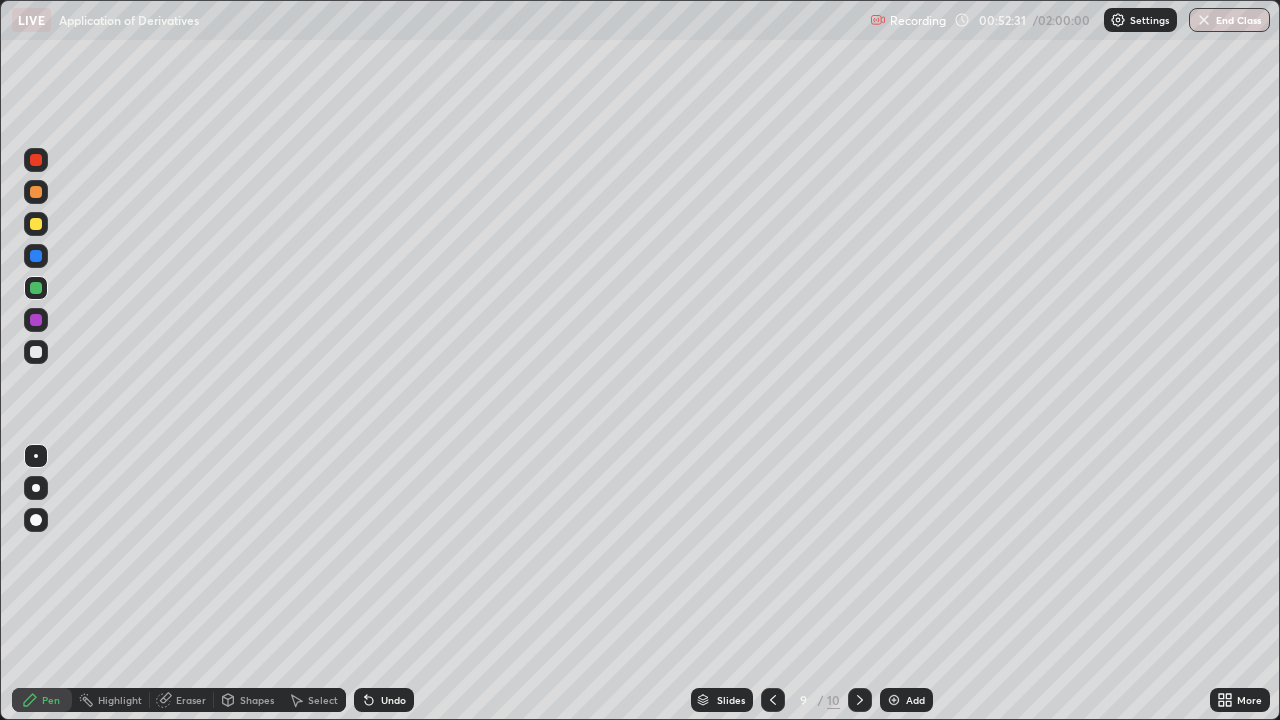 click at bounding box center (894, 700) 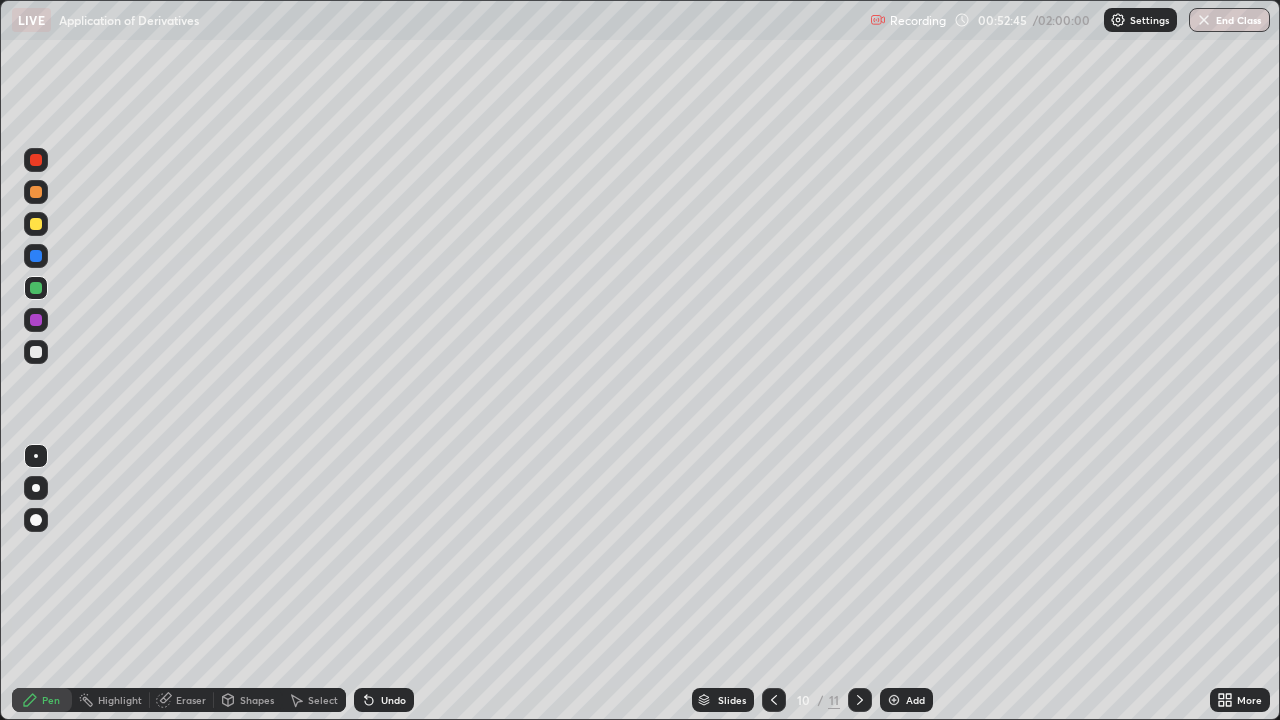 click at bounding box center (774, 700) 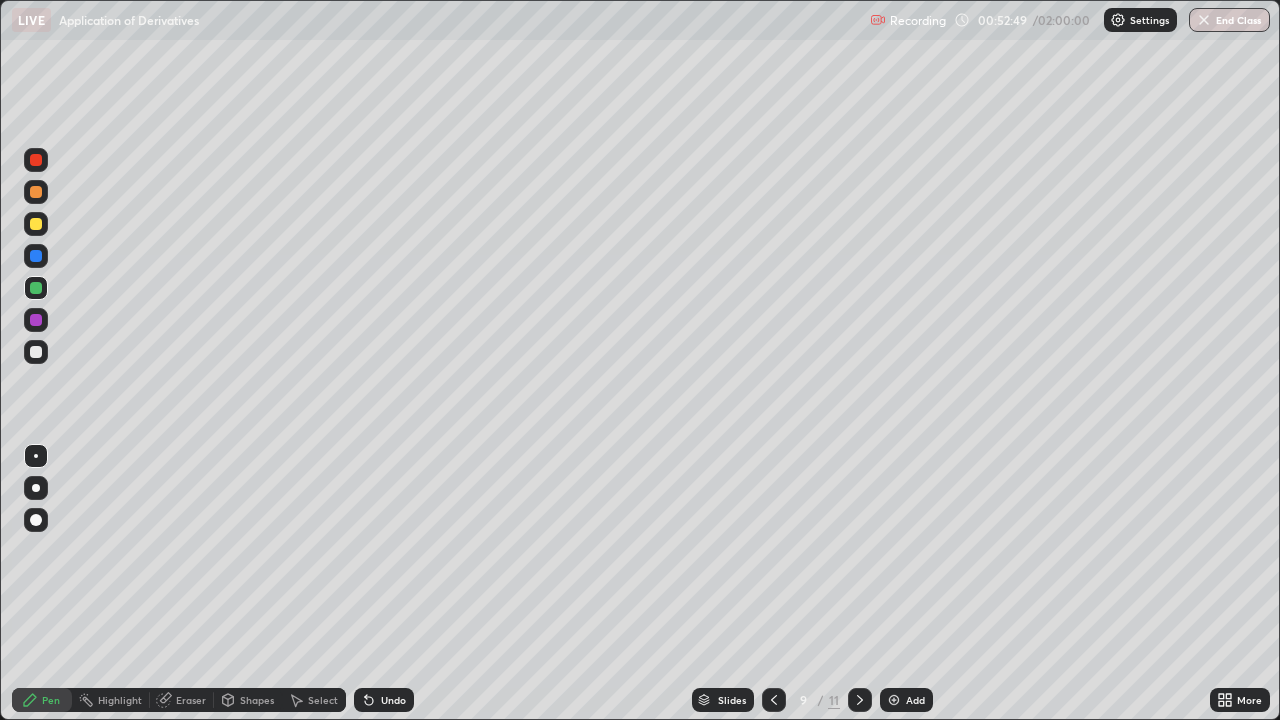 click at bounding box center (36, 256) 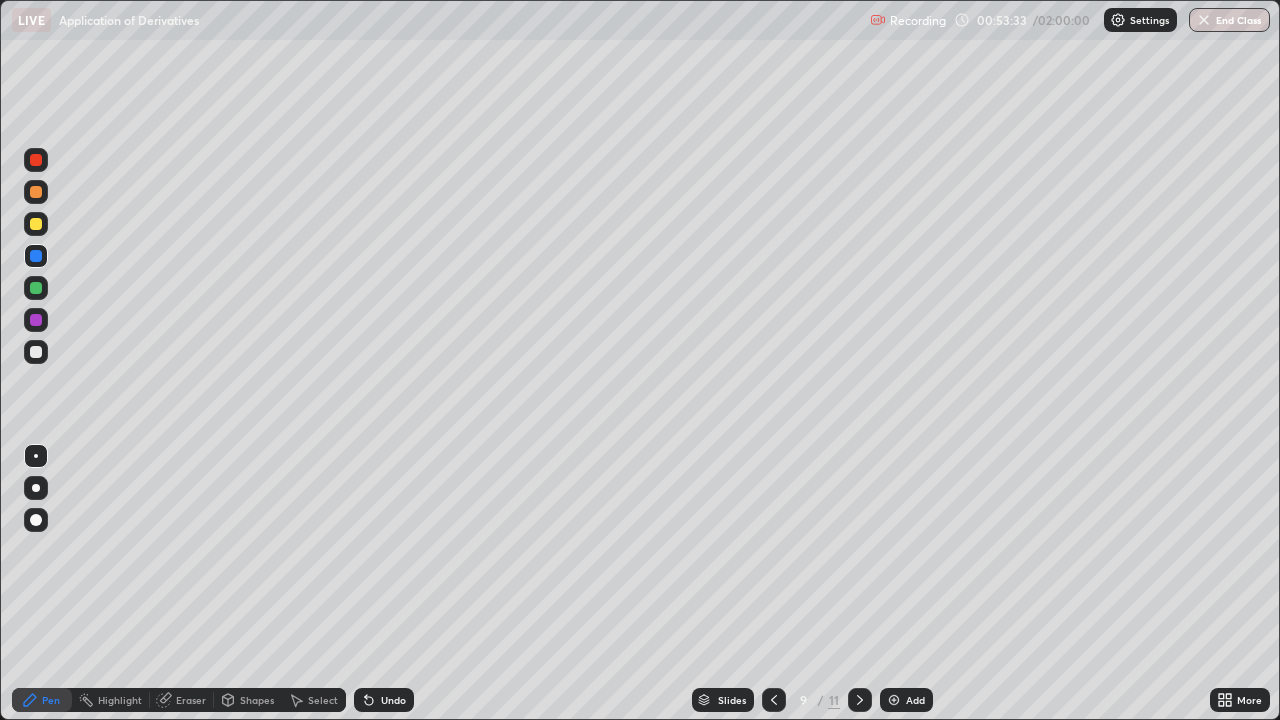 click 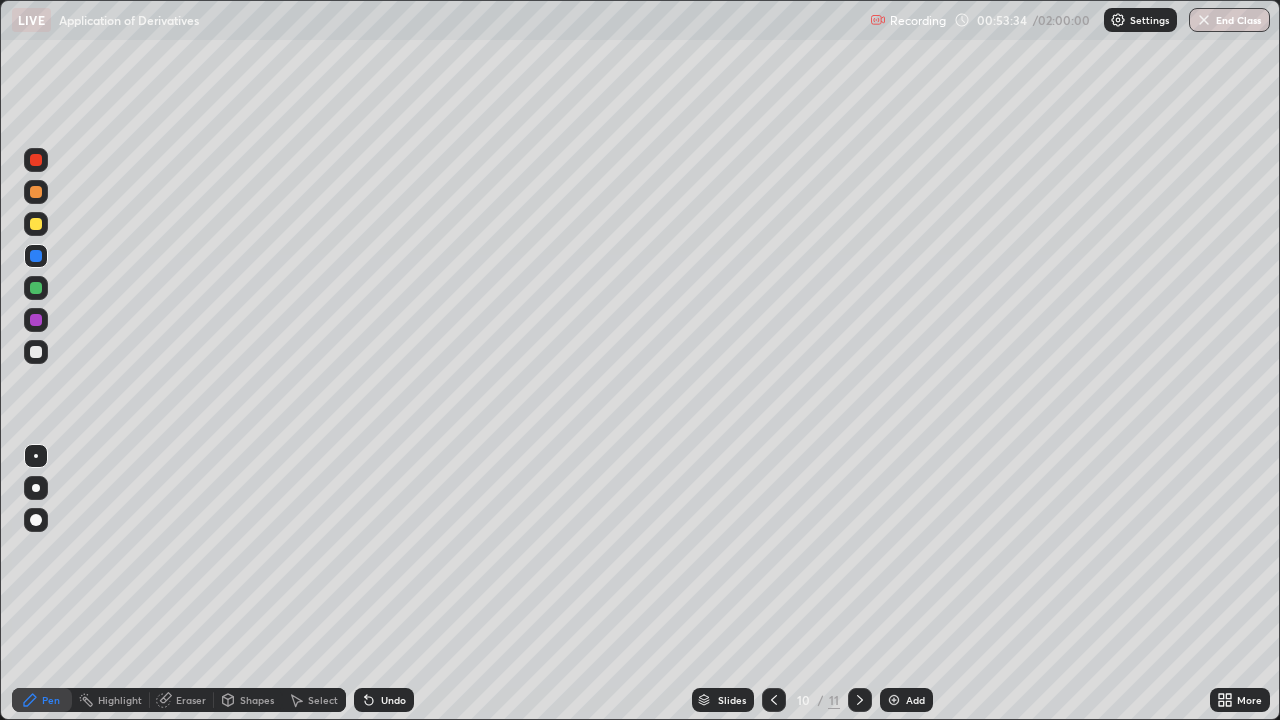 click 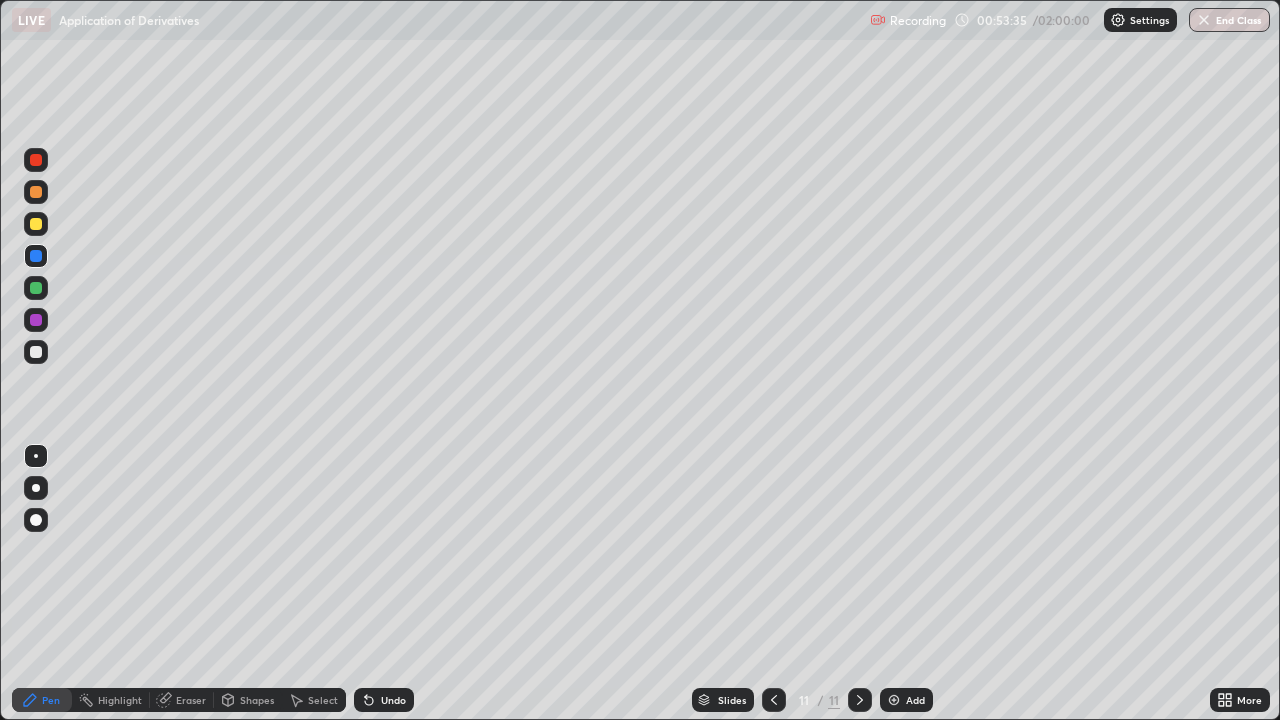 click 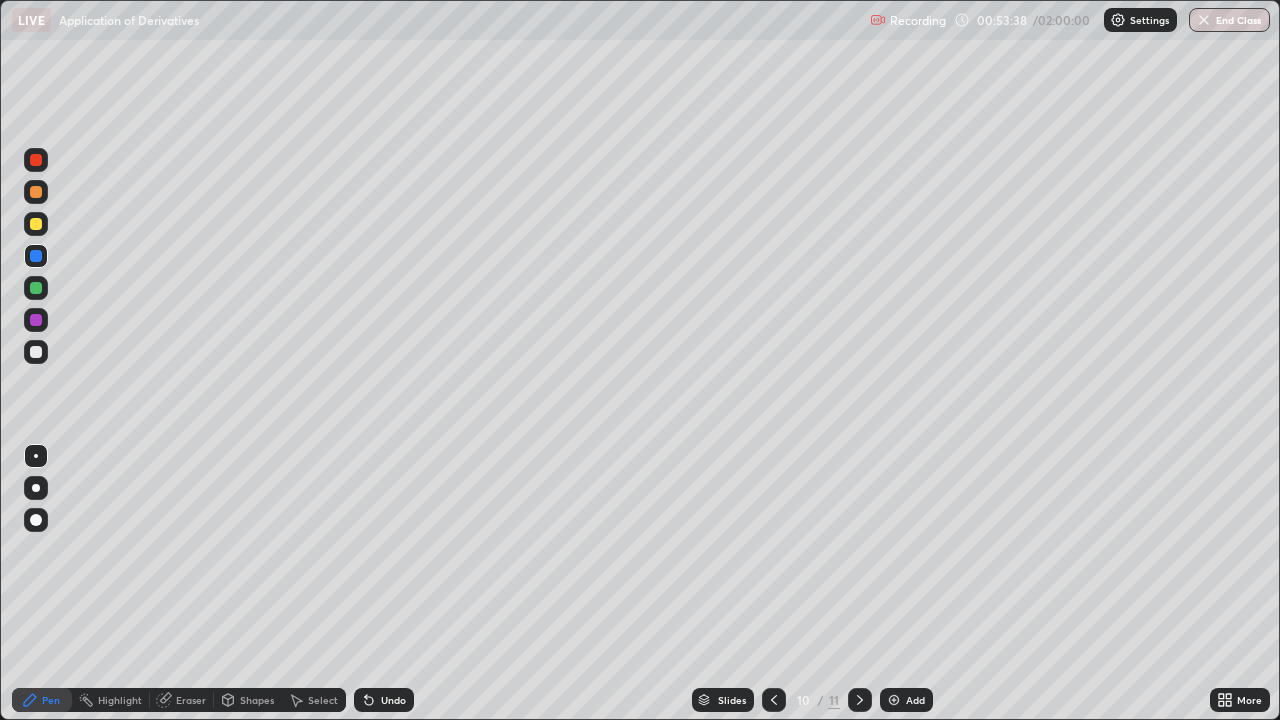 click at bounding box center [36, 352] 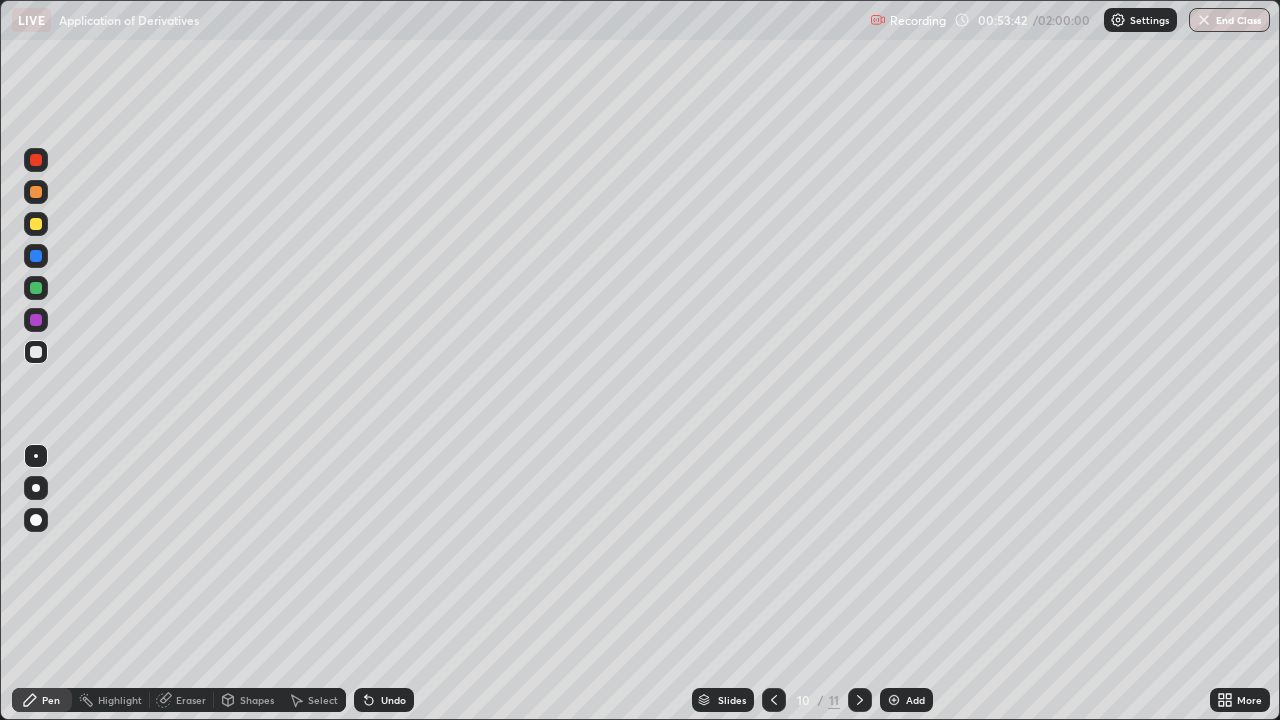 click at bounding box center (774, 700) 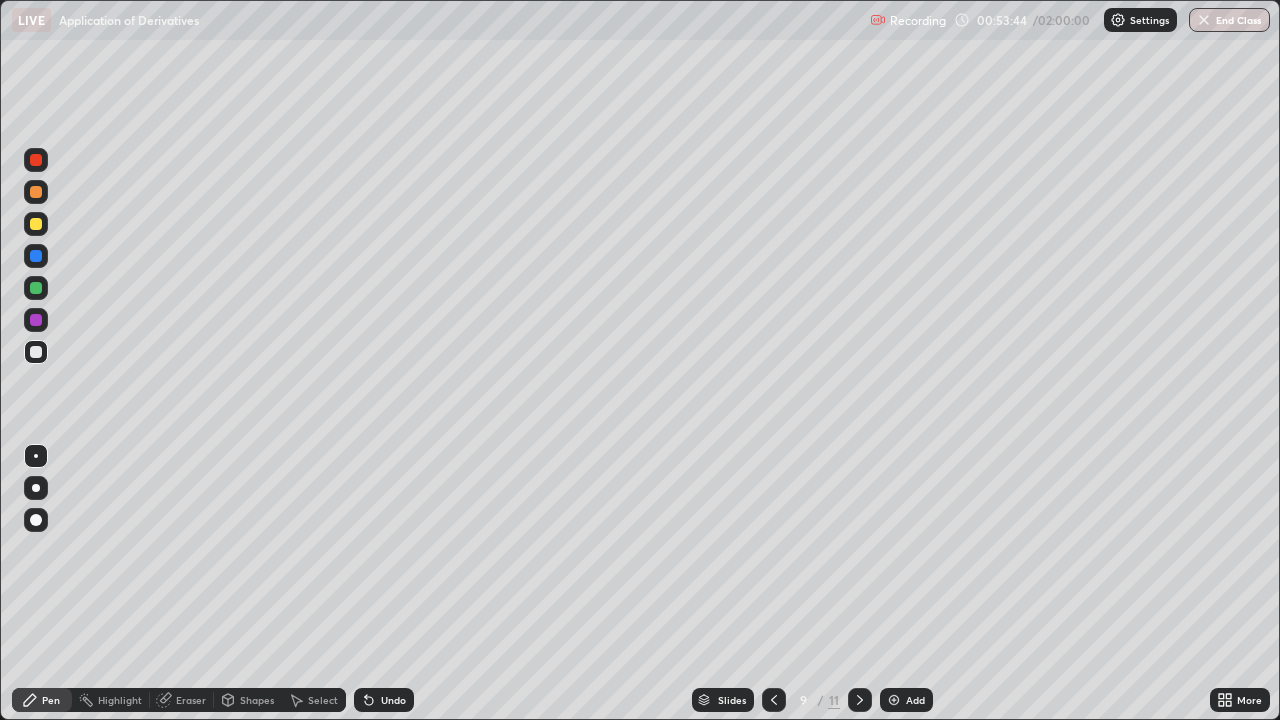 click 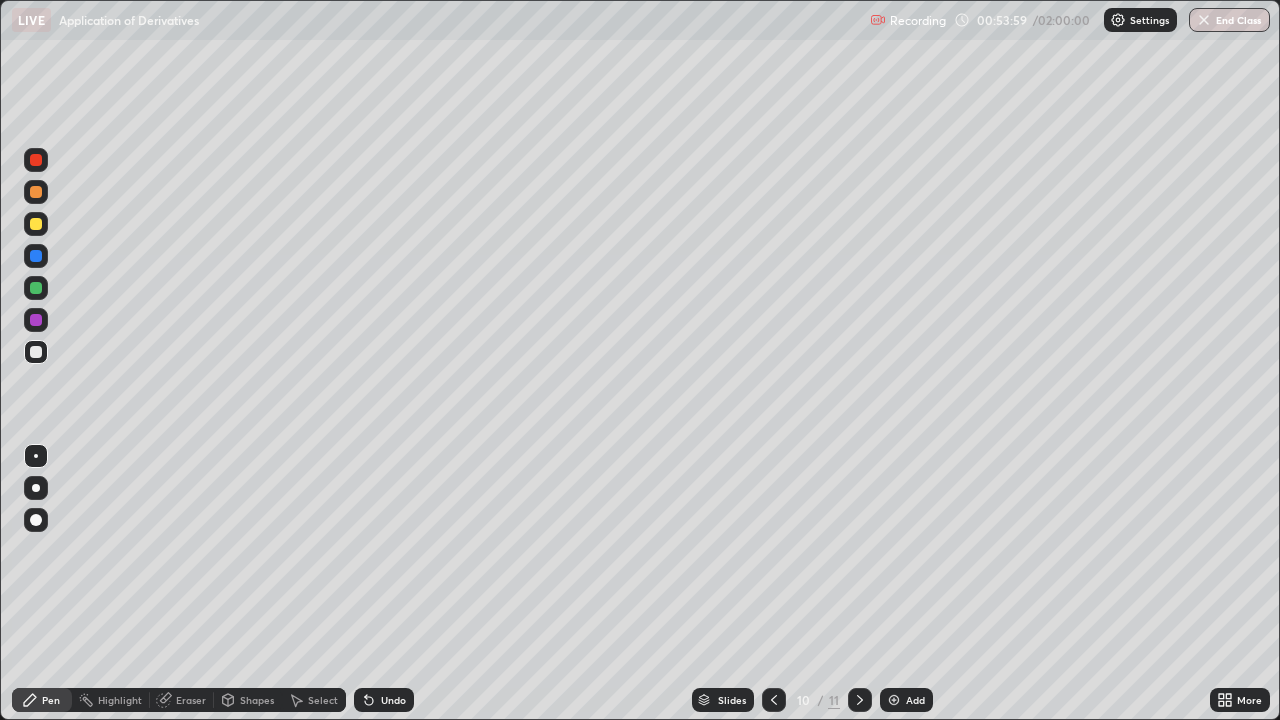 click at bounding box center (36, 224) 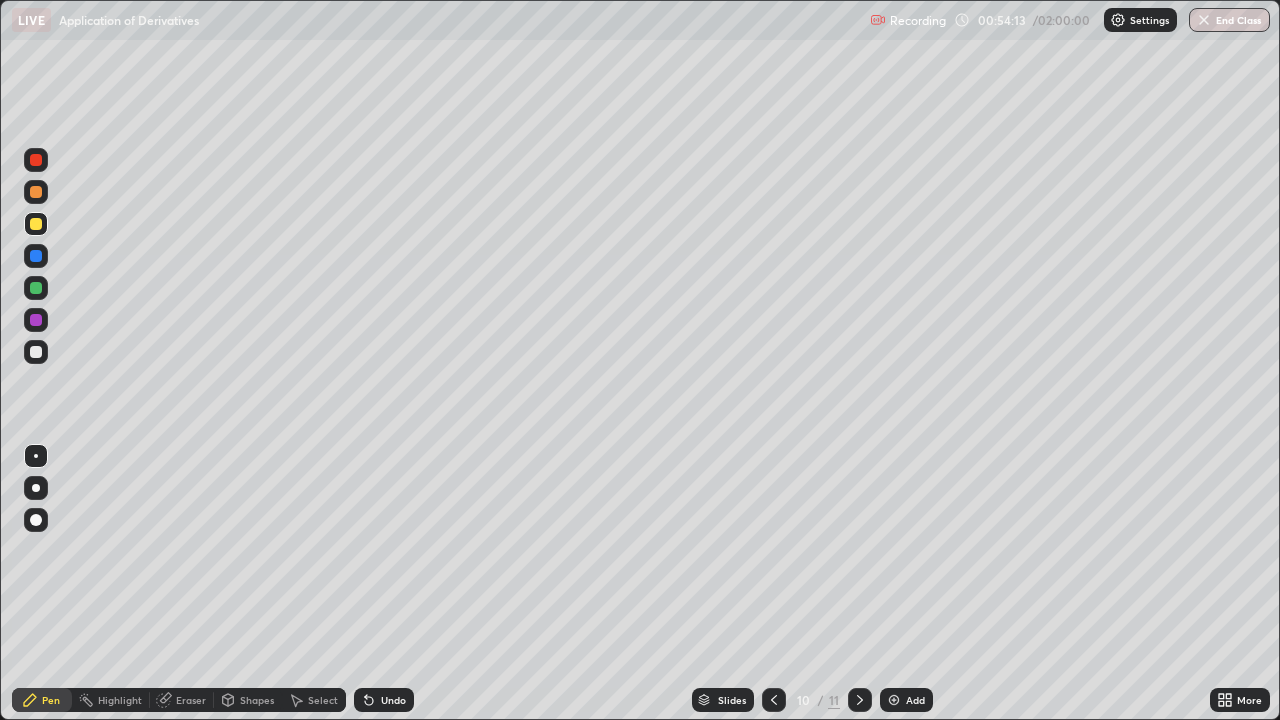 click 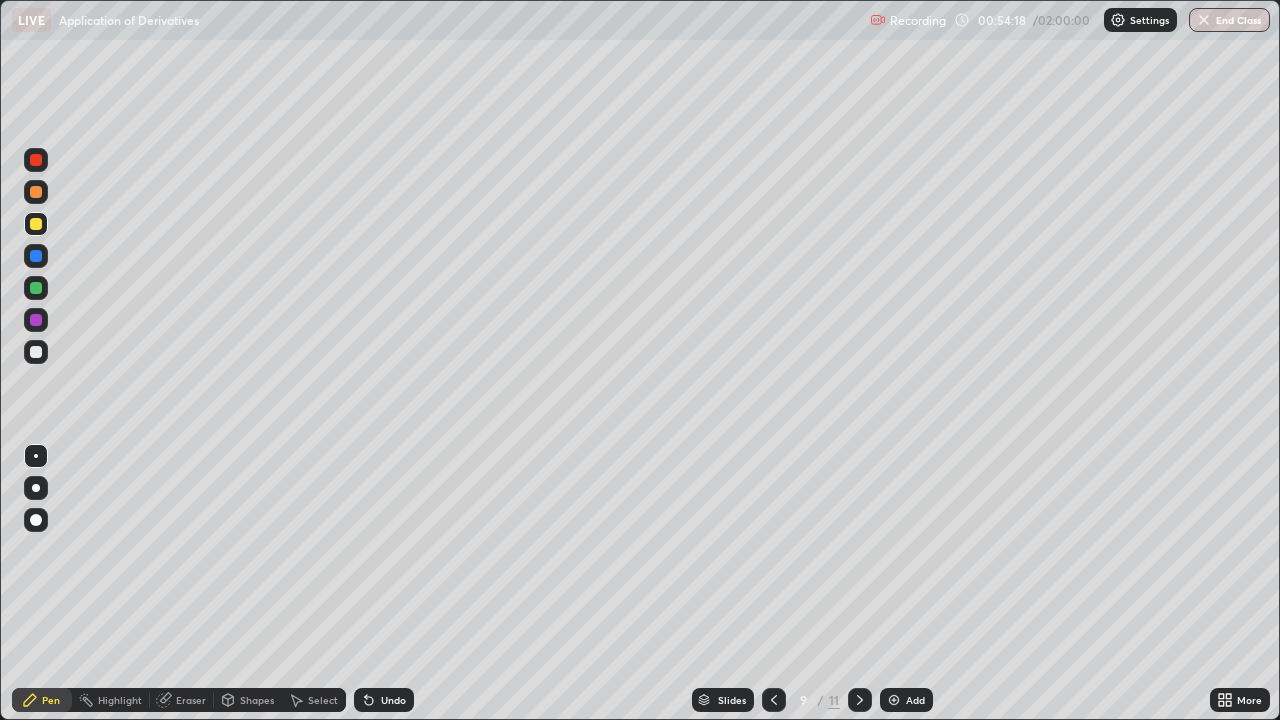 click 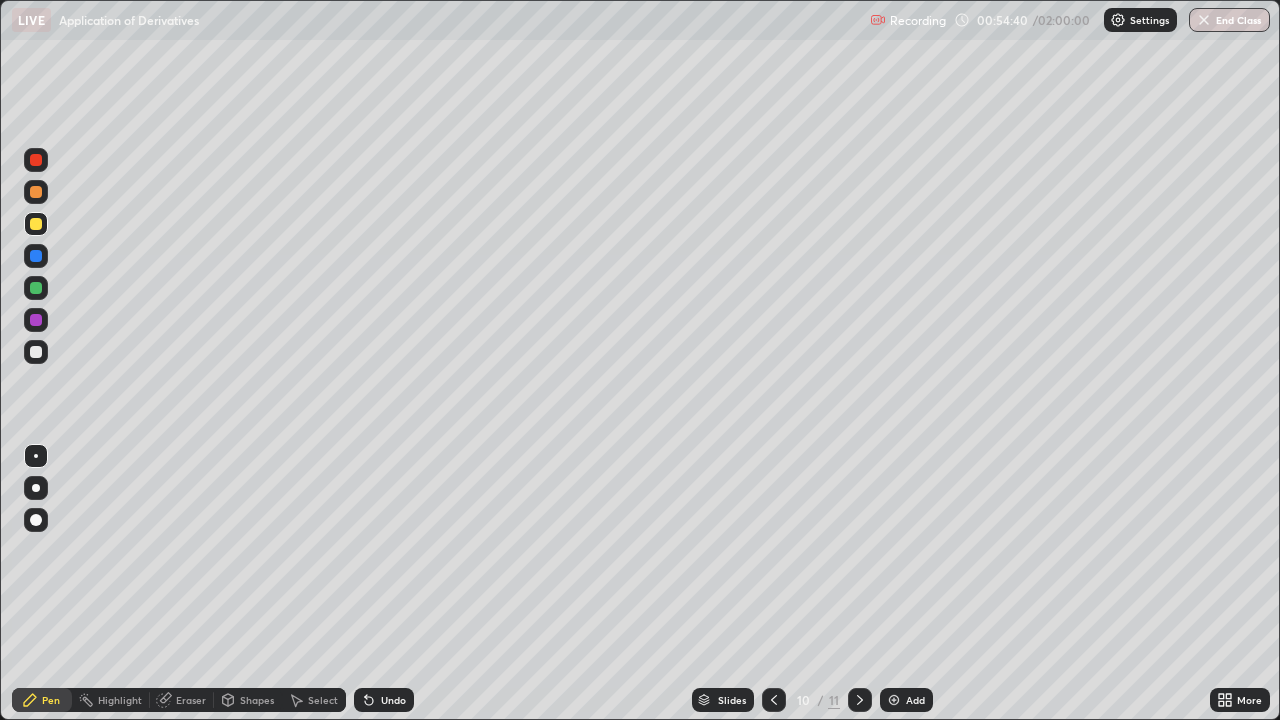 click 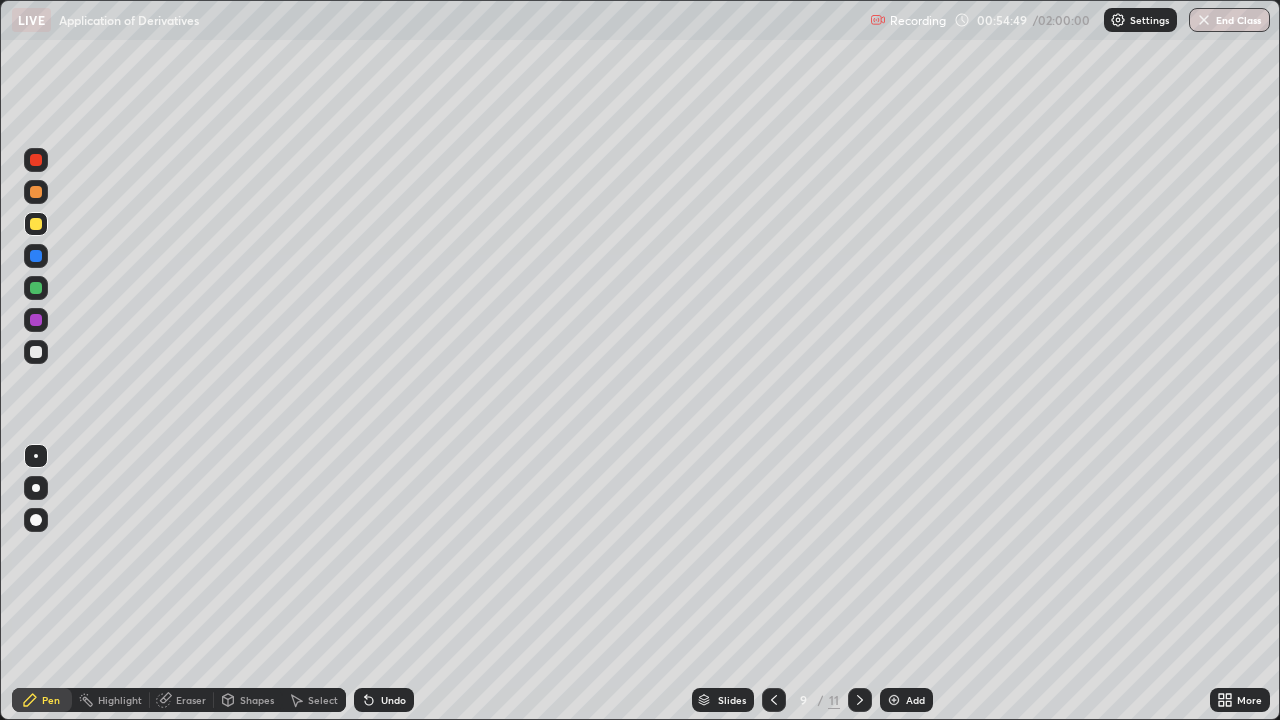 click at bounding box center [860, 700] 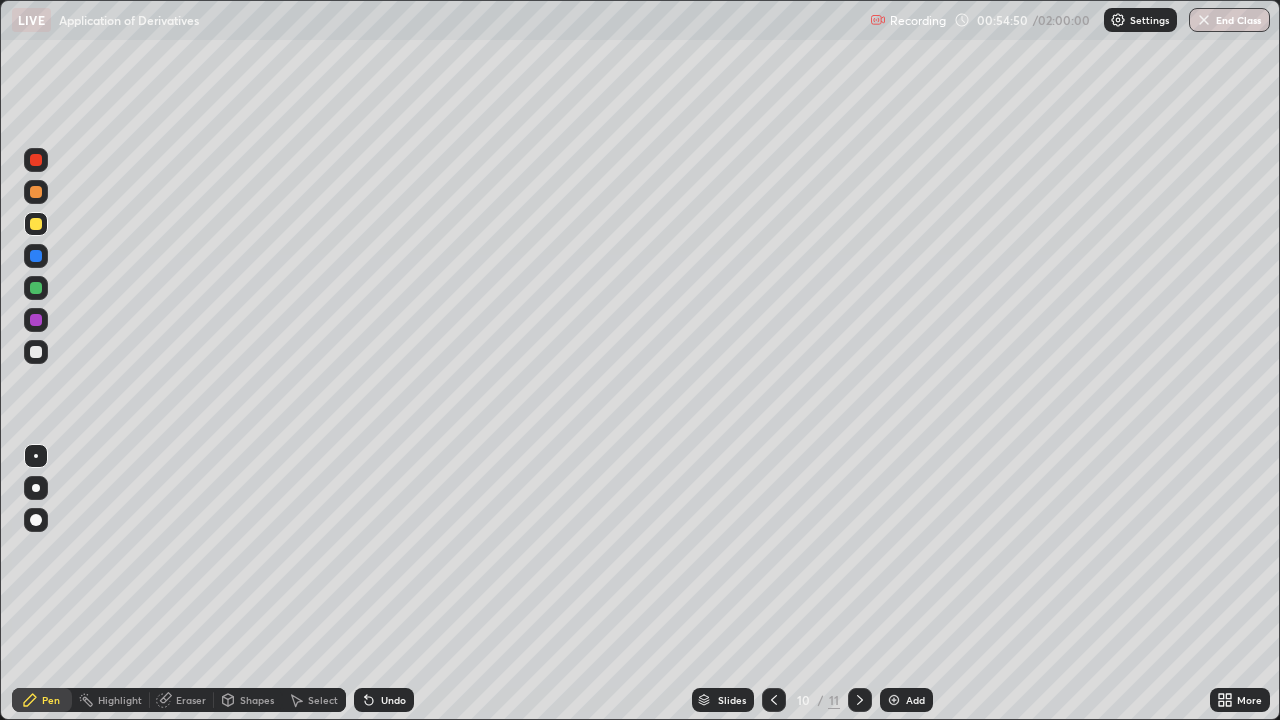 click 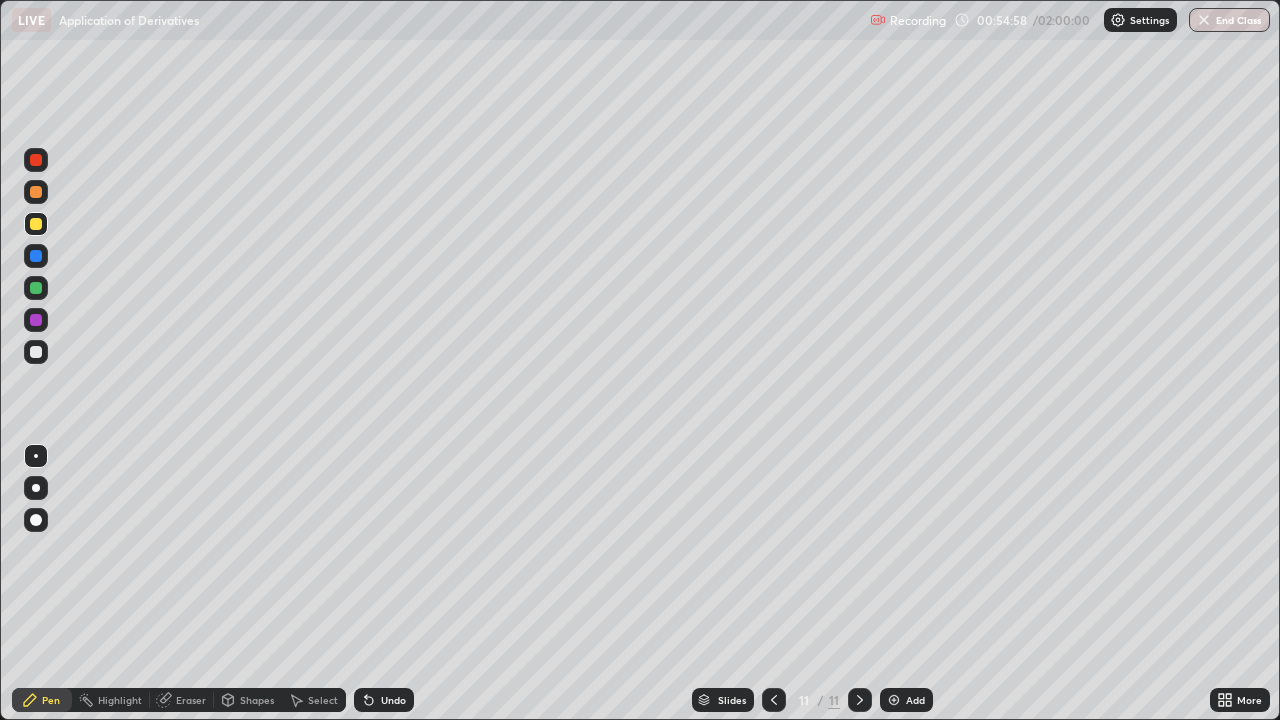 click 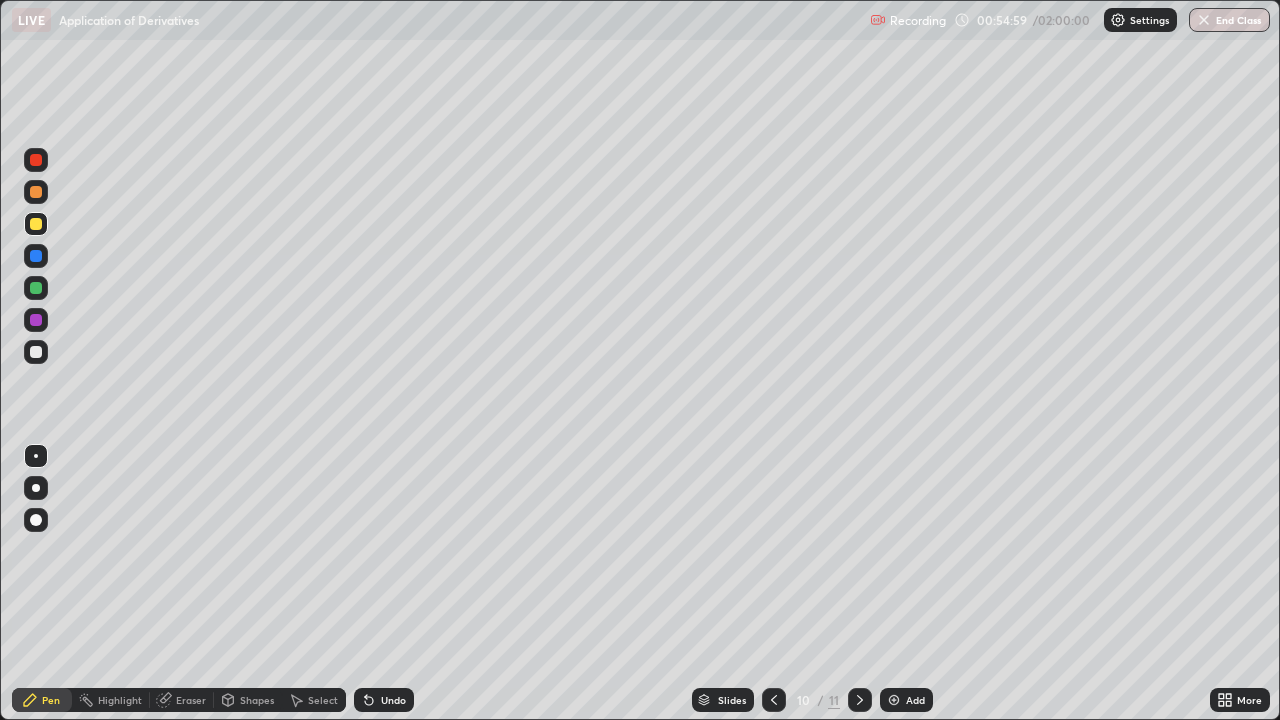 click 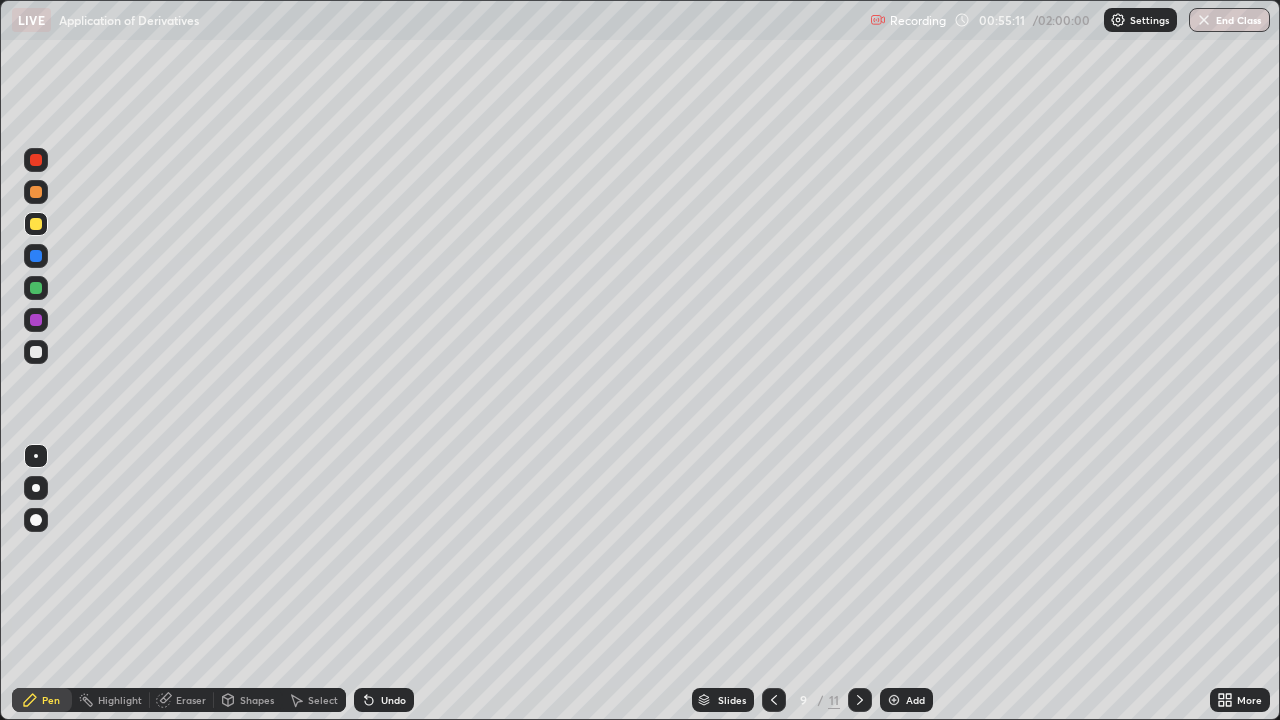 click 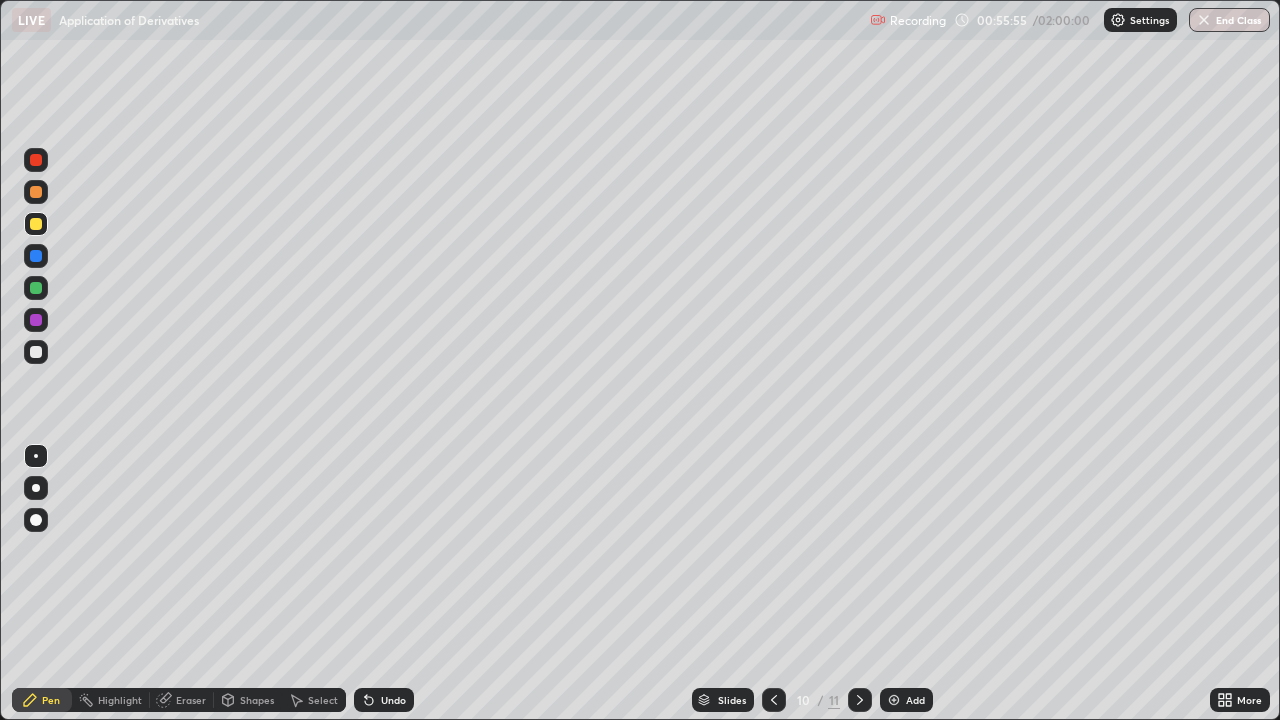 click on "Eraser" at bounding box center (191, 700) 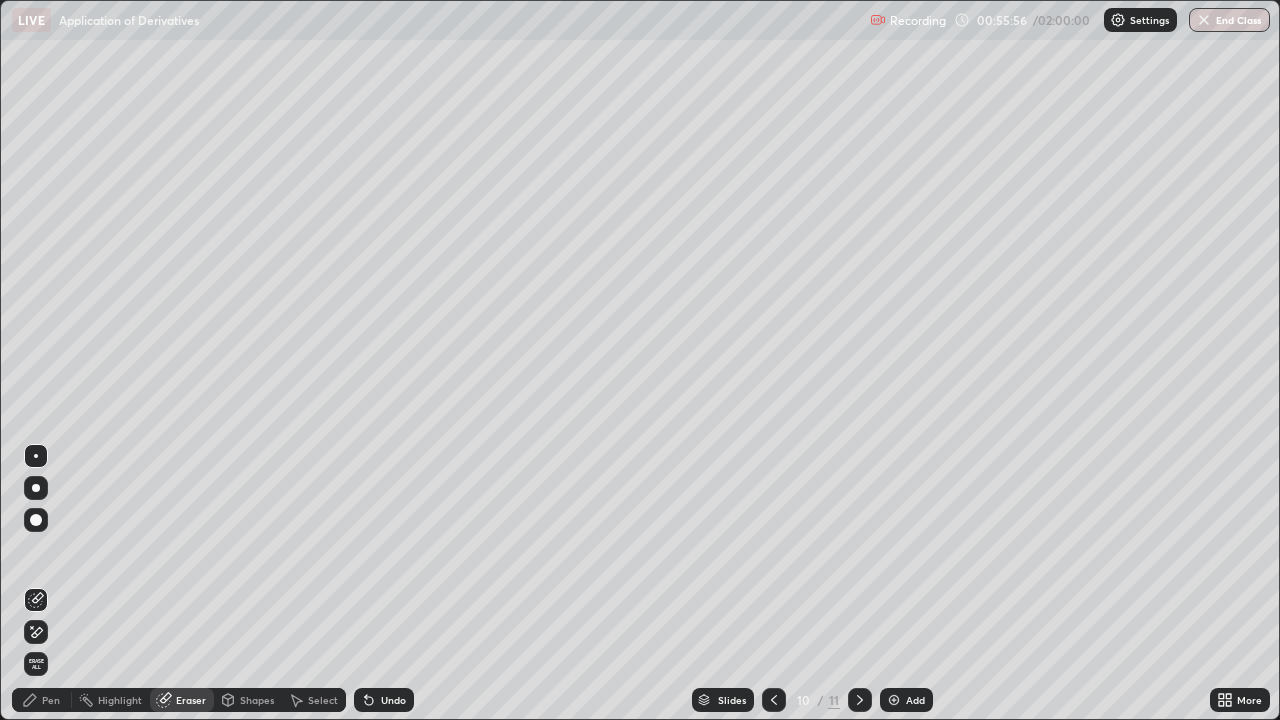 click 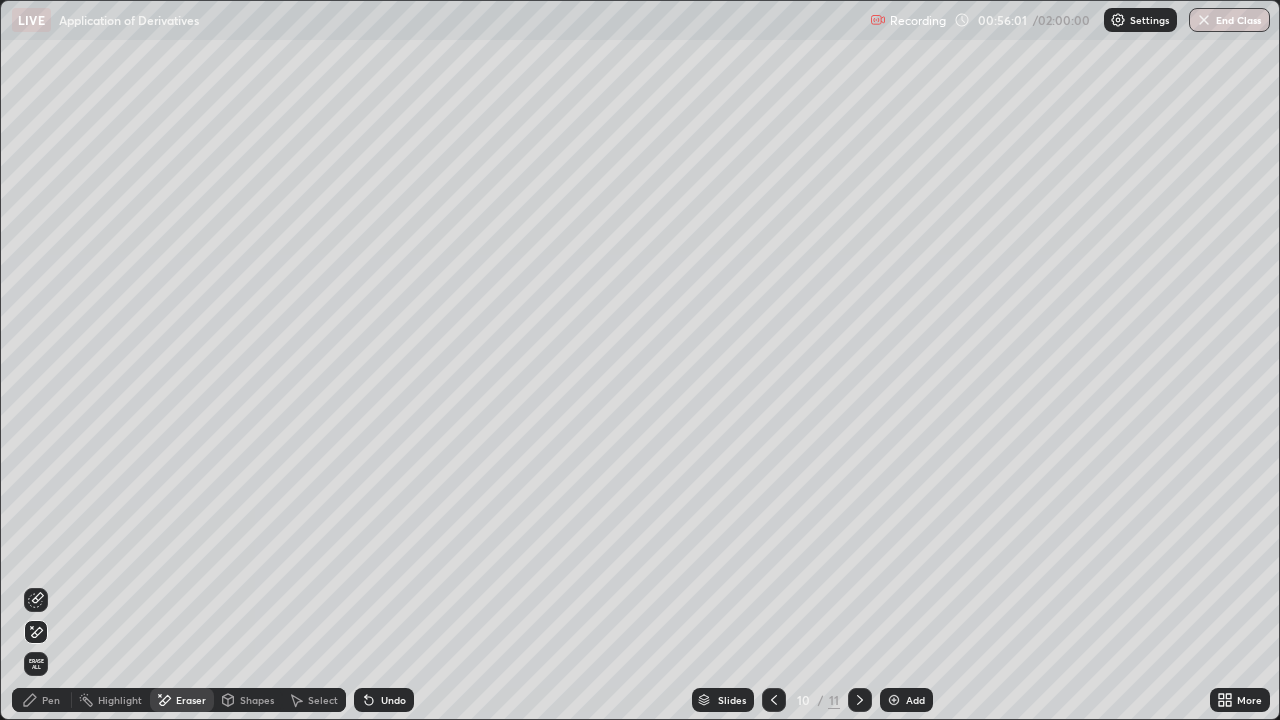 click on "Pen" at bounding box center (42, 700) 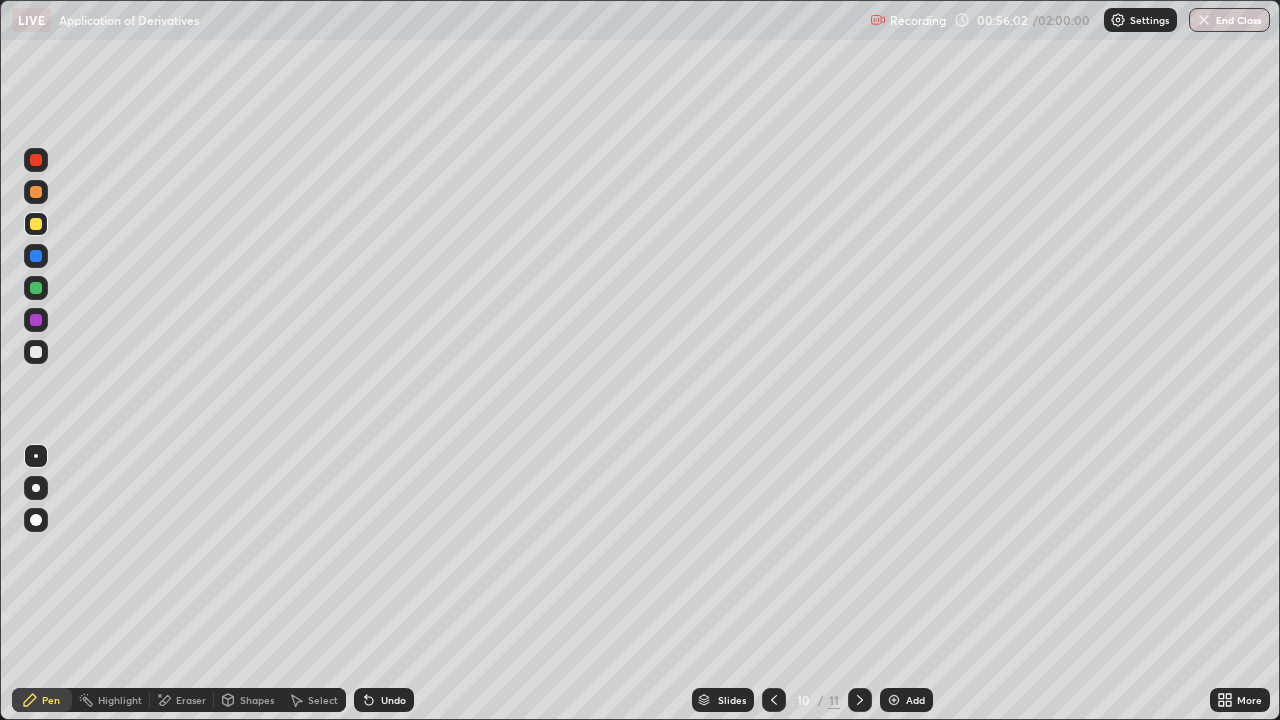 click at bounding box center [36, 256] 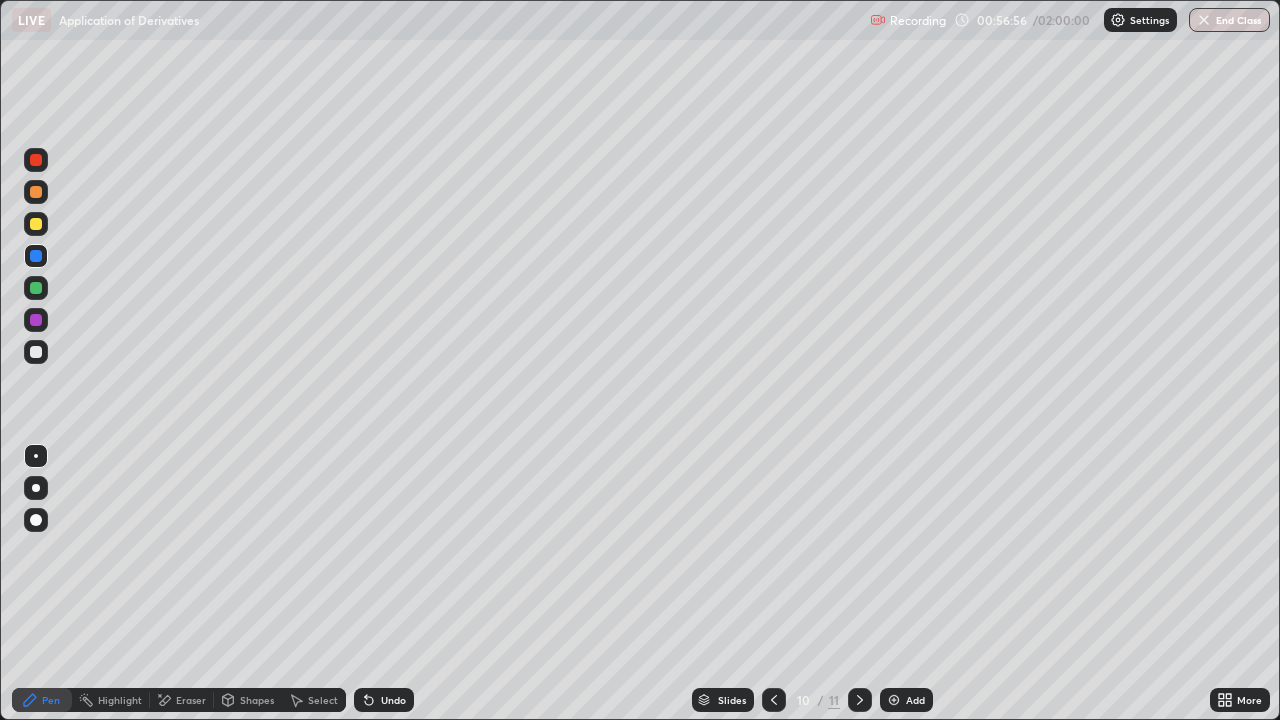 click at bounding box center [774, 700] 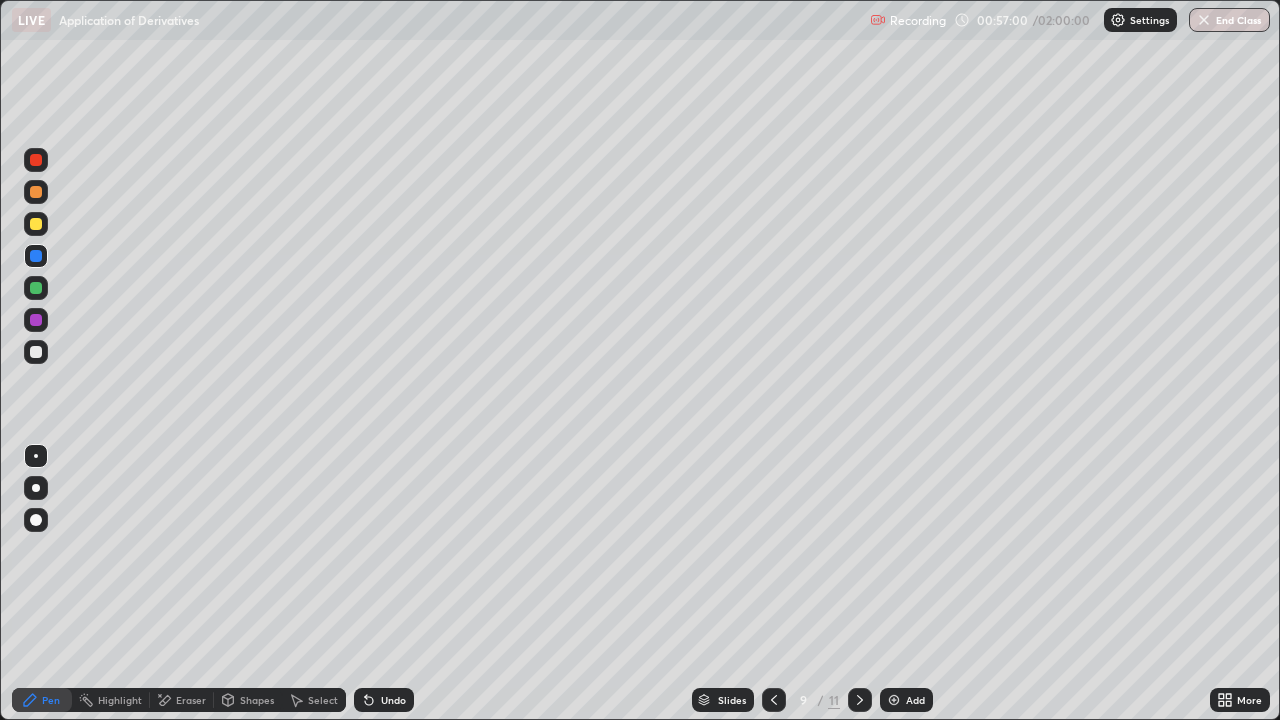 click 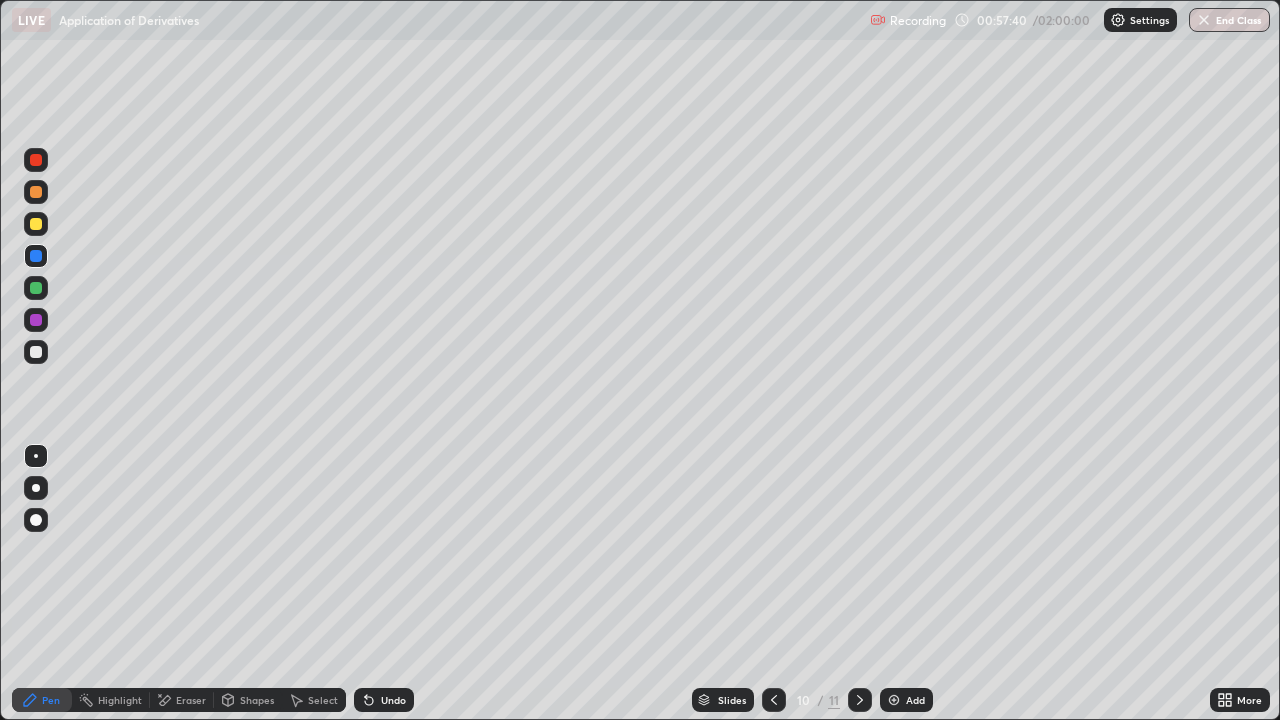 click 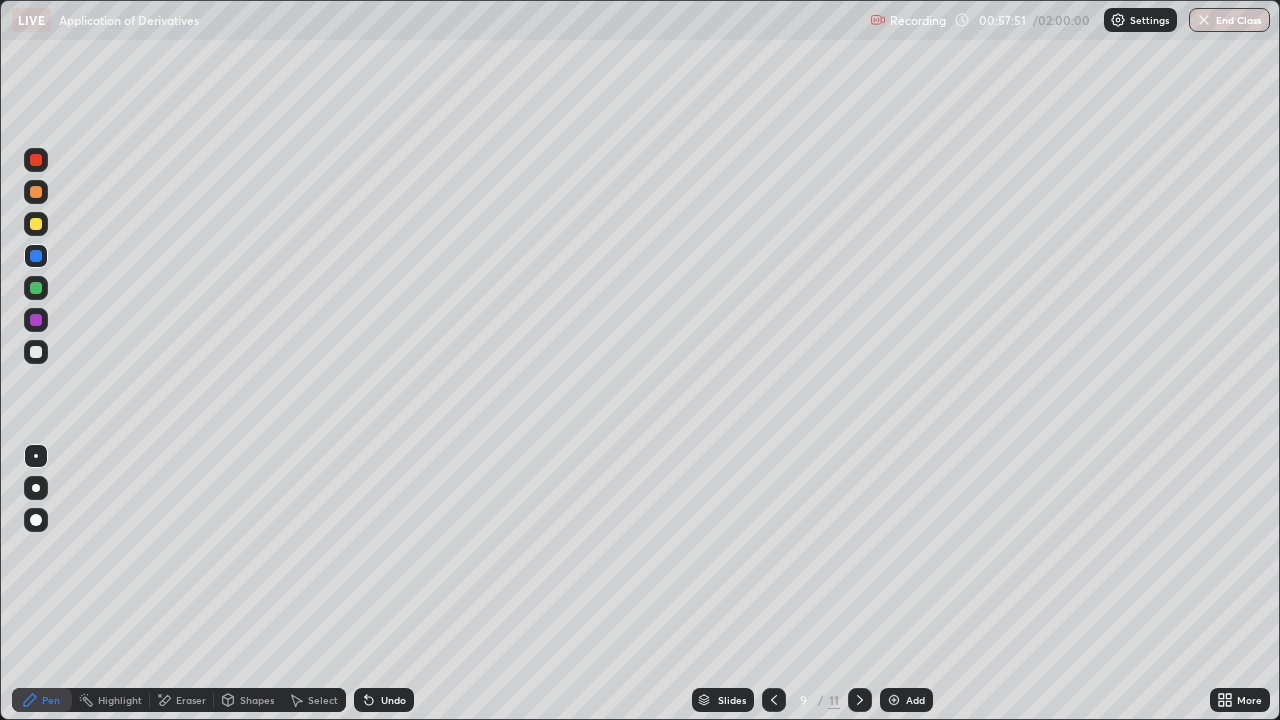click at bounding box center (860, 700) 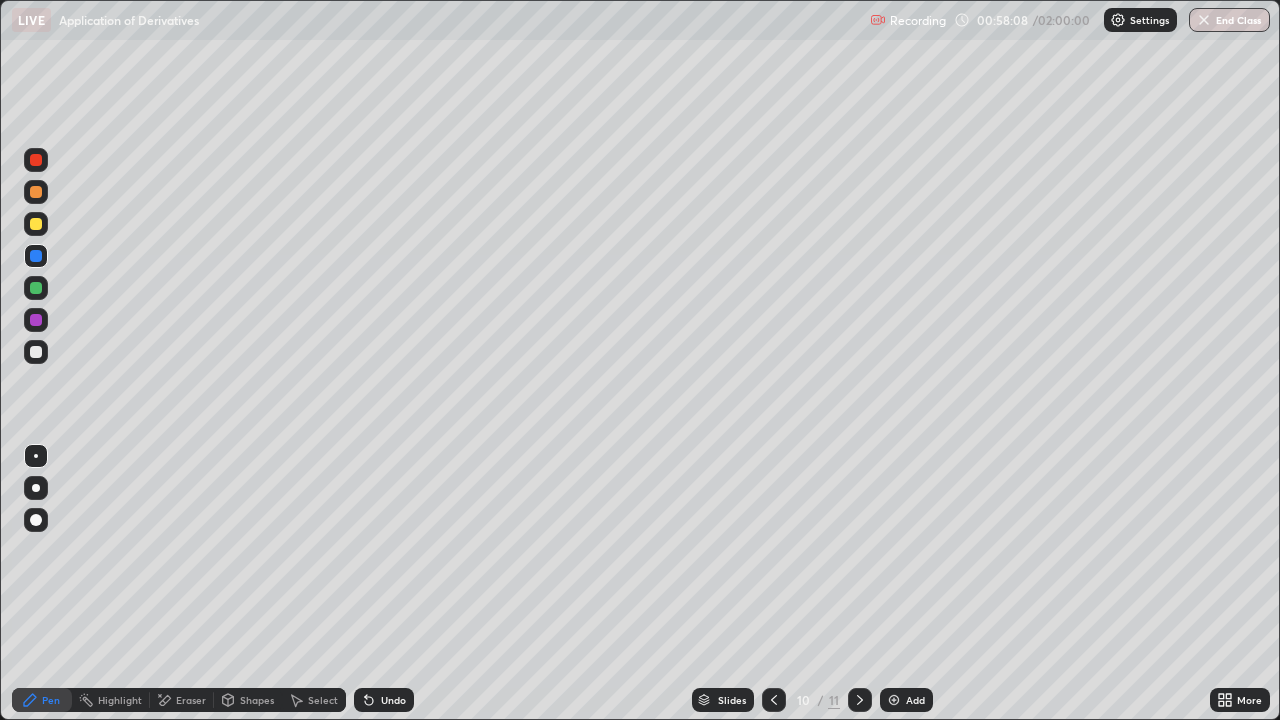 click 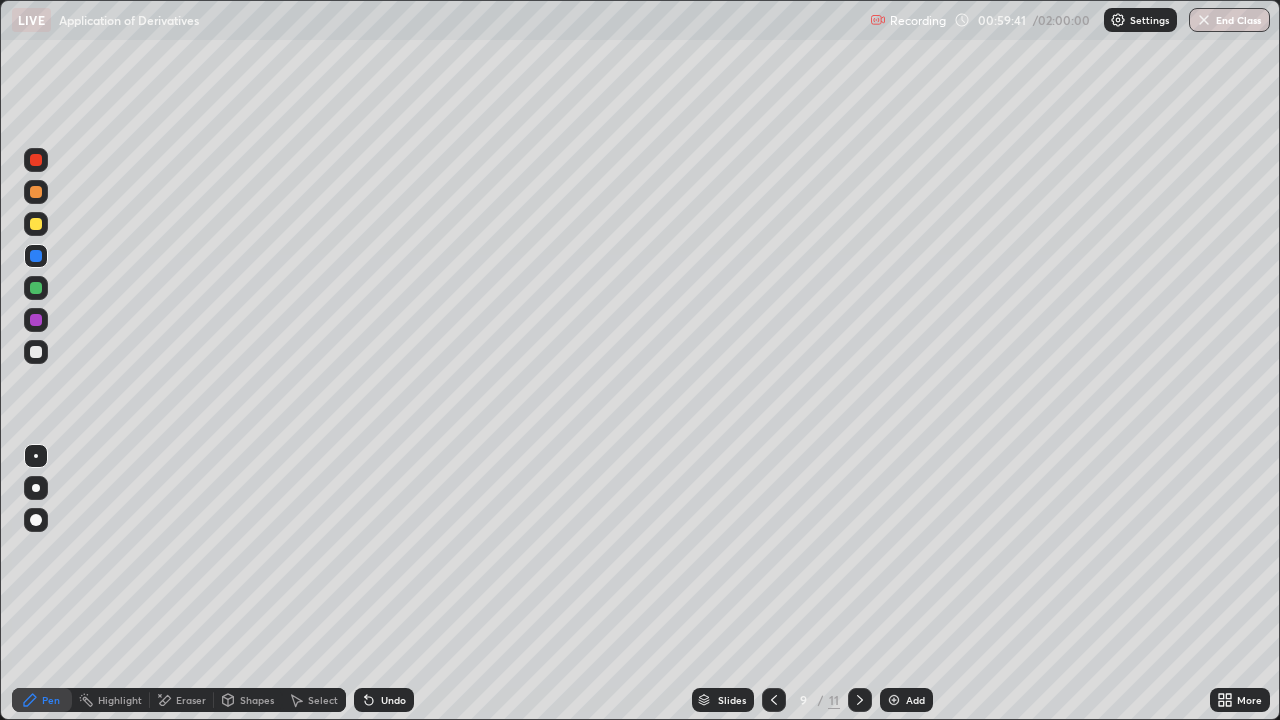 click 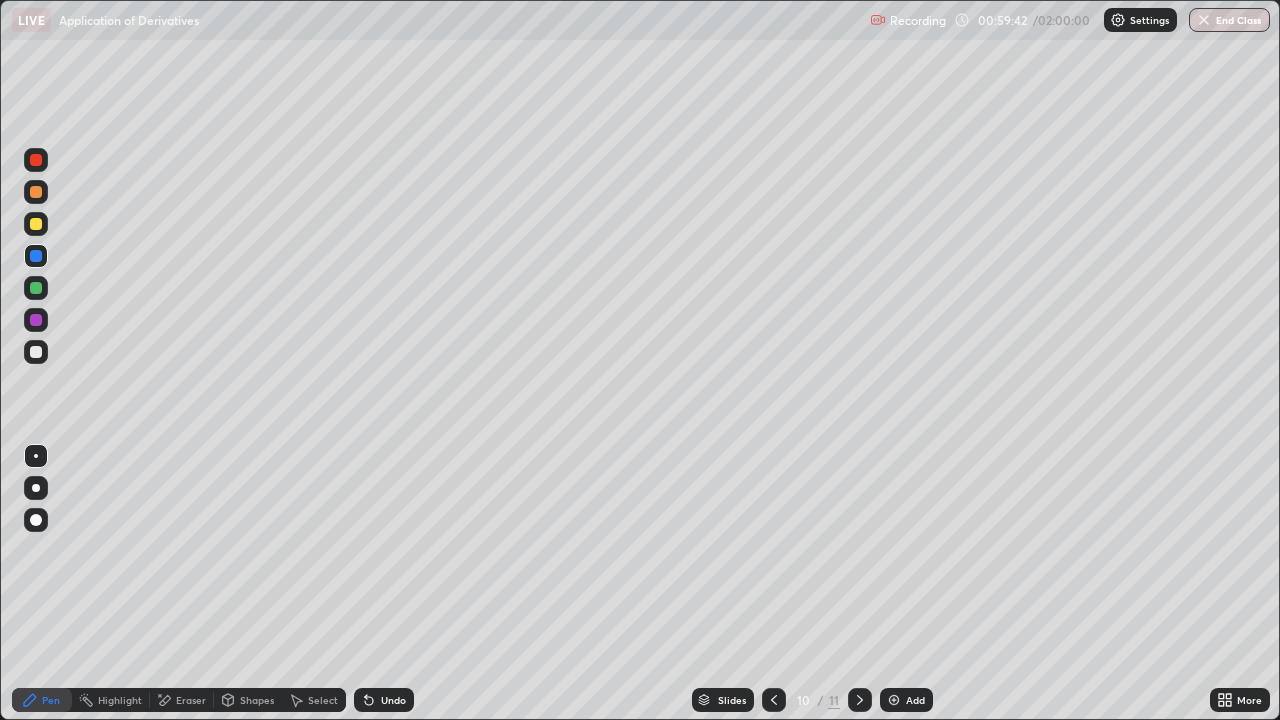click at bounding box center [860, 700] 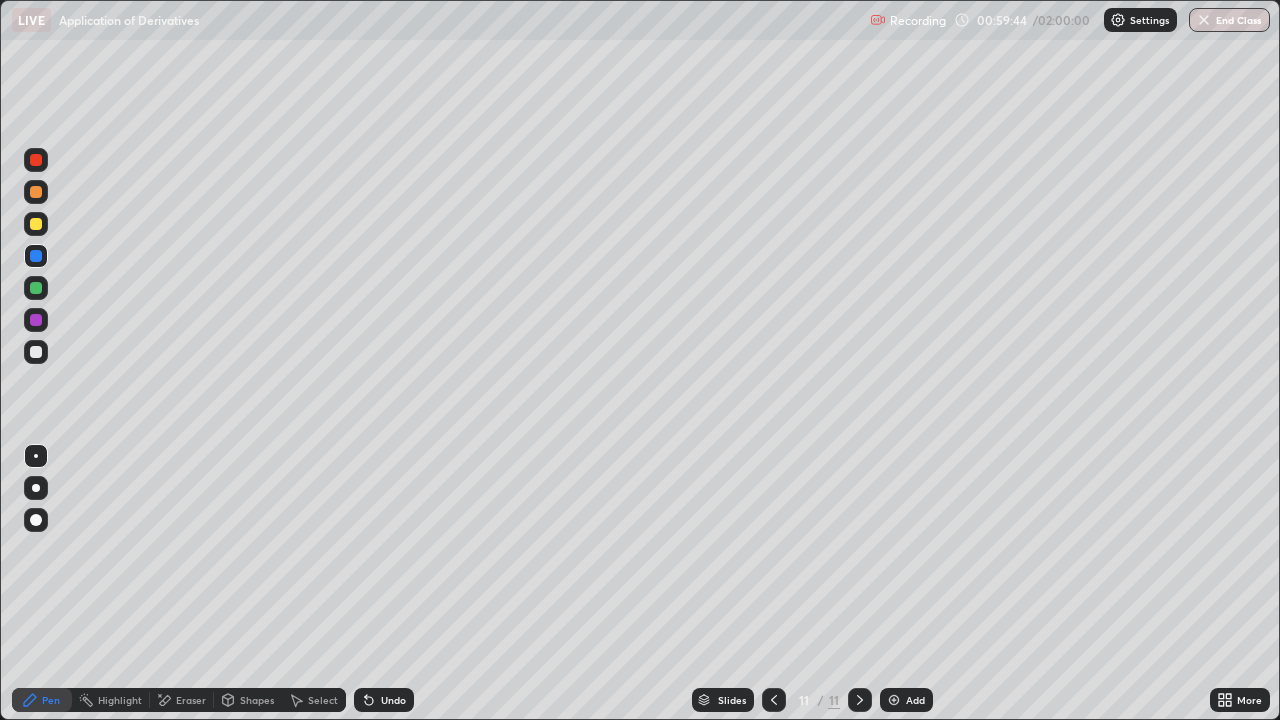 click at bounding box center (894, 700) 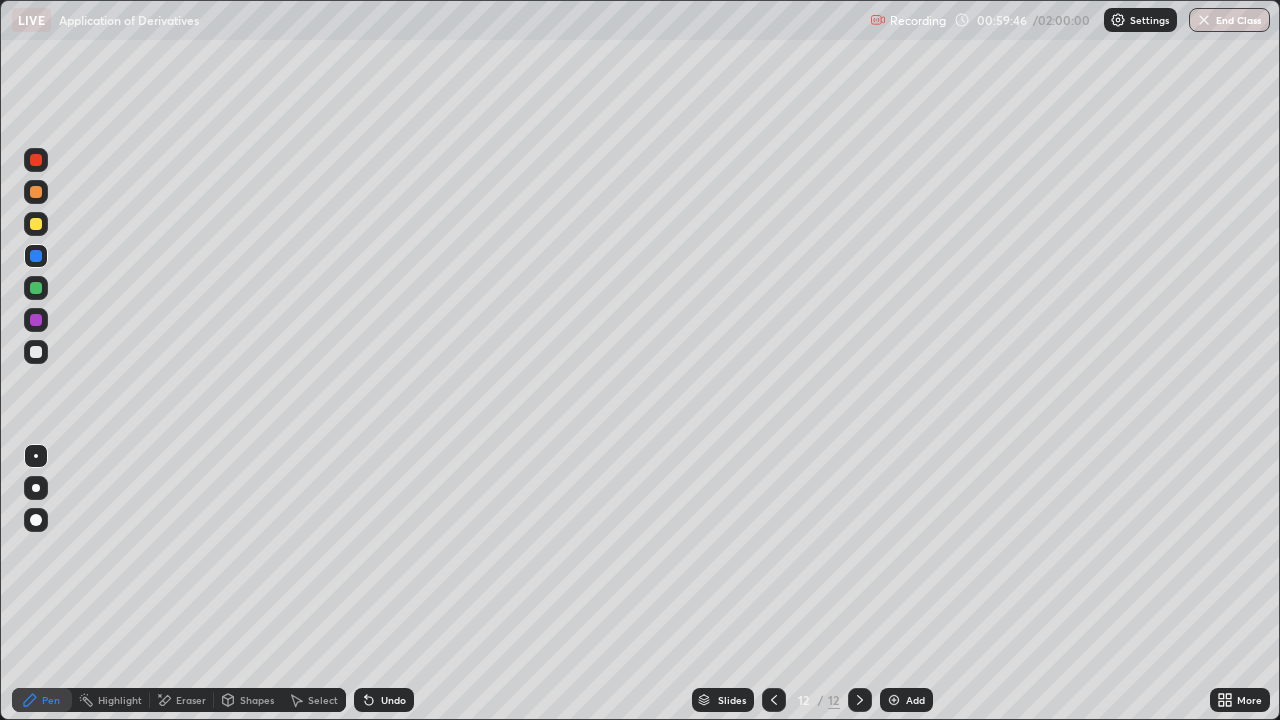 click at bounding box center [36, 352] 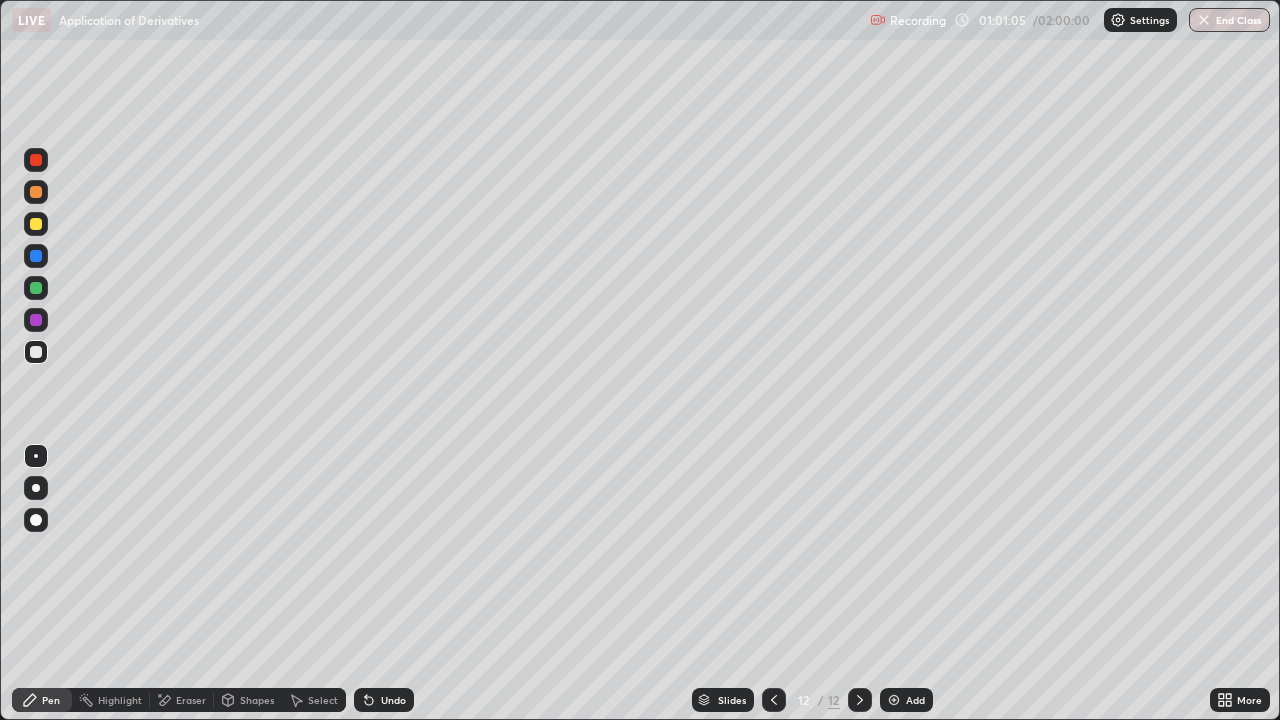 click on "Undo" at bounding box center (384, 700) 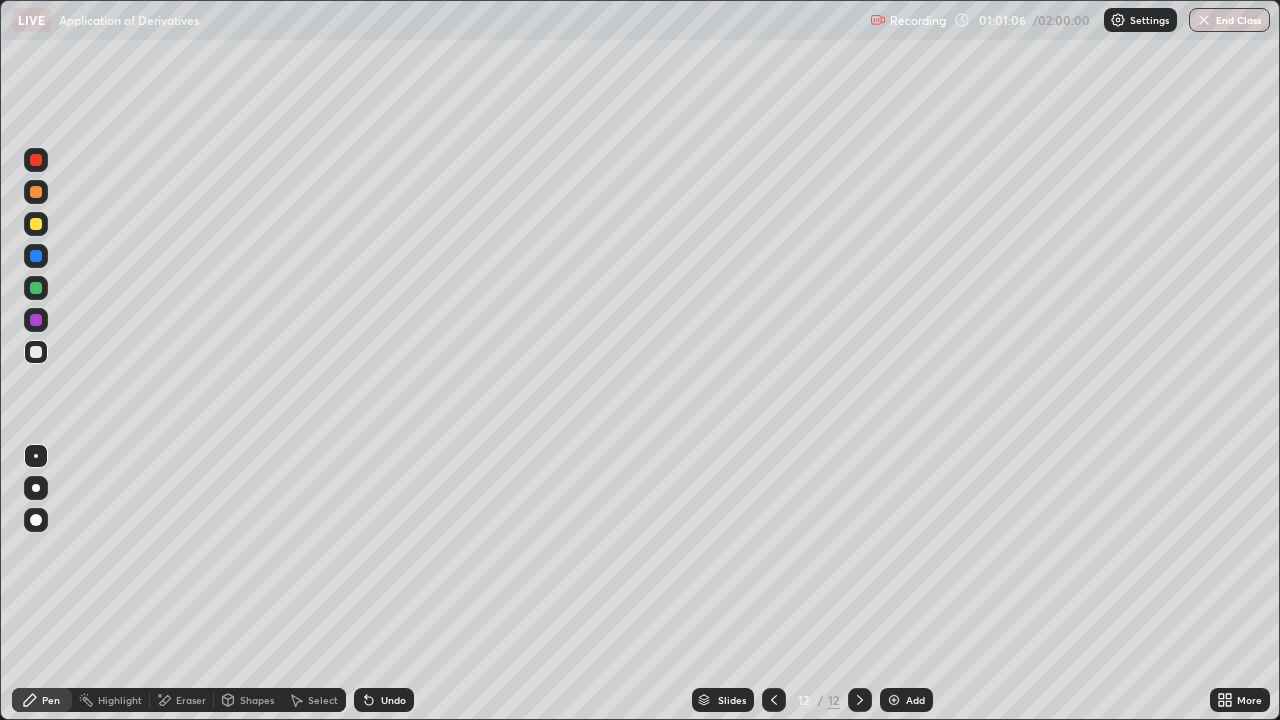 click on "Undo" at bounding box center (384, 700) 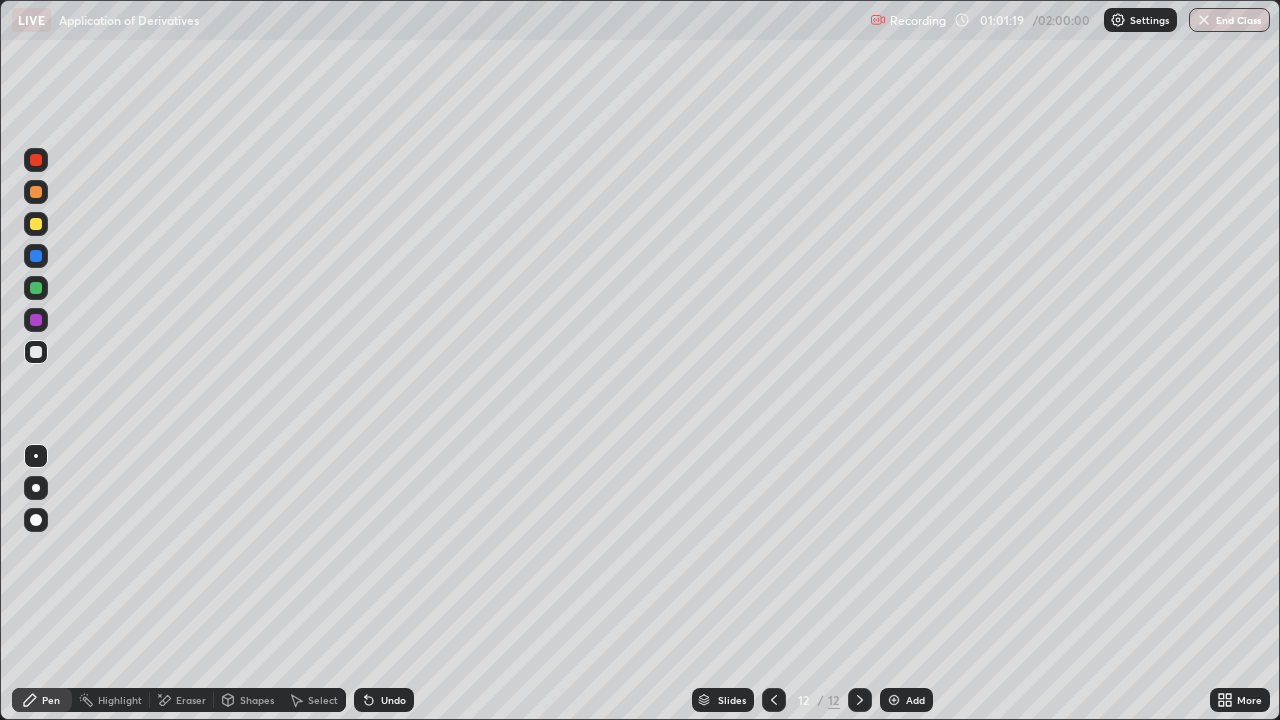 click at bounding box center [36, 288] 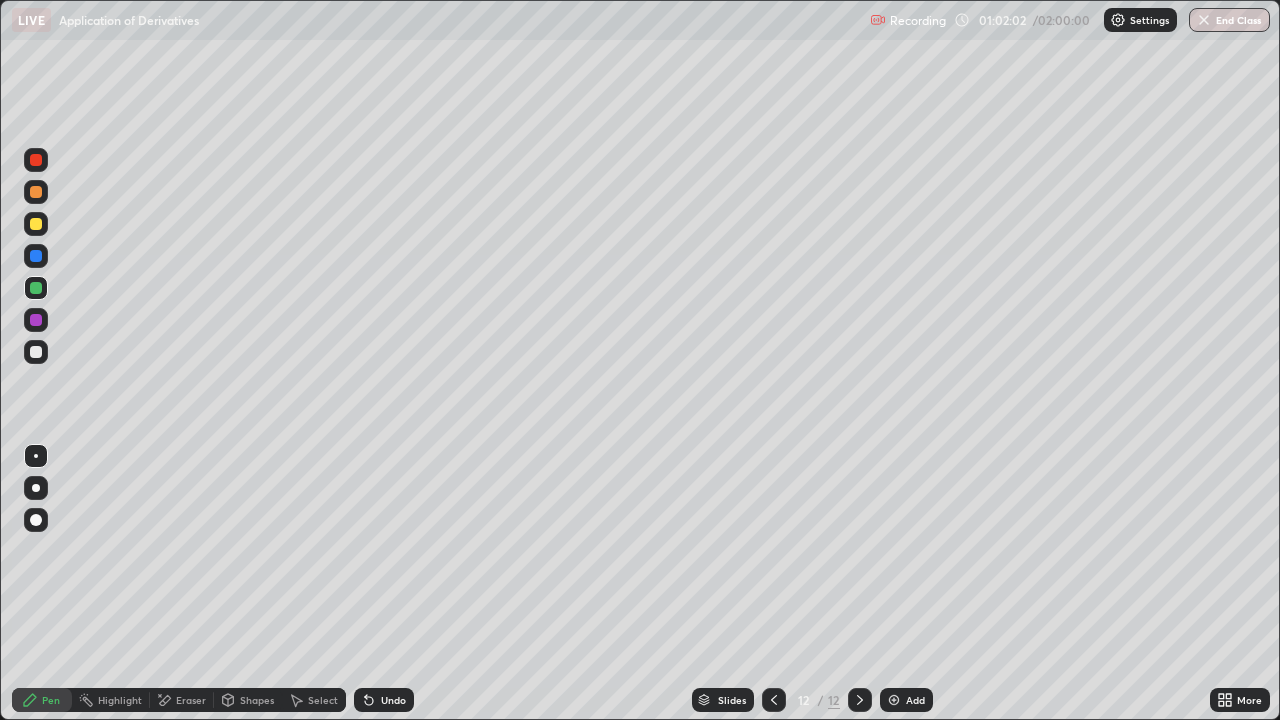 click 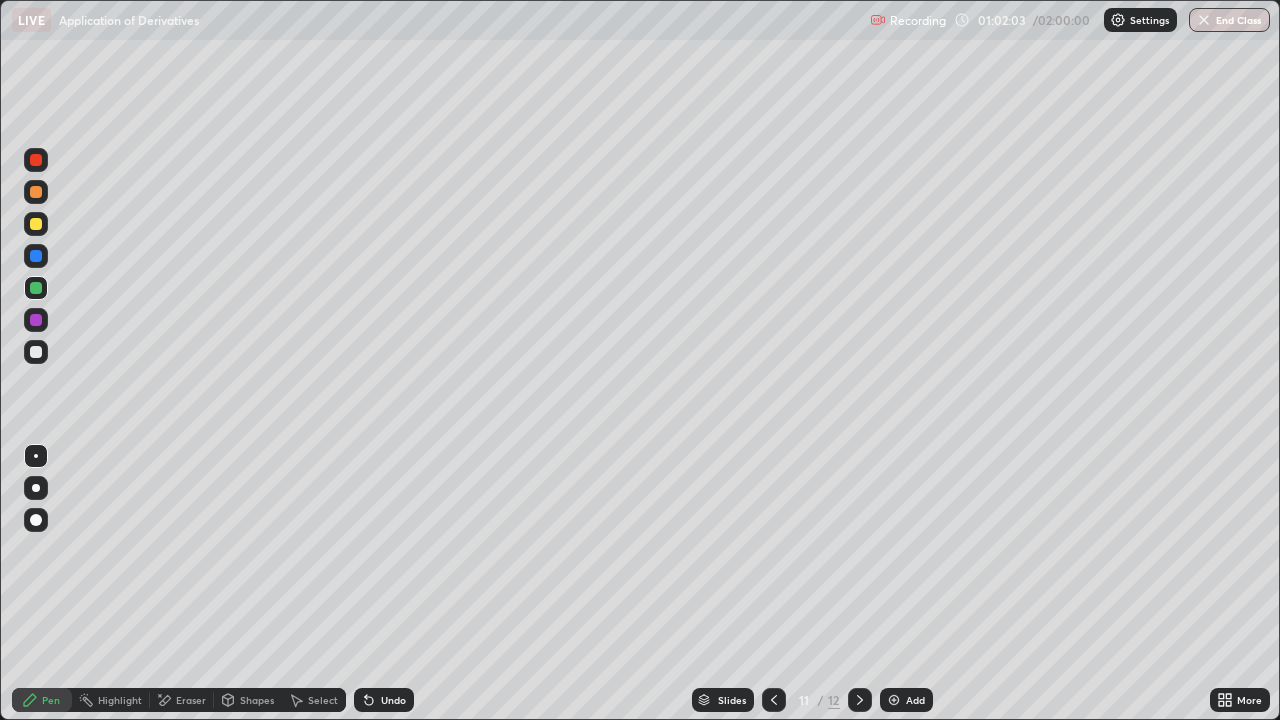 click 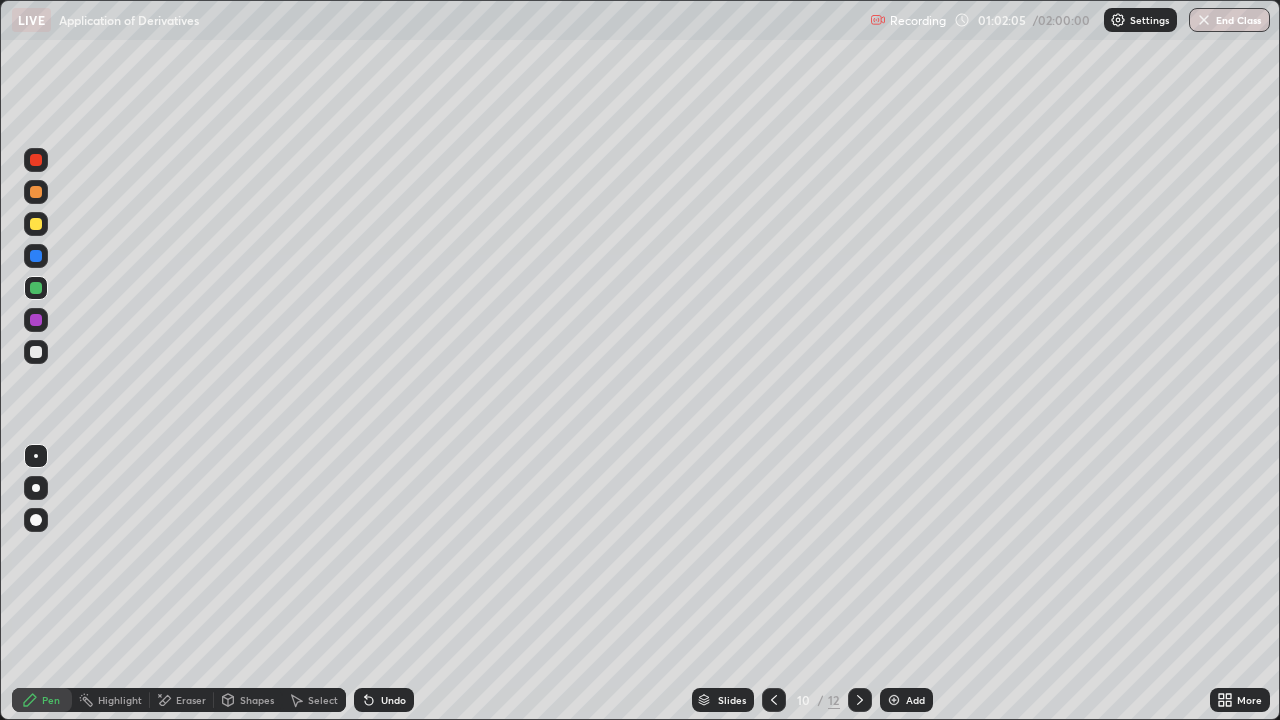 click 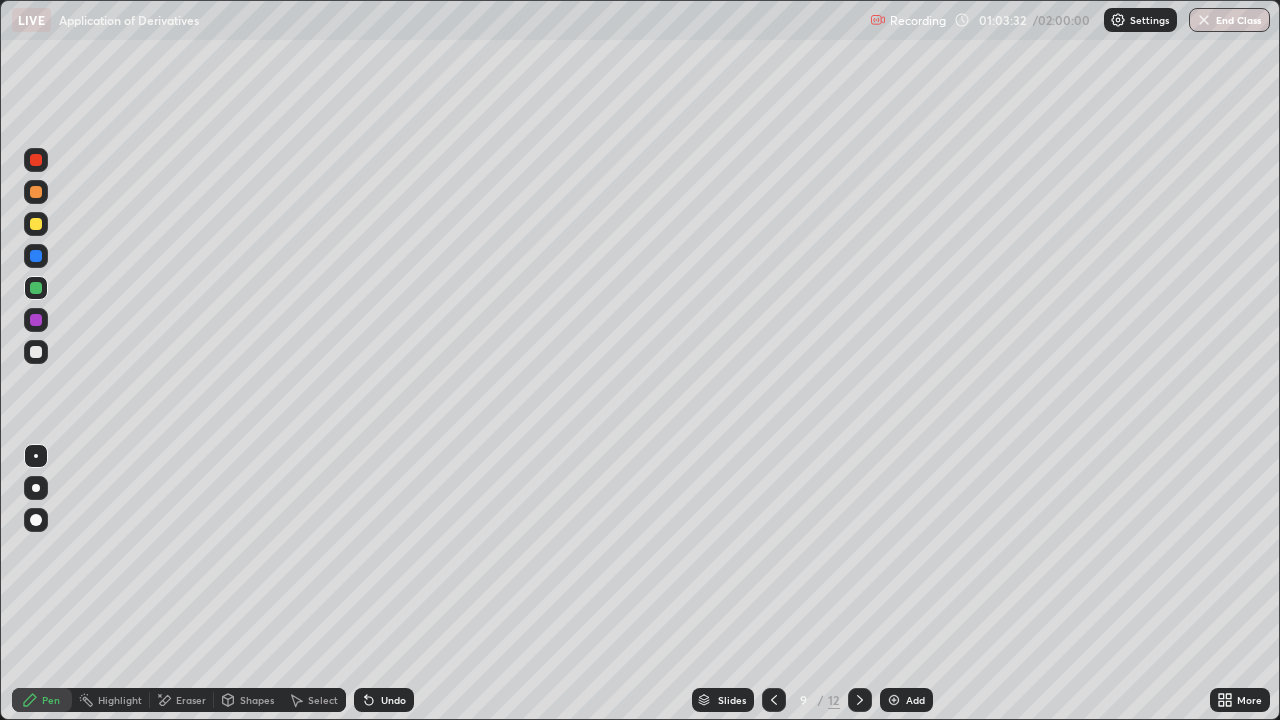 click 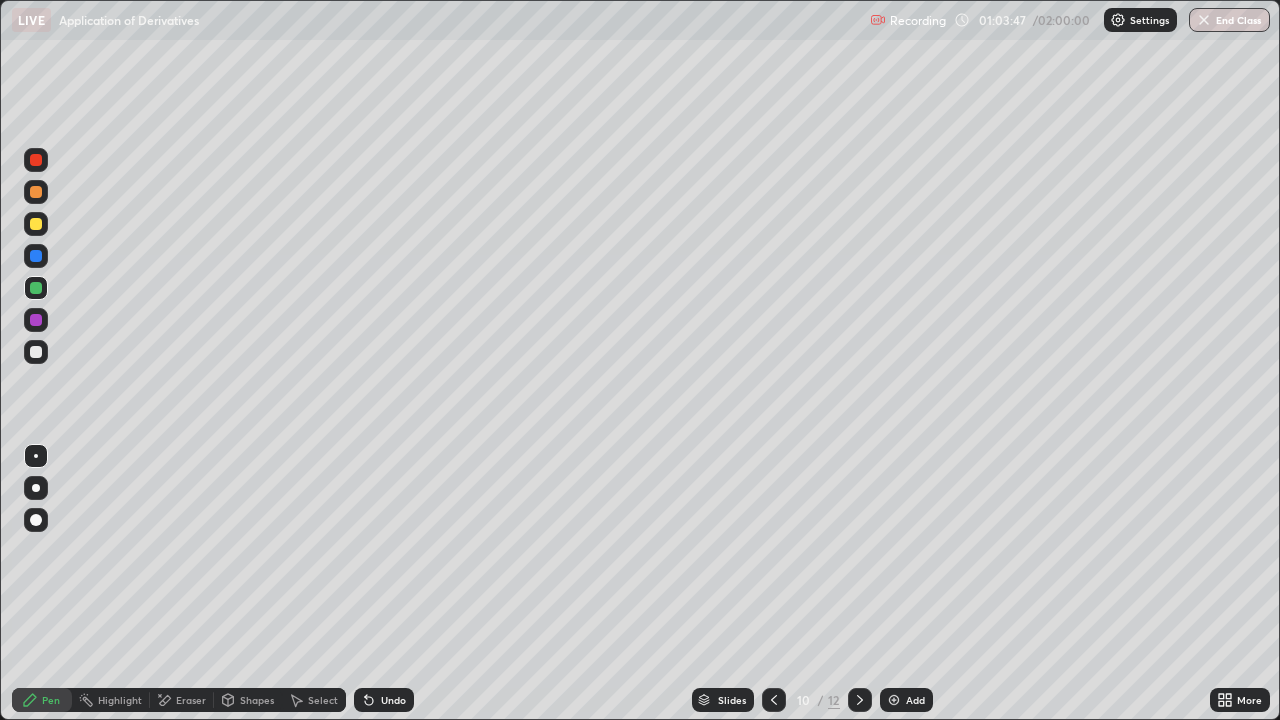 click 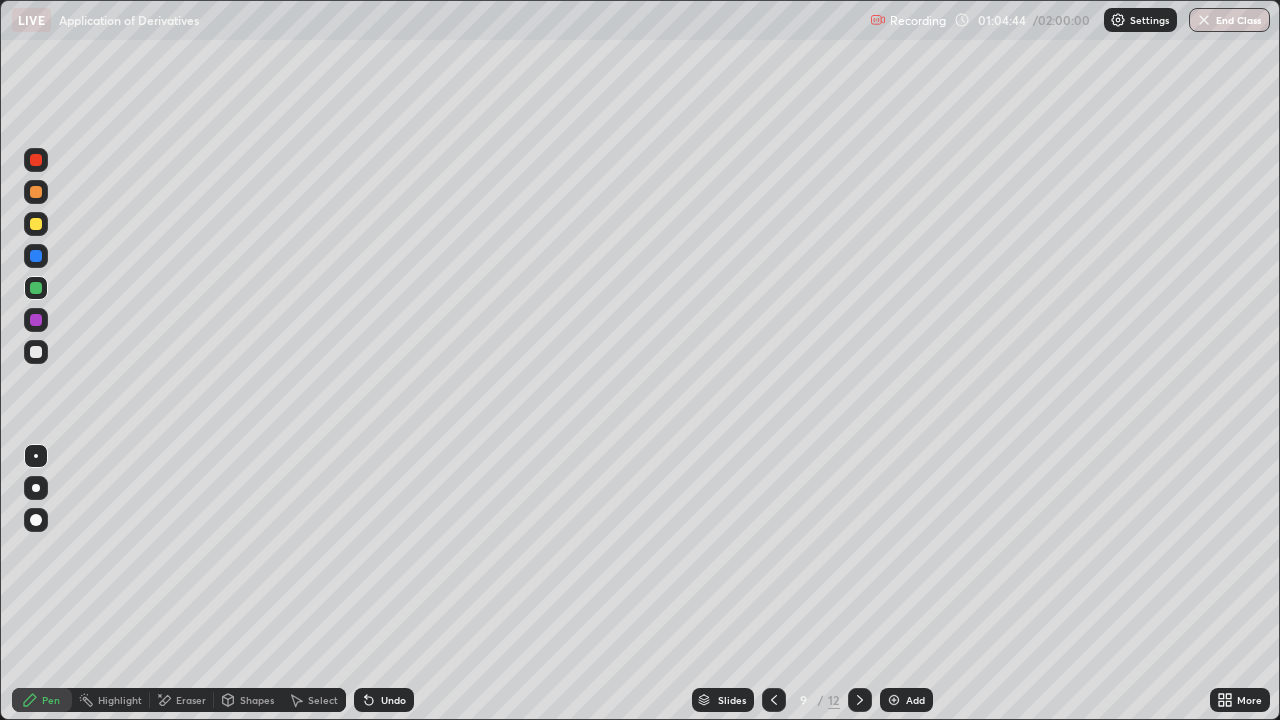 click 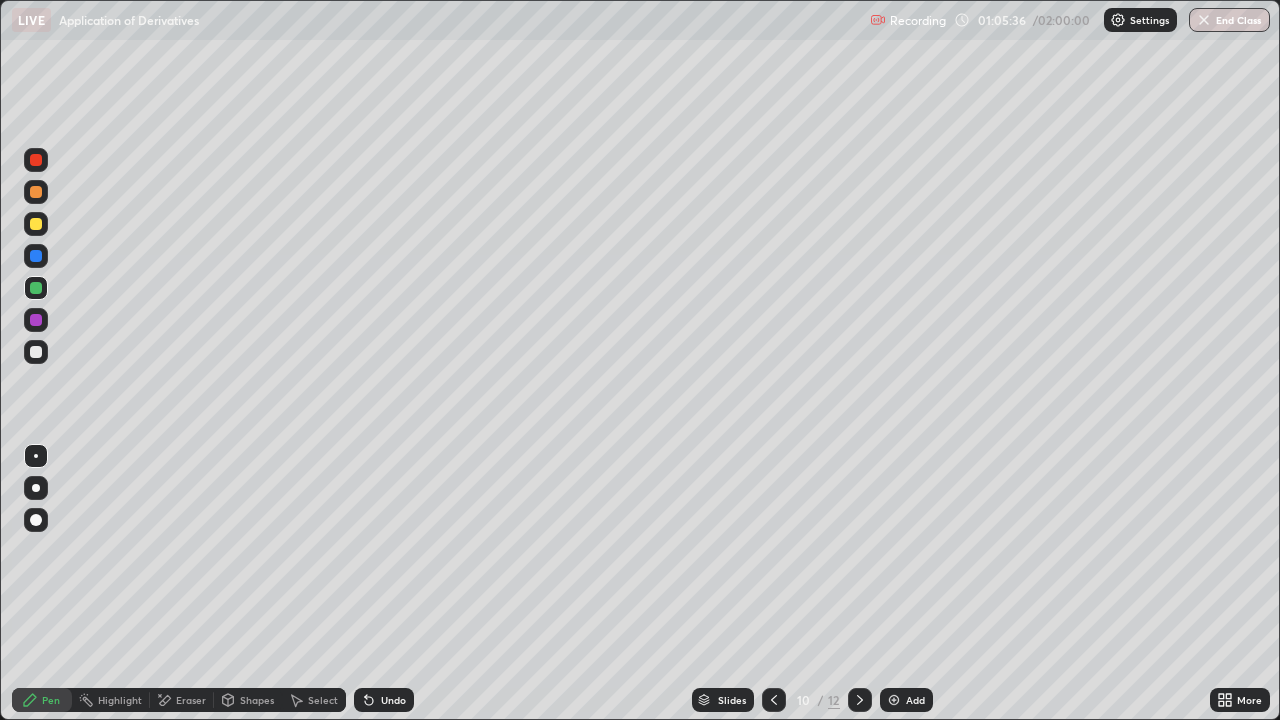 click 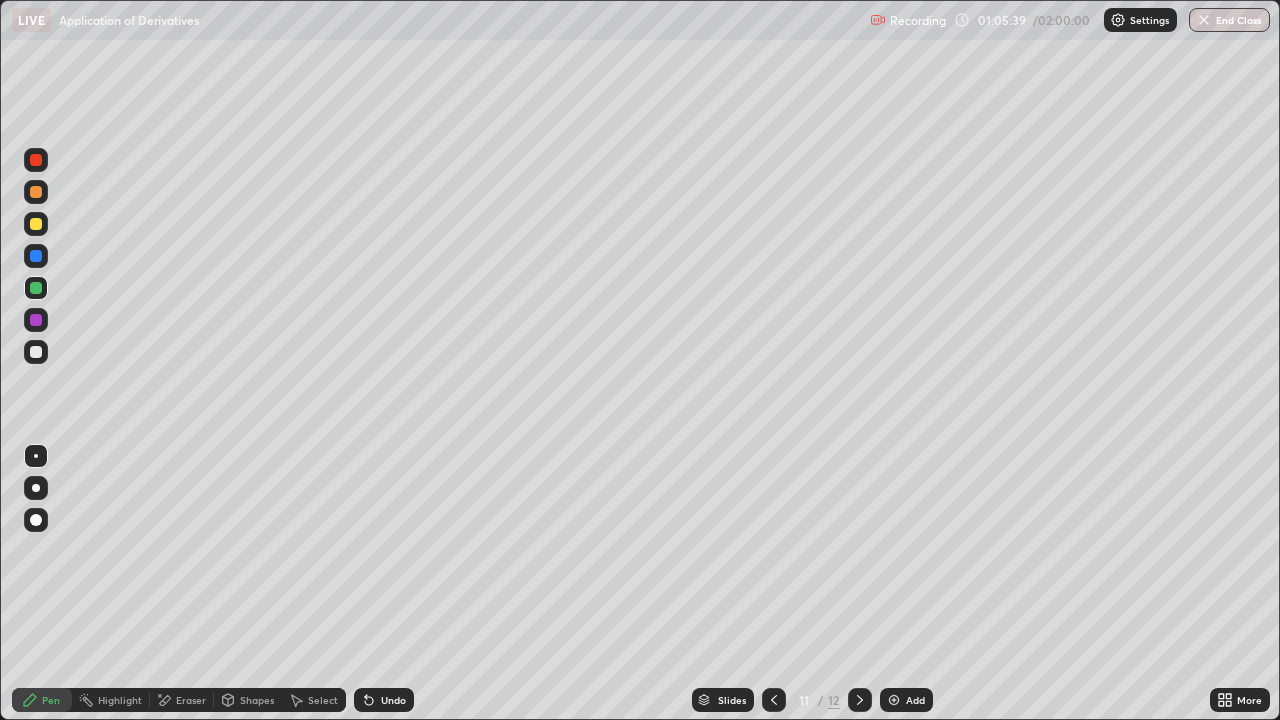 click 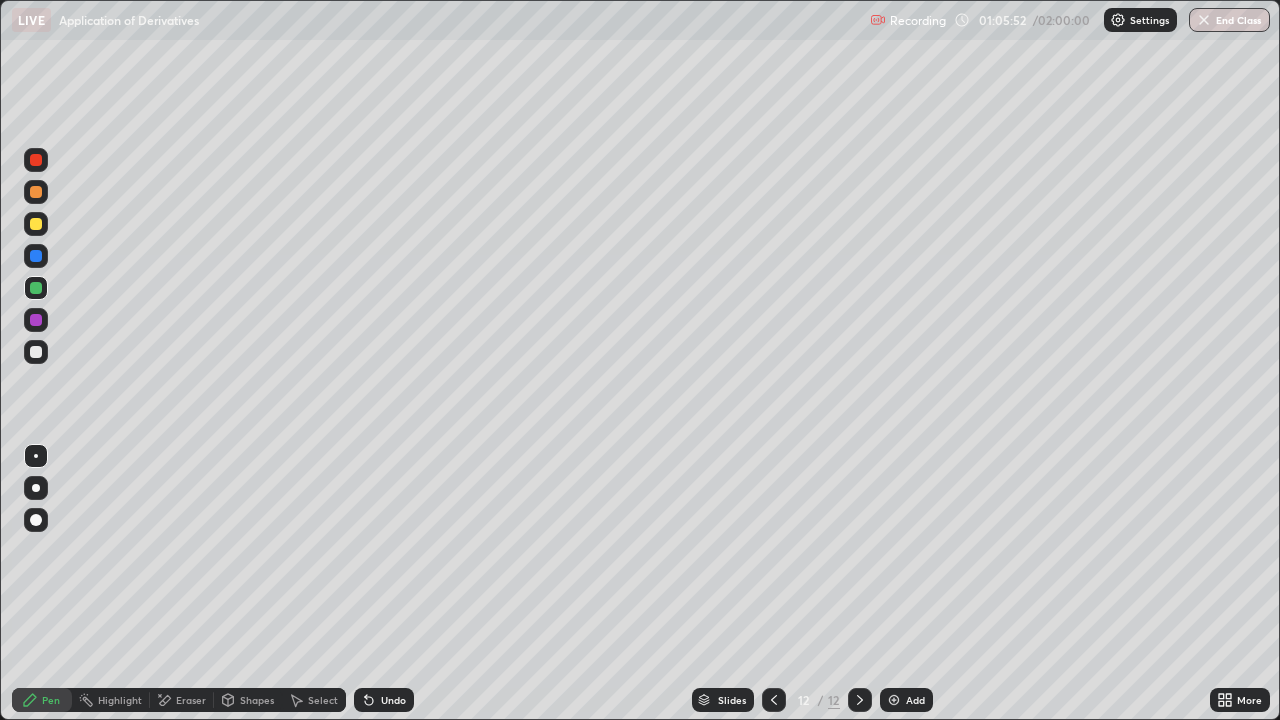 click 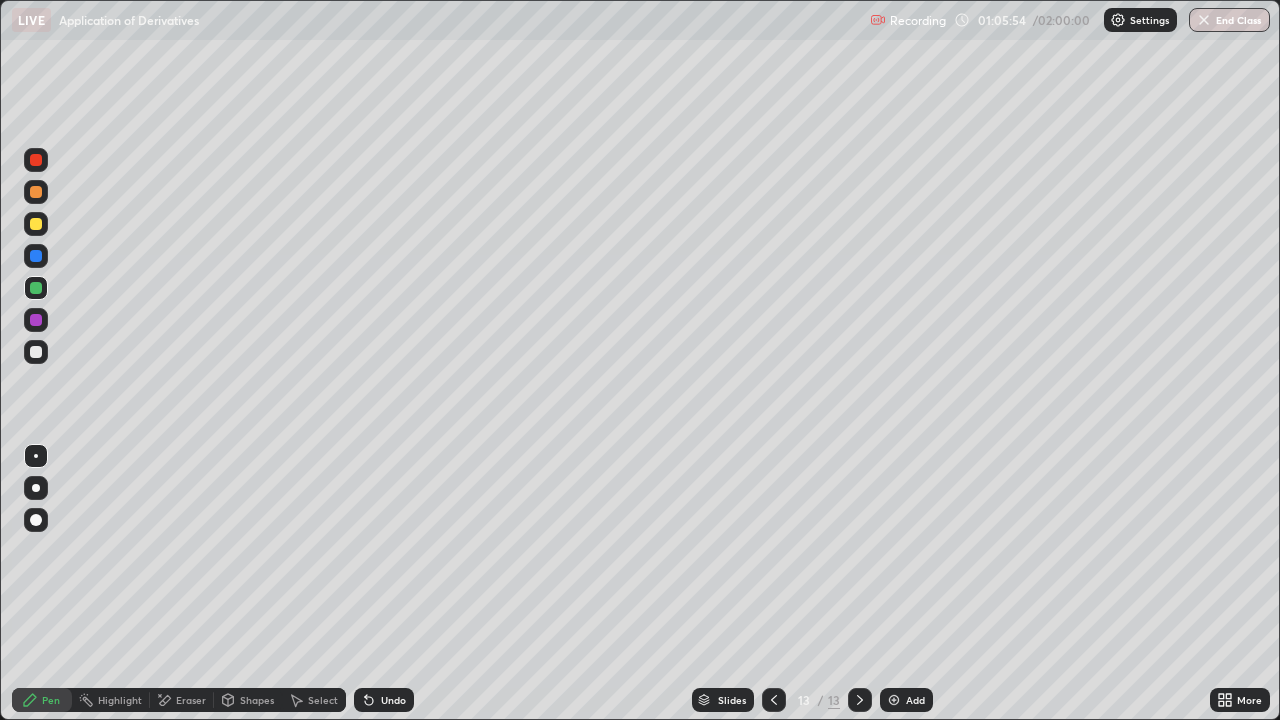click at bounding box center [36, 288] 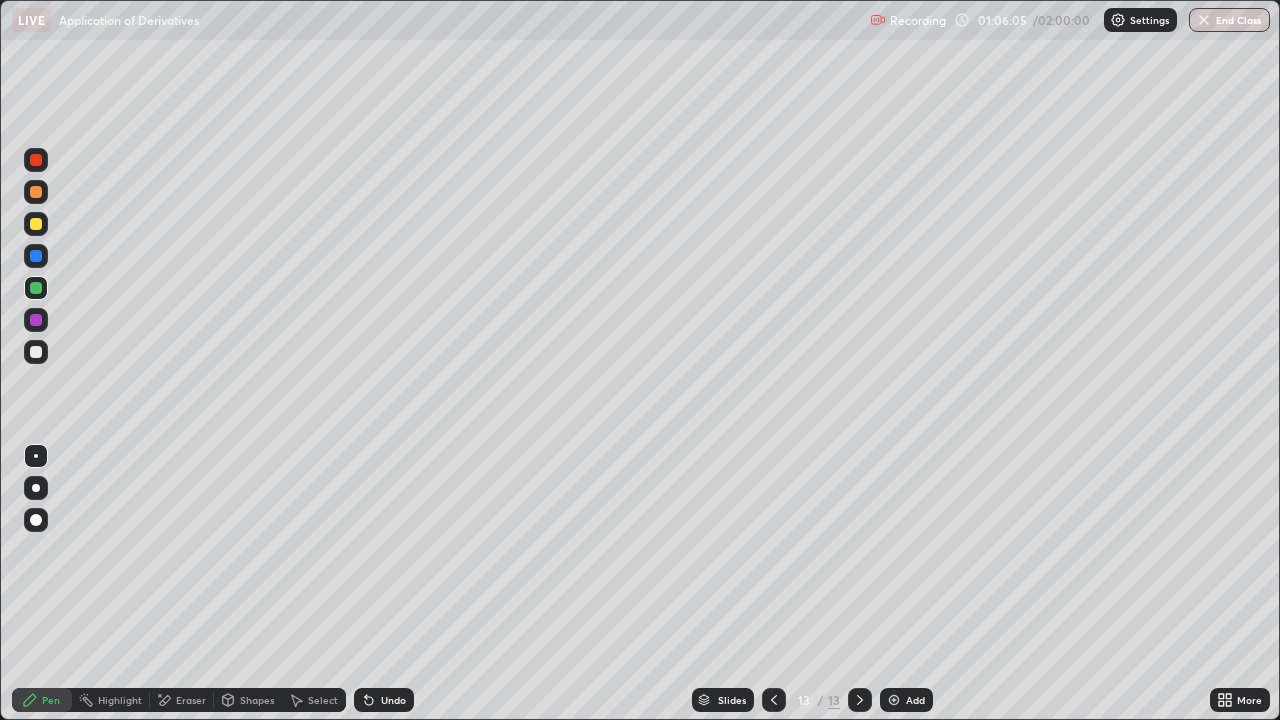 click on "Undo" at bounding box center [384, 700] 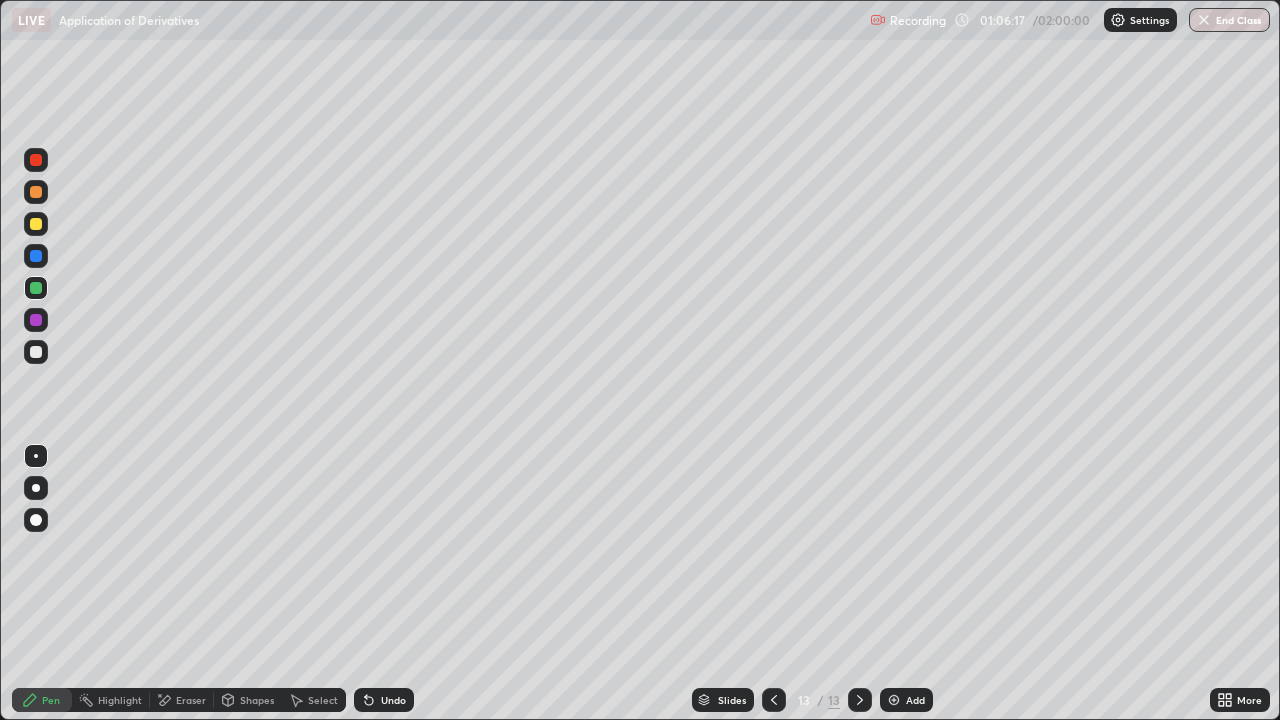 click 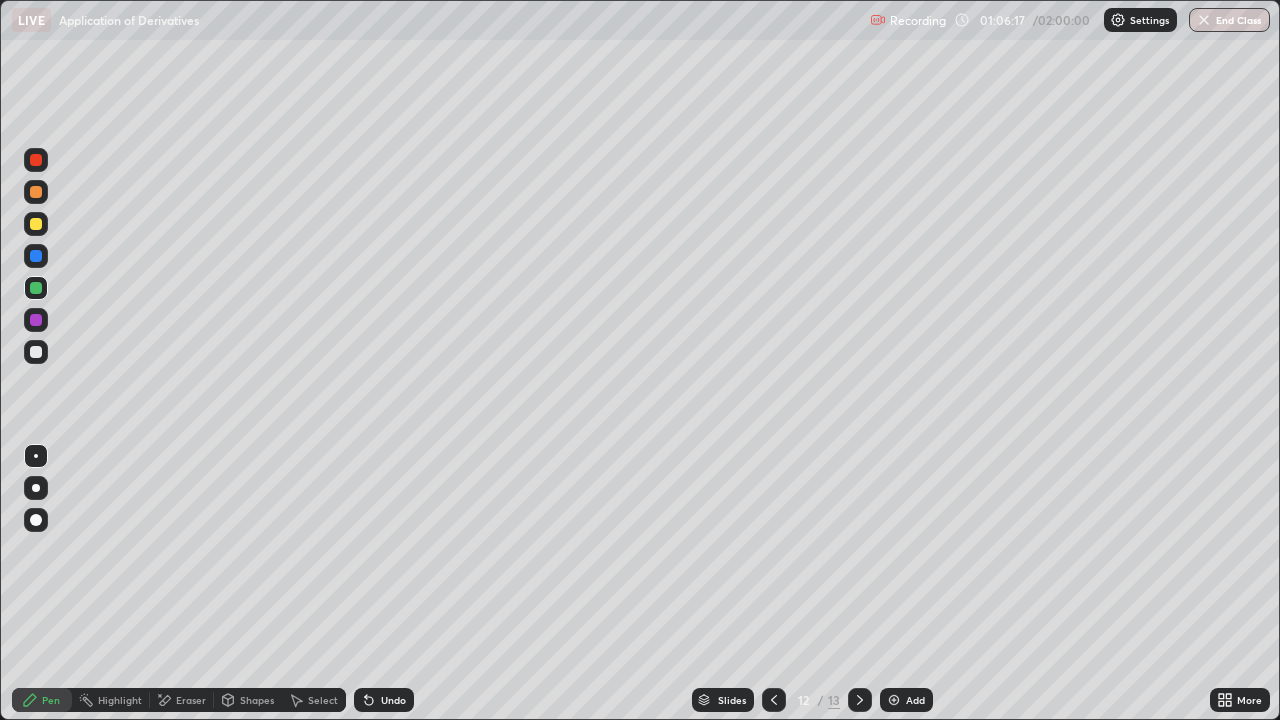 click 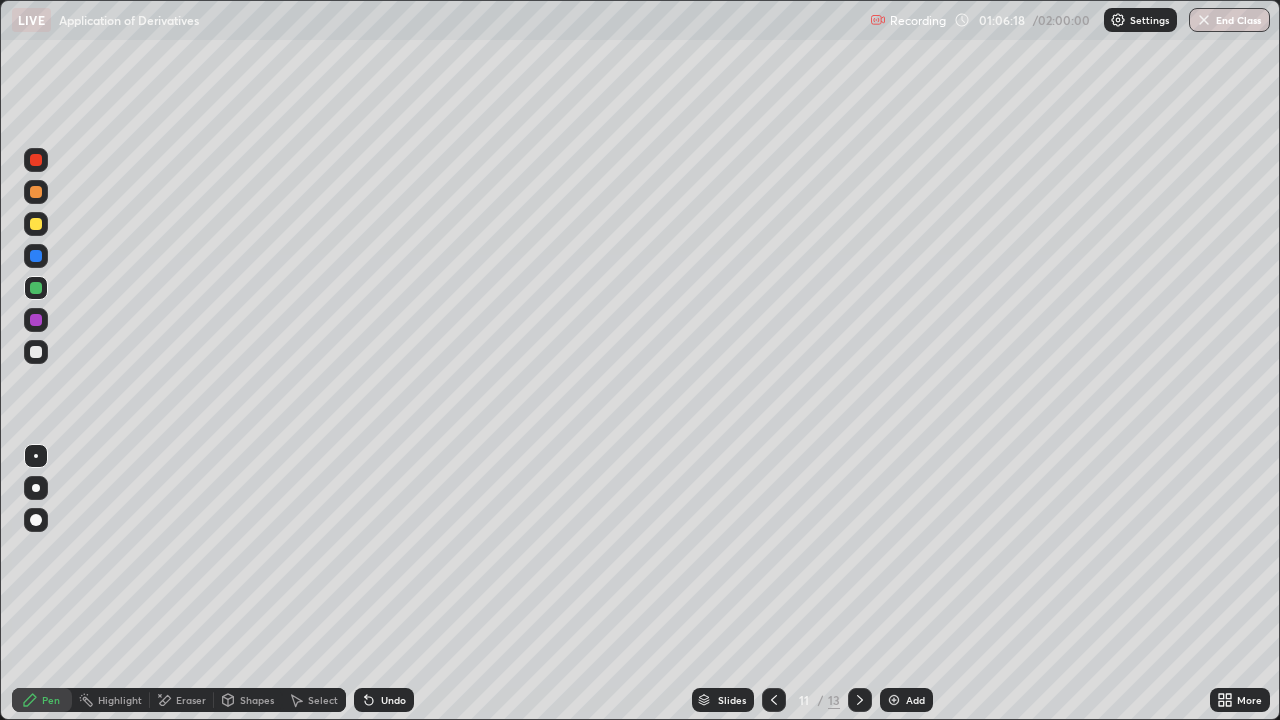 click 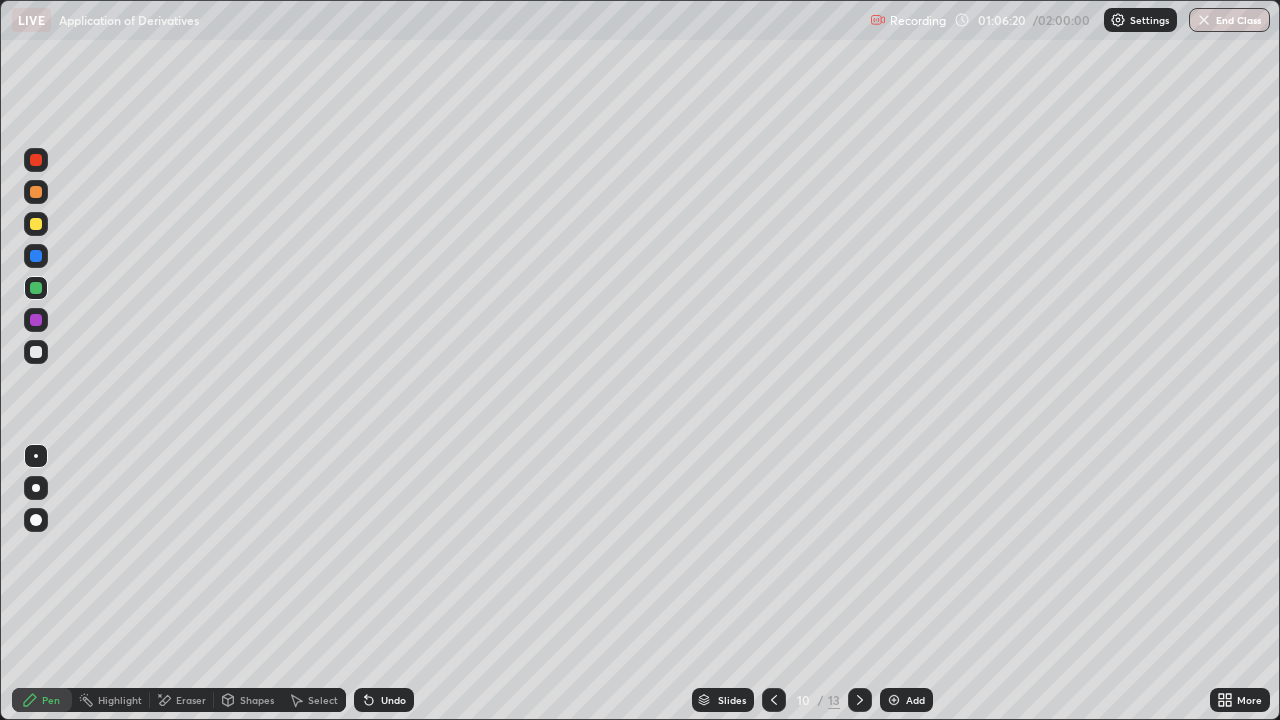 click 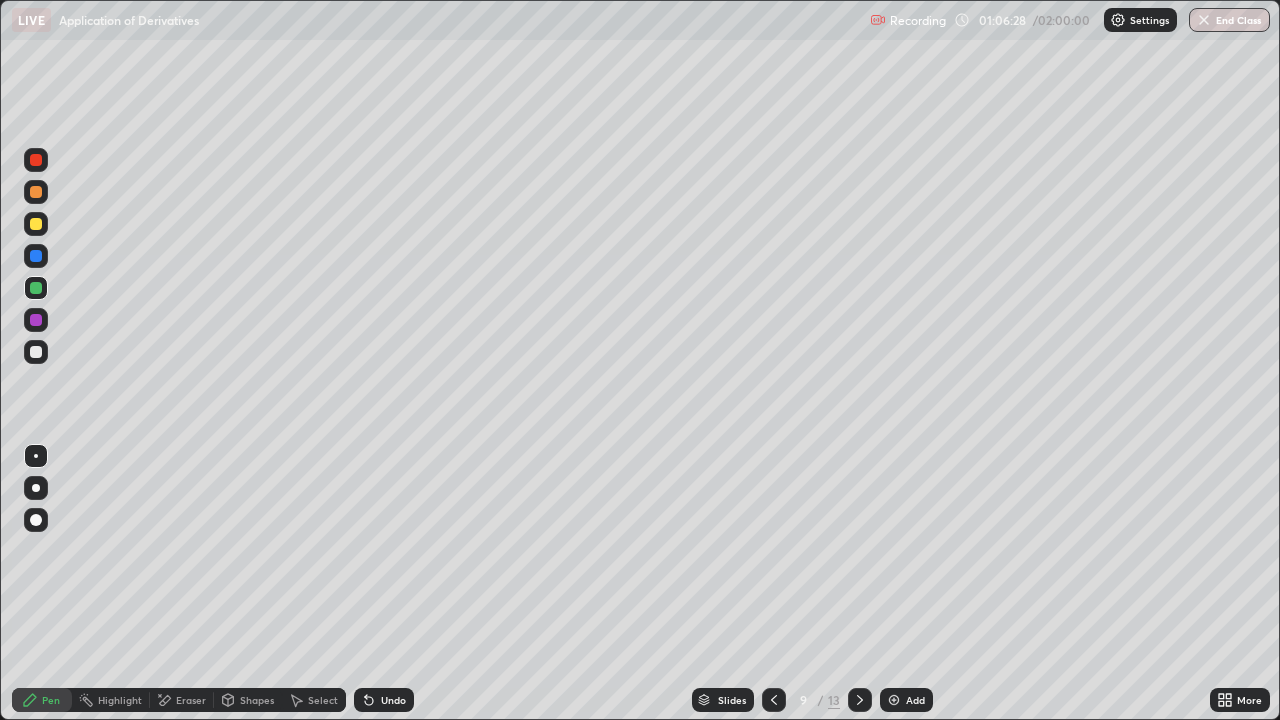 click 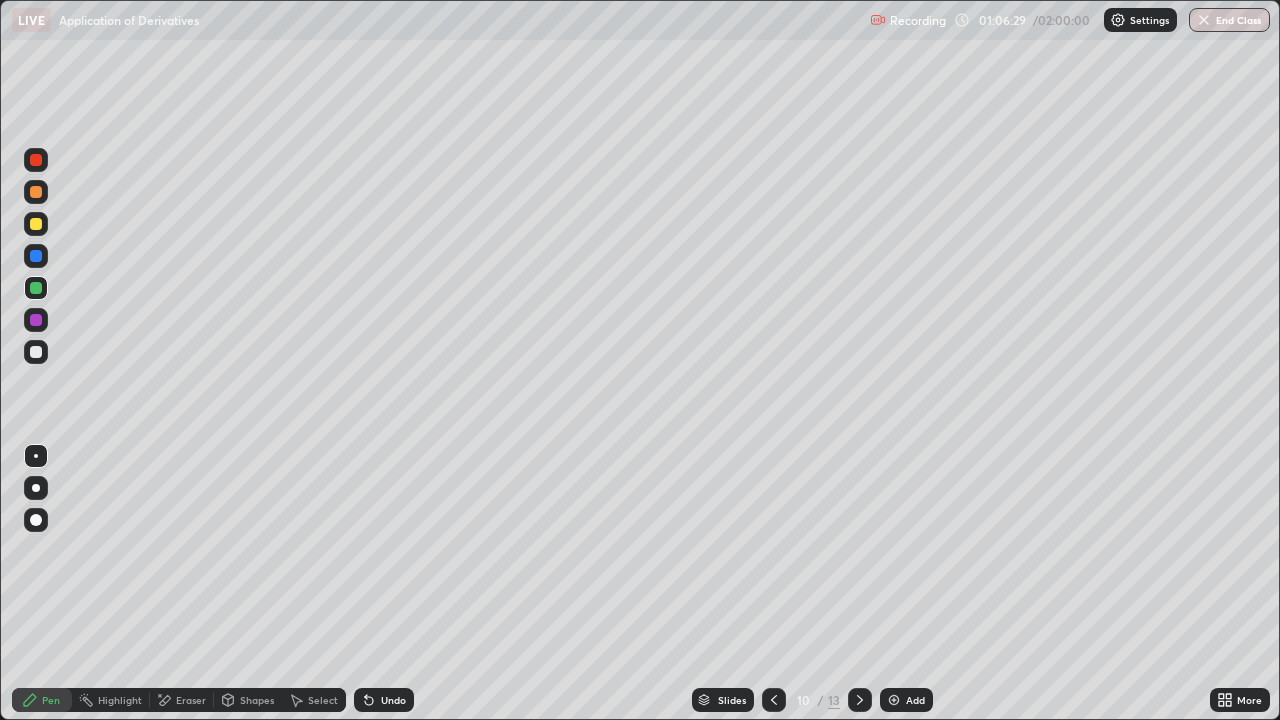 click at bounding box center (860, 700) 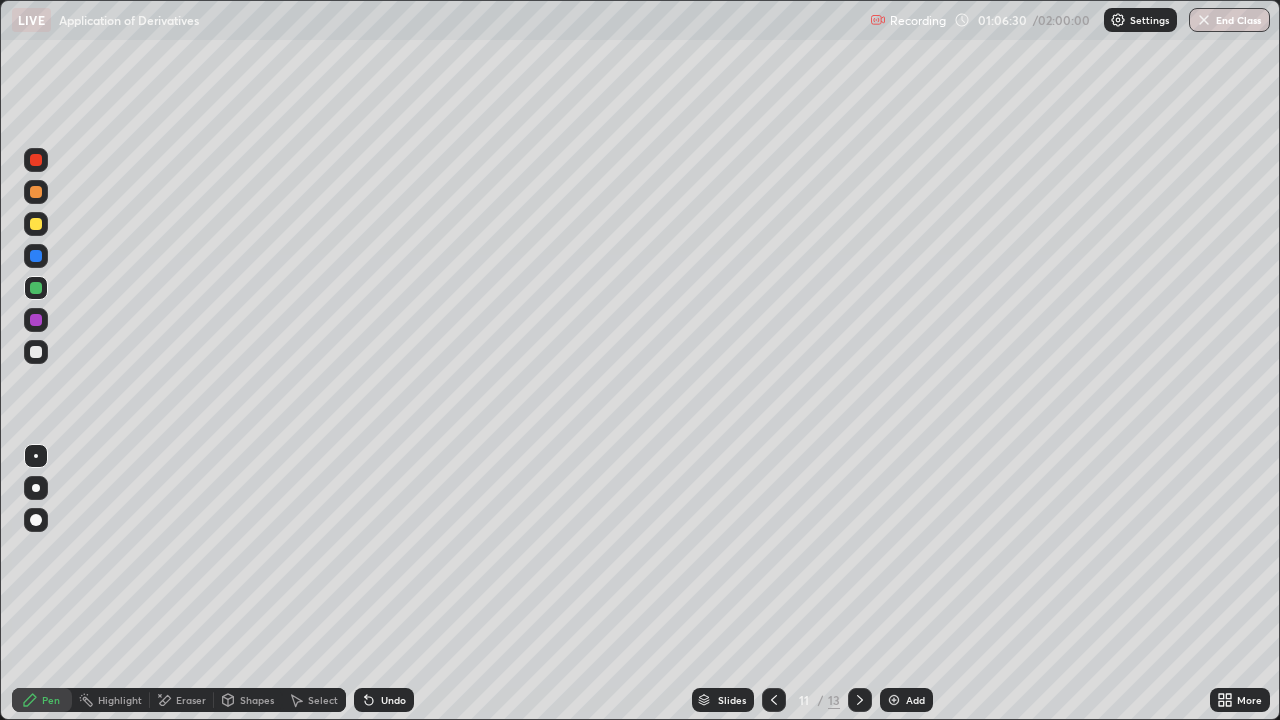 click 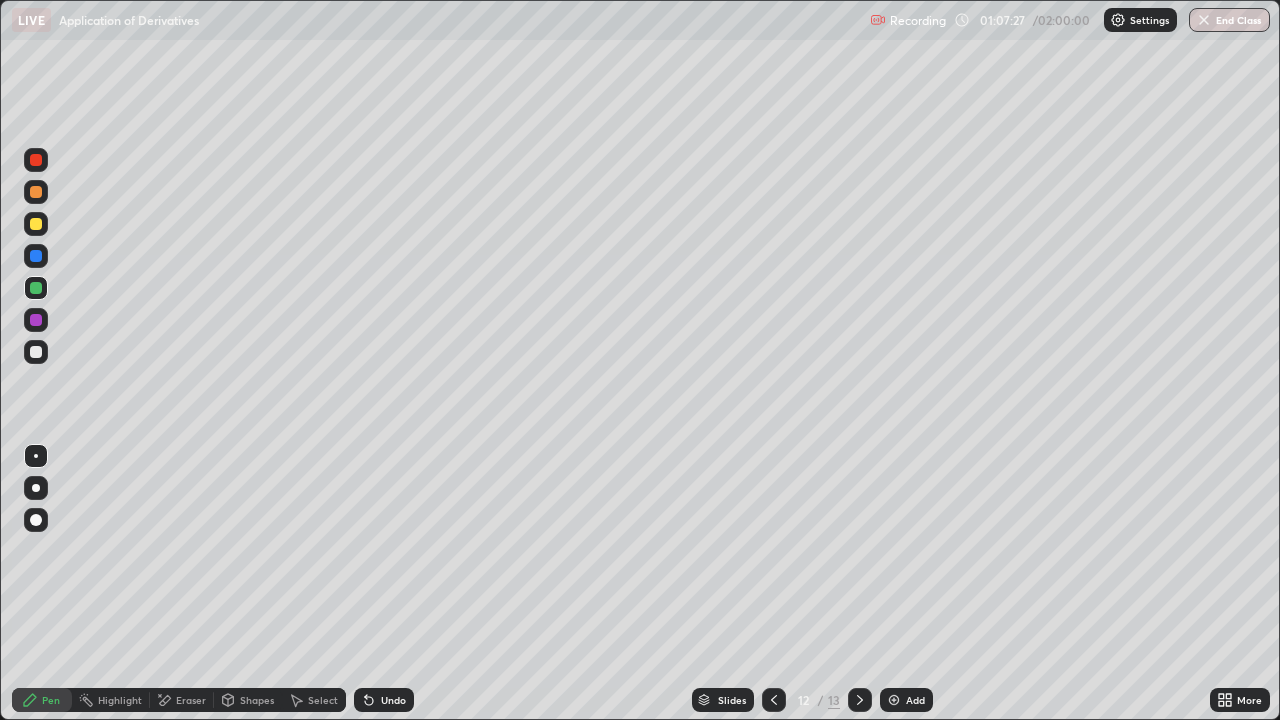 click 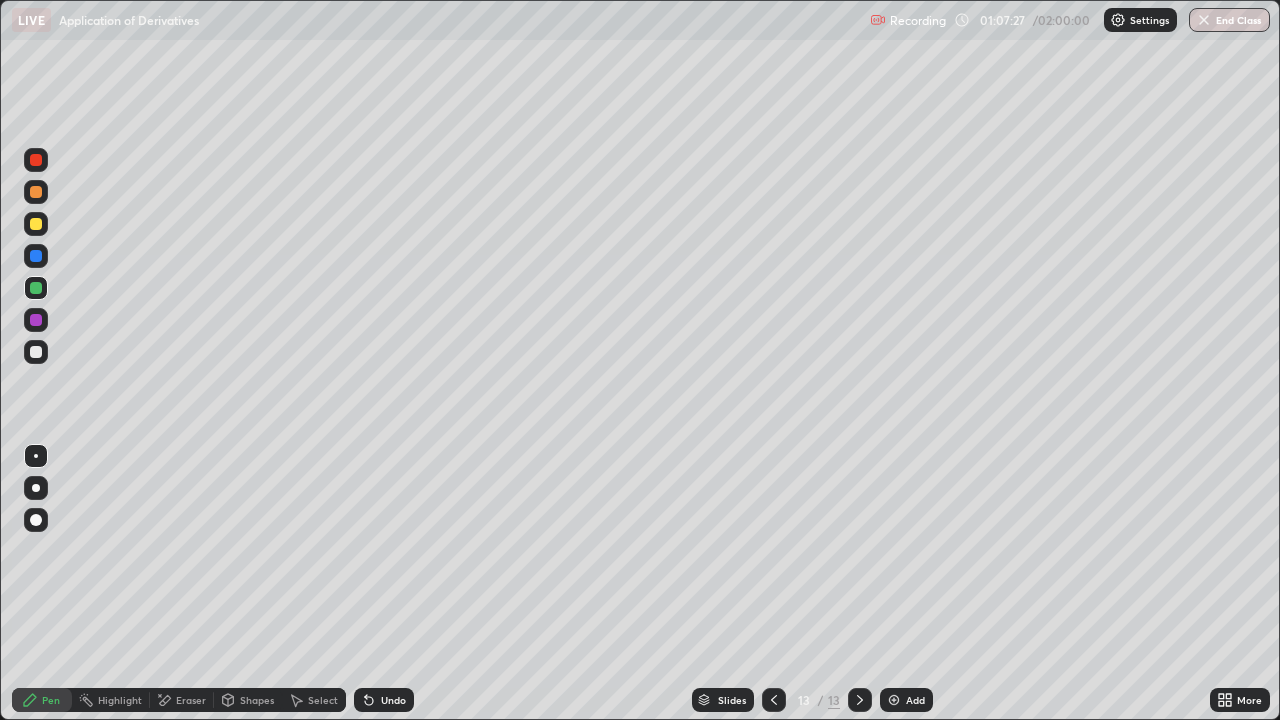 click 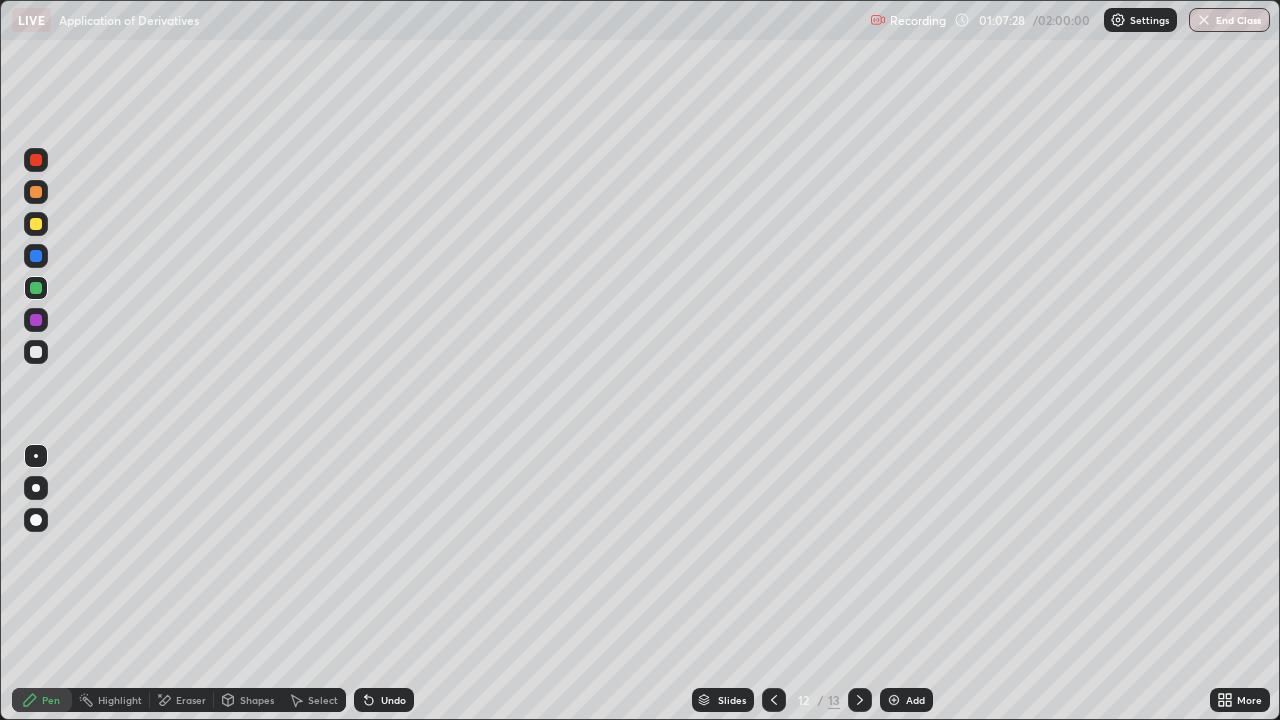 click 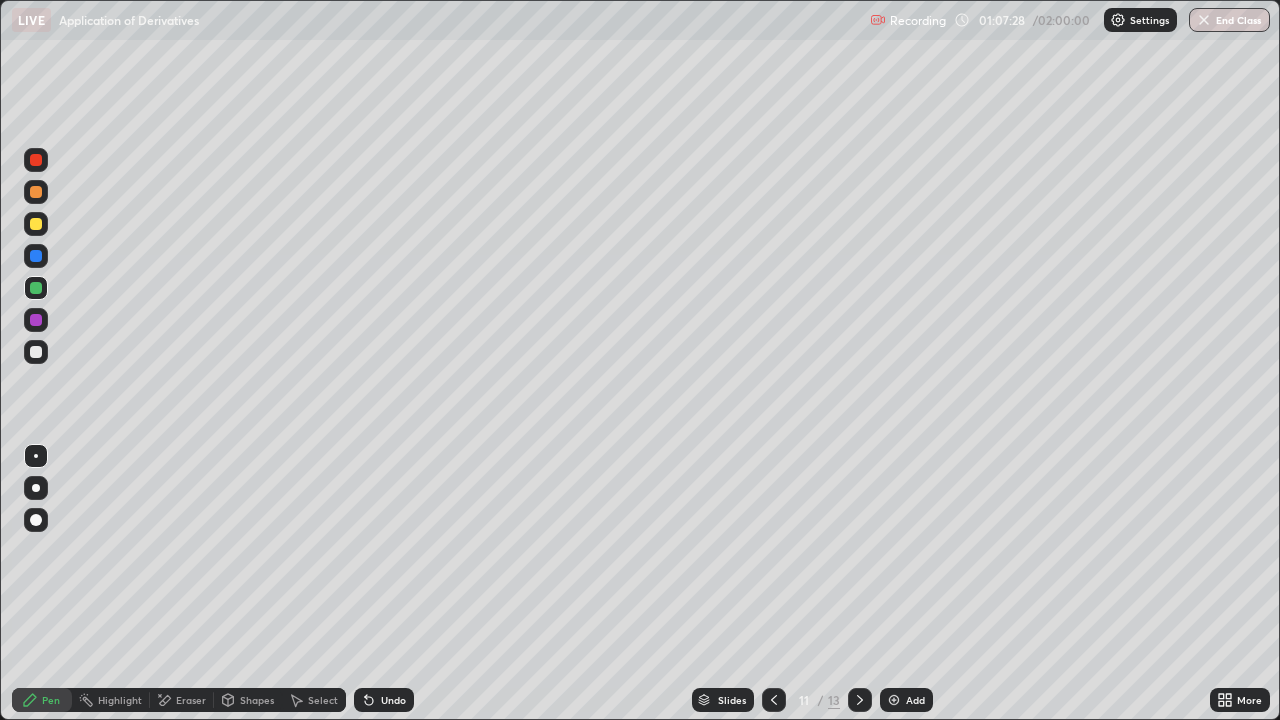 click 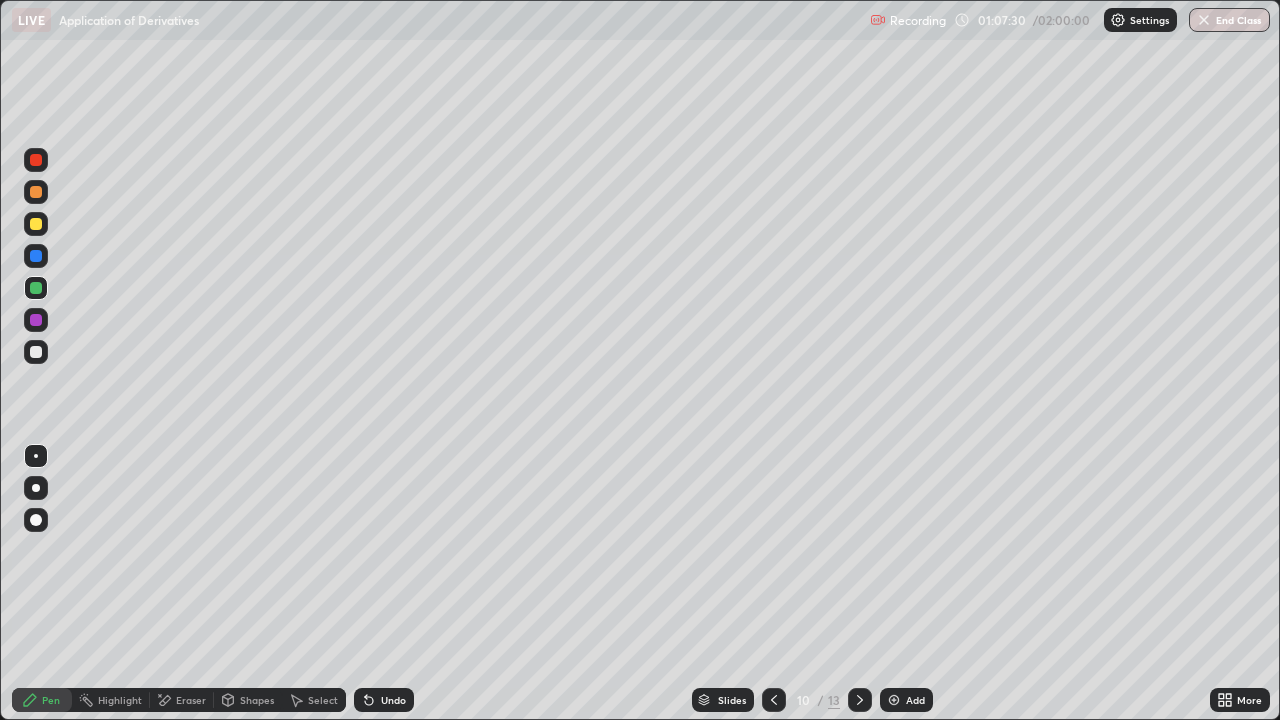 click 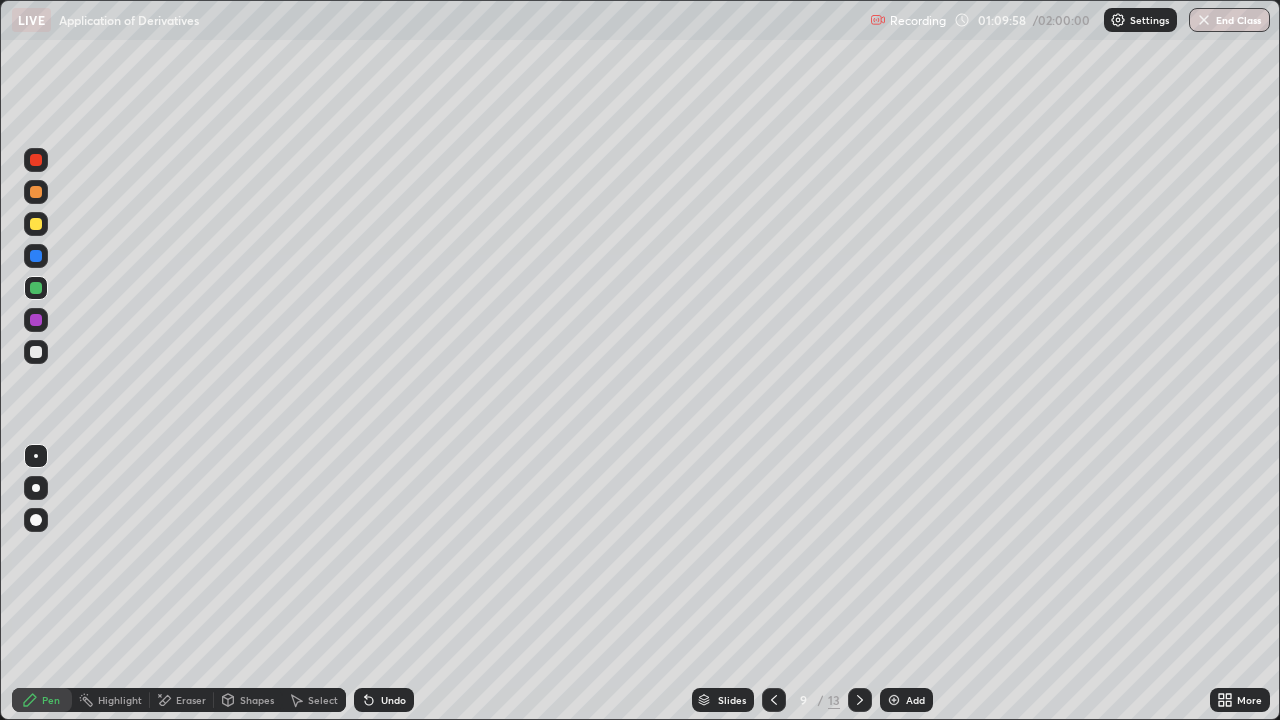 click 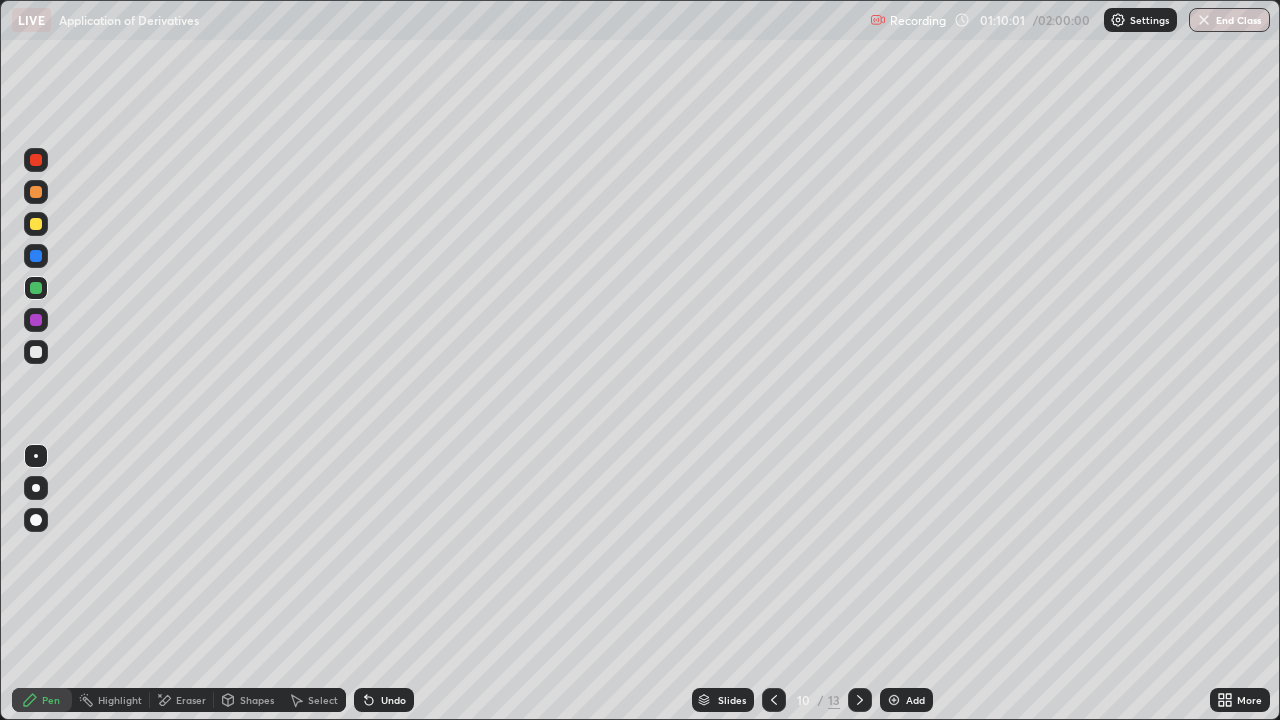 click 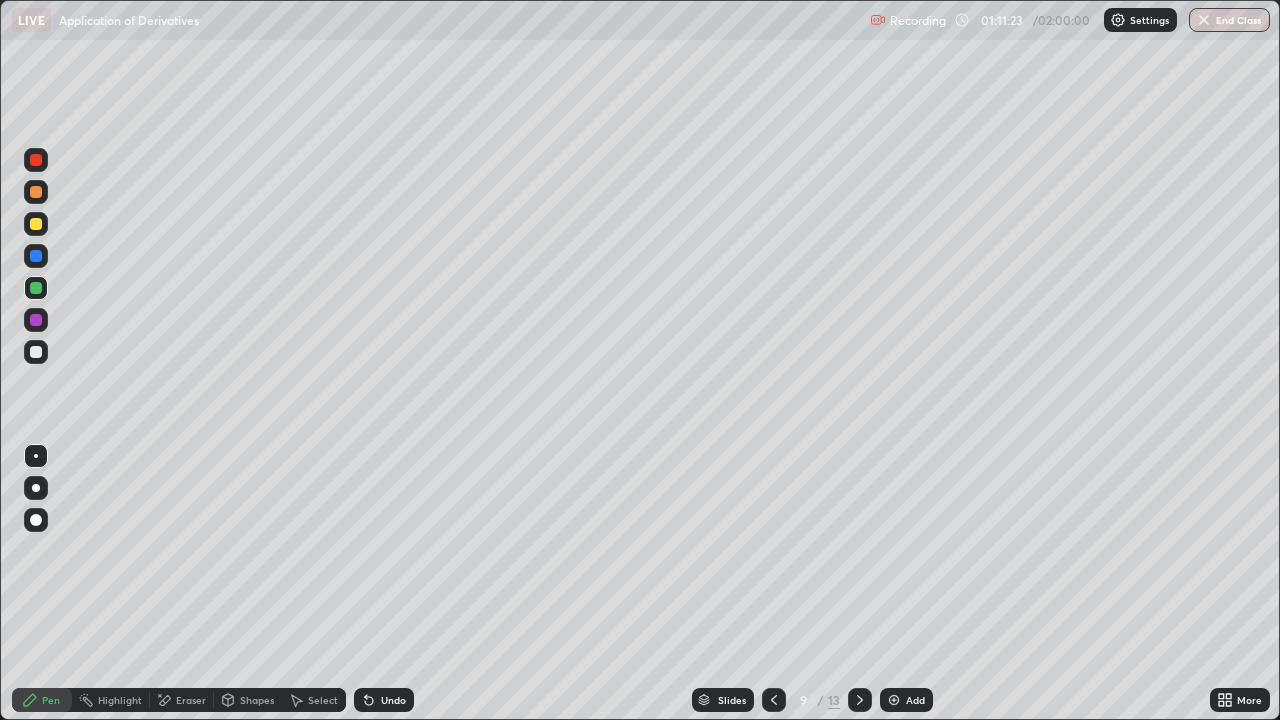 click at bounding box center (860, 700) 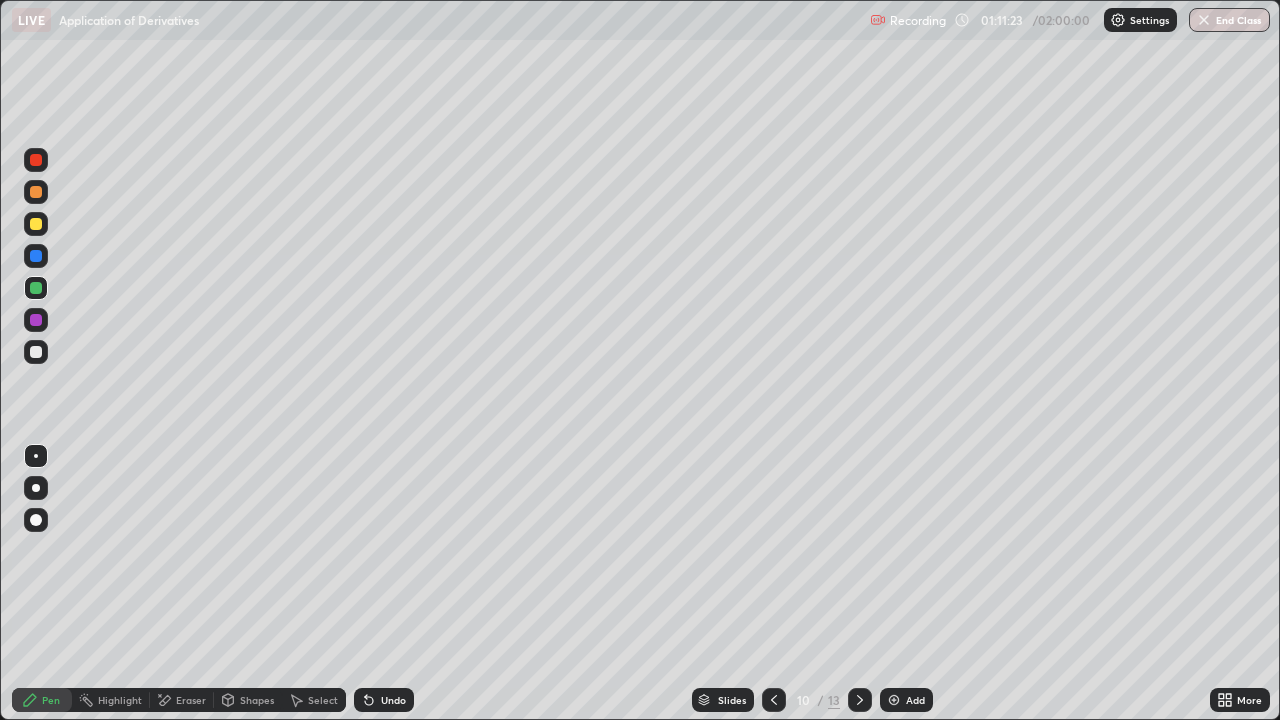 click 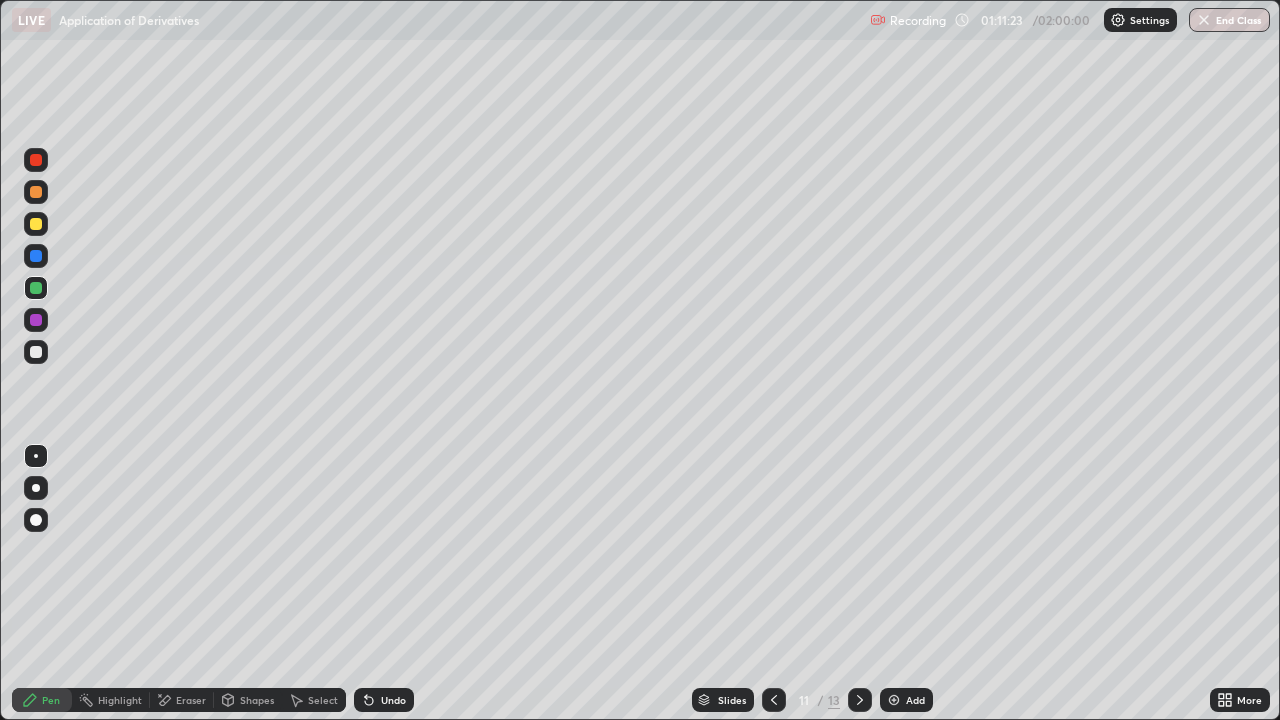 click 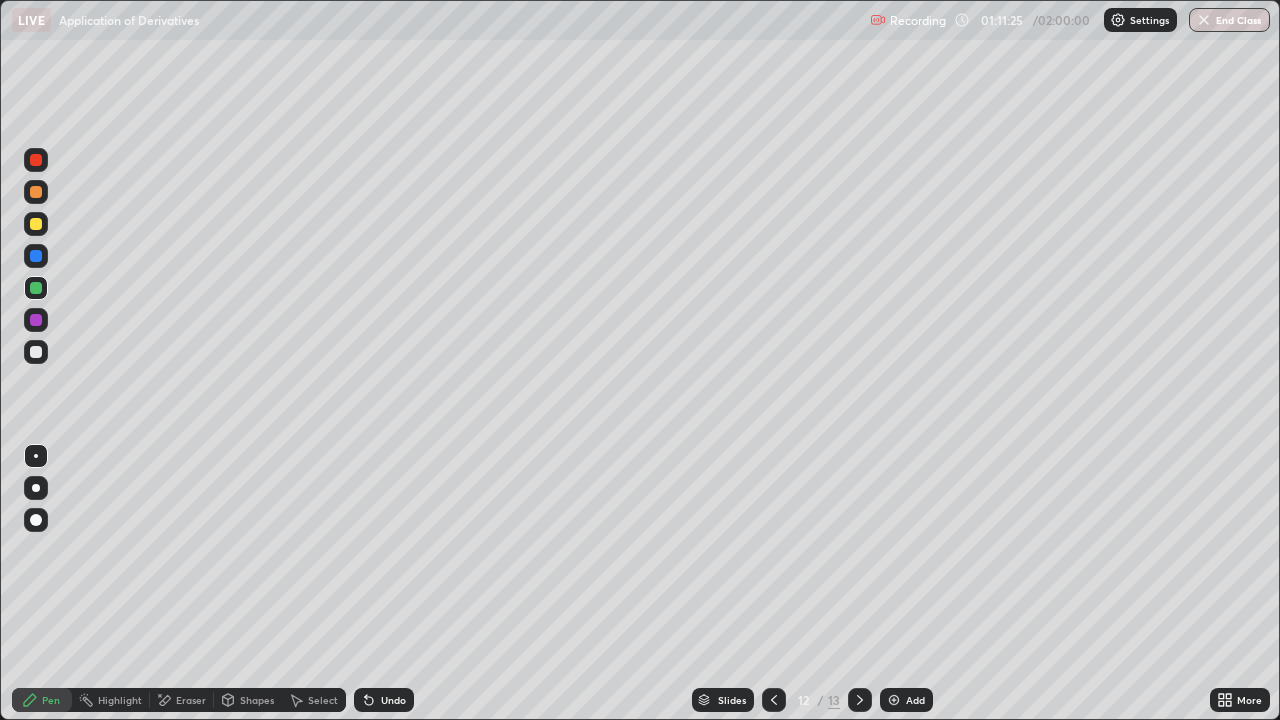 click 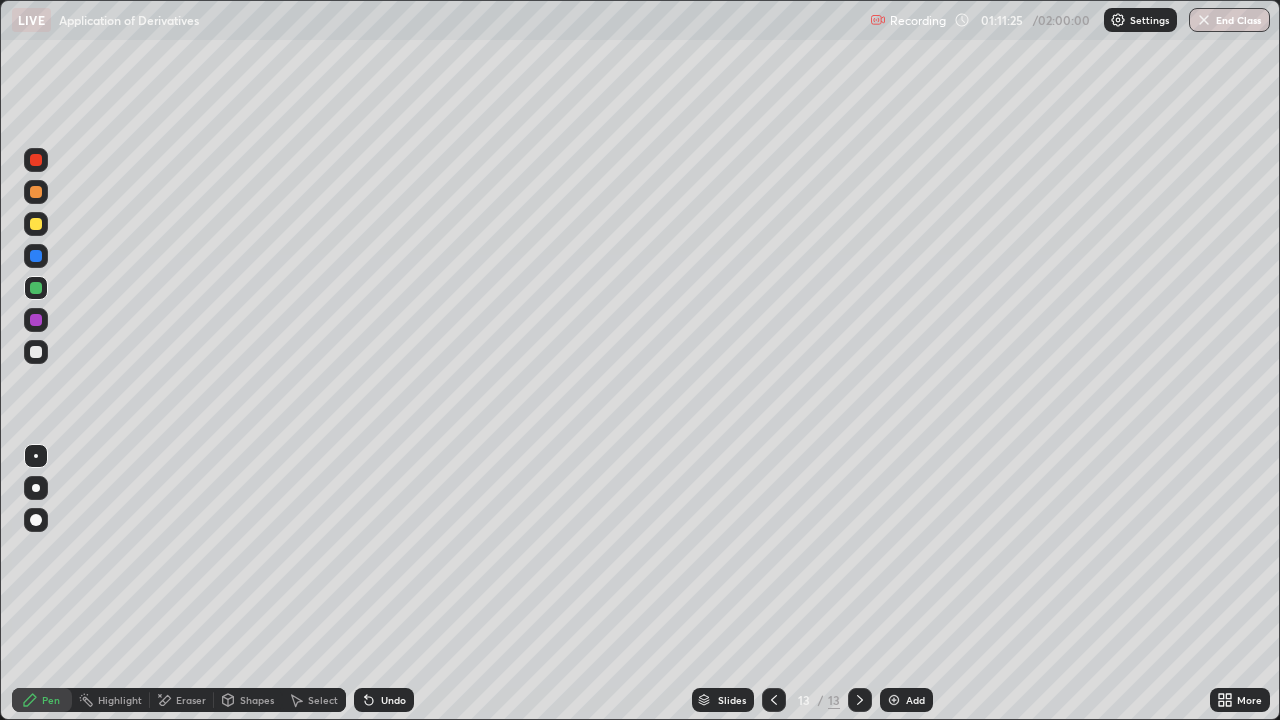 click at bounding box center [894, 700] 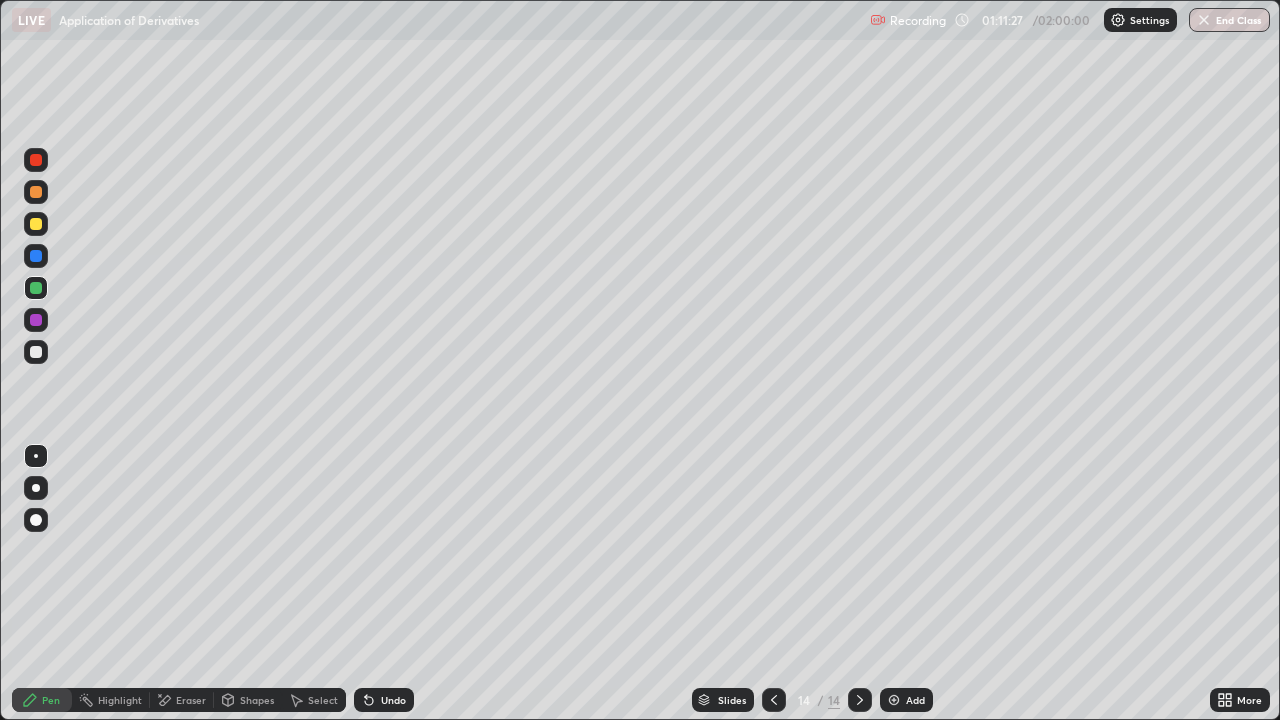 click 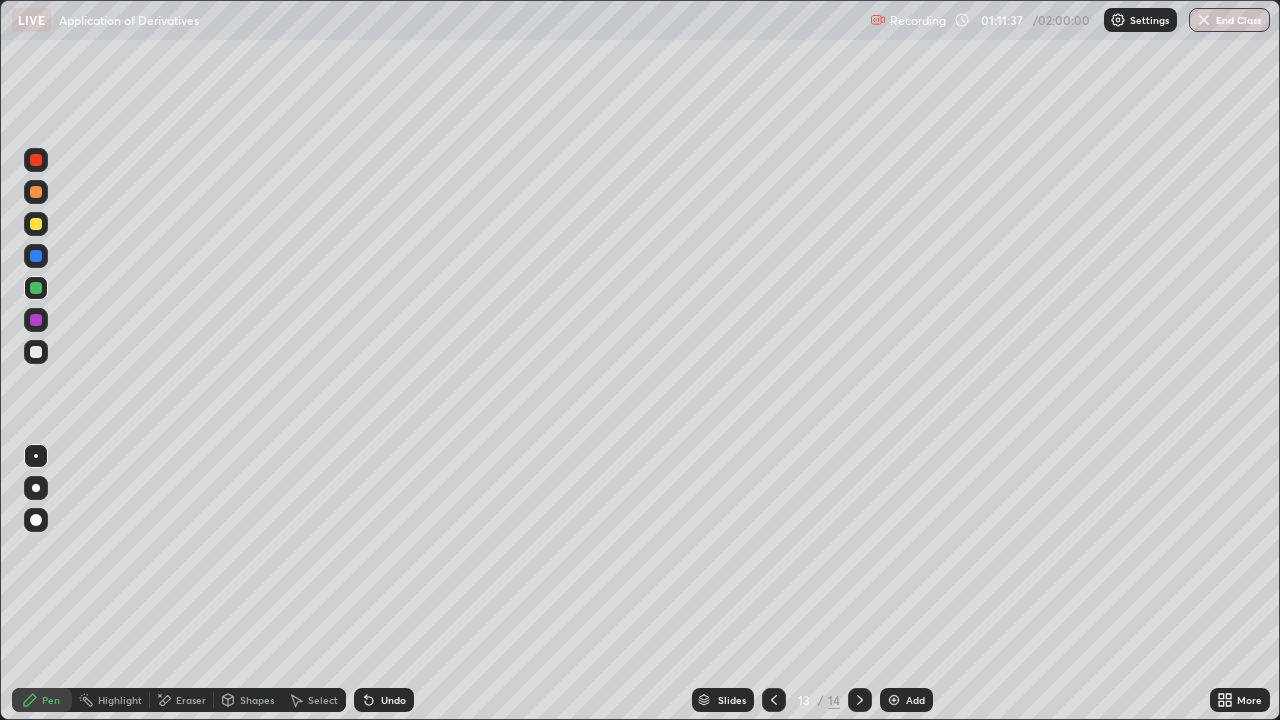 click at bounding box center (36, 352) 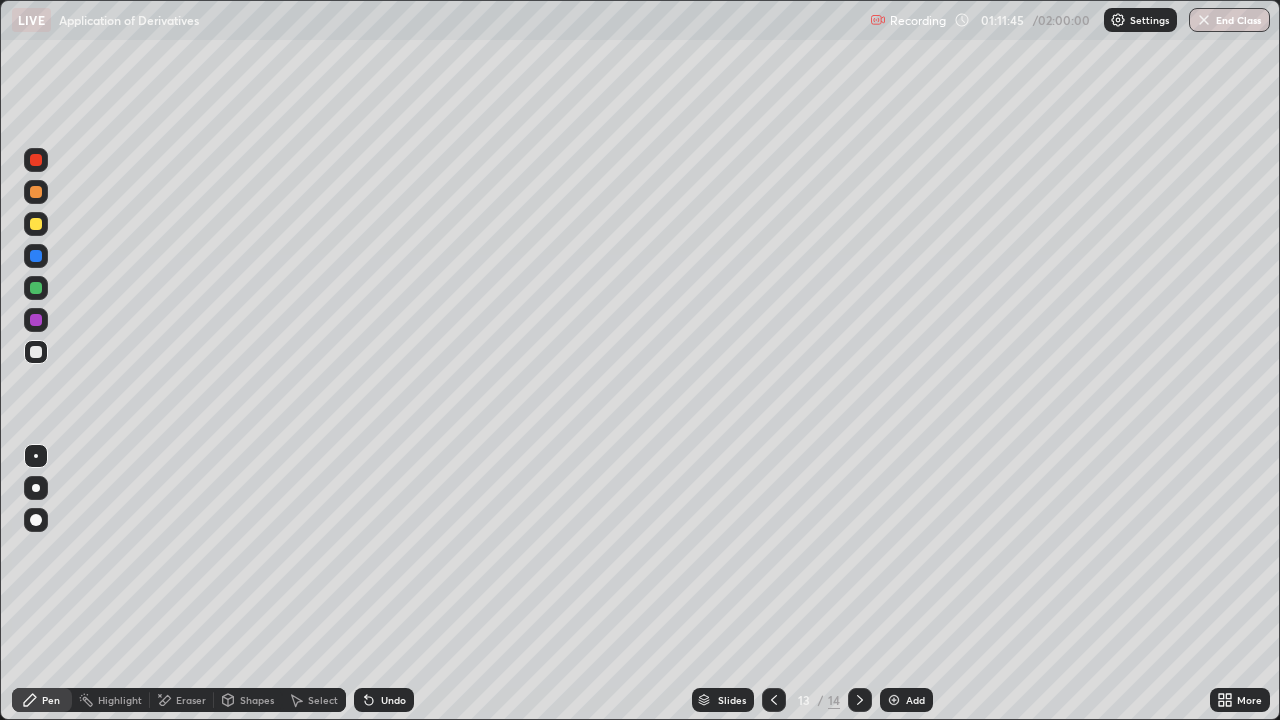 click at bounding box center (36, 224) 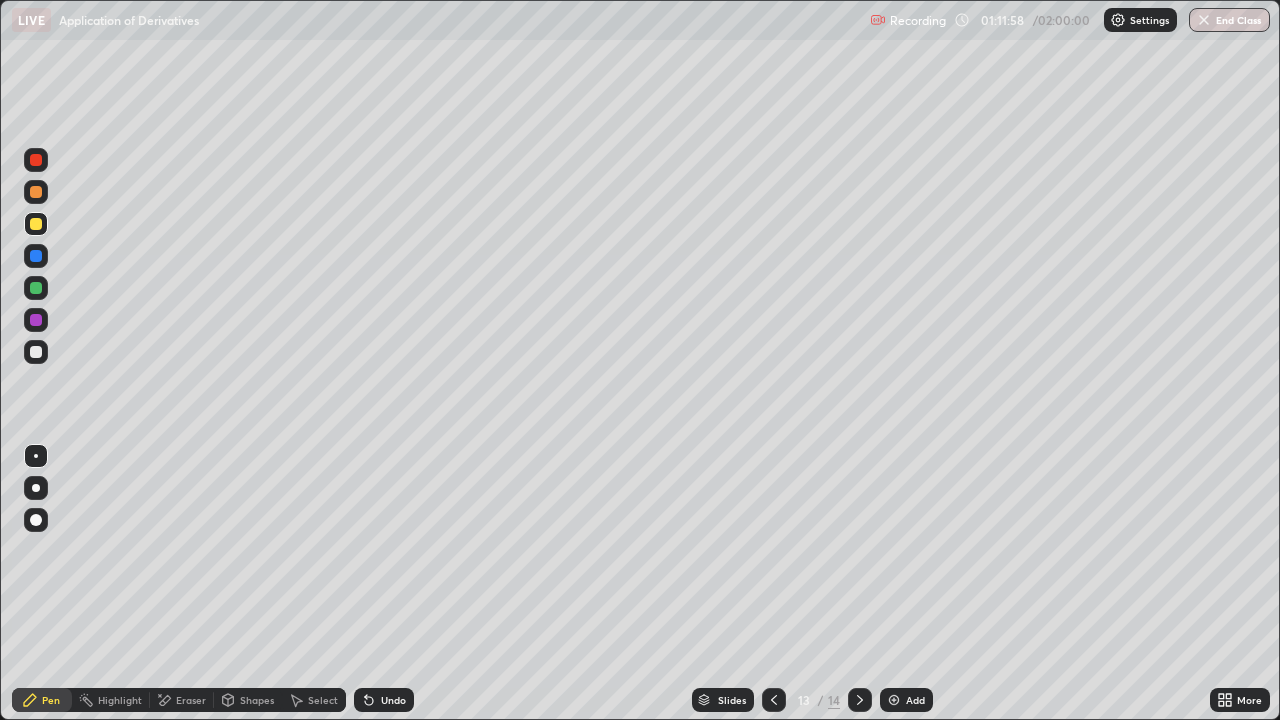 click at bounding box center (36, 352) 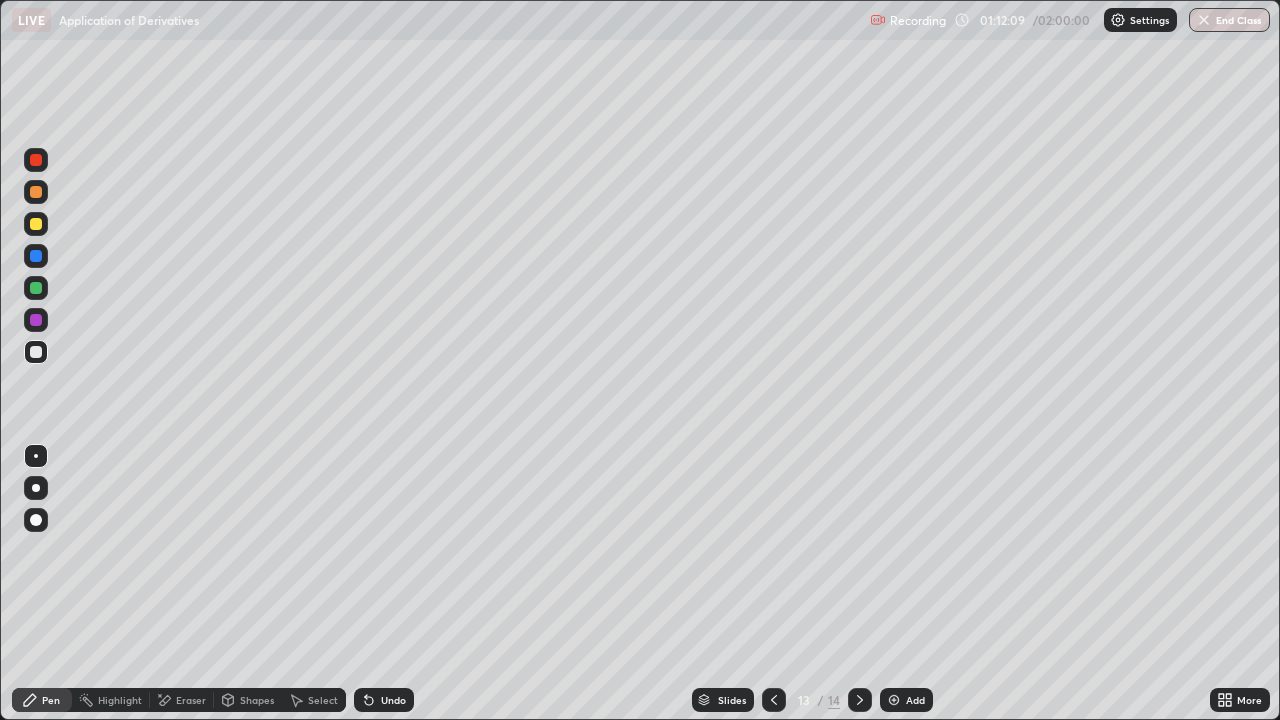 click at bounding box center (36, 352) 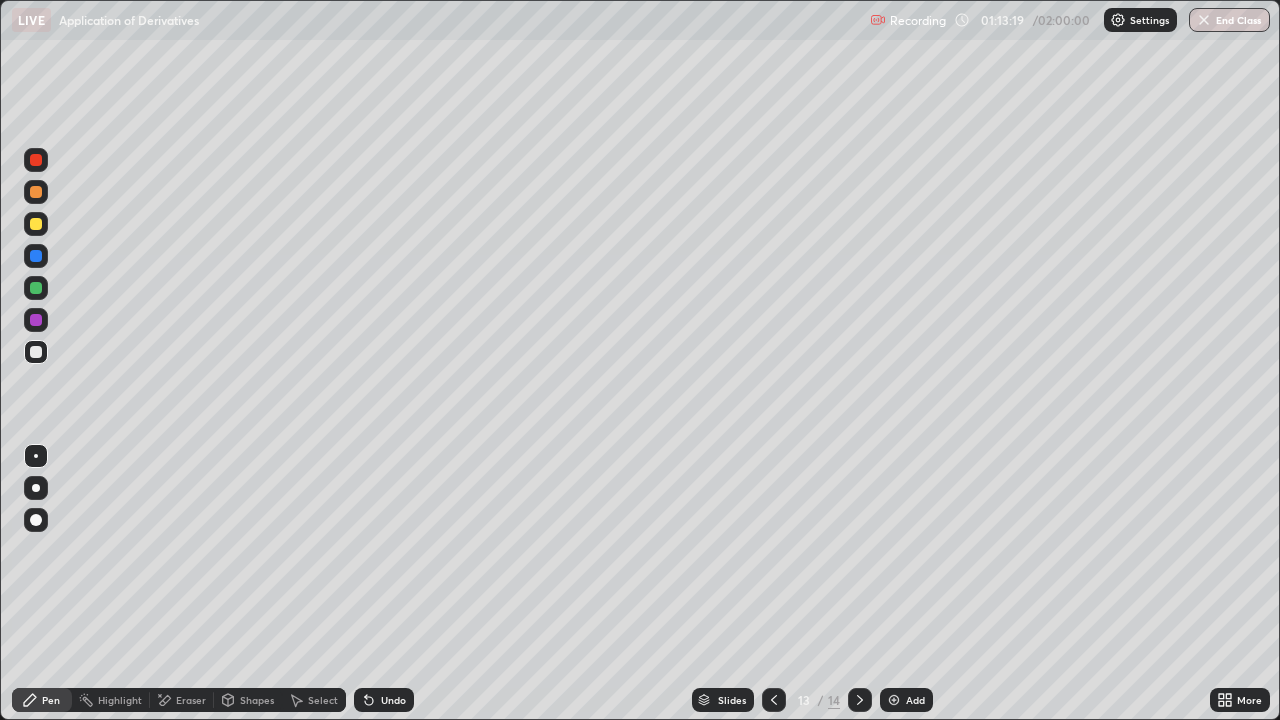 click at bounding box center [36, 256] 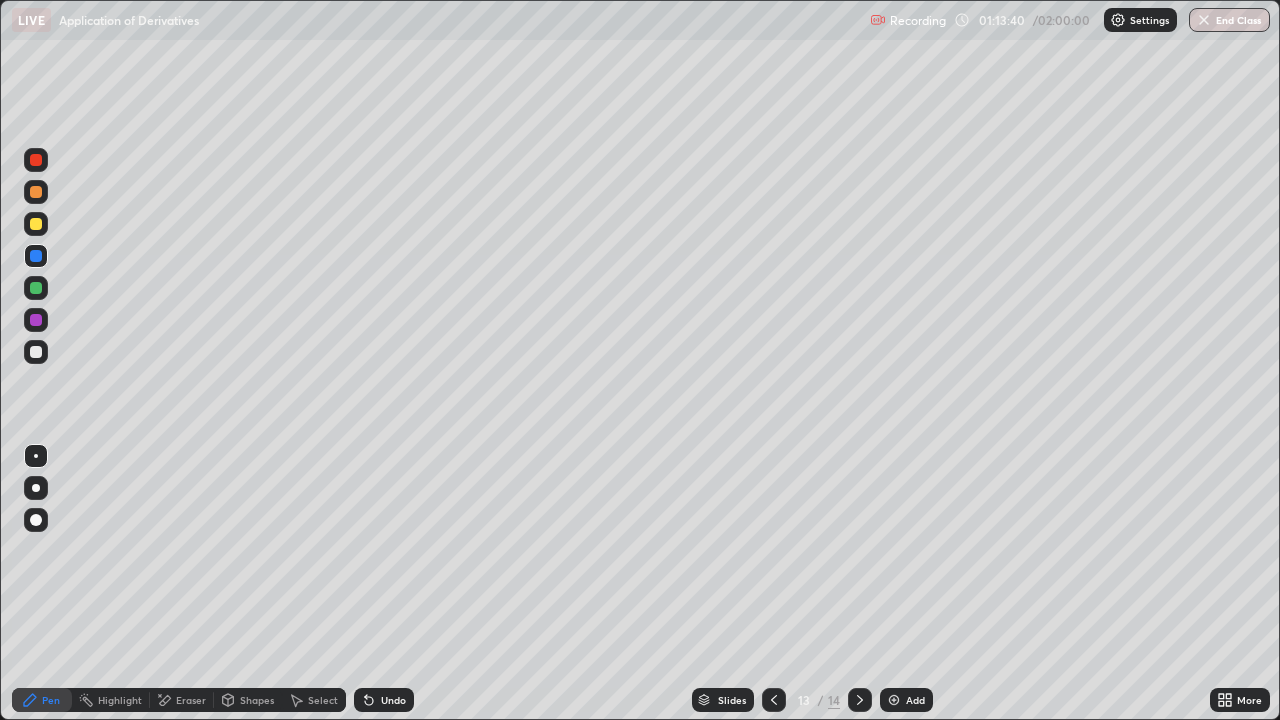 click at bounding box center [36, 320] 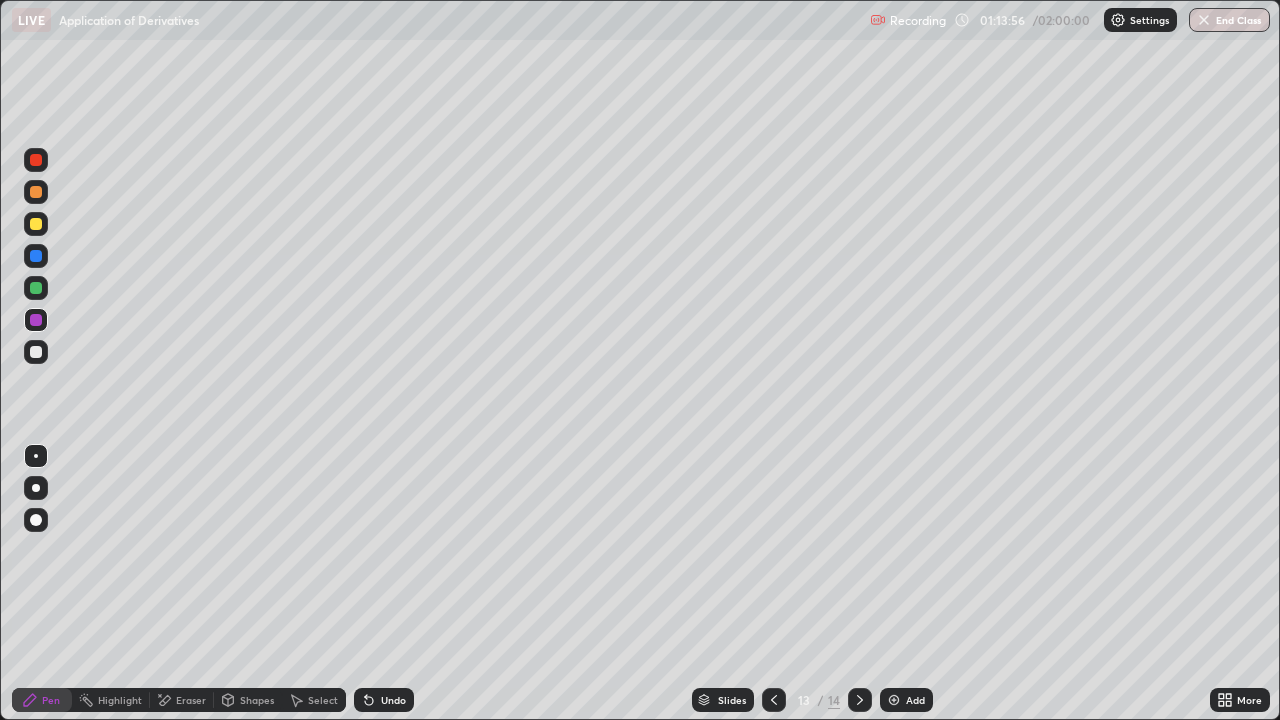 click at bounding box center [36, 352] 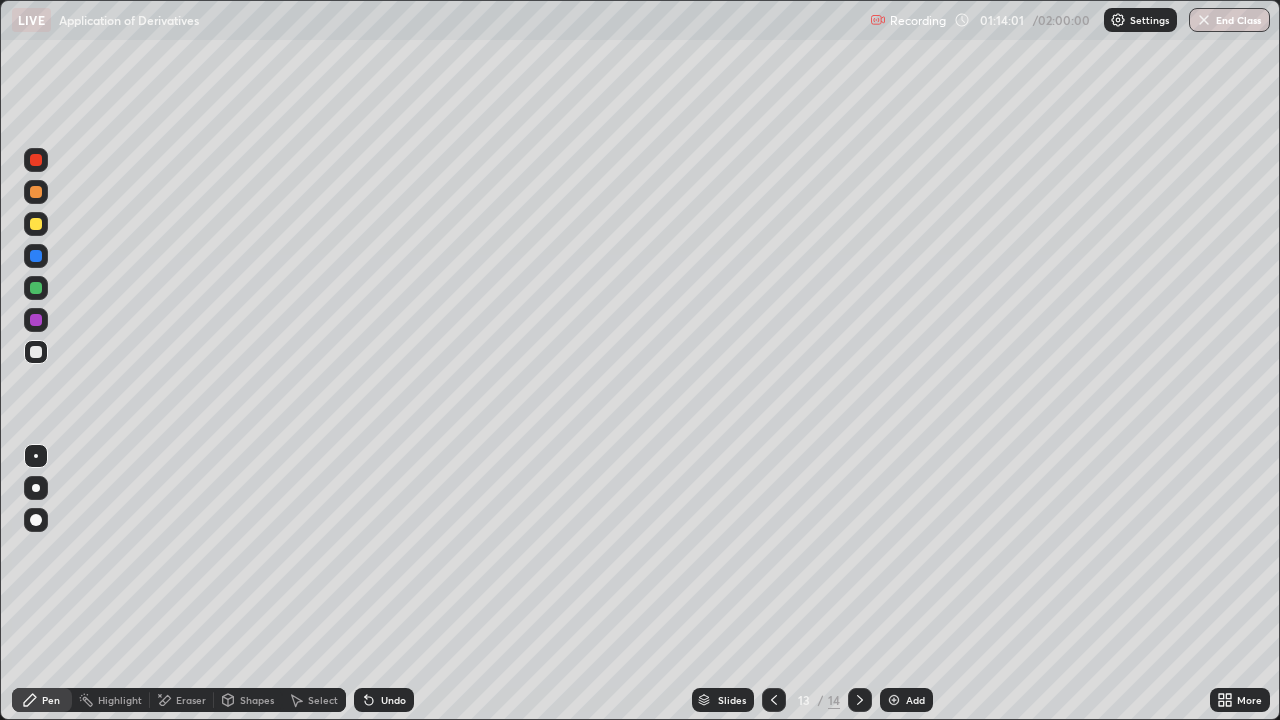click at bounding box center [36, 224] 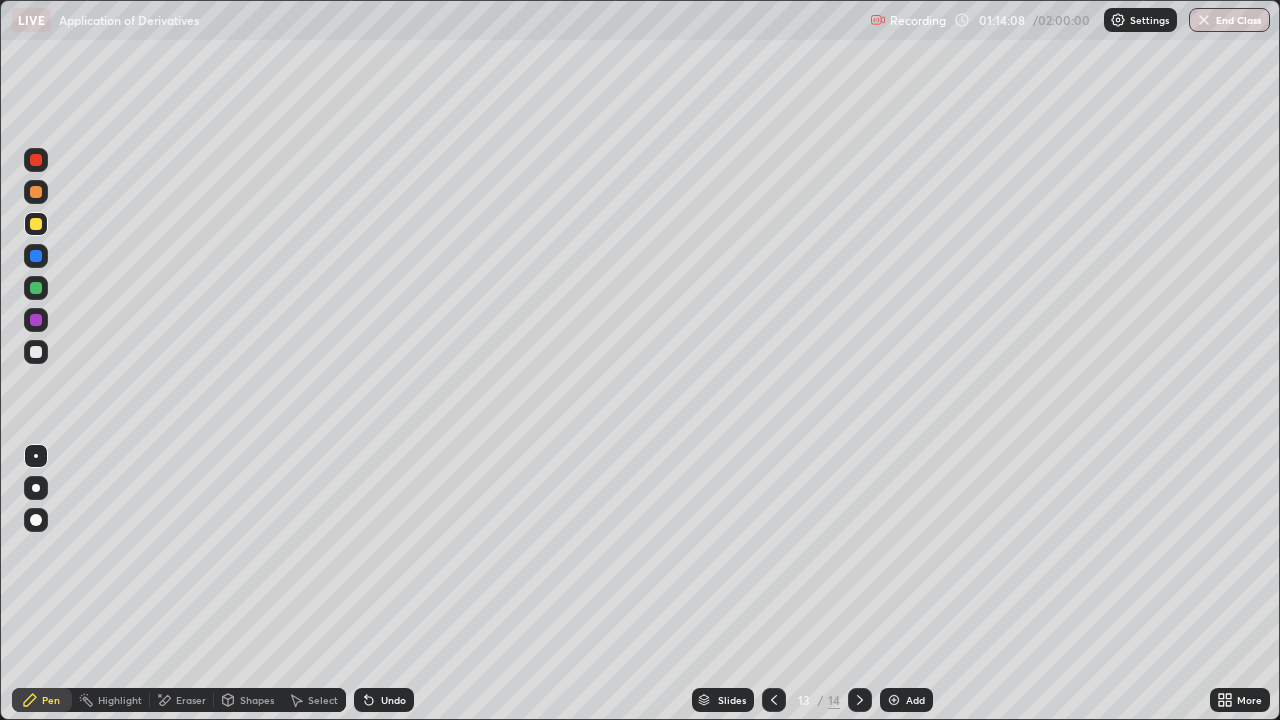 click at bounding box center (36, 256) 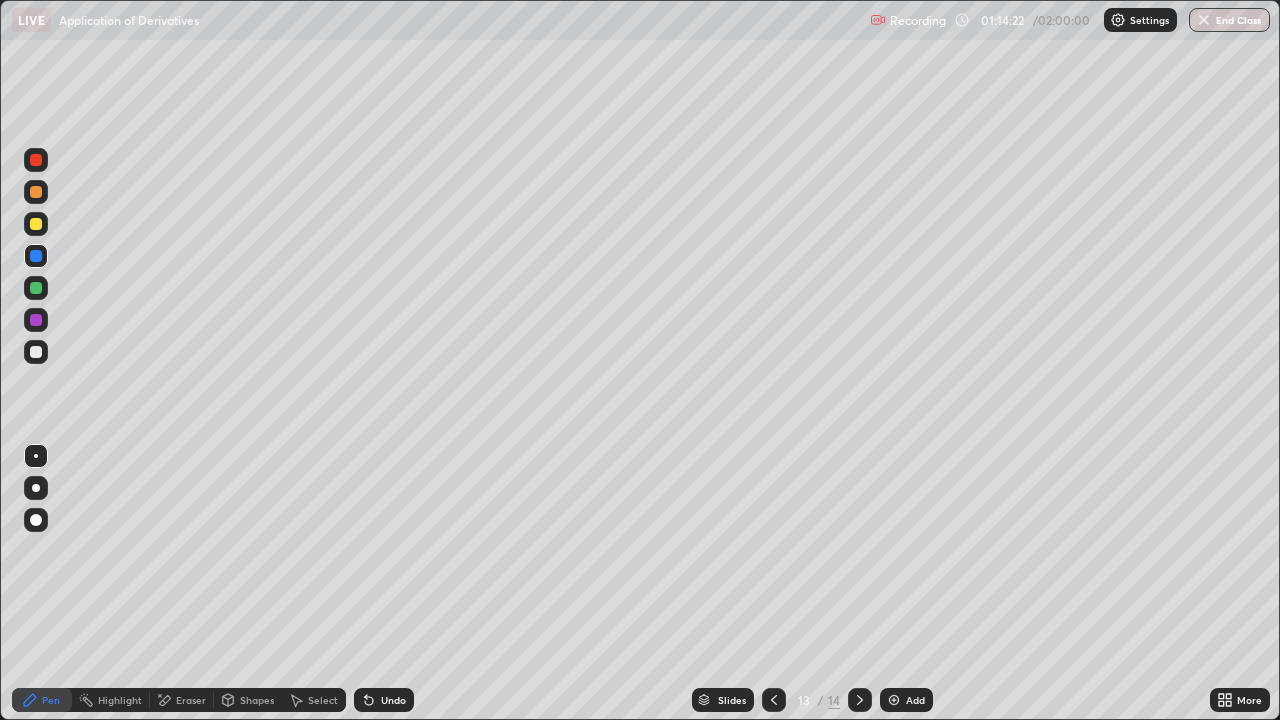 click at bounding box center [36, 320] 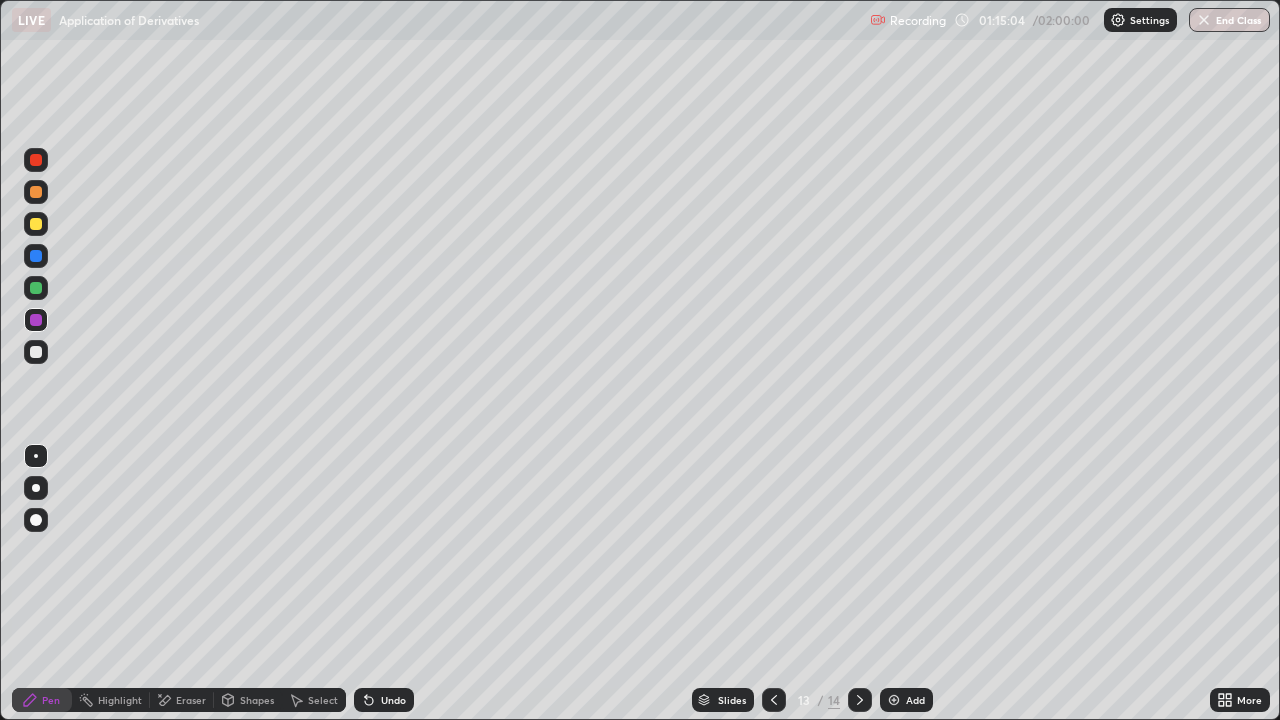 click 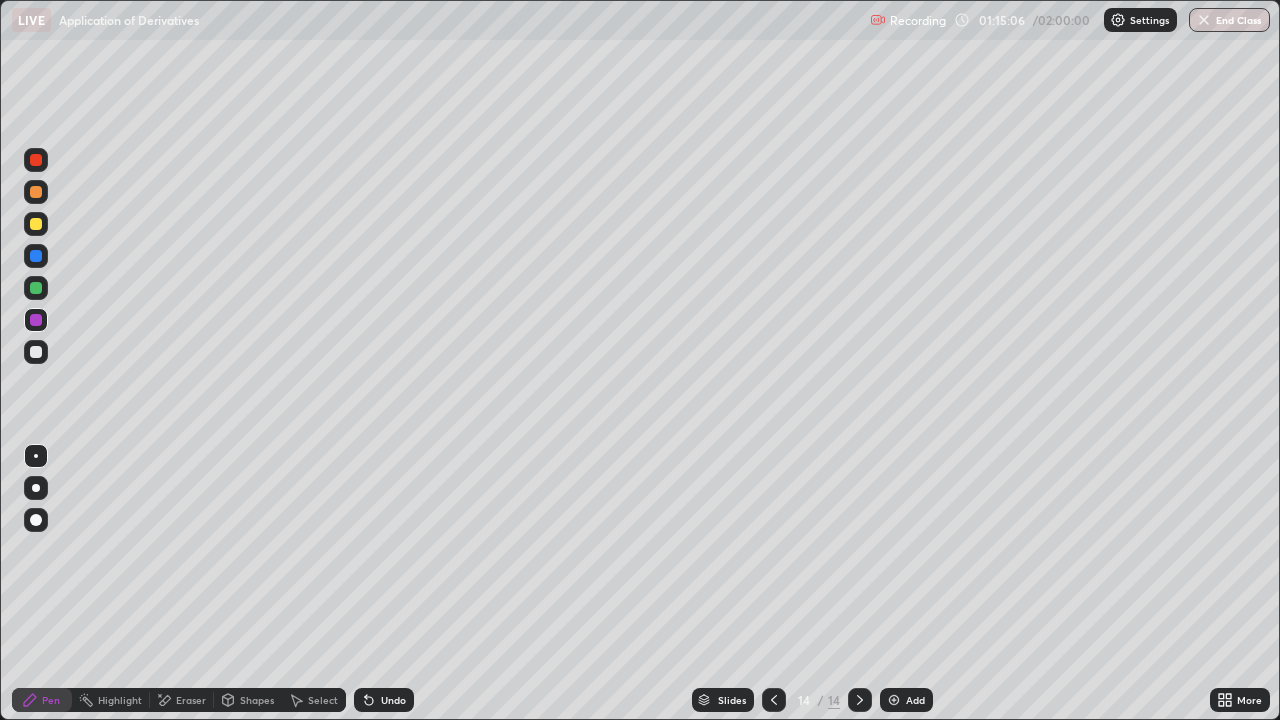 click at bounding box center [36, 224] 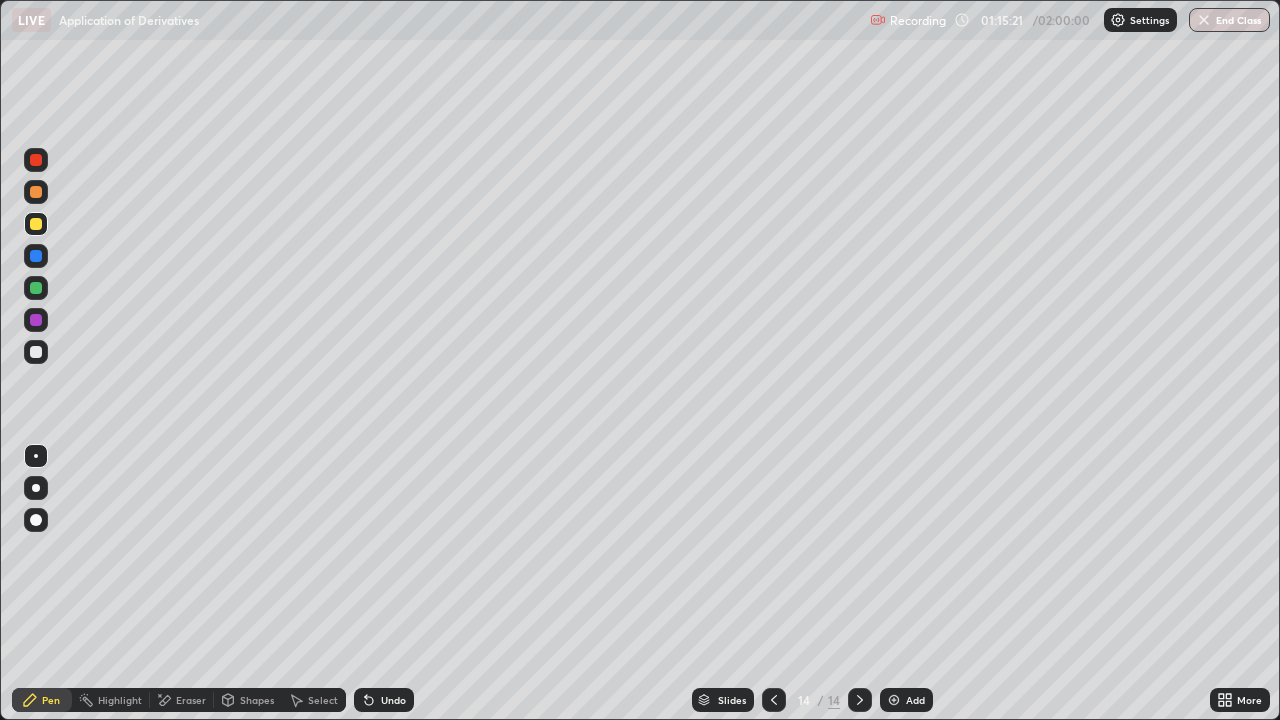 click at bounding box center (36, 352) 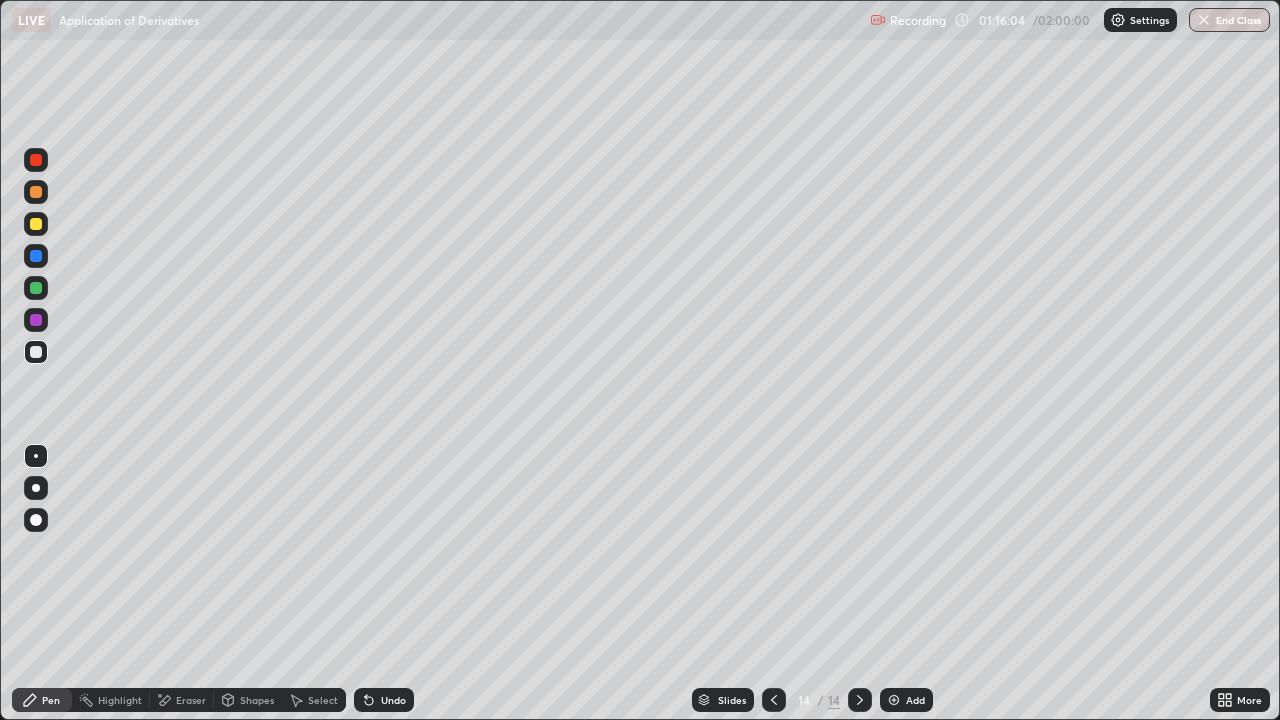 click at bounding box center [36, 288] 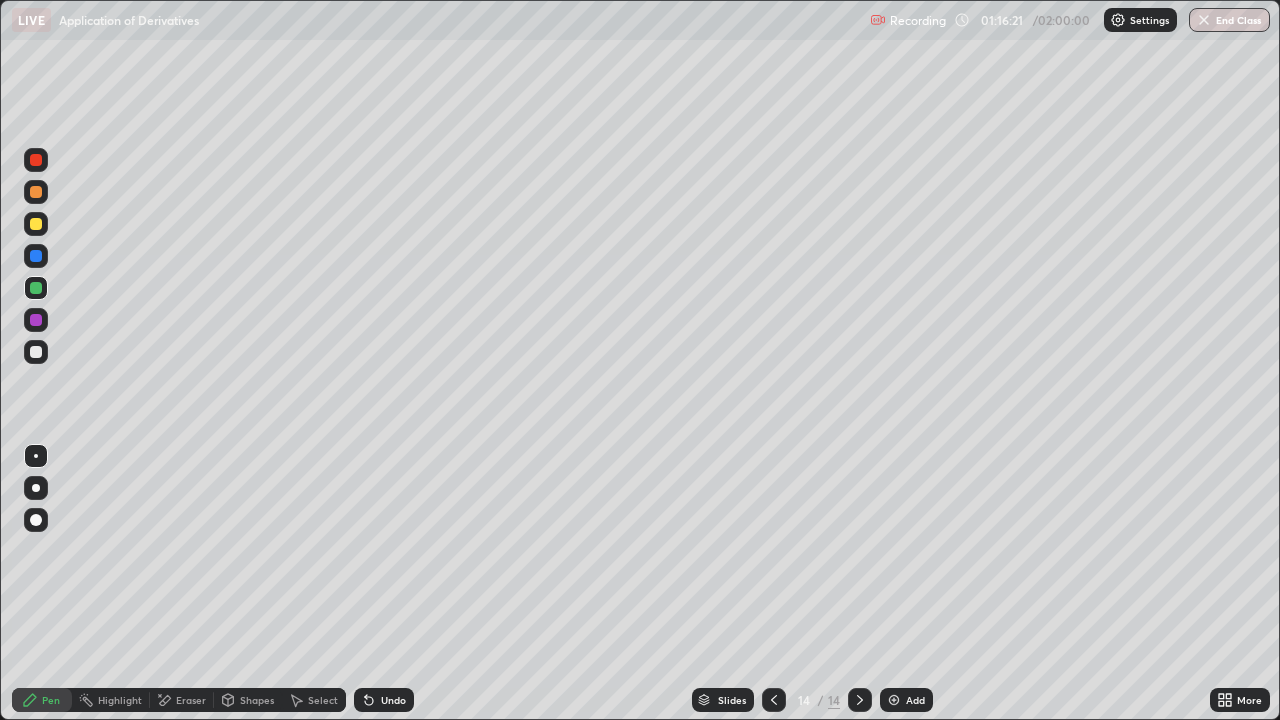 click at bounding box center (36, 352) 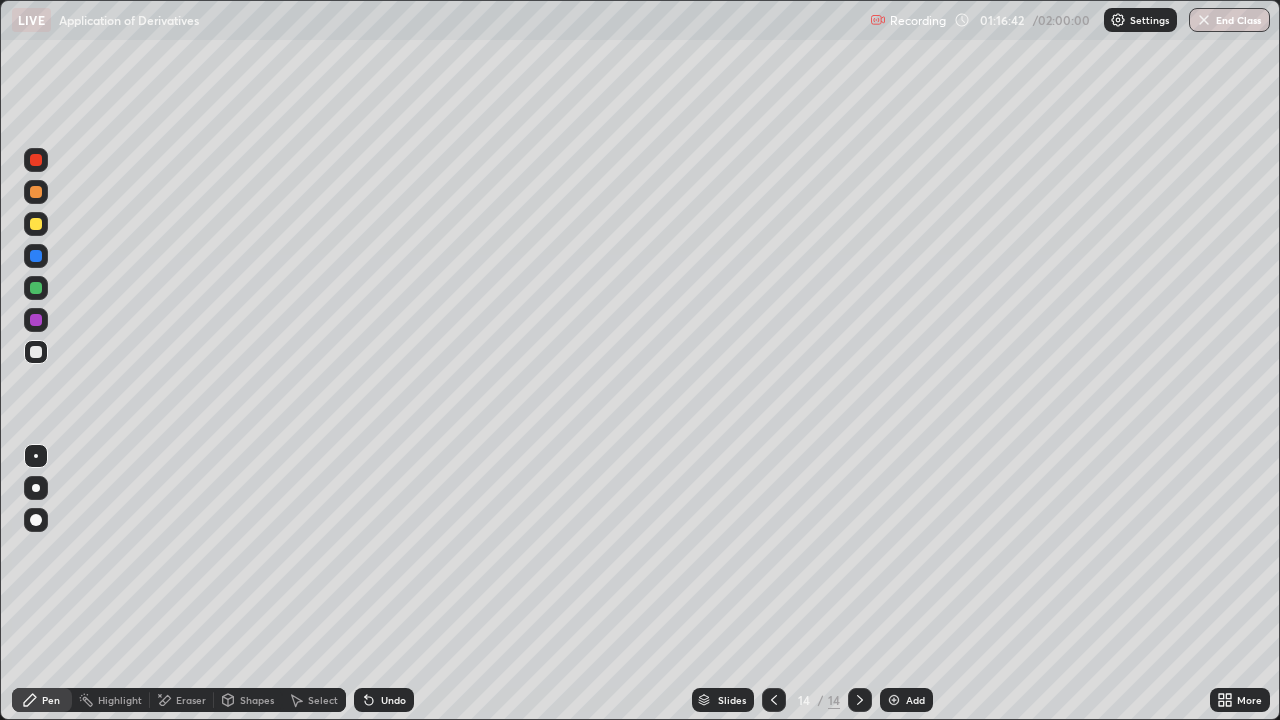click at bounding box center (36, 320) 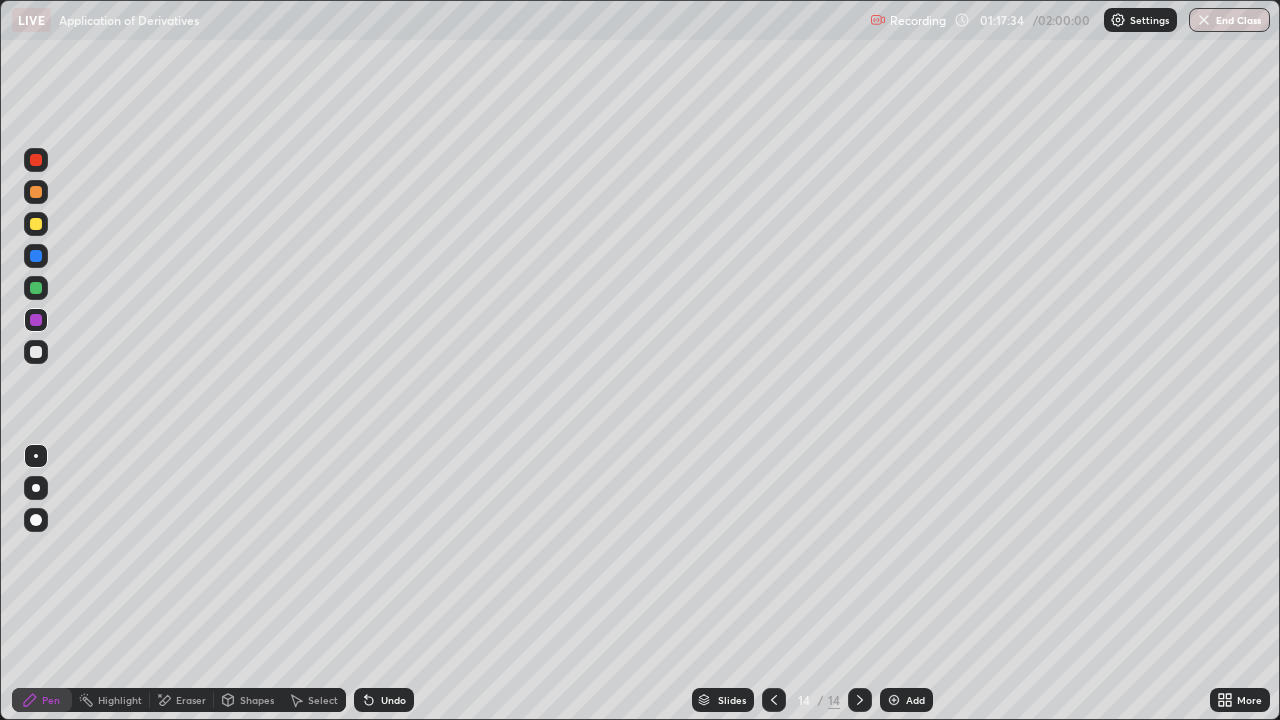 click at bounding box center [36, 352] 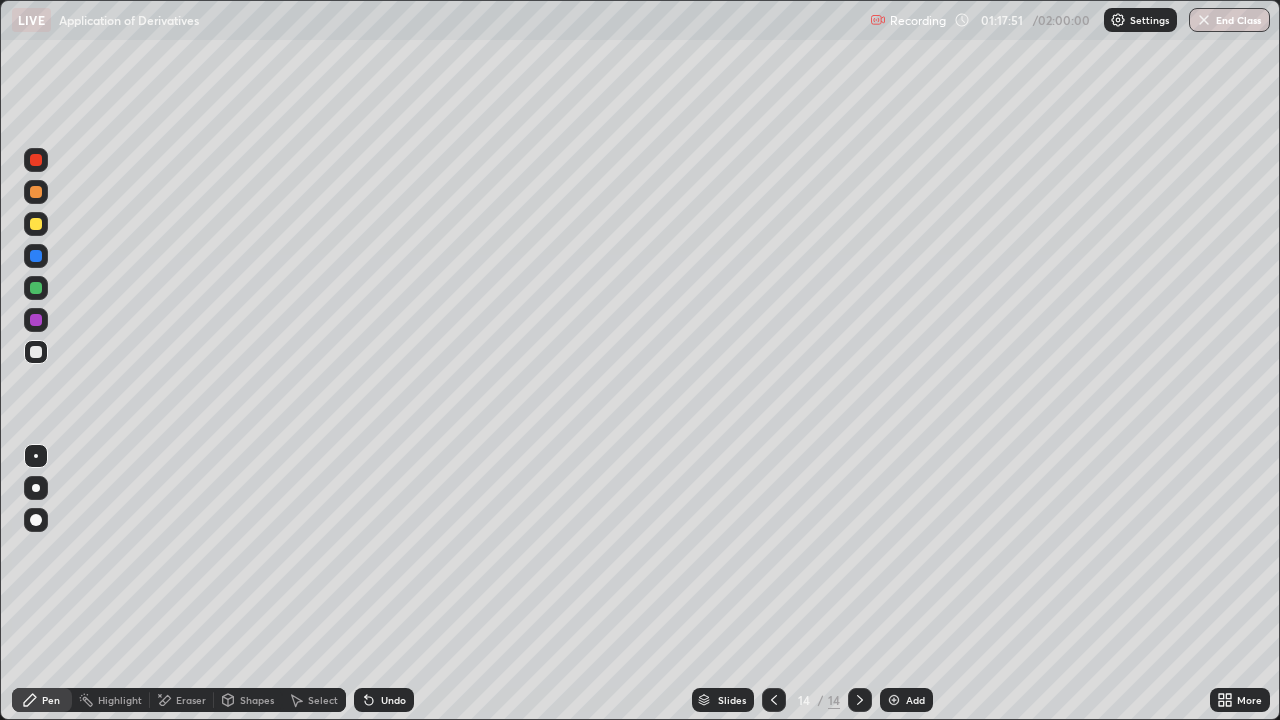 click at bounding box center (36, 320) 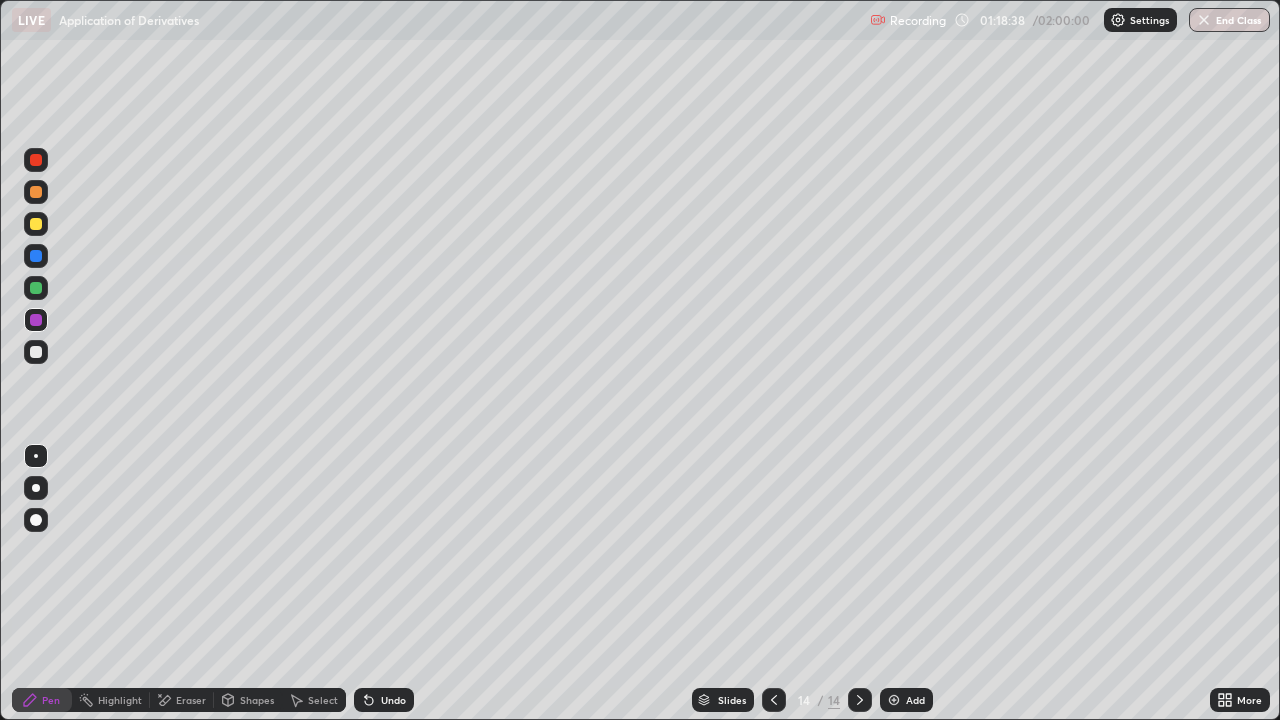 click at bounding box center [36, 352] 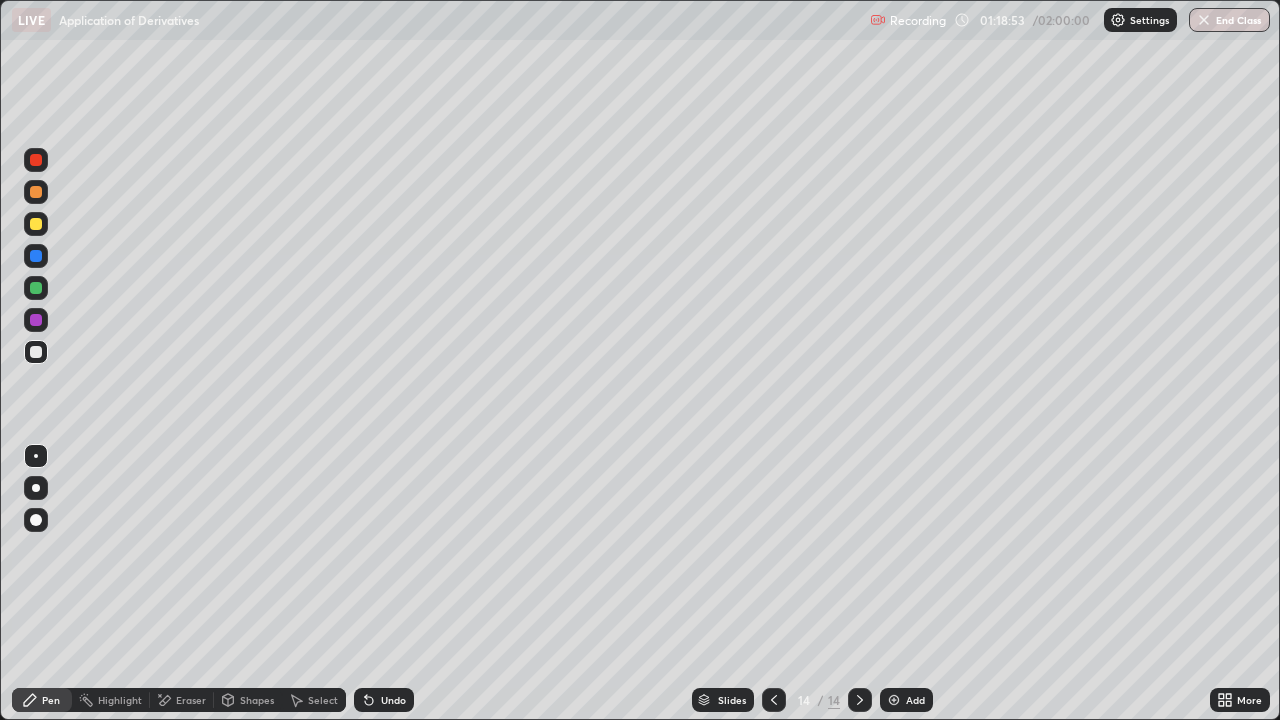 click at bounding box center [36, 288] 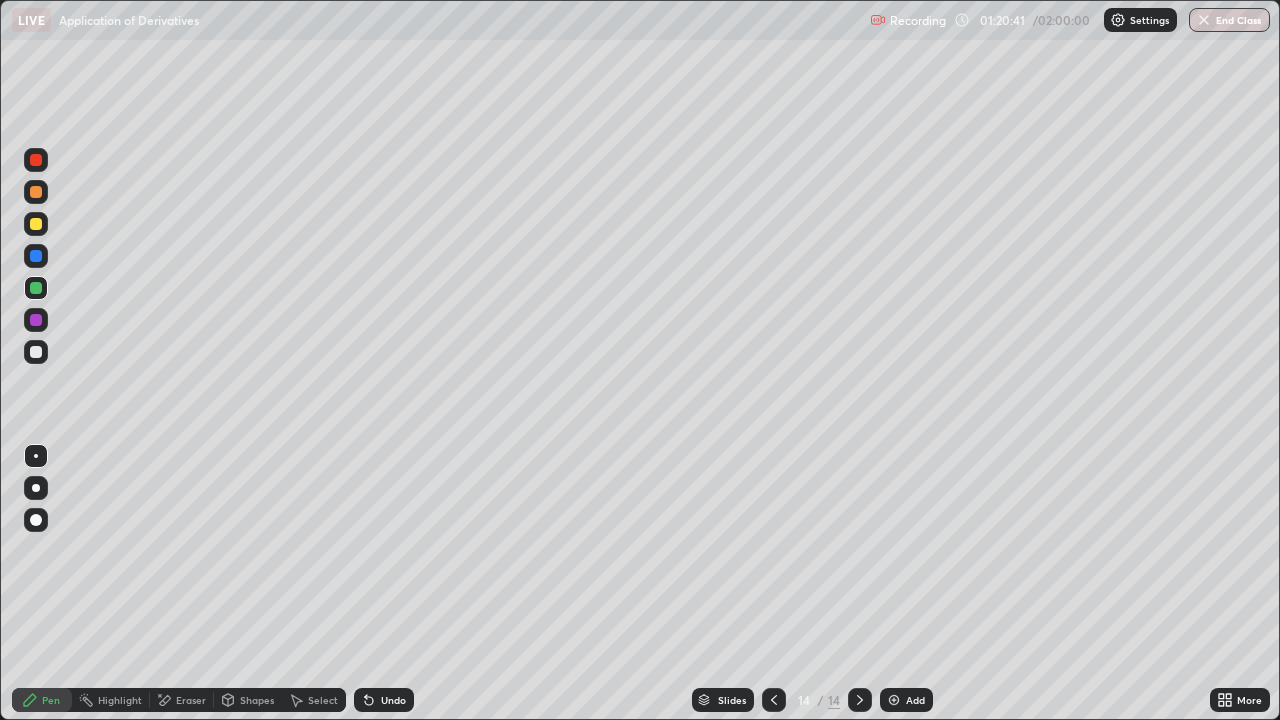 click at bounding box center [894, 700] 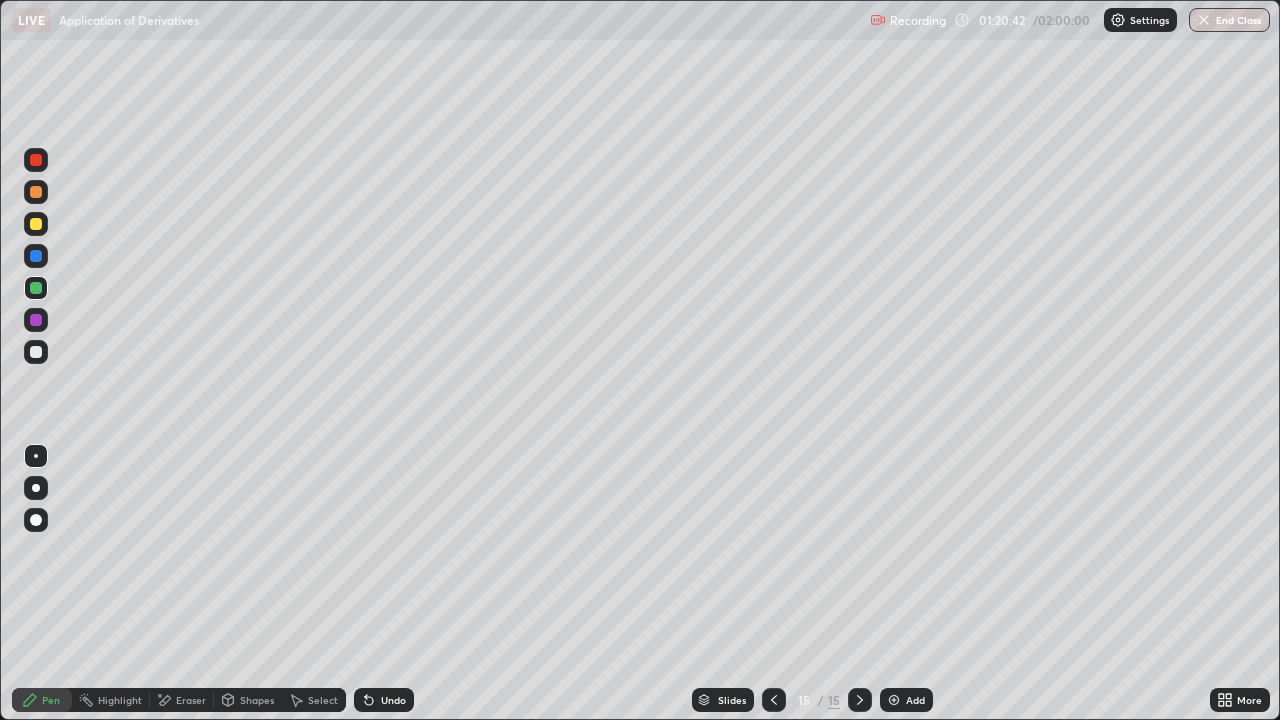click at bounding box center (36, 288) 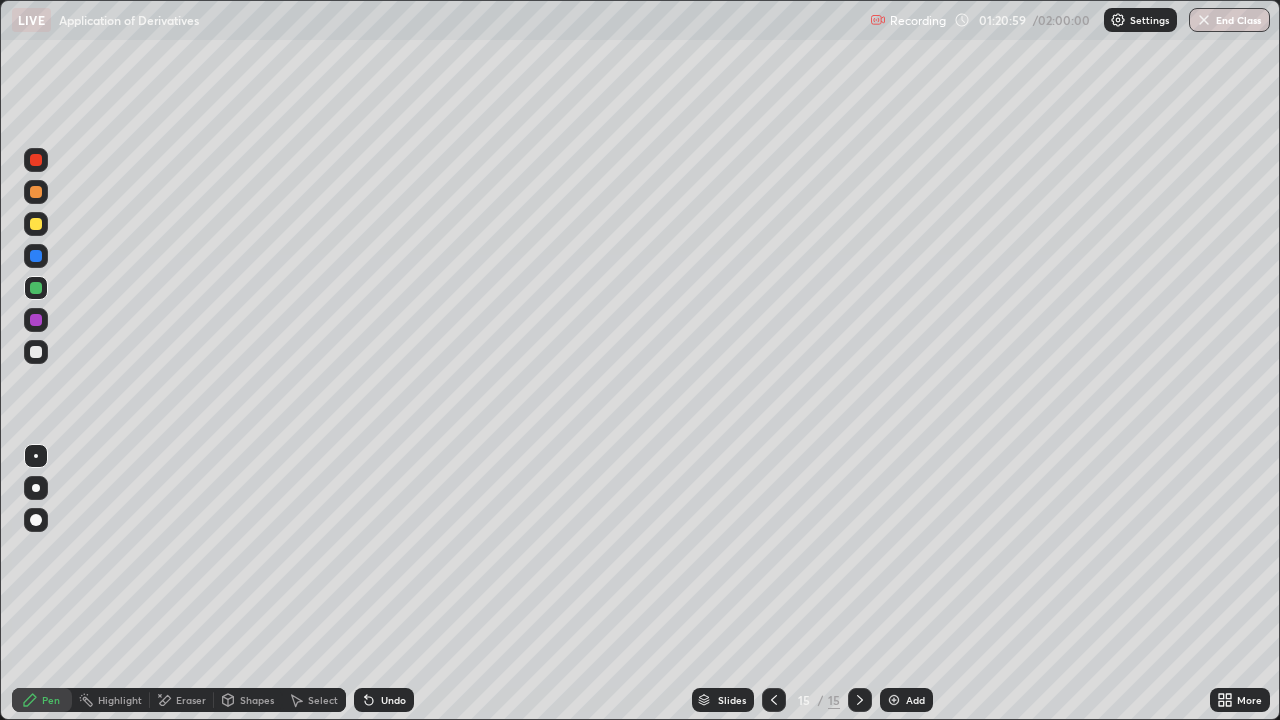 click at bounding box center [36, 352] 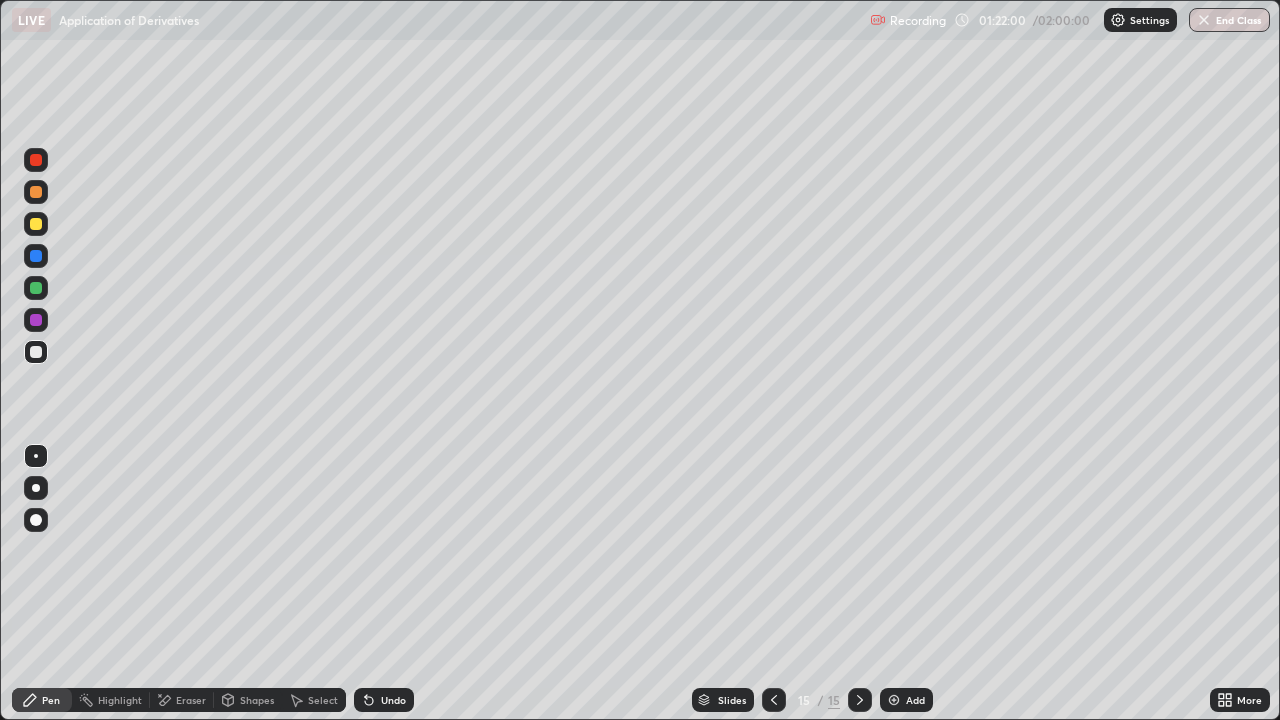 click at bounding box center [36, 224] 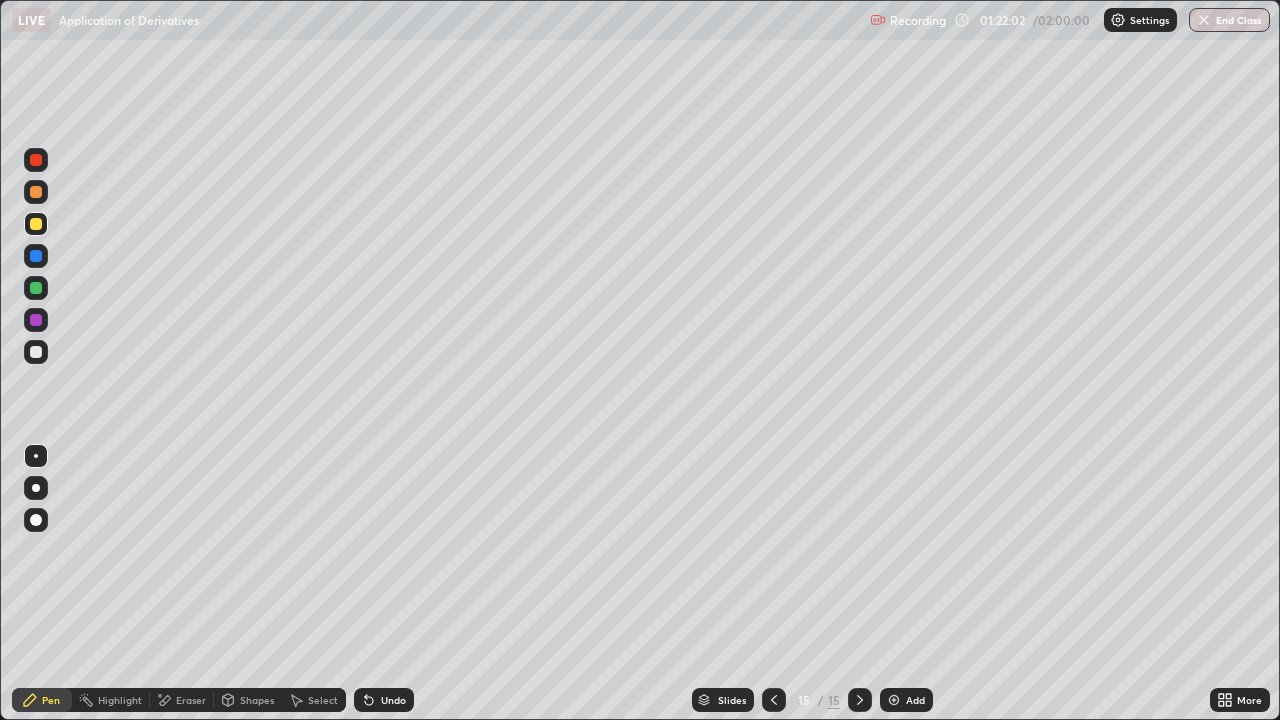 click at bounding box center (36, 352) 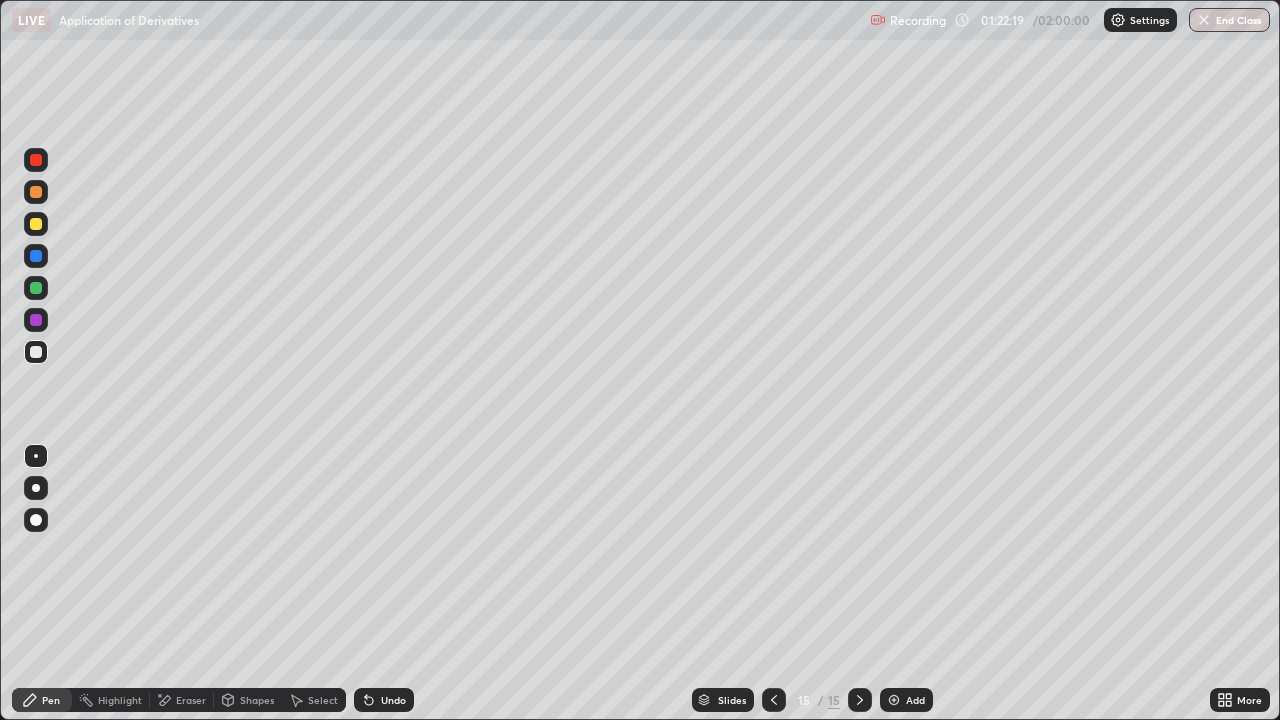 click at bounding box center [36, 320] 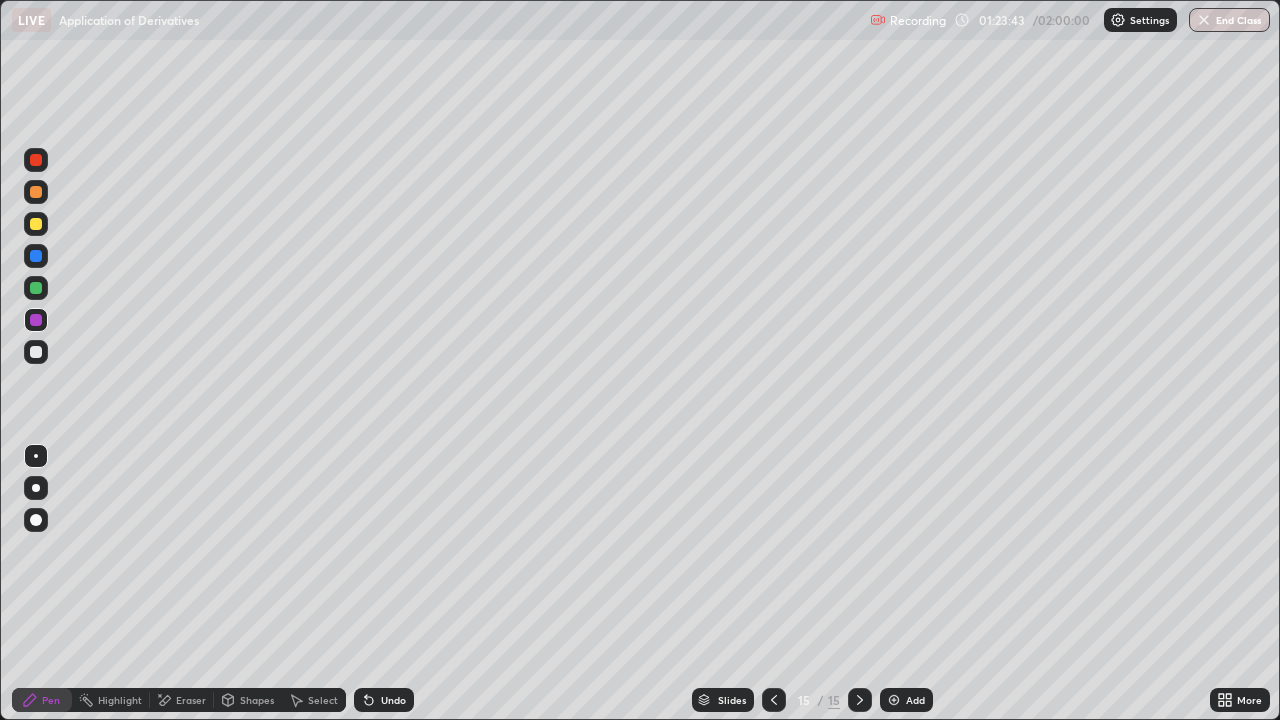 click at bounding box center (36, 256) 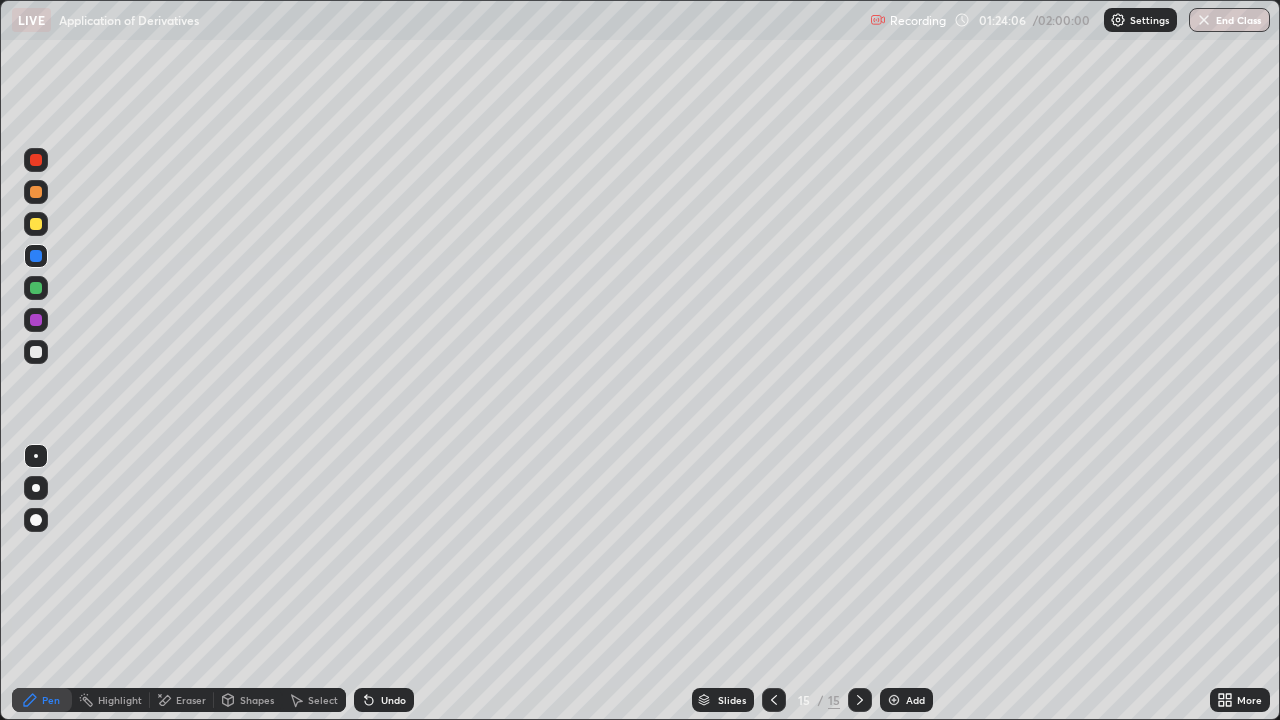 click at bounding box center (36, 224) 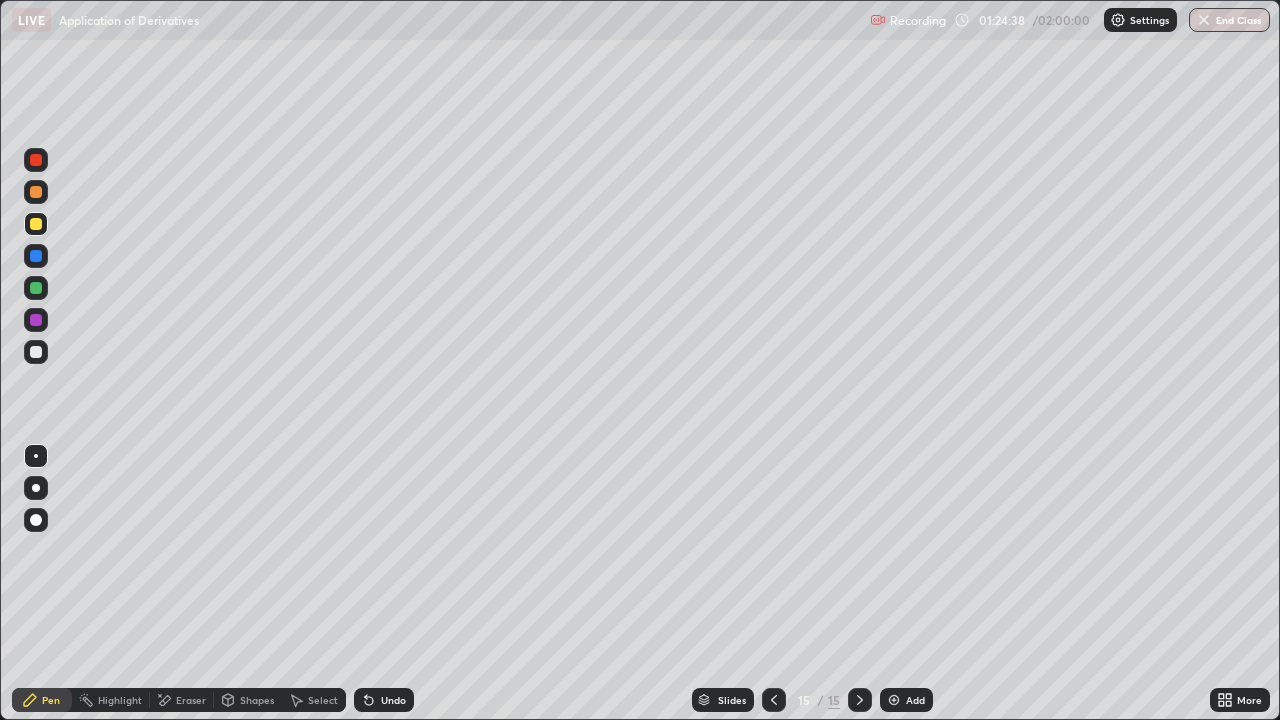 click at bounding box center (36, 320) 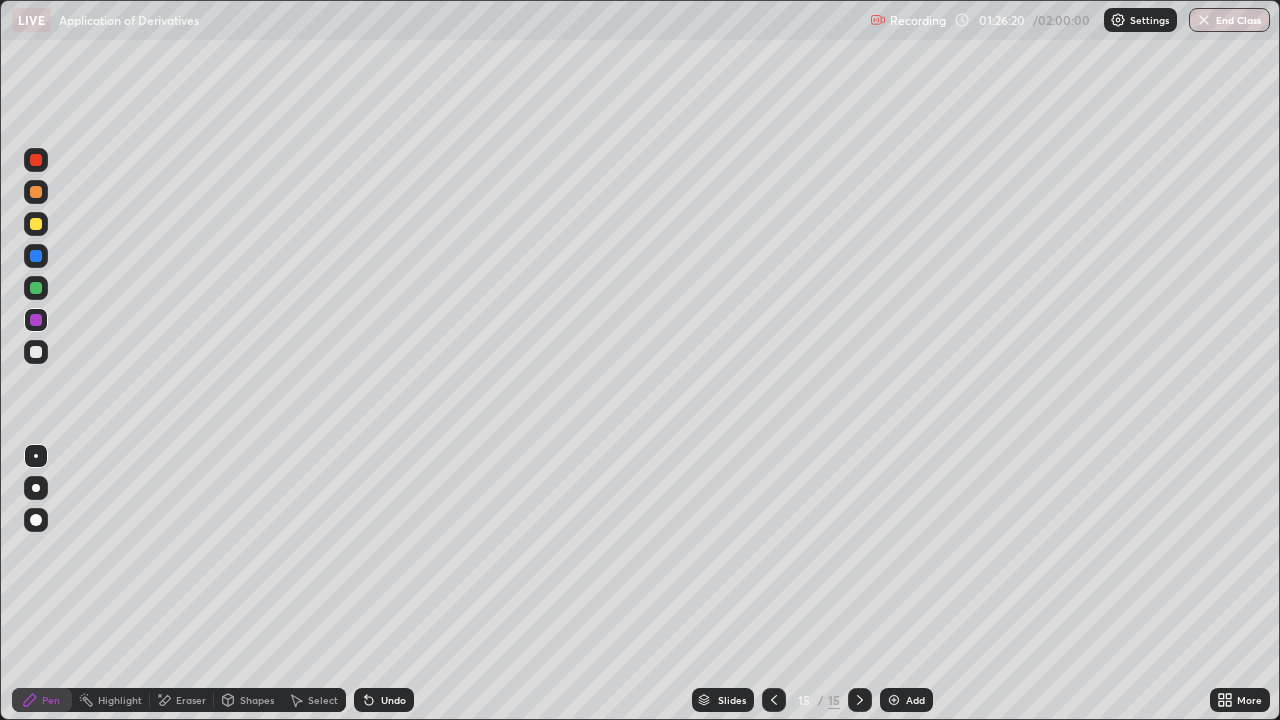 click at bounding box center (36, 288) 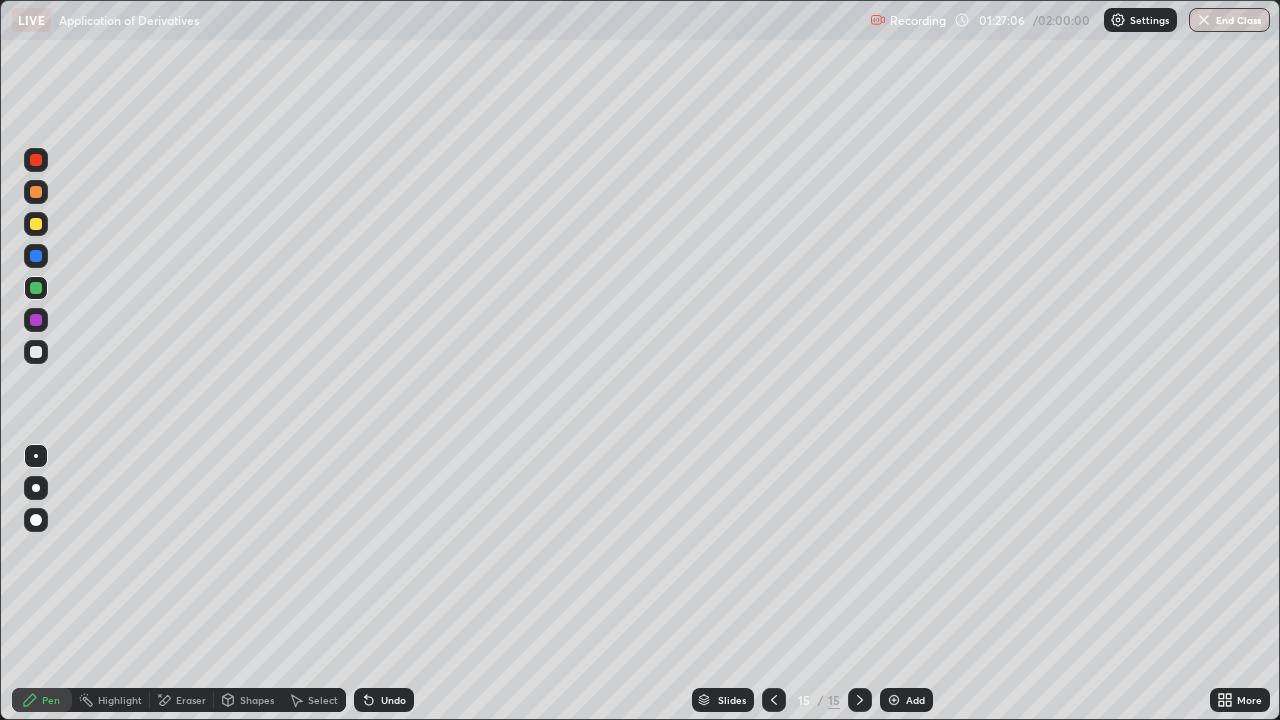 click on "Undo" at bounding box center [393, 700] 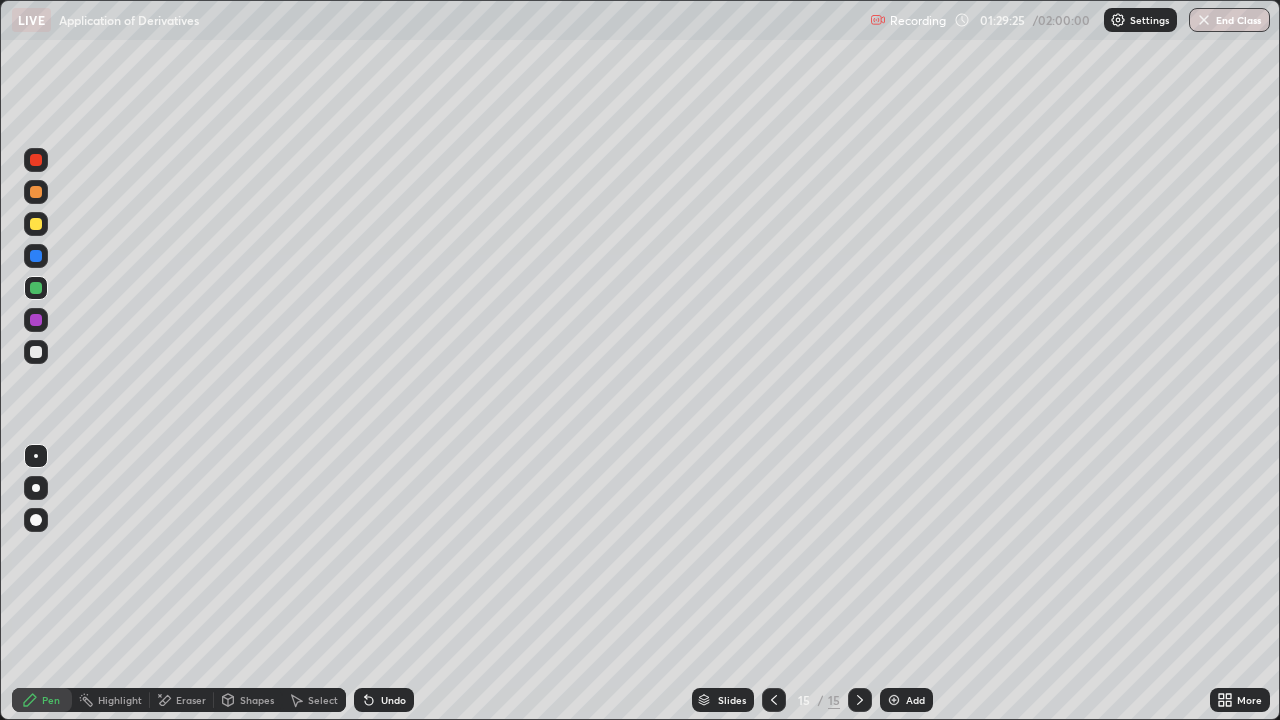 click at bounding box center (36, 256) 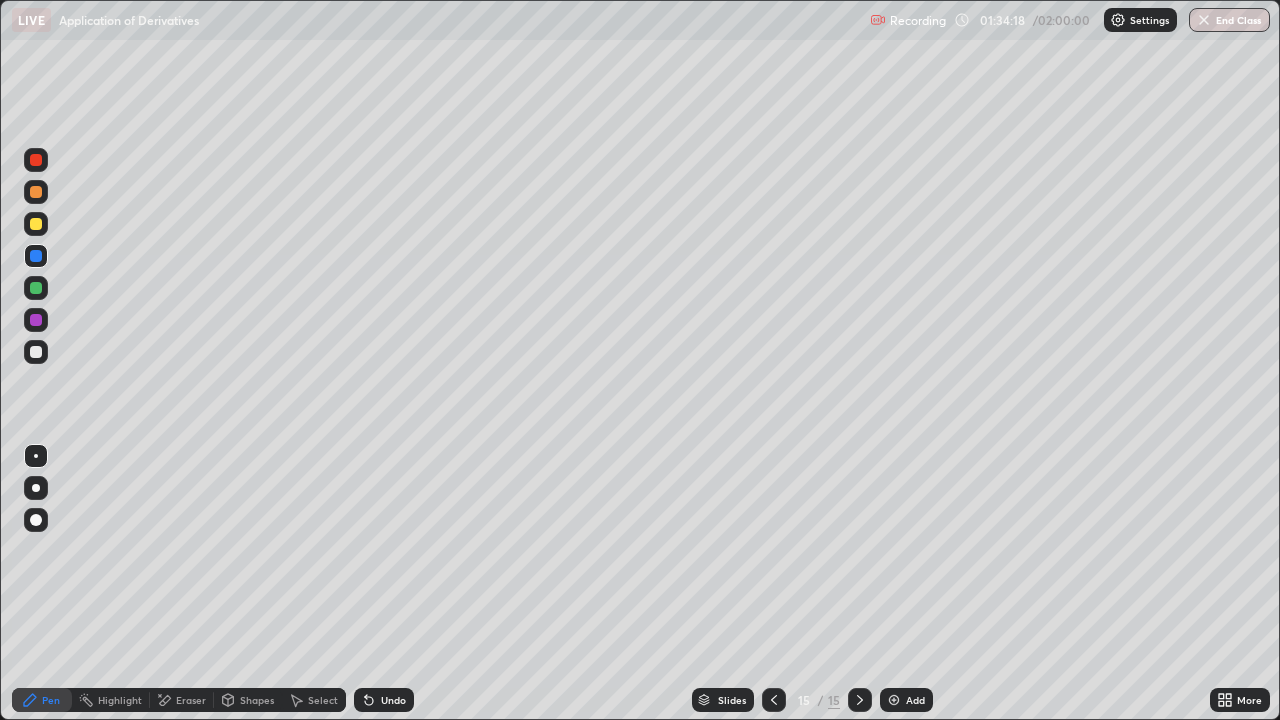 click 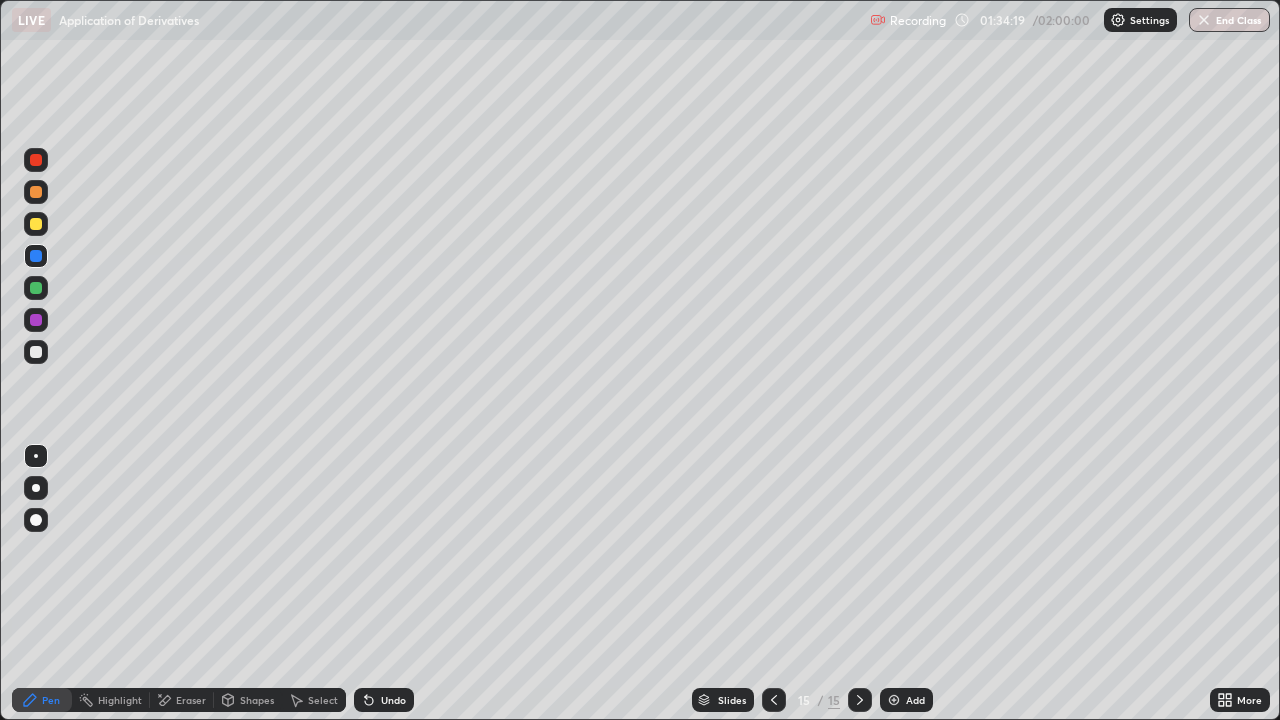 click on "Add" at bounding box center [906, 700] 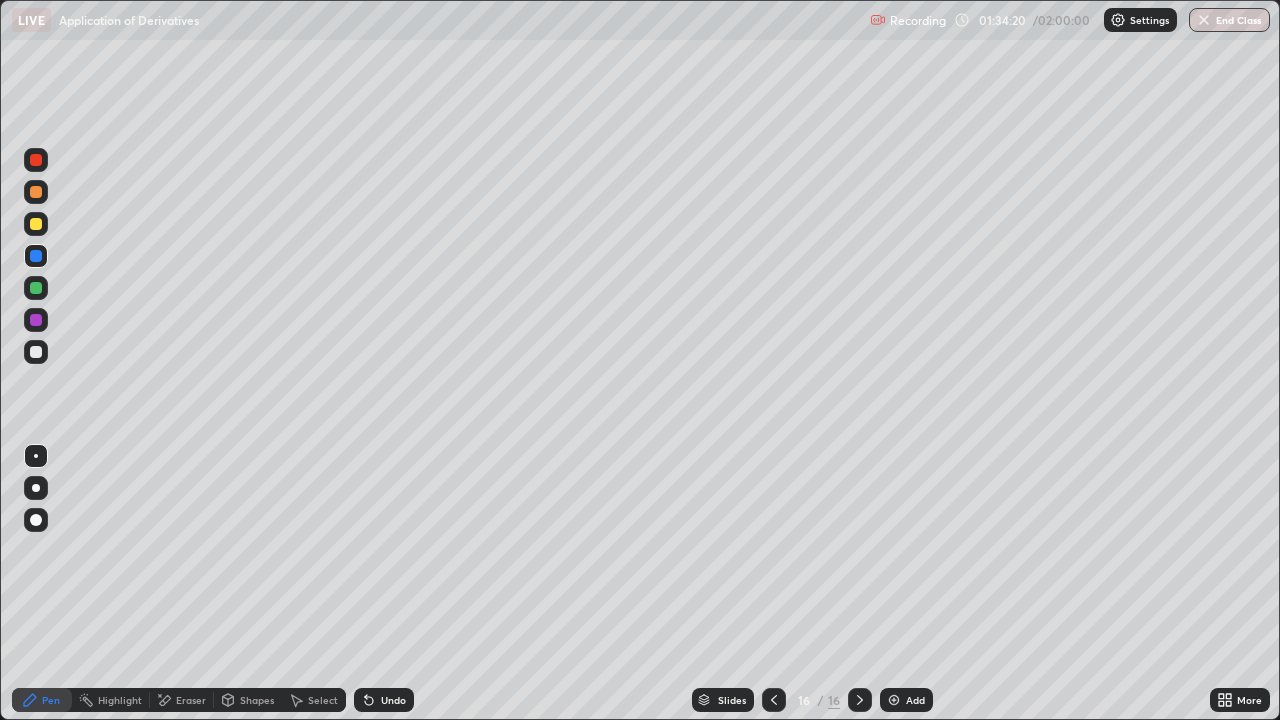 click at bounding box center [36, 224] 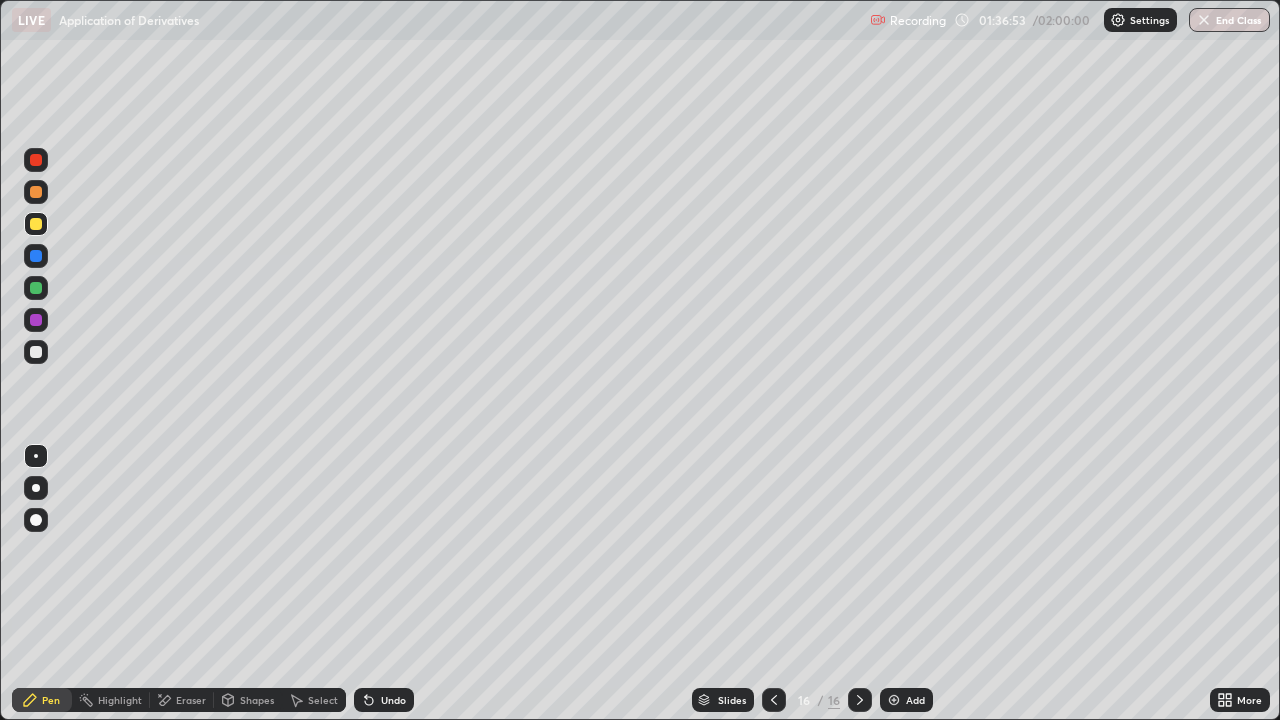 click at bounding box center (36, 352) 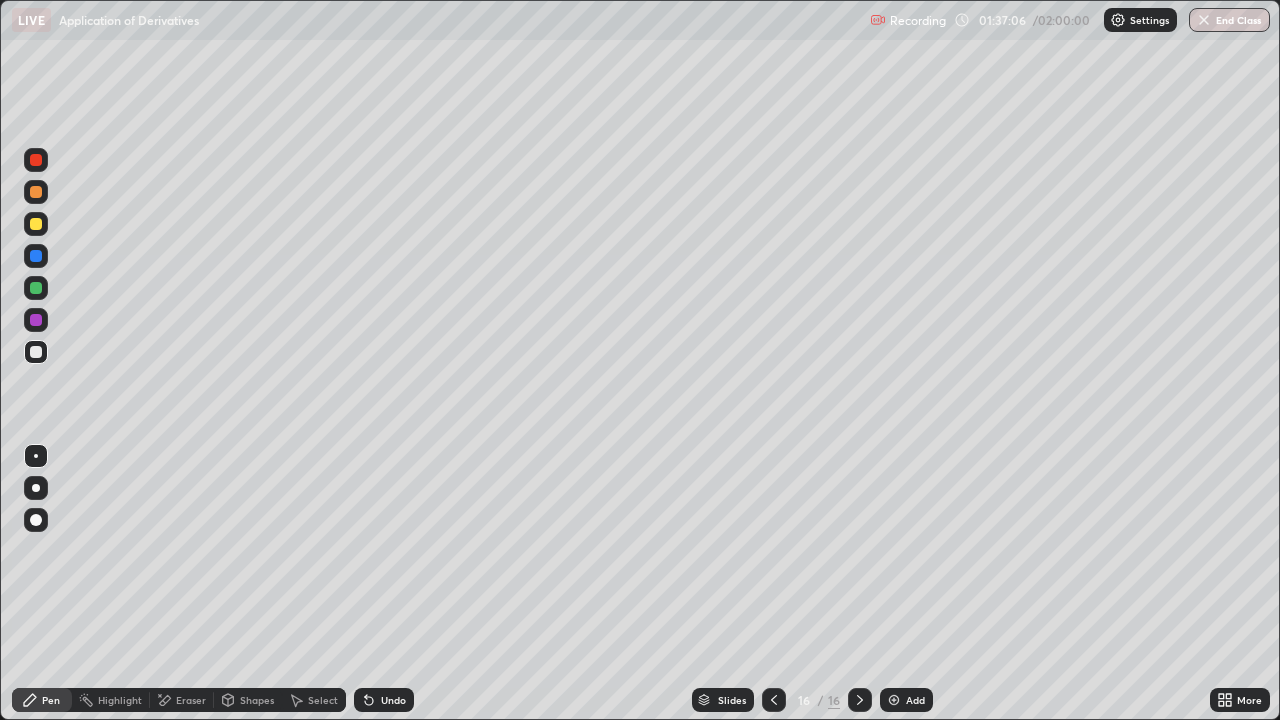 click 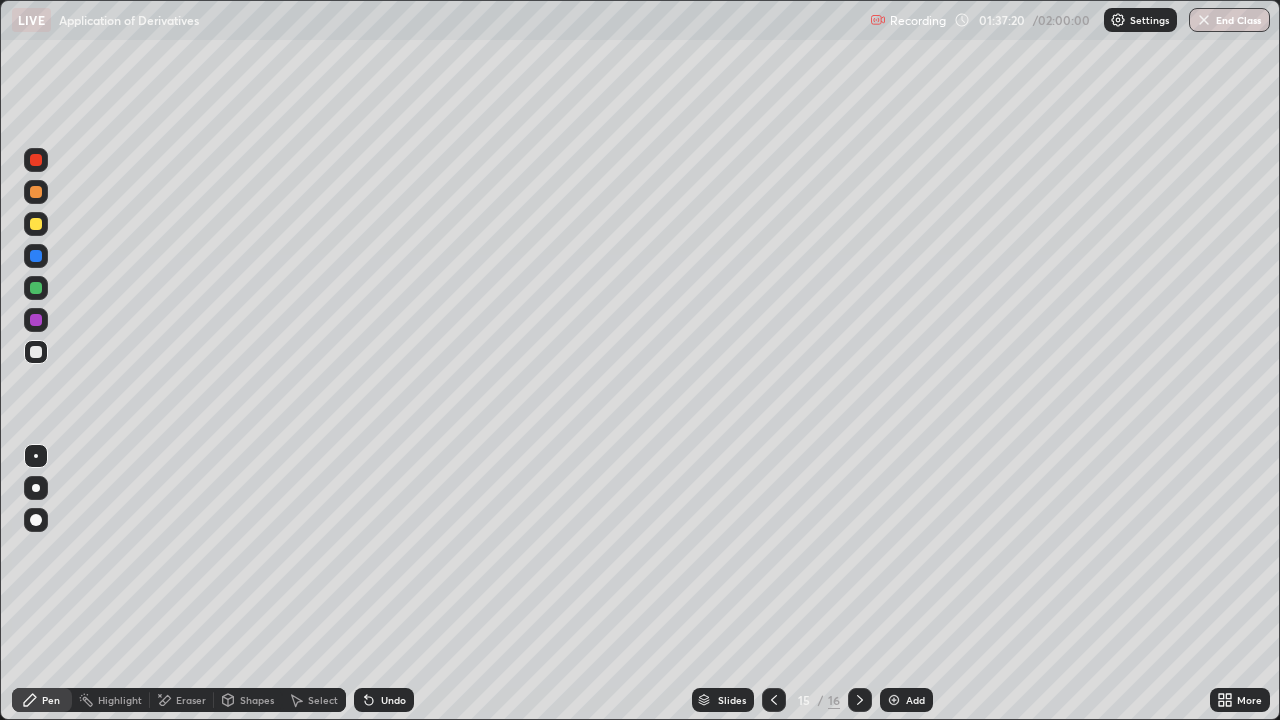 click 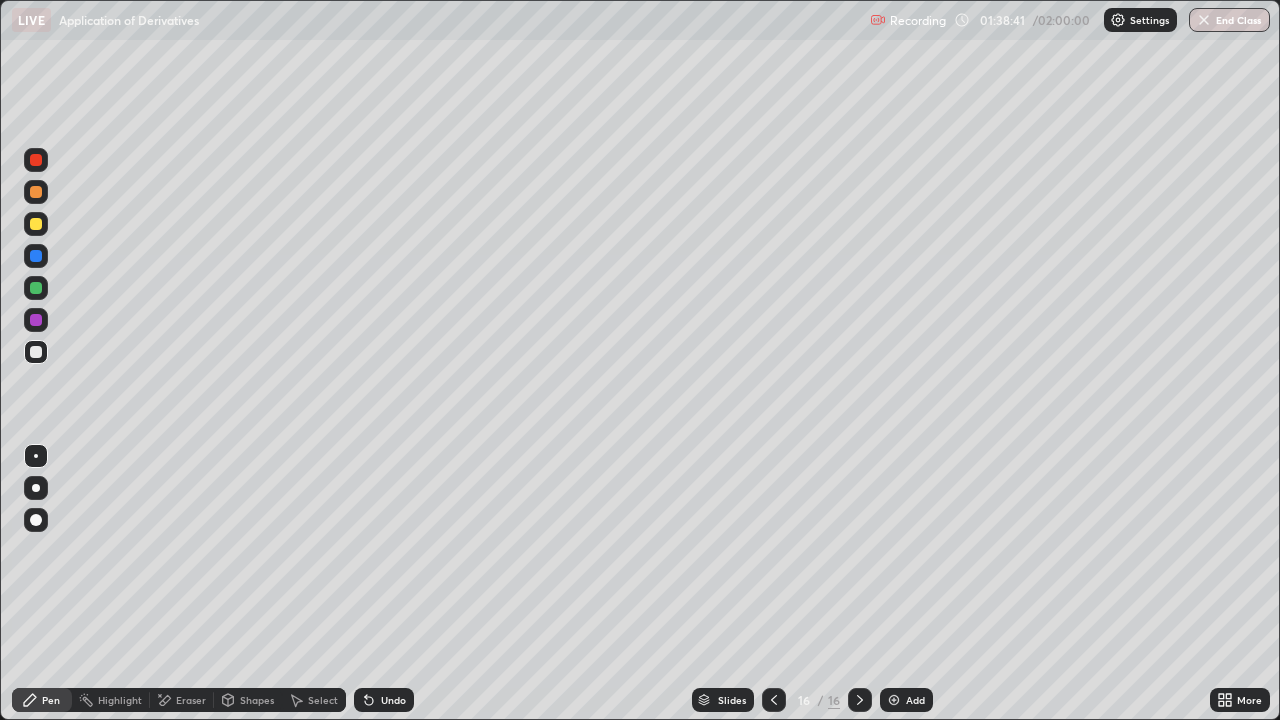 click at bounding box center [894, 700] 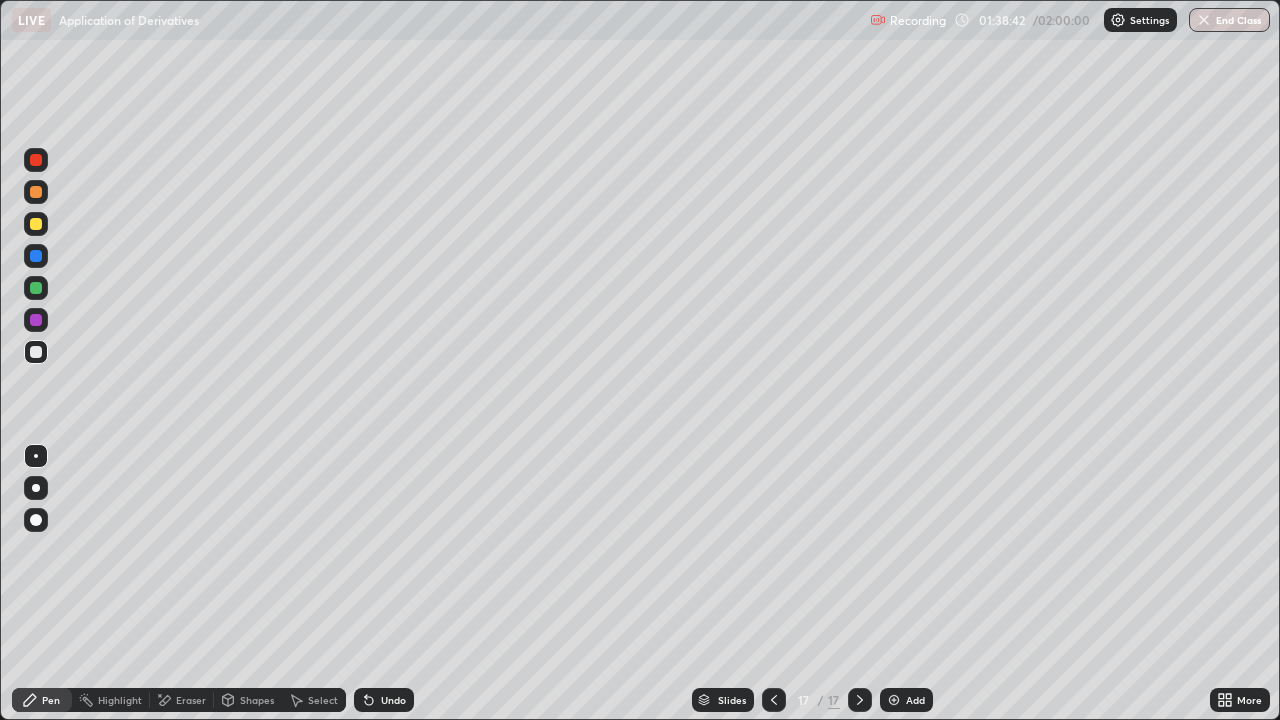 click at bounding box center (36, 352) 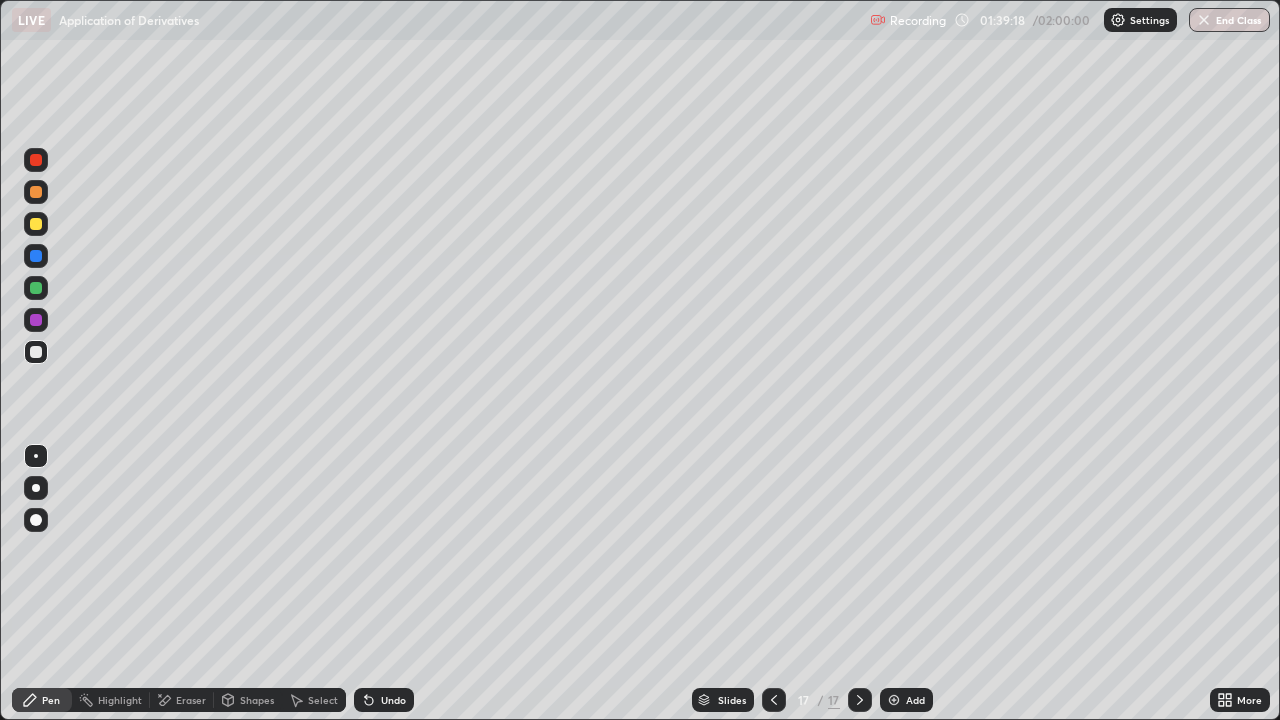 click on "Select" at bounding box center (314, 700) 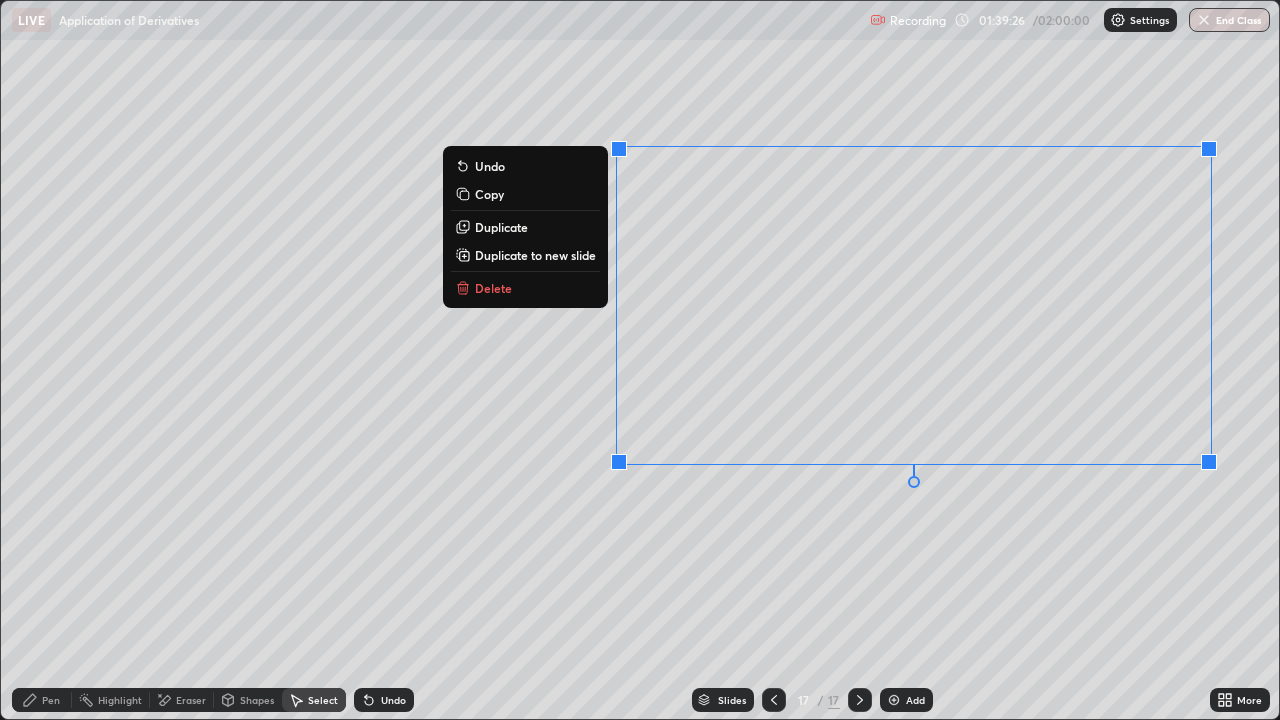 click on "Undo" at bounding box center [393, 700] 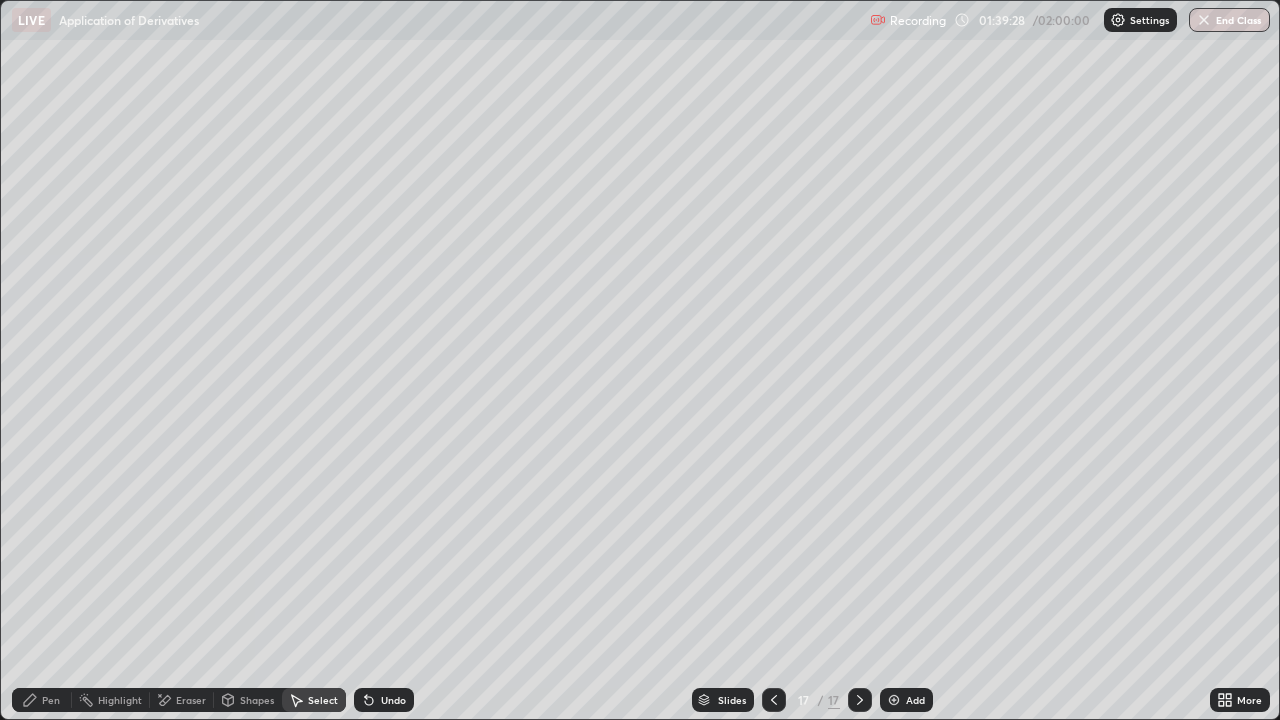 click 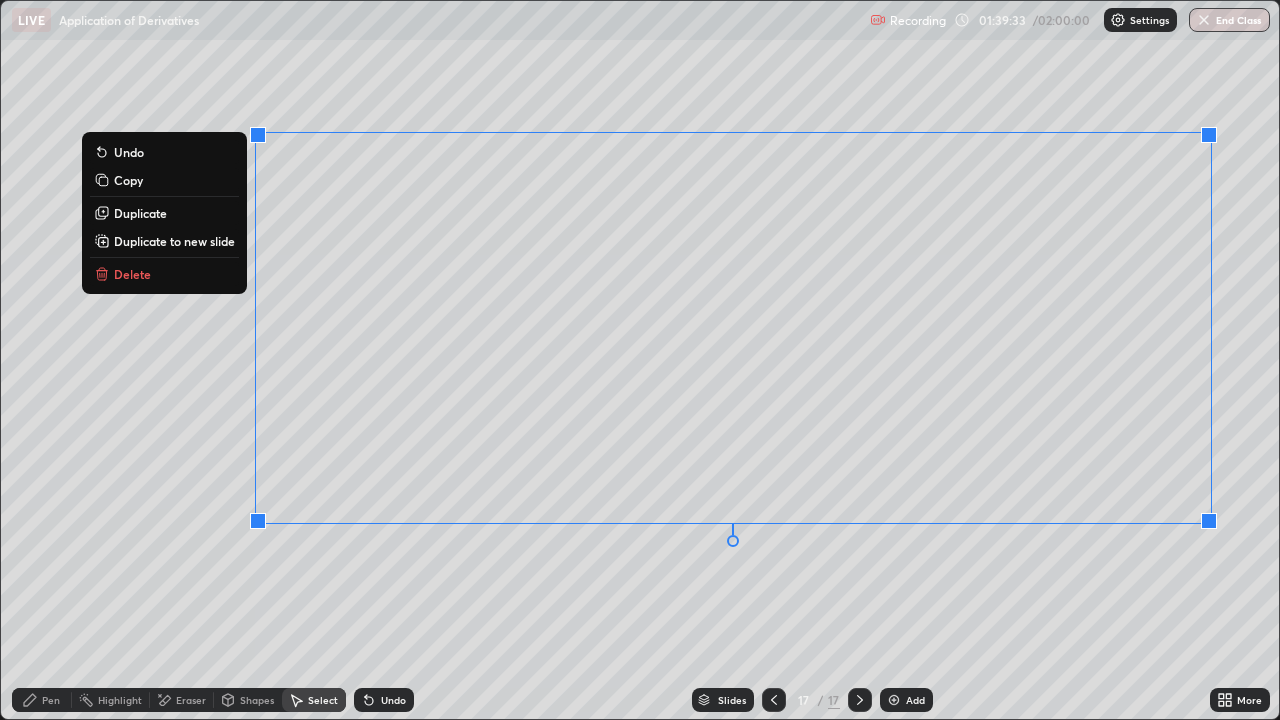 click on "0 ° Undo Copy Duplicate Duplicate to new slide Delete" at bounding box center (640, 360) 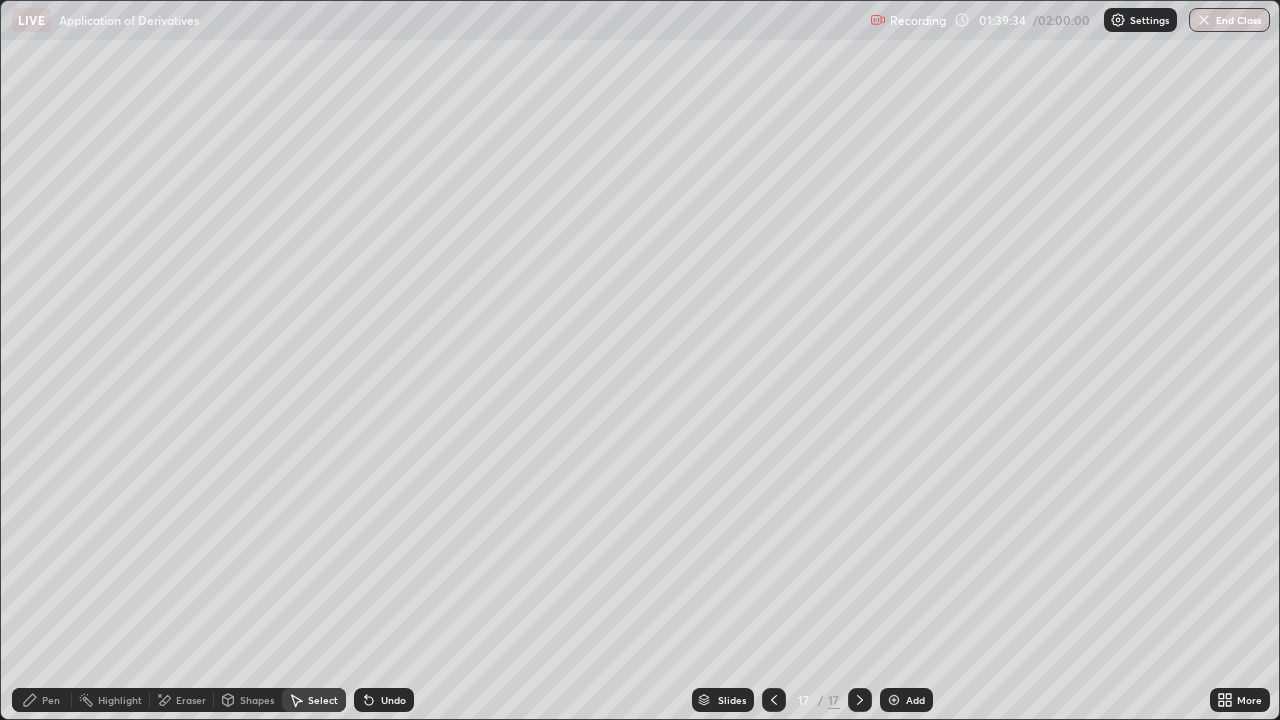 click on "Pen" at bounding box center [51, 700] 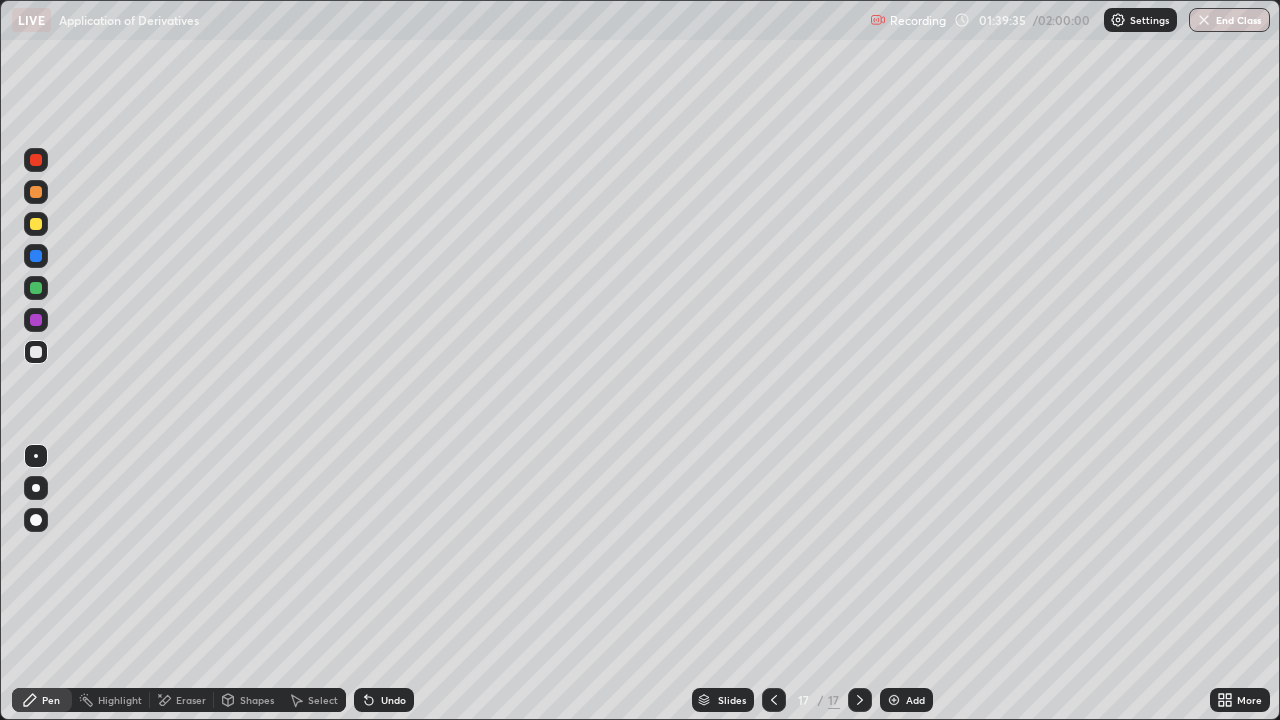 click at bounding box center [36, 320] 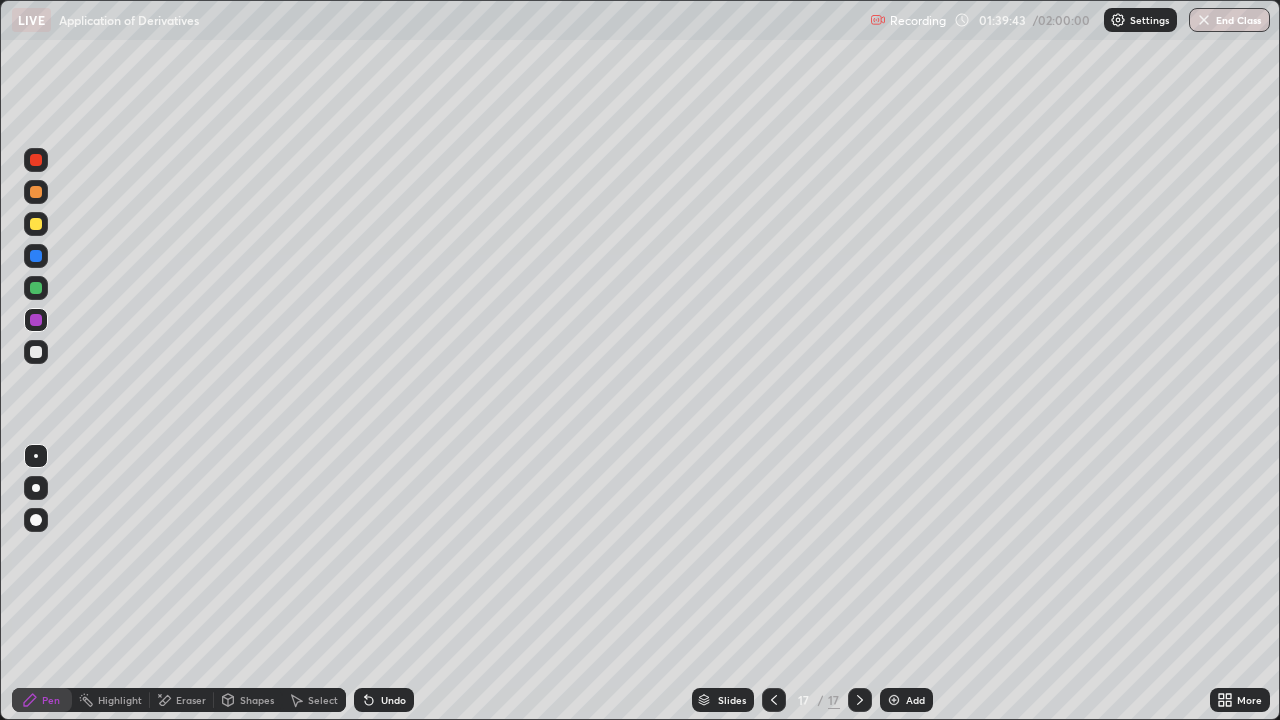 click at bounding box center (36, 352) 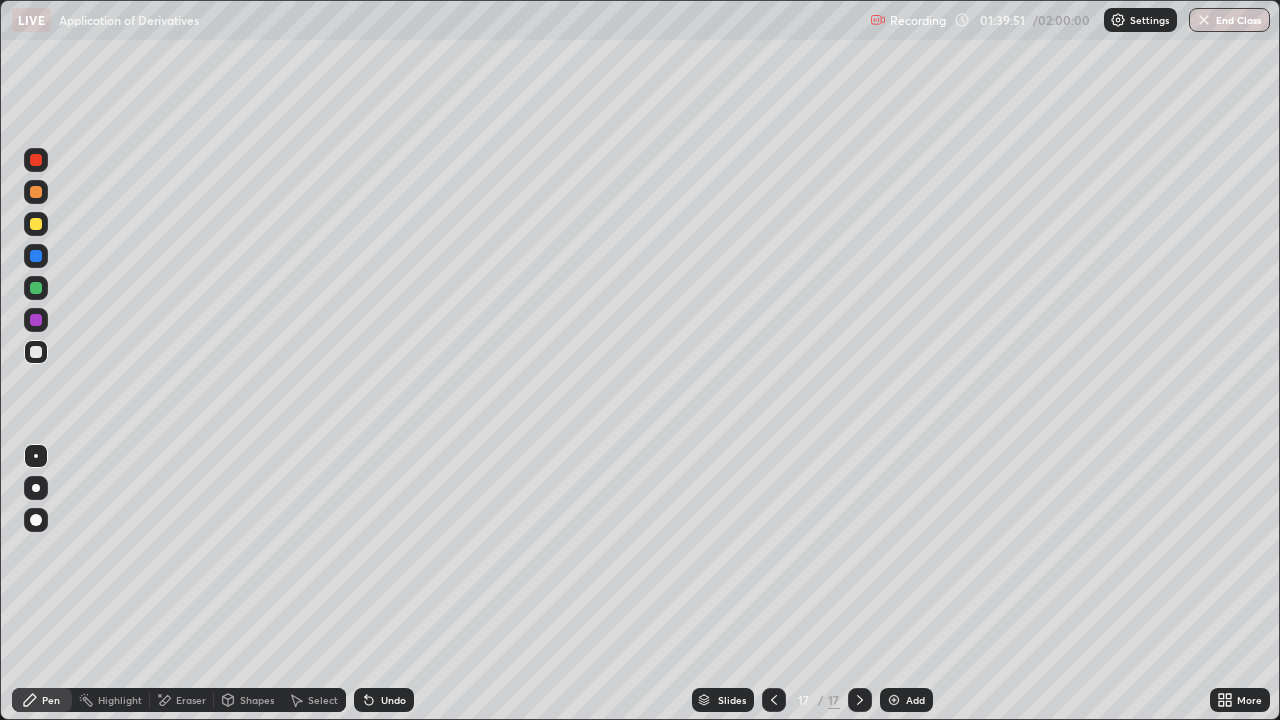 click at bounding box center [36, 288] 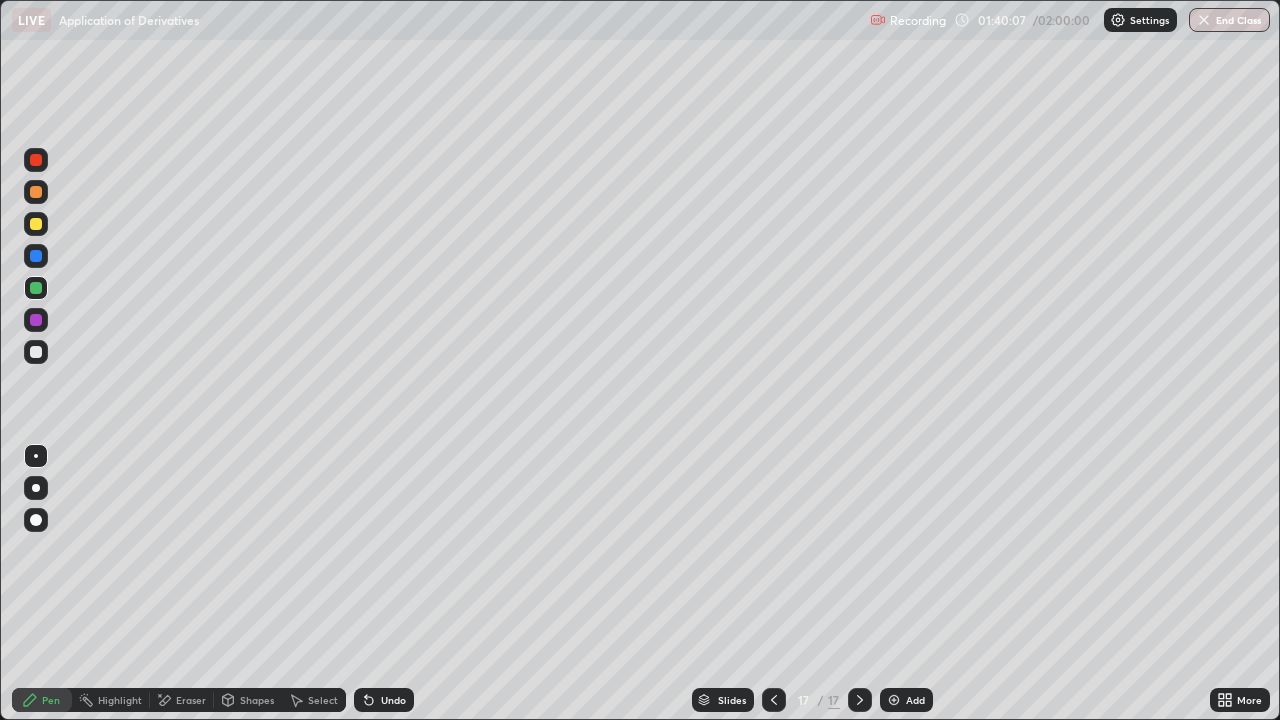 click on "Undo" at bounding box center (384, 700) 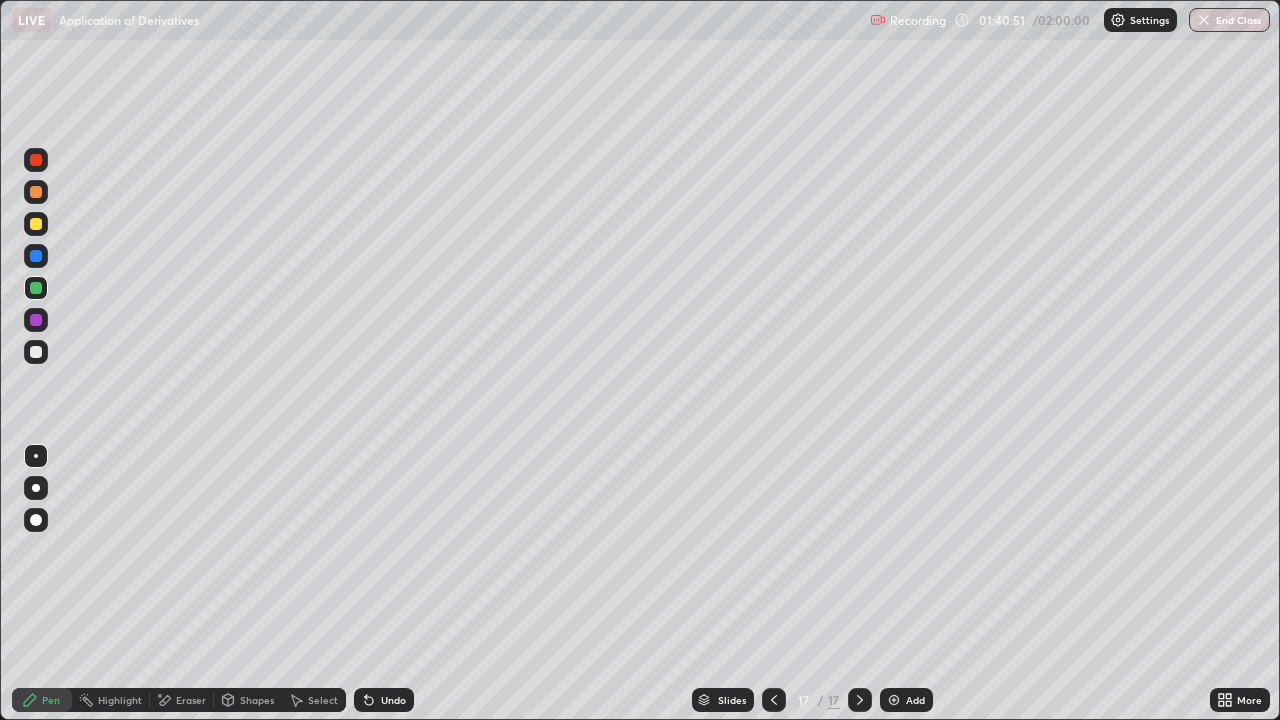 click at bounding box center [36, 256] 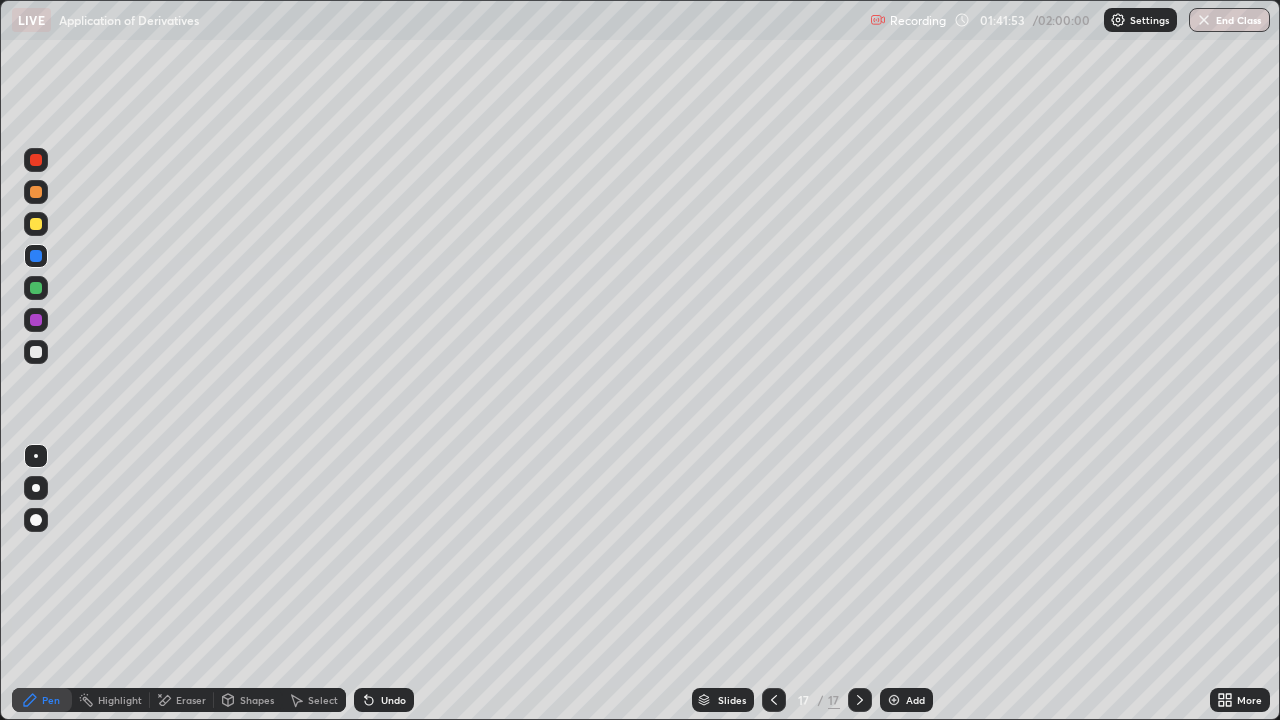 click at bounding box center [36, 320] 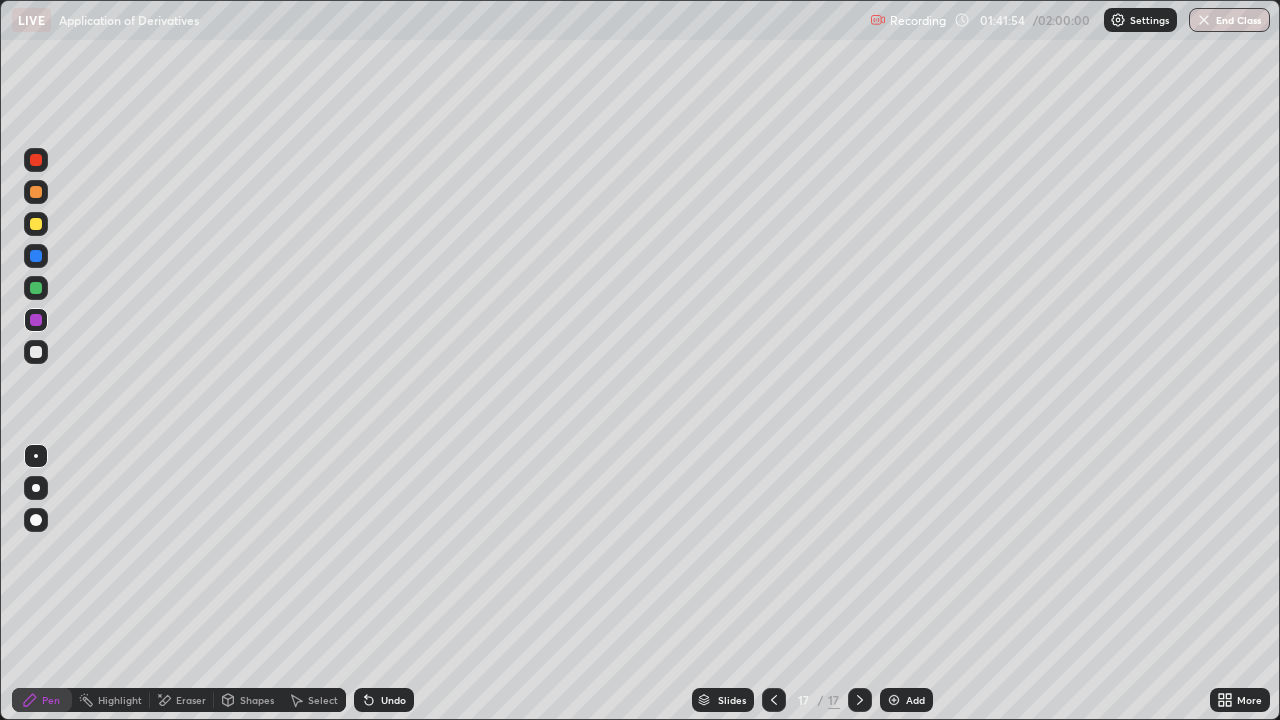 click at bounding box center [36, 224] 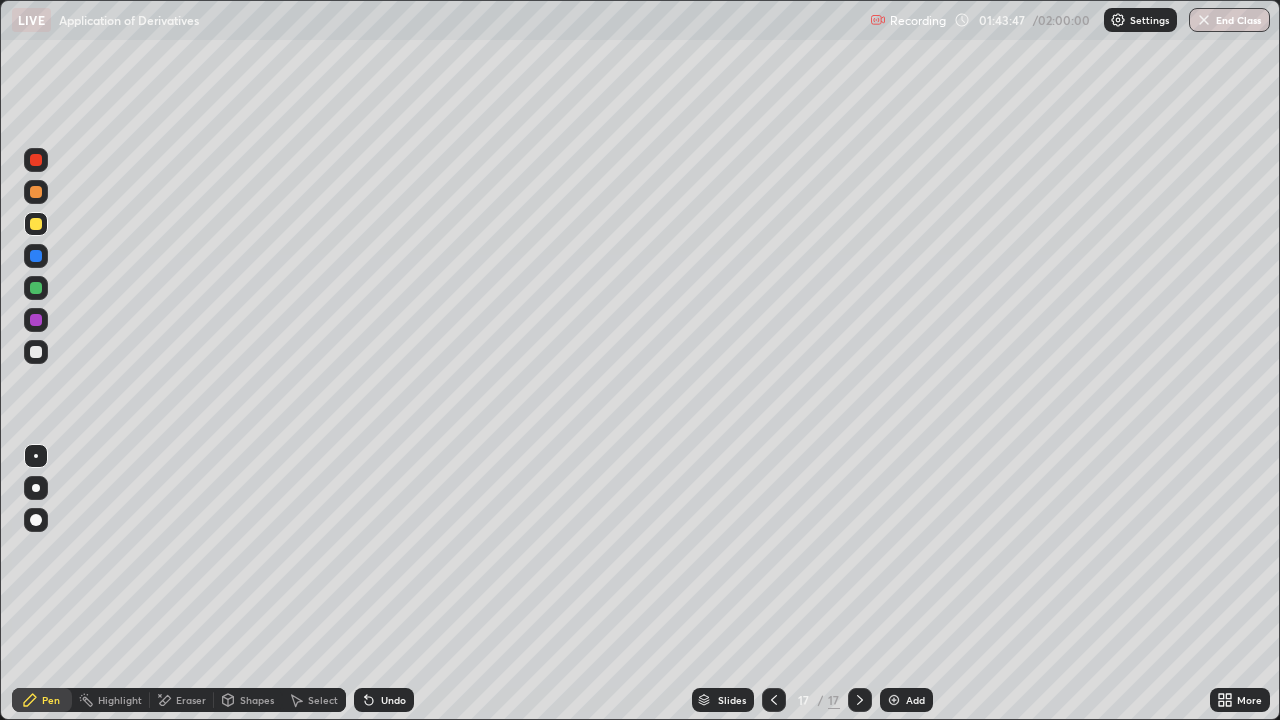 click 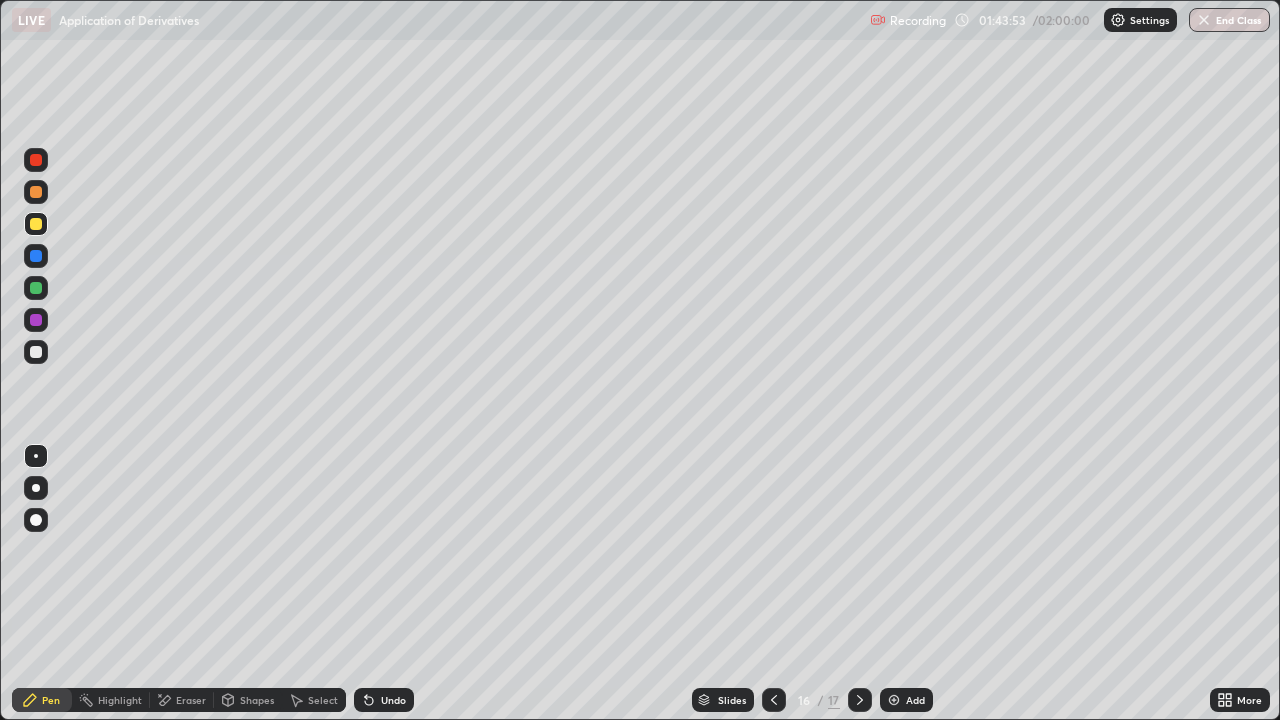 click 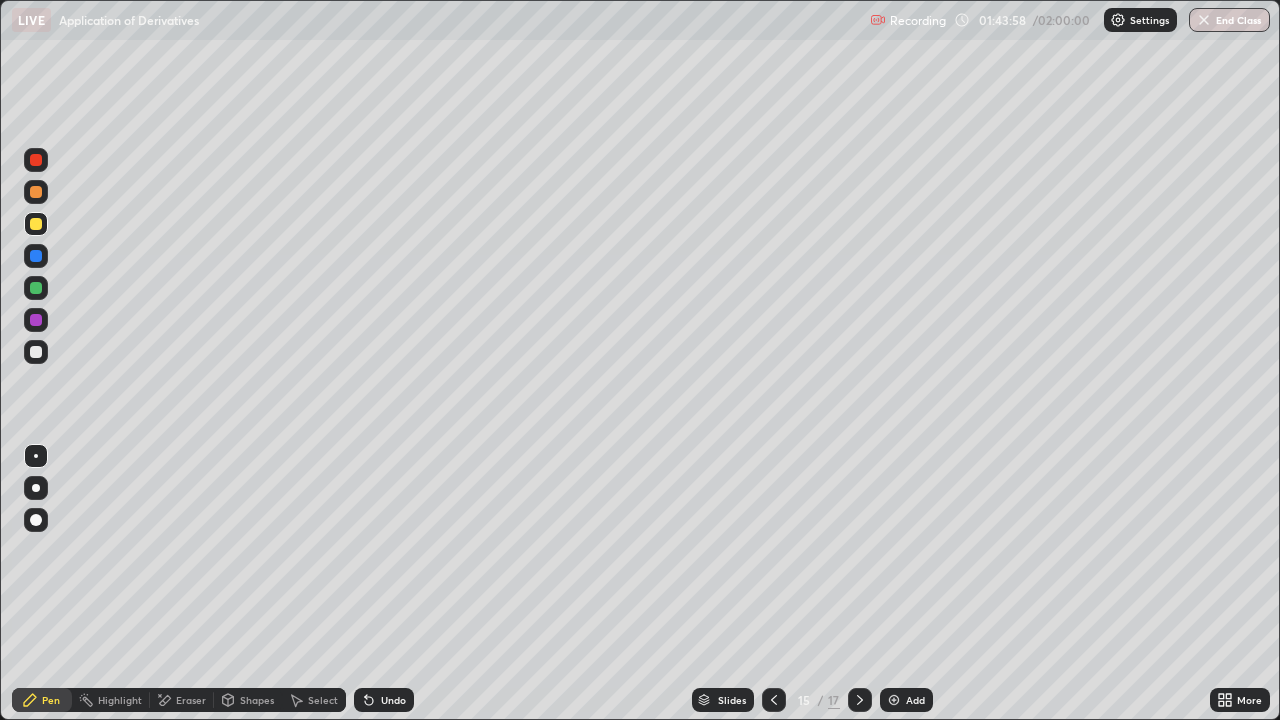 click 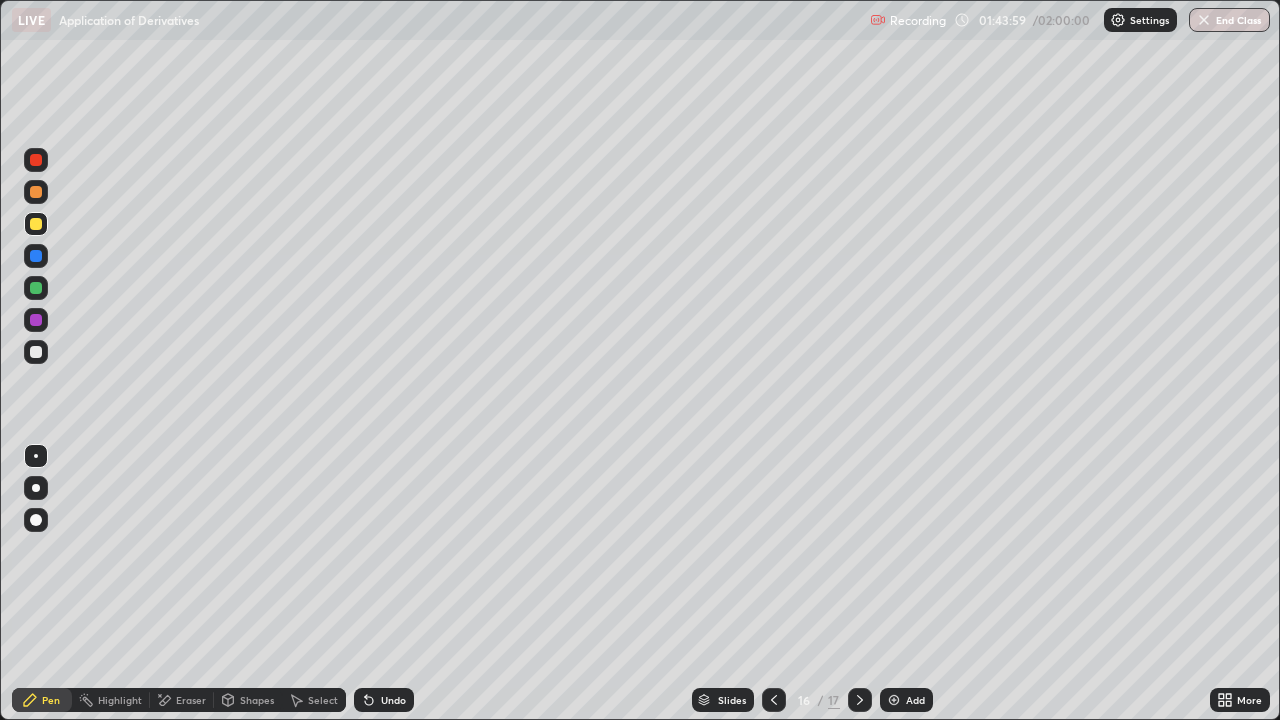 click 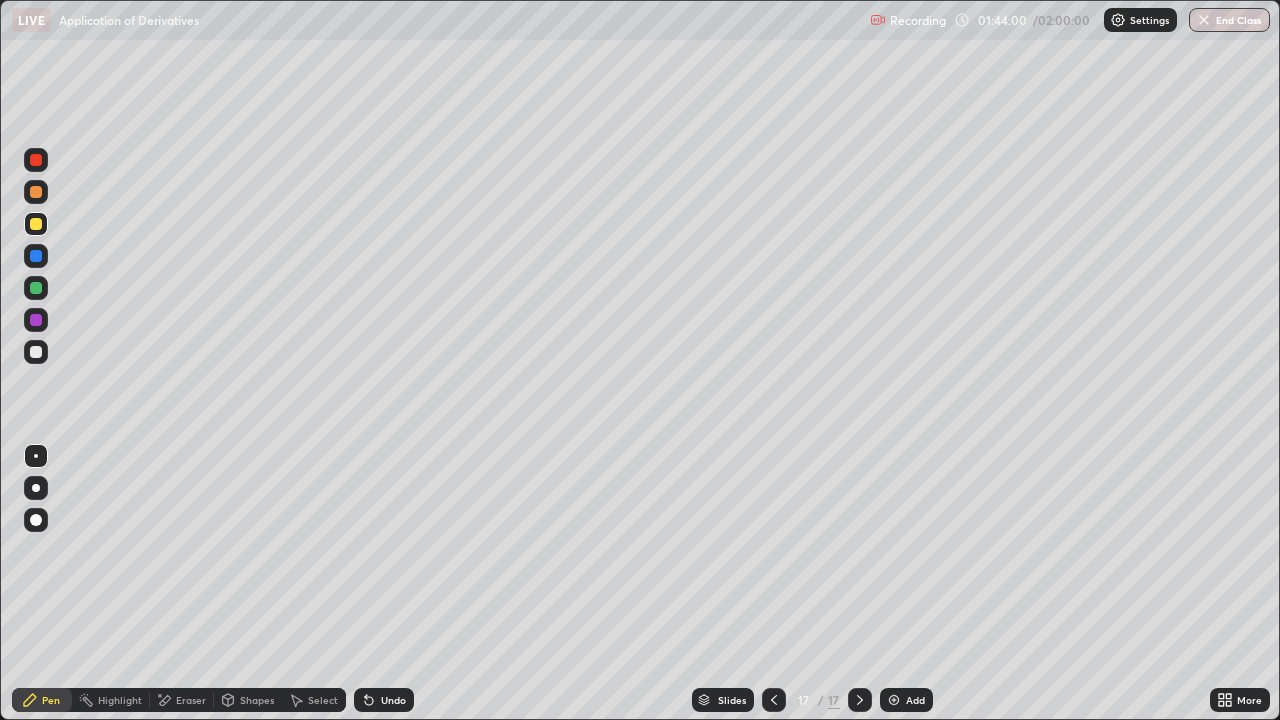 click 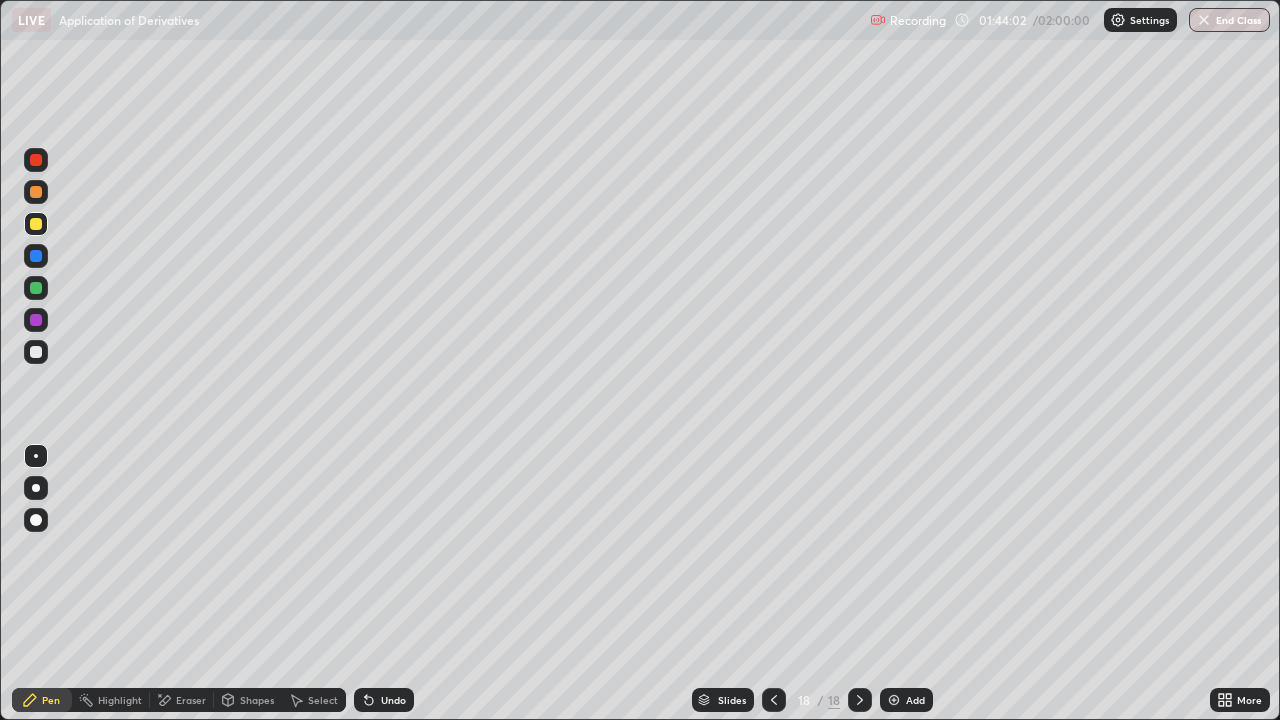 click at bounding box center [36, 192] 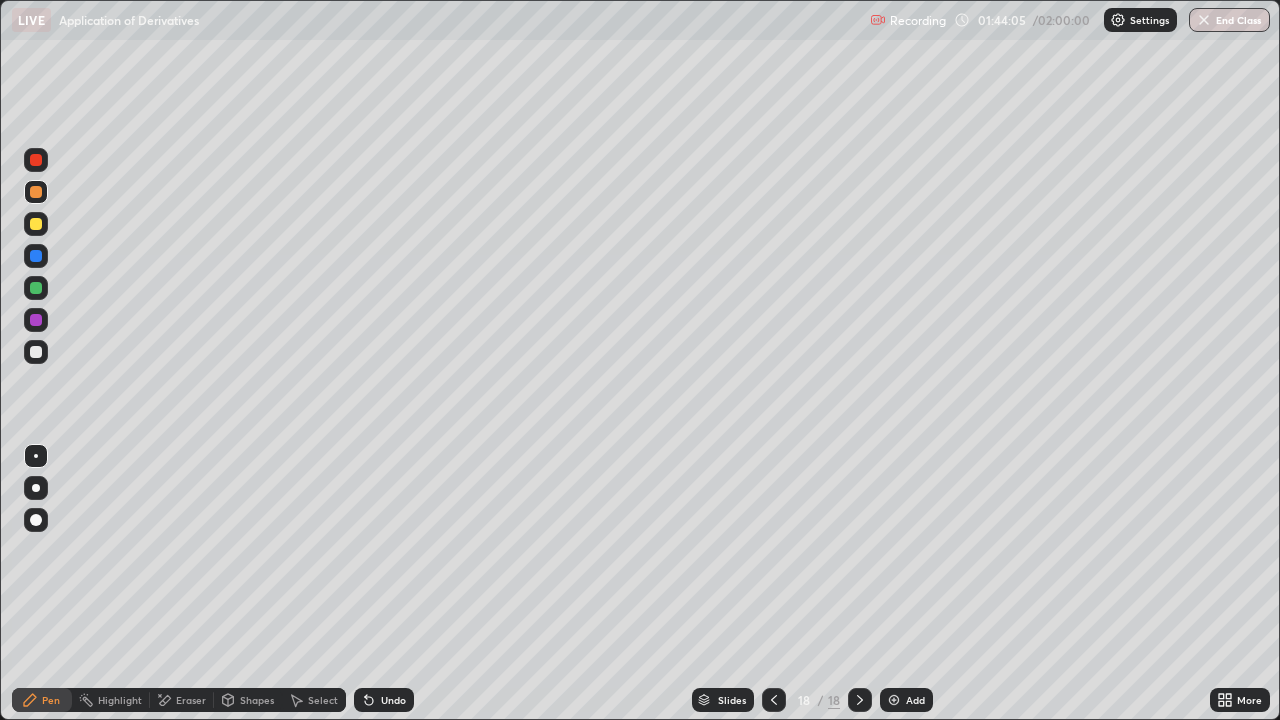 click 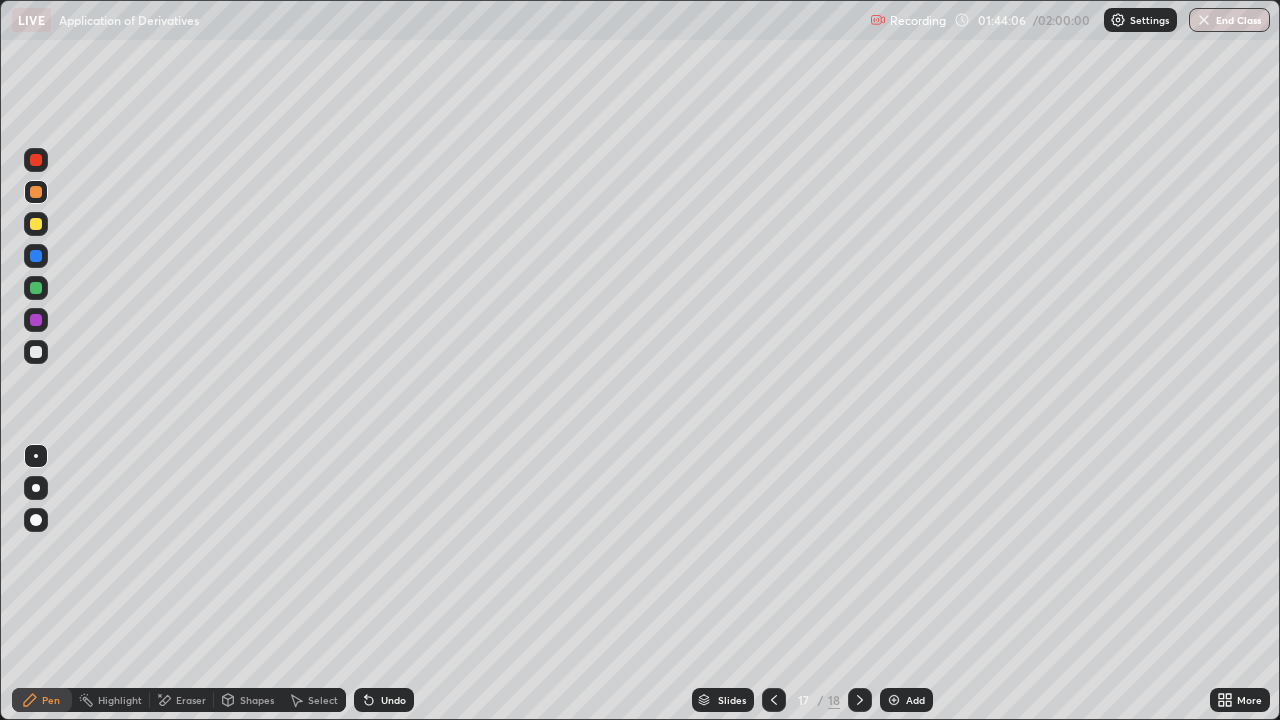click 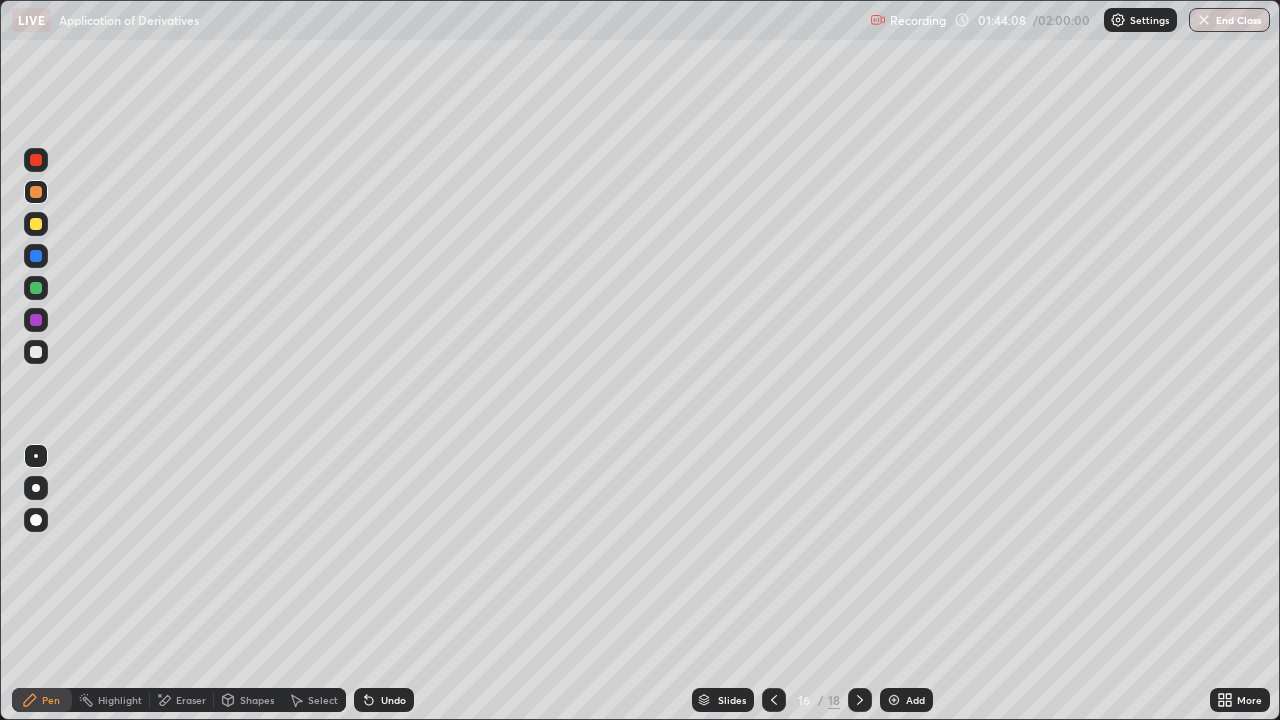 click at bounding box center (860, 700) 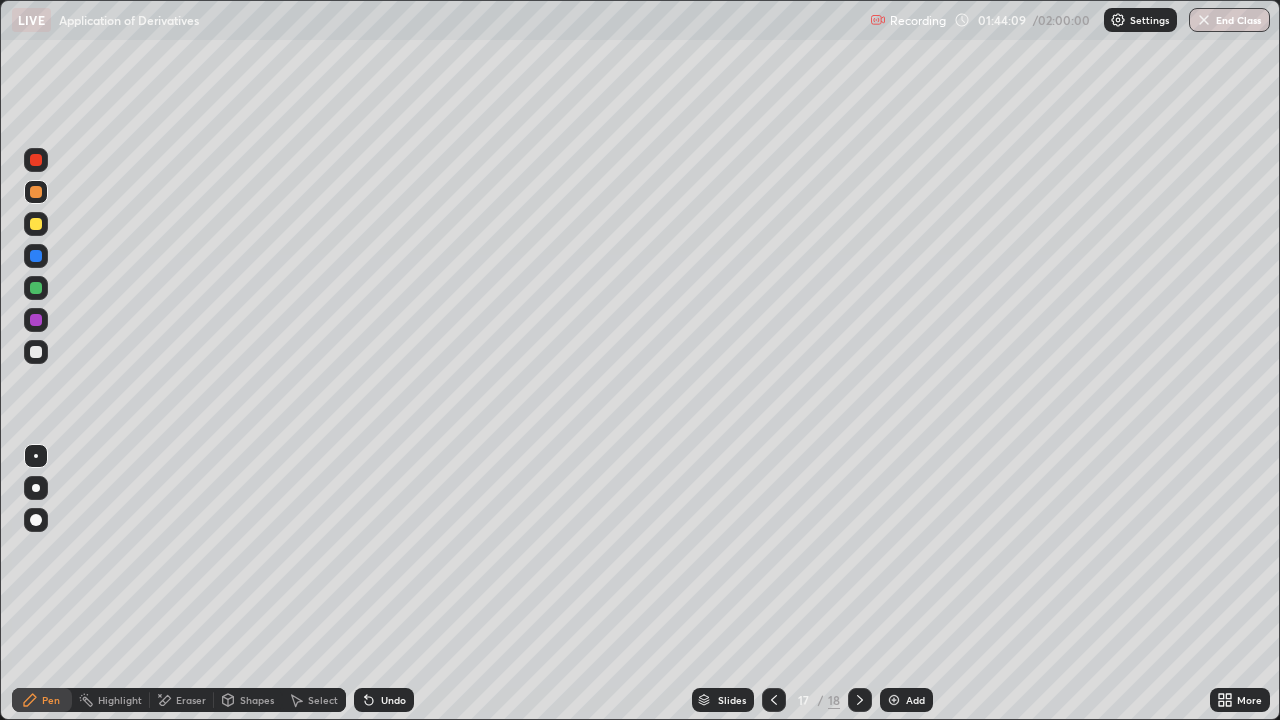 click 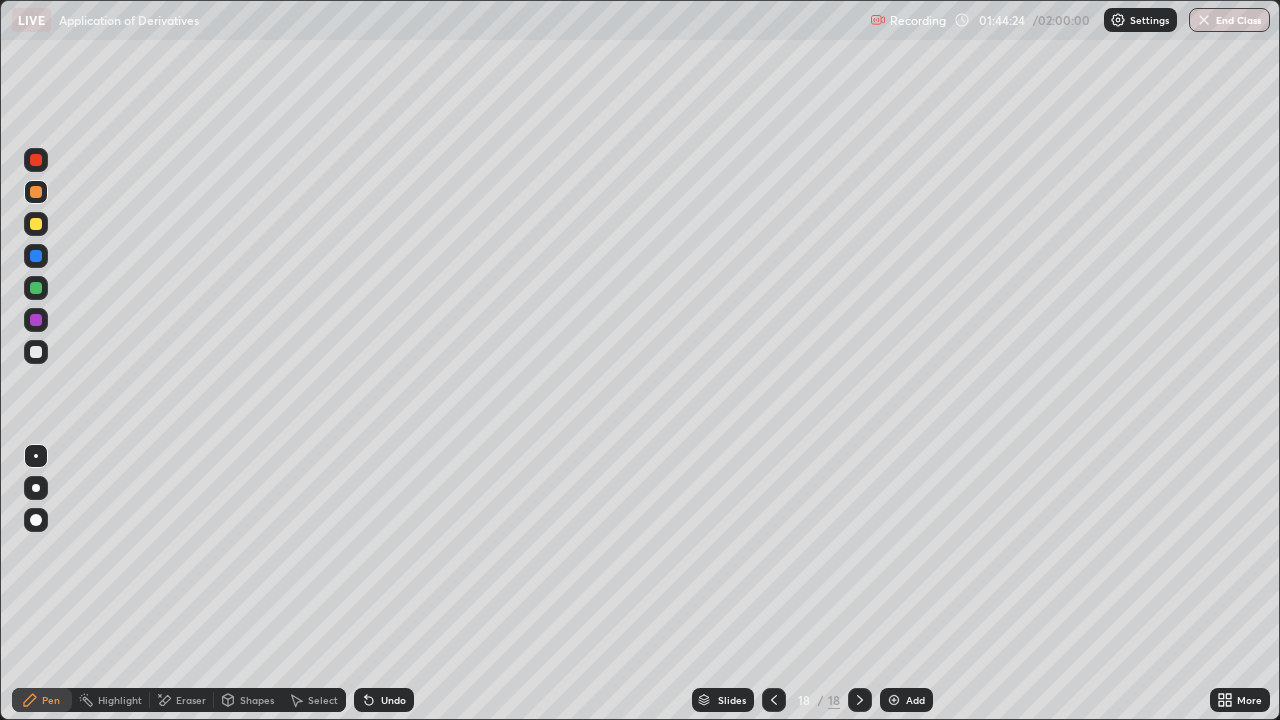 click at bounding box center (36, 224) 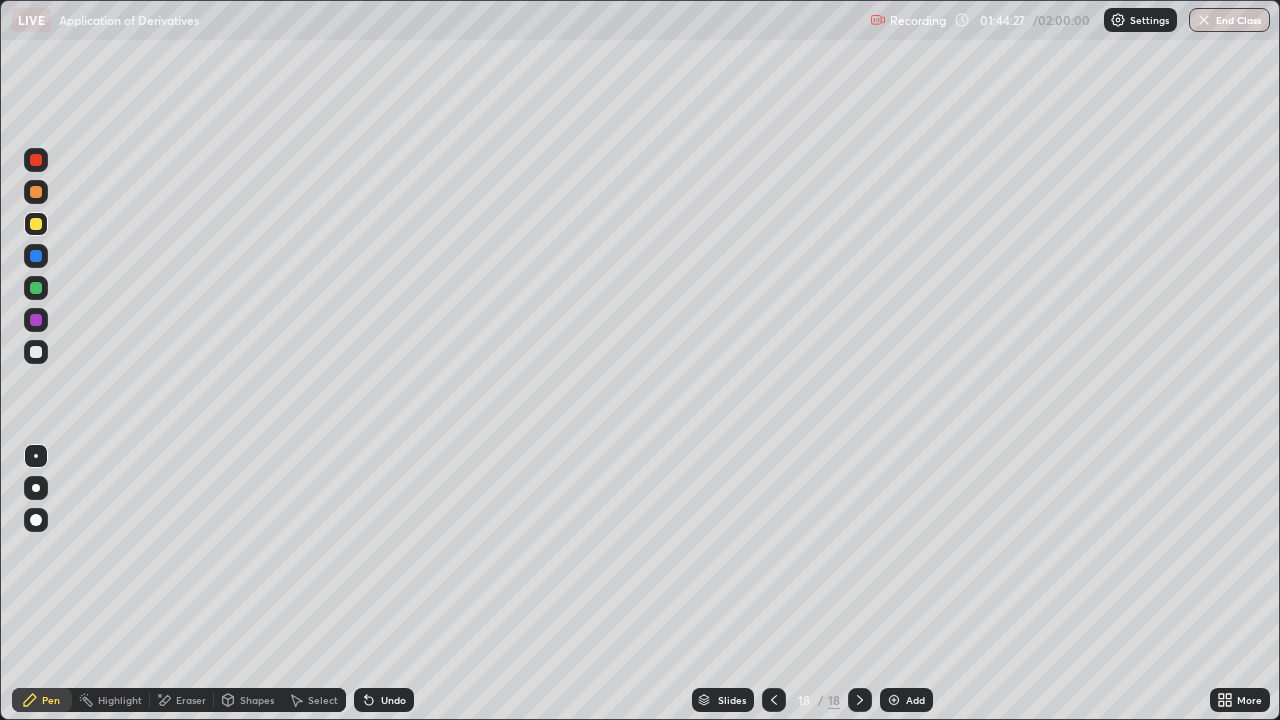 click 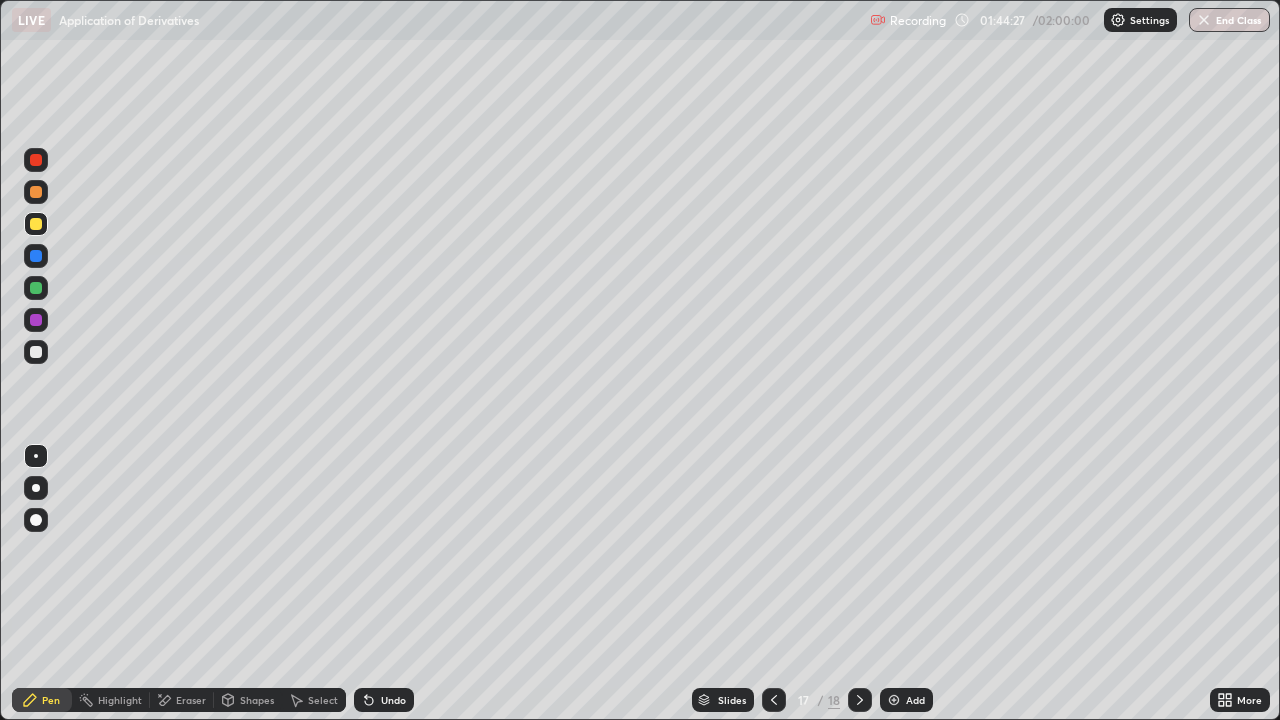 click 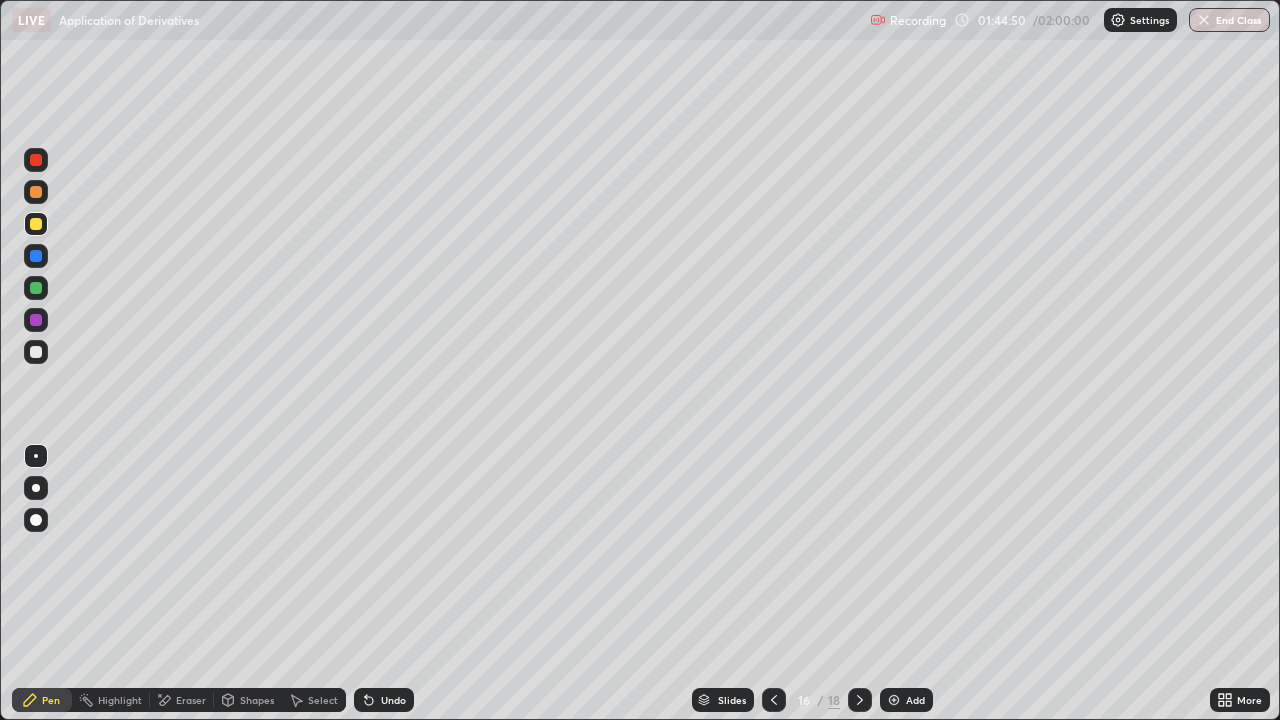 click 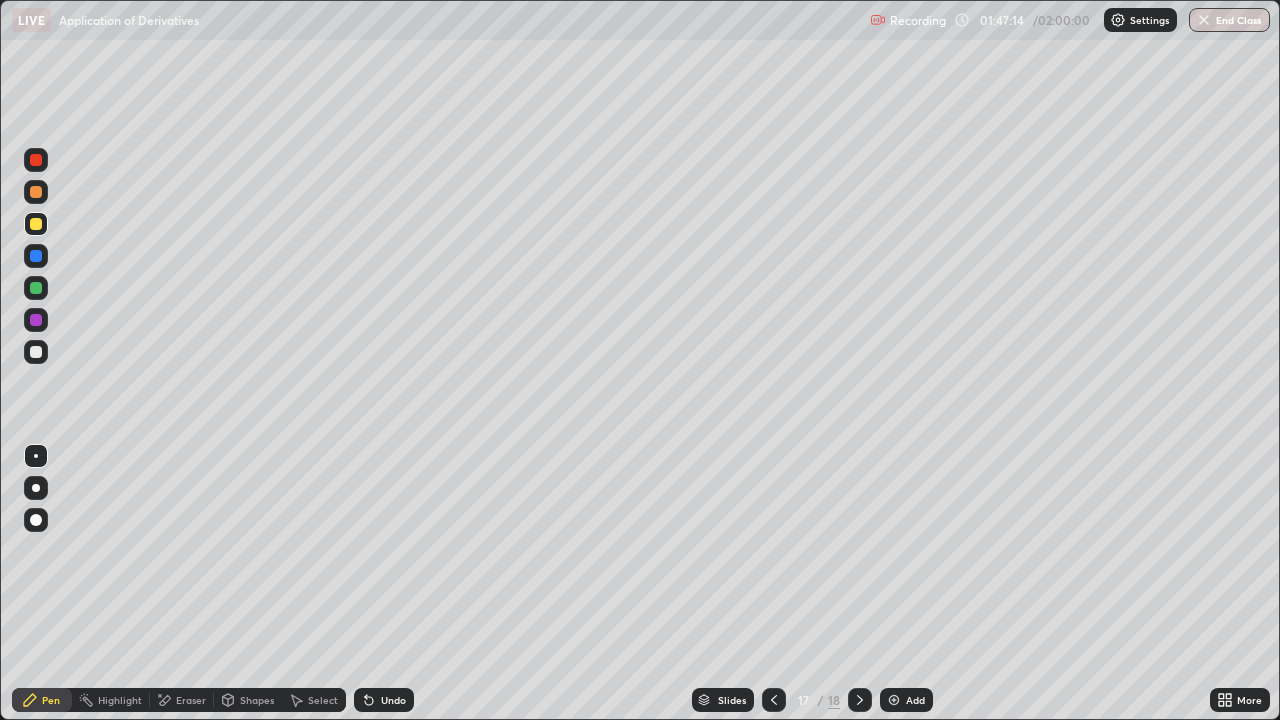 click 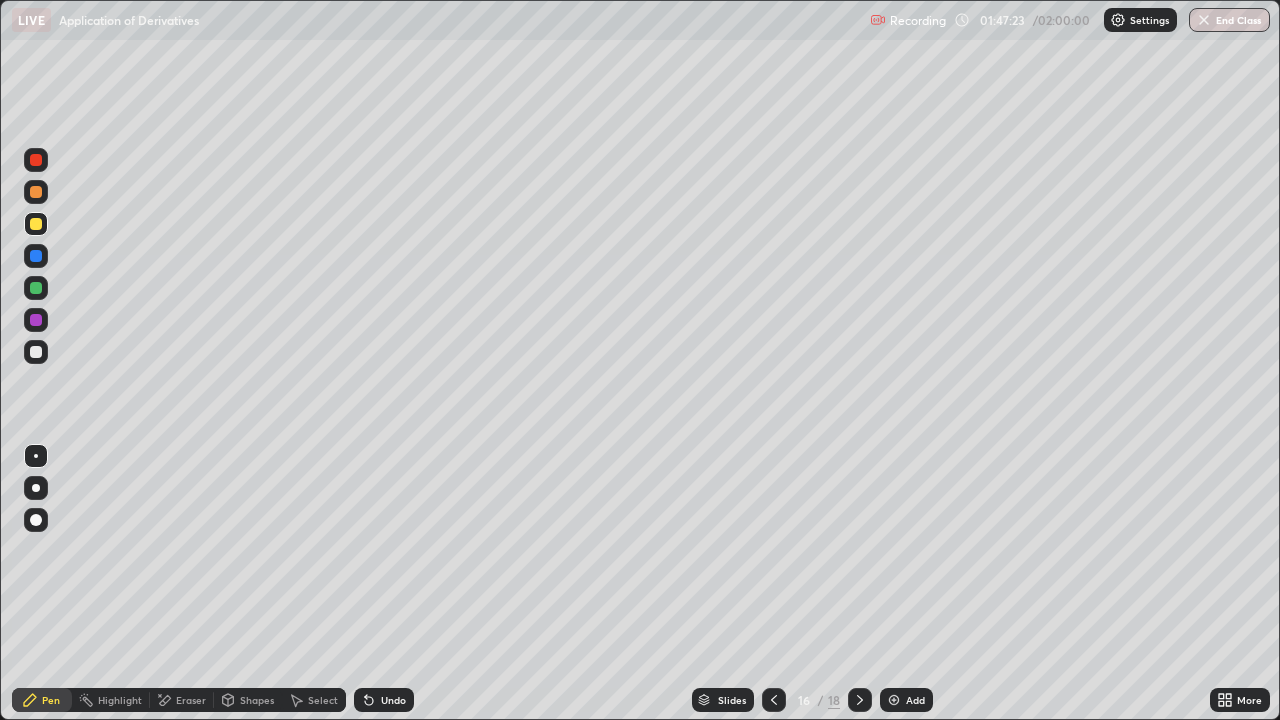 click 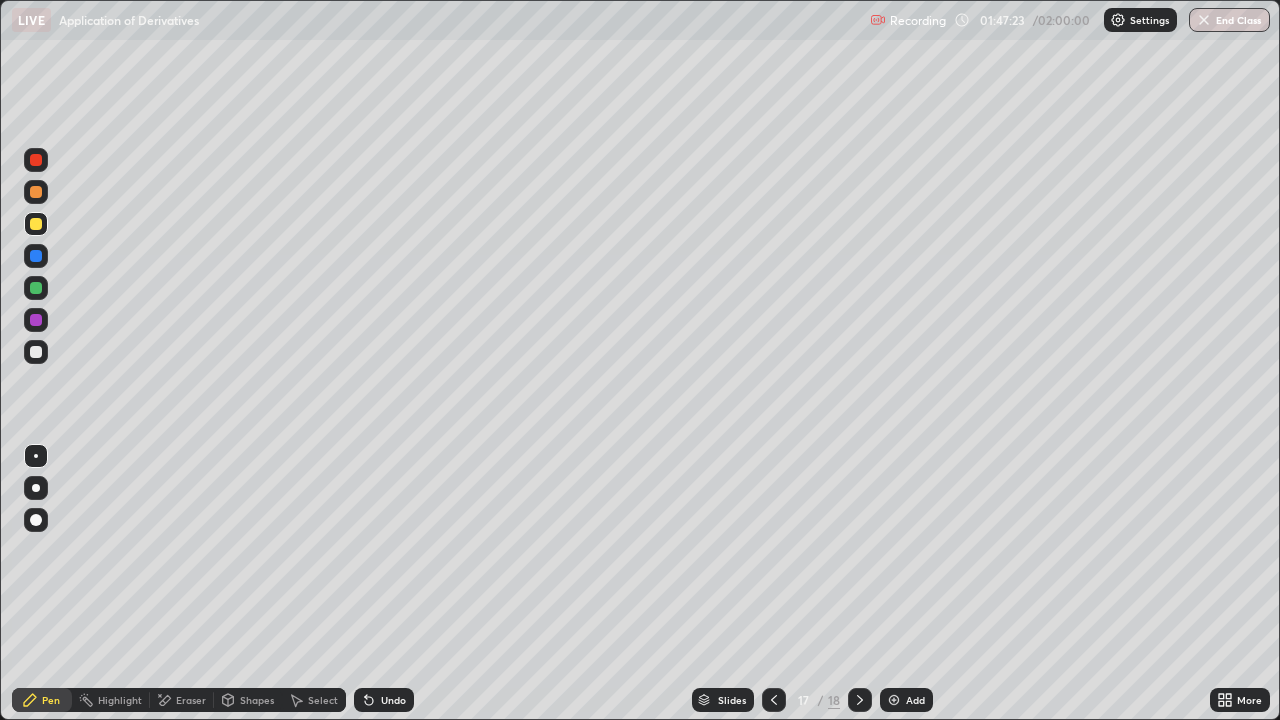 click 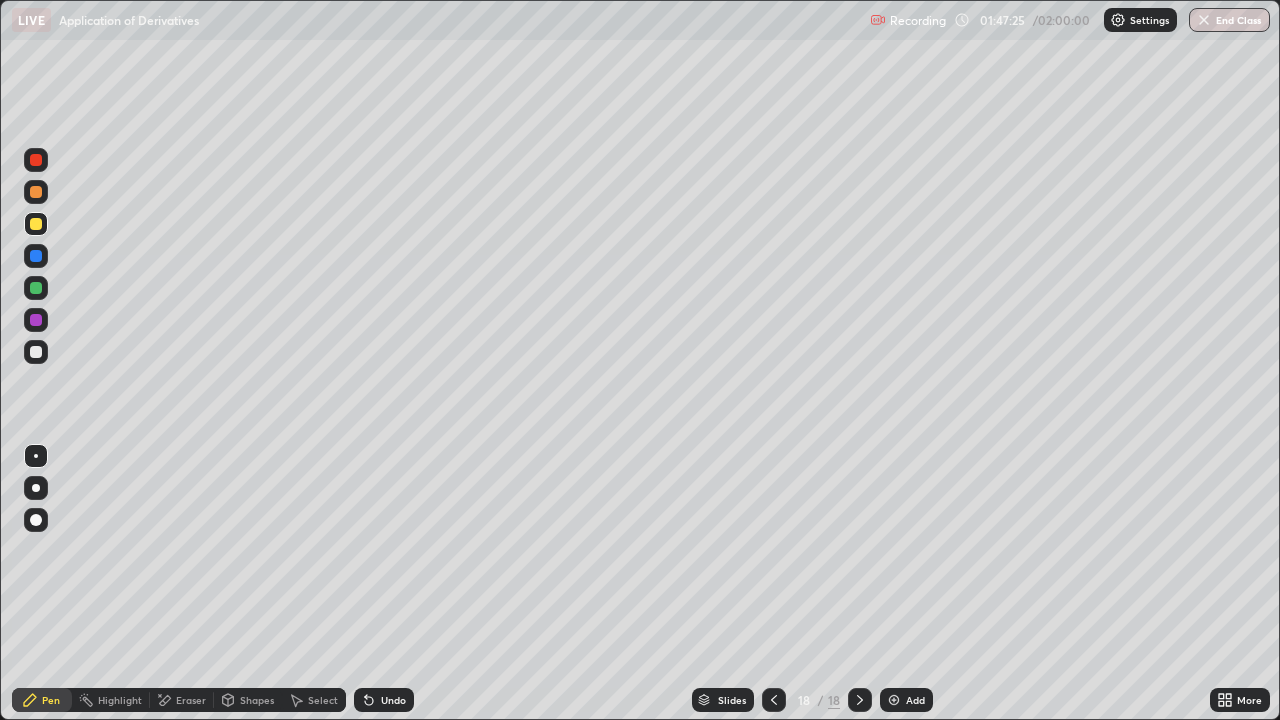 click 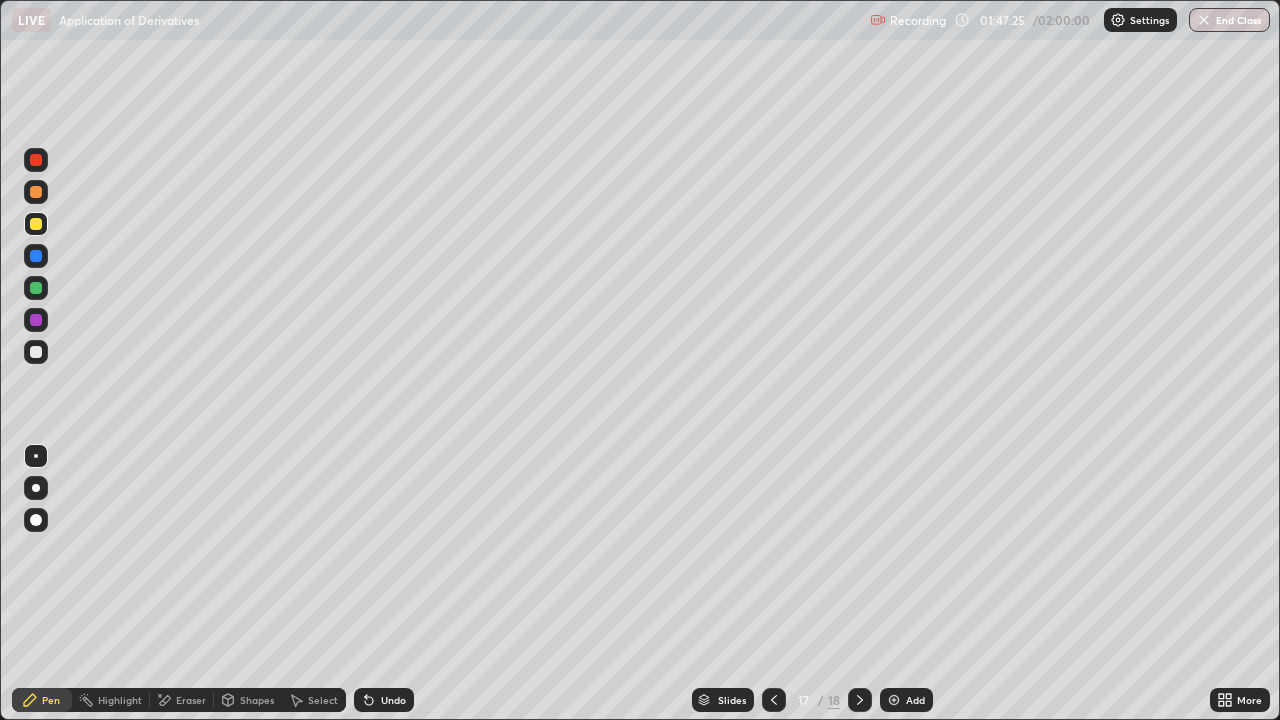 click 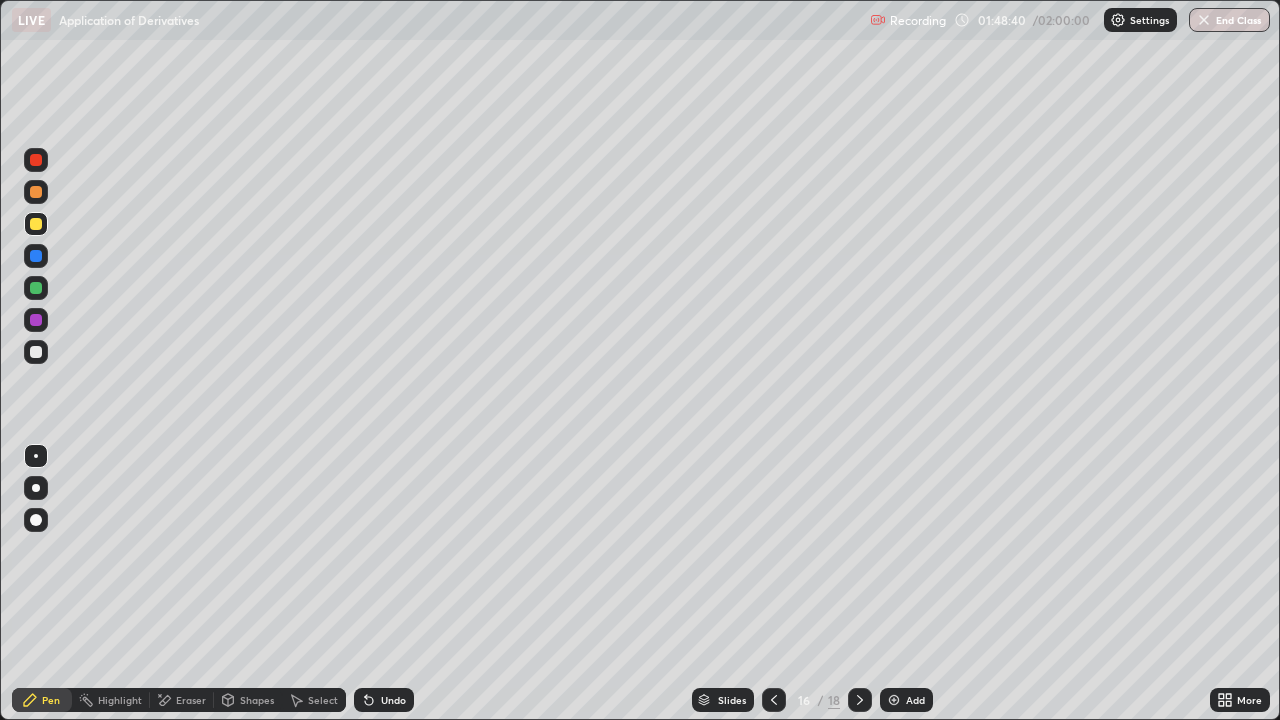 click 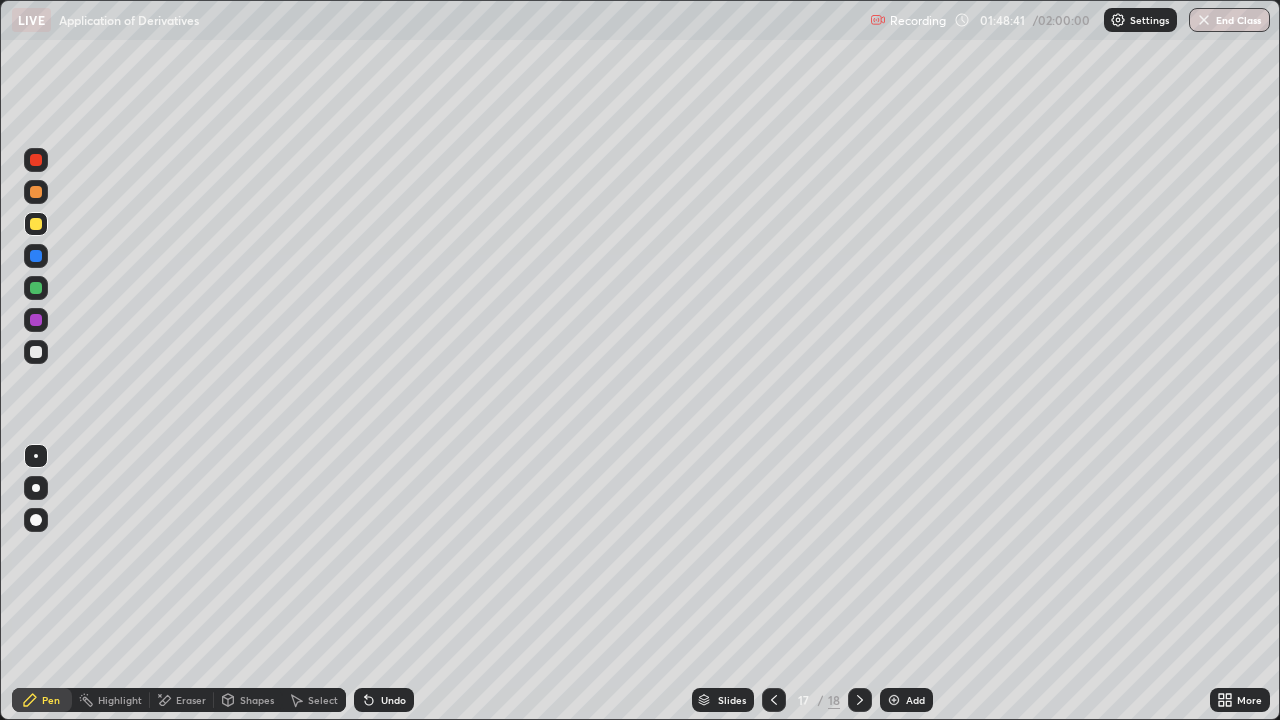 click 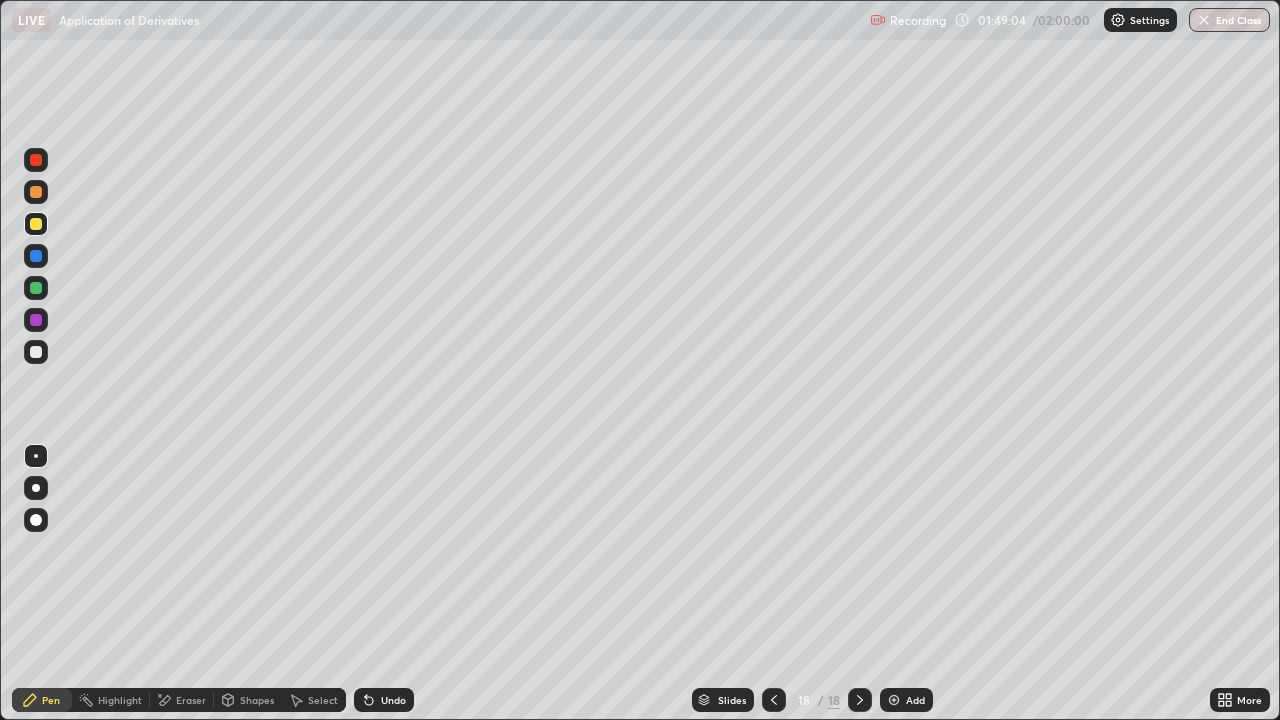 click on "Undo" at bounding box center [393, 700] 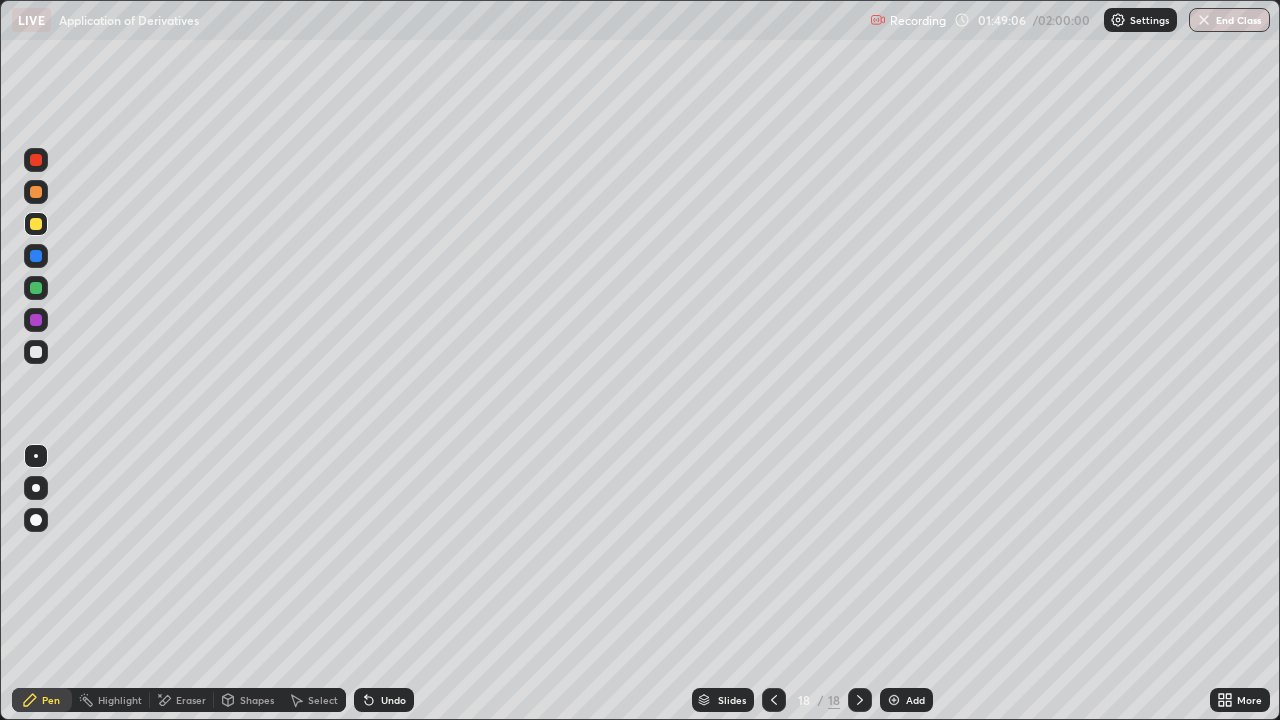 click on "Undo" at bounding box center [393, 700] 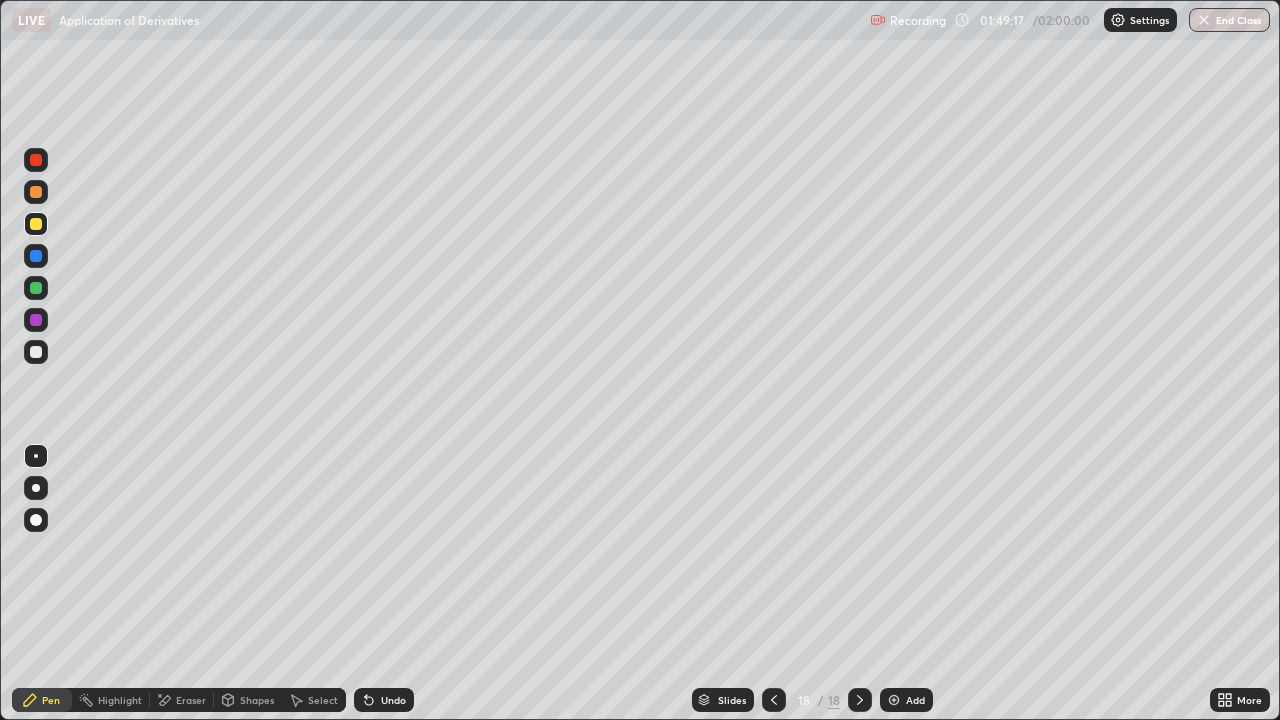 click 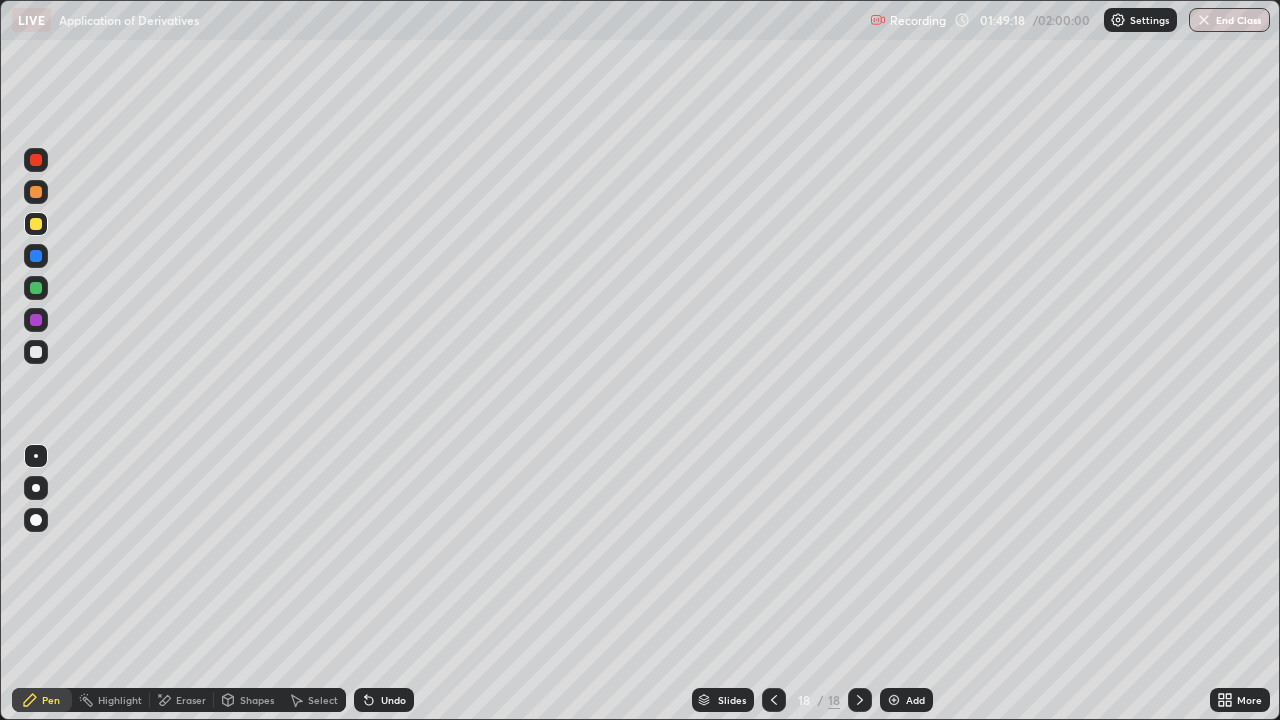 click at bounding box center (894, 700) 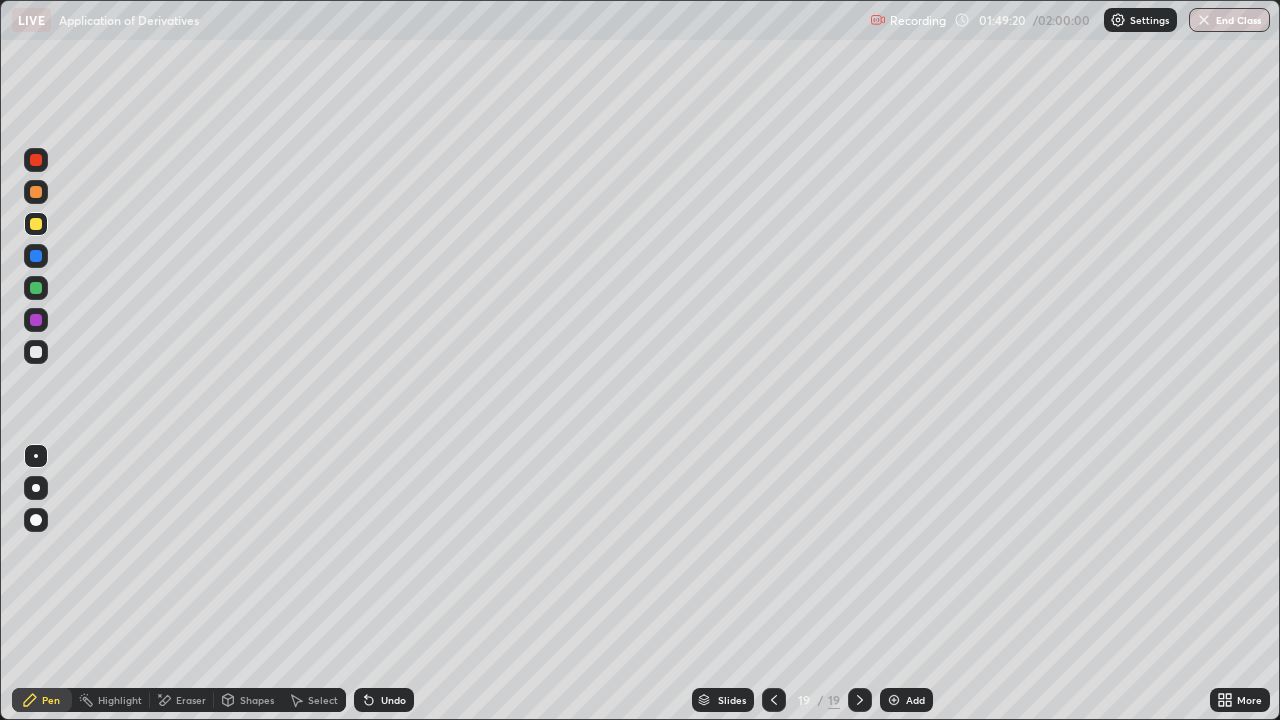 click at bounding box center (36, 256) 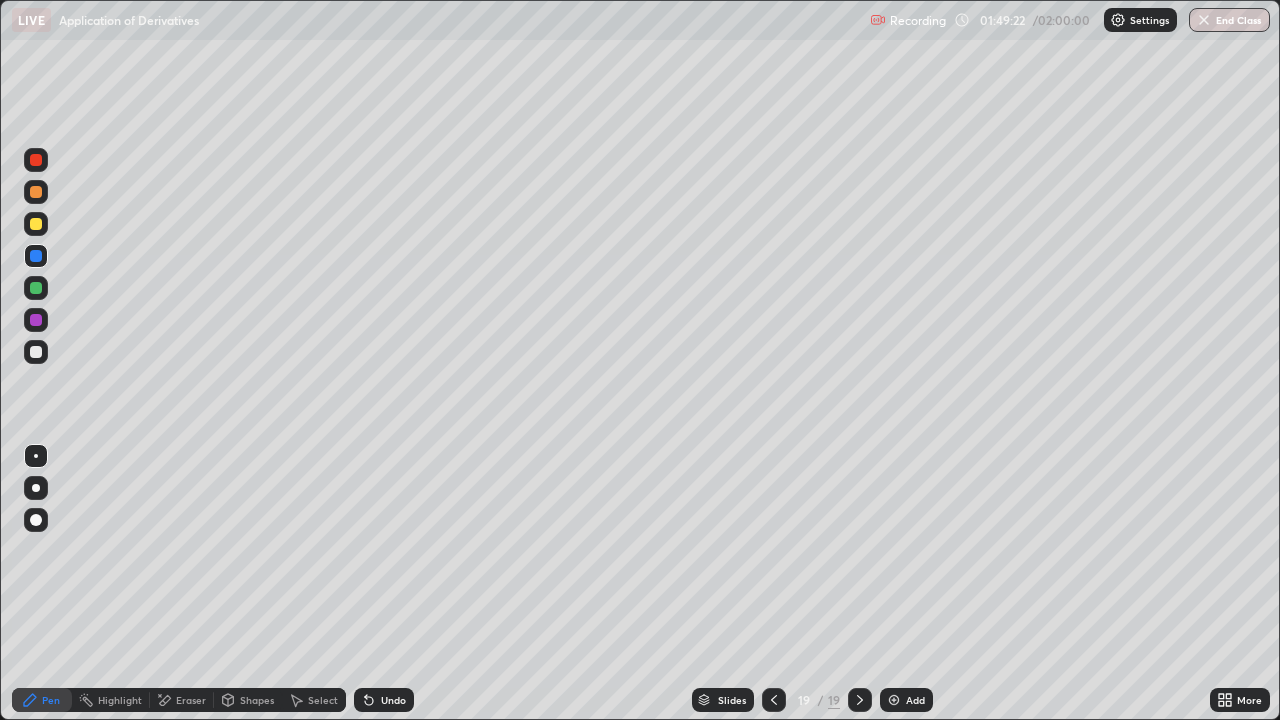 click at bounding box center [36, 352] 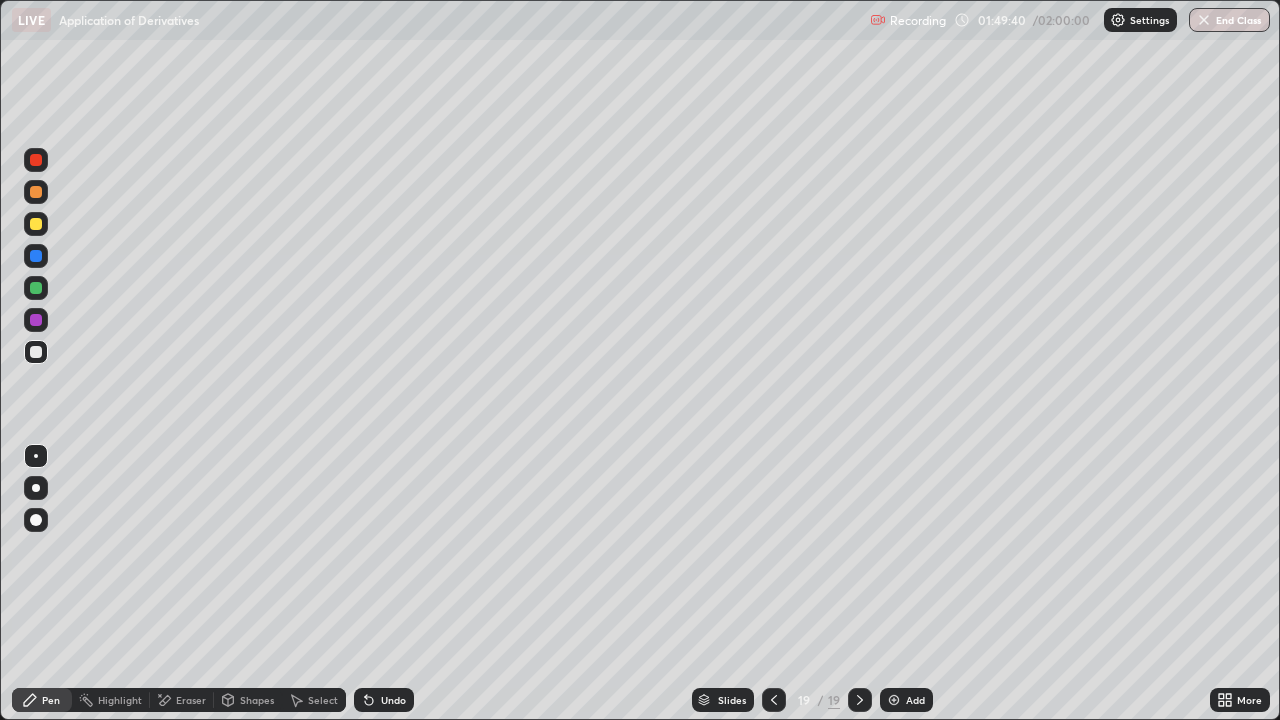 click on "Undo" at bounding box center [384, 700] 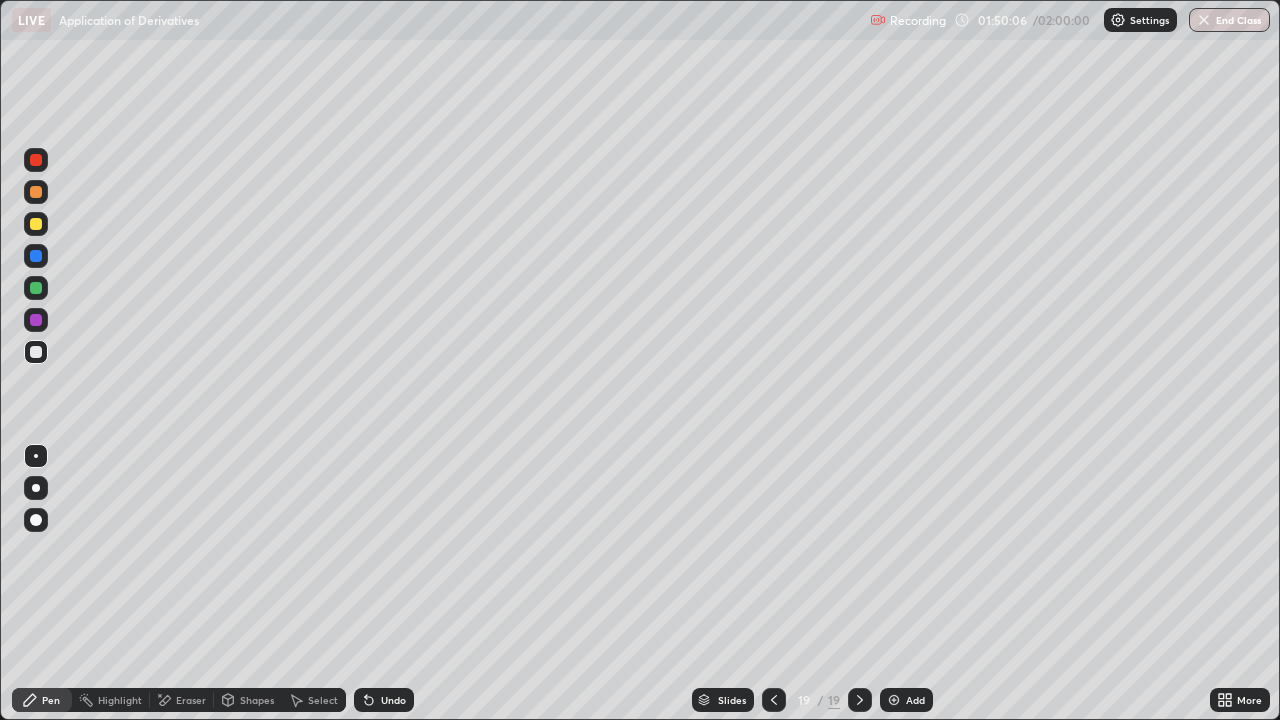 click 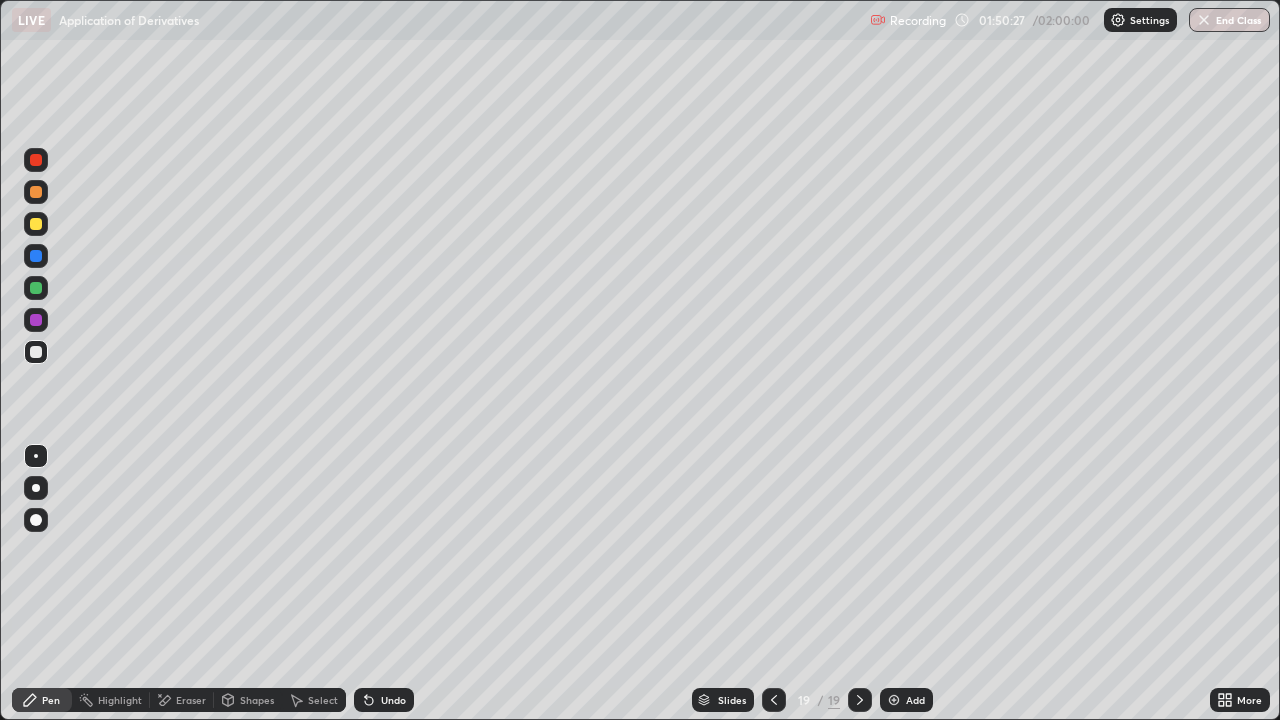 click 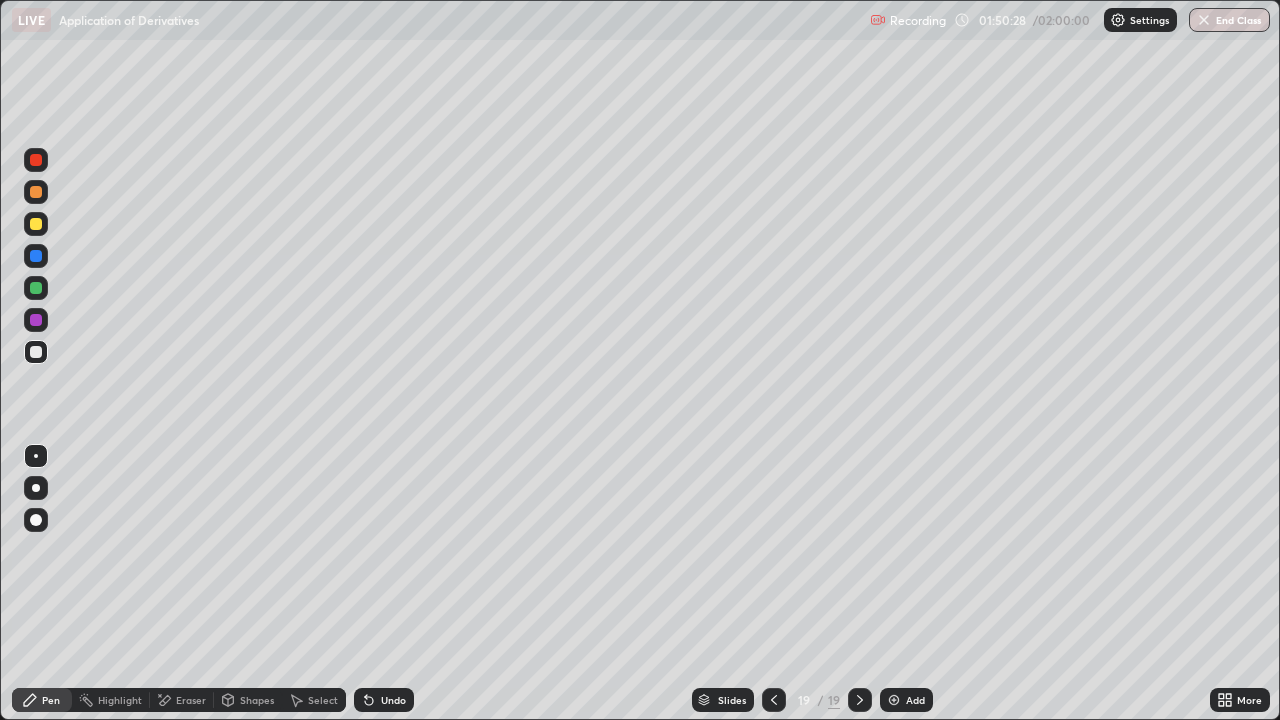 click 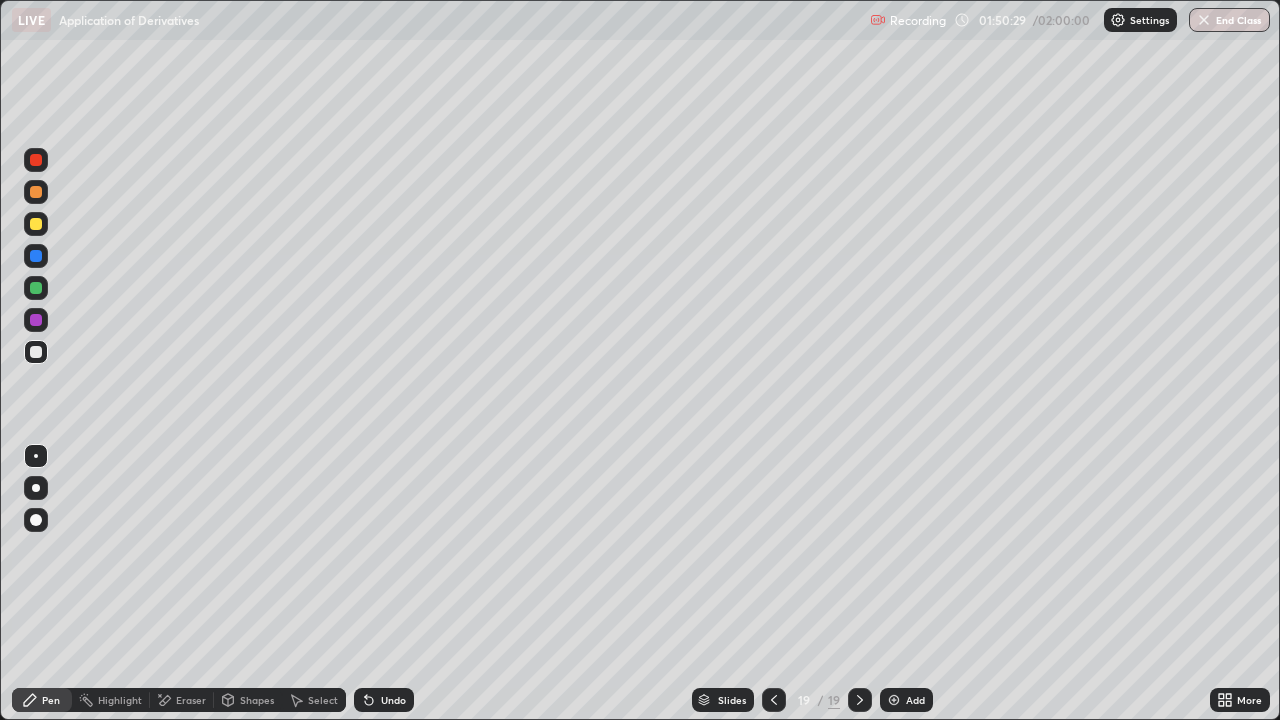 click on "Undo" at bounding box center [393, 700] 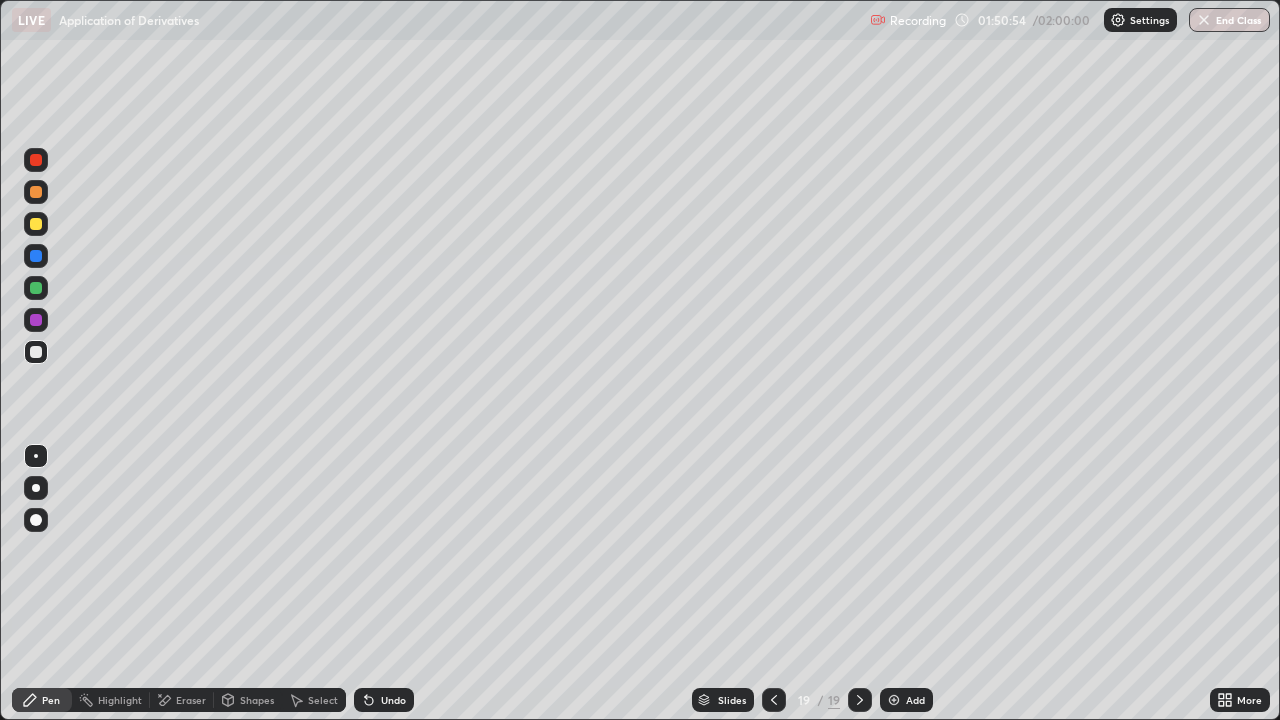 click at bounding box center (36, 224) 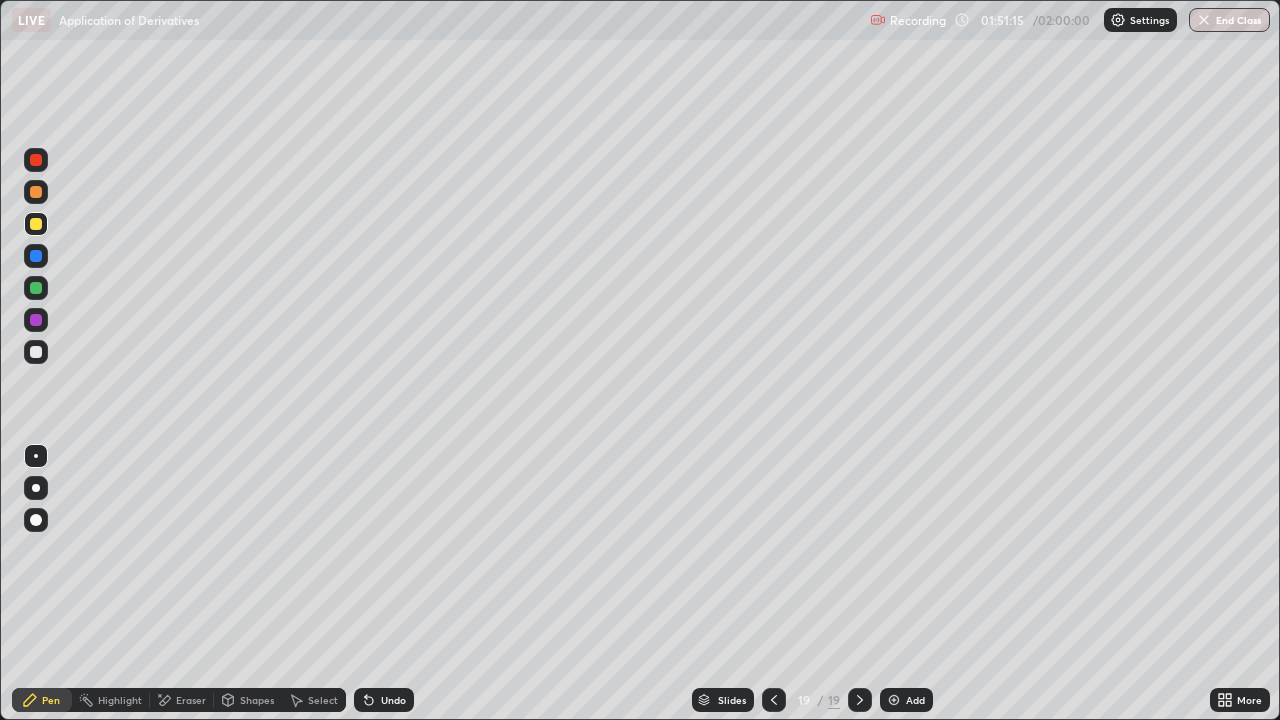 click at bounding box center [36, 320] 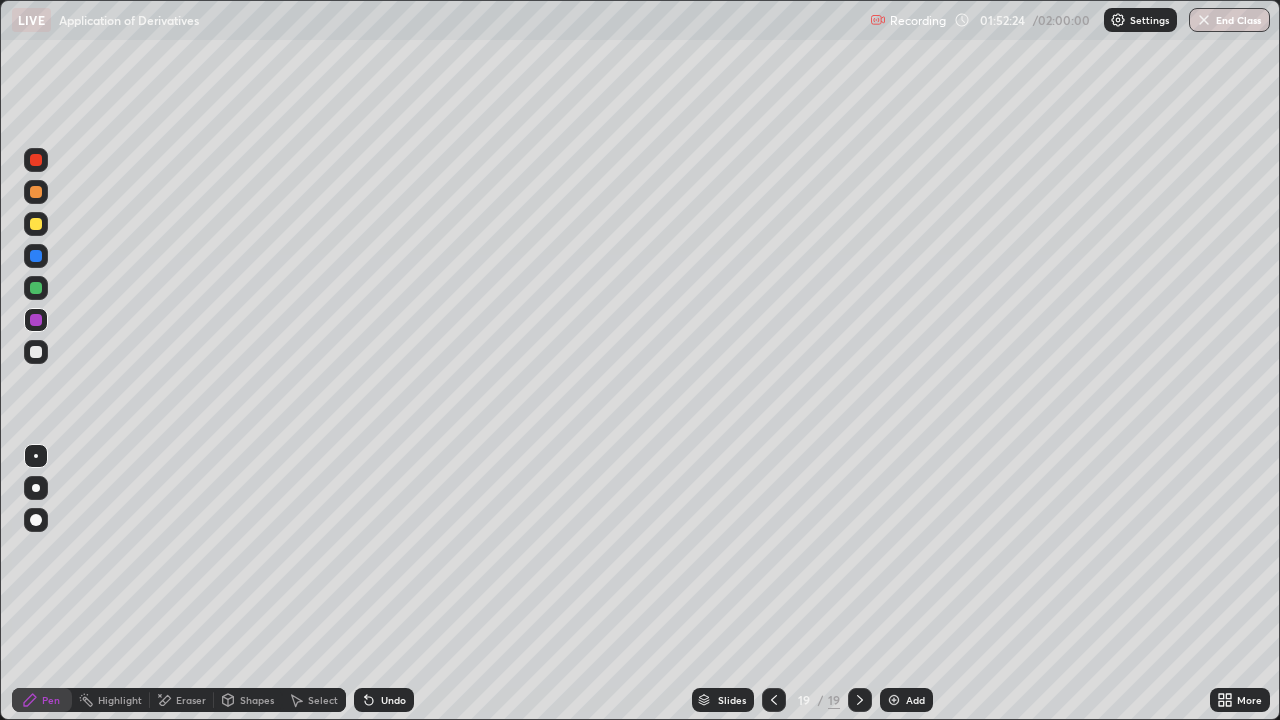 click 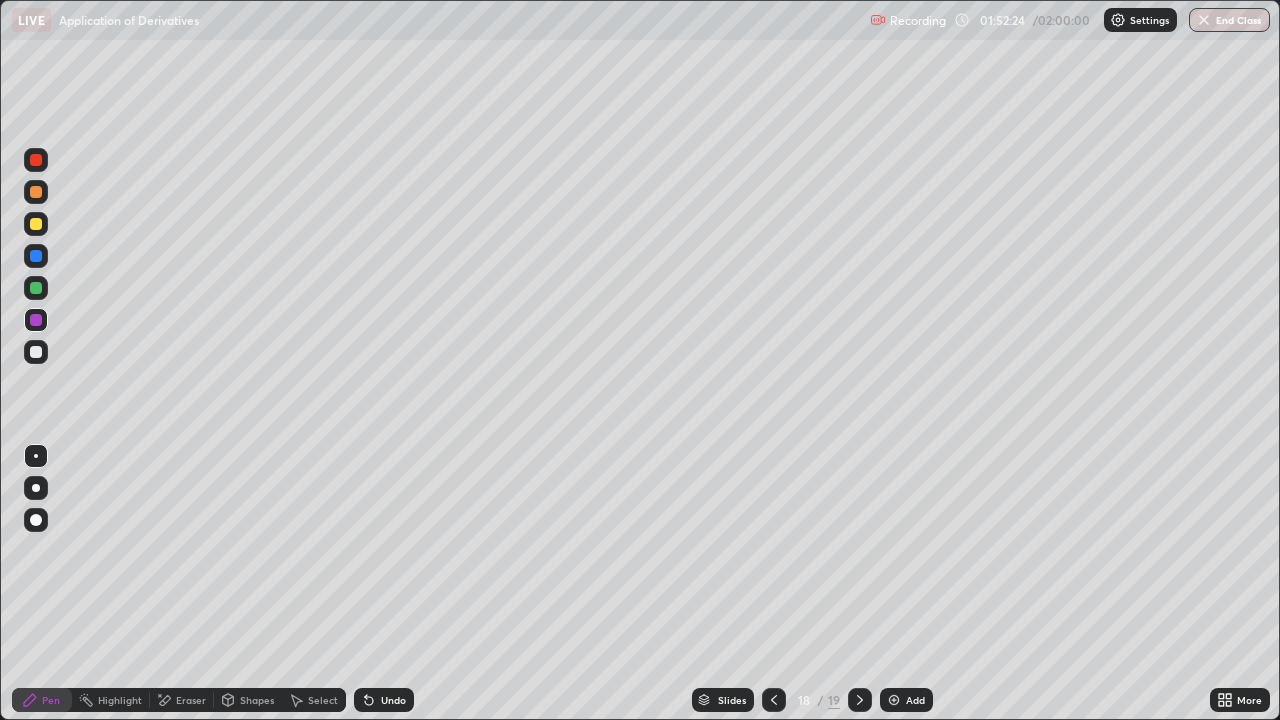 click 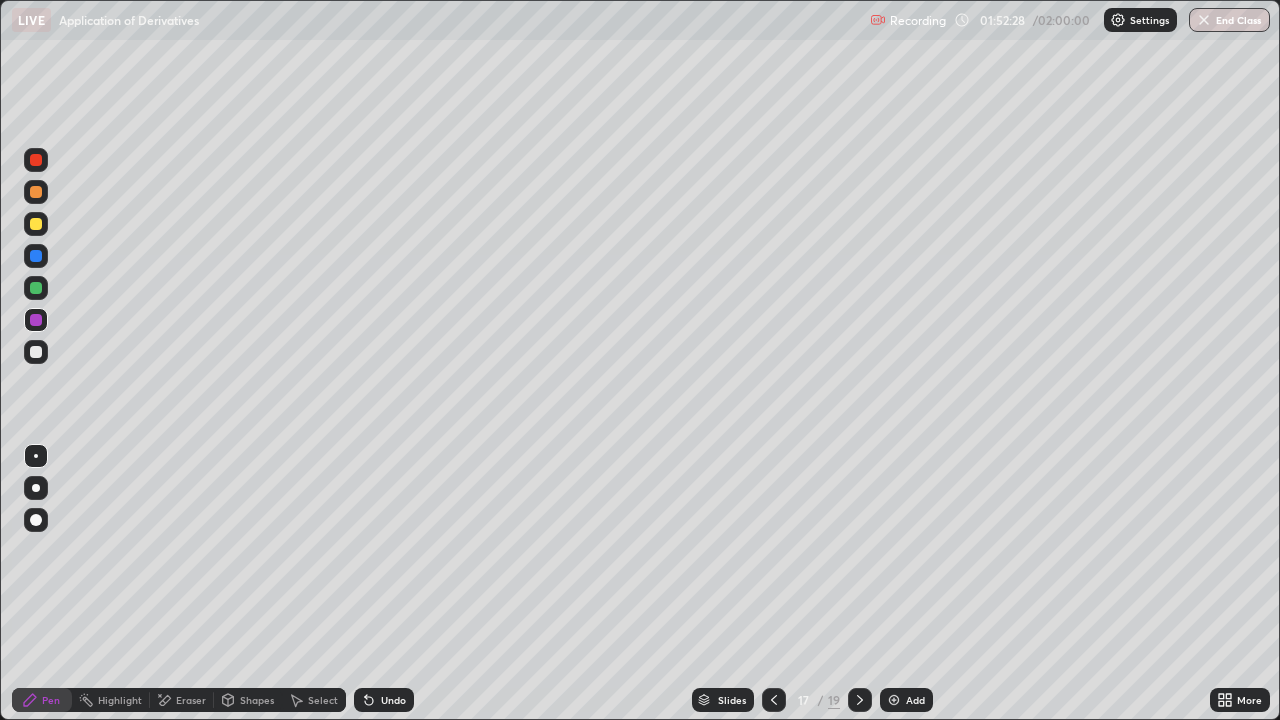 click 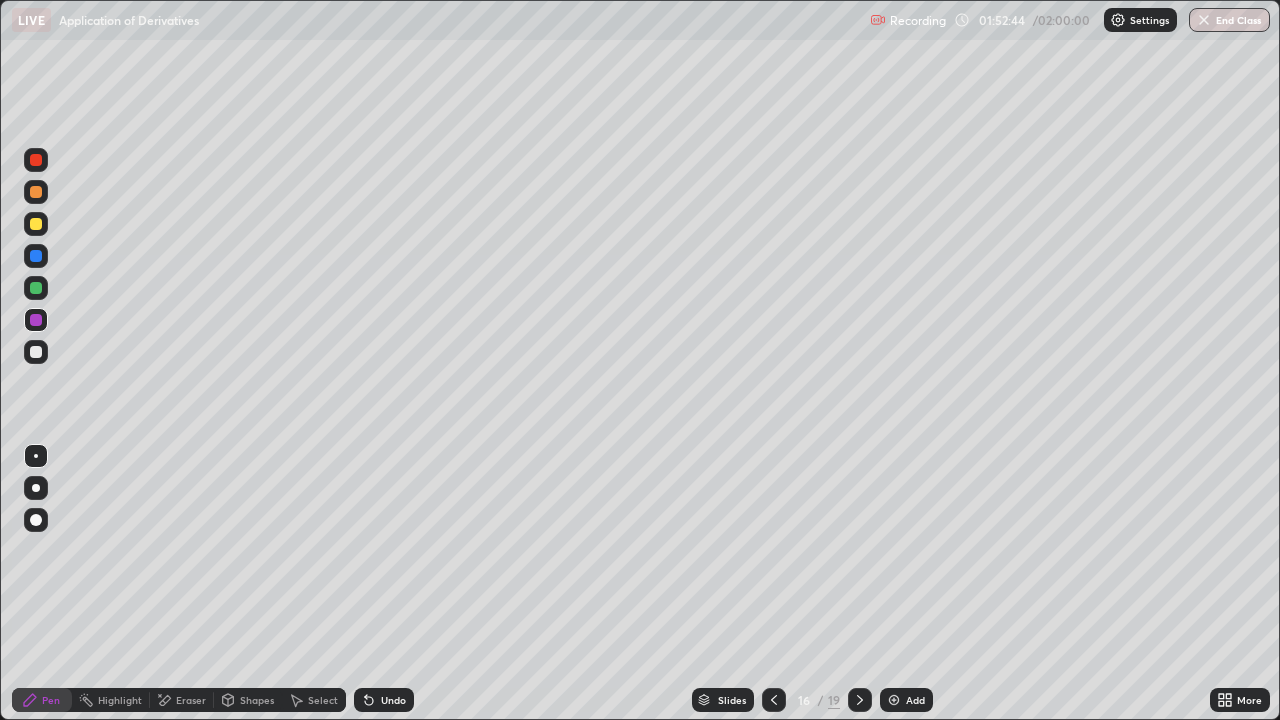 click at bounding box center (36, 352) 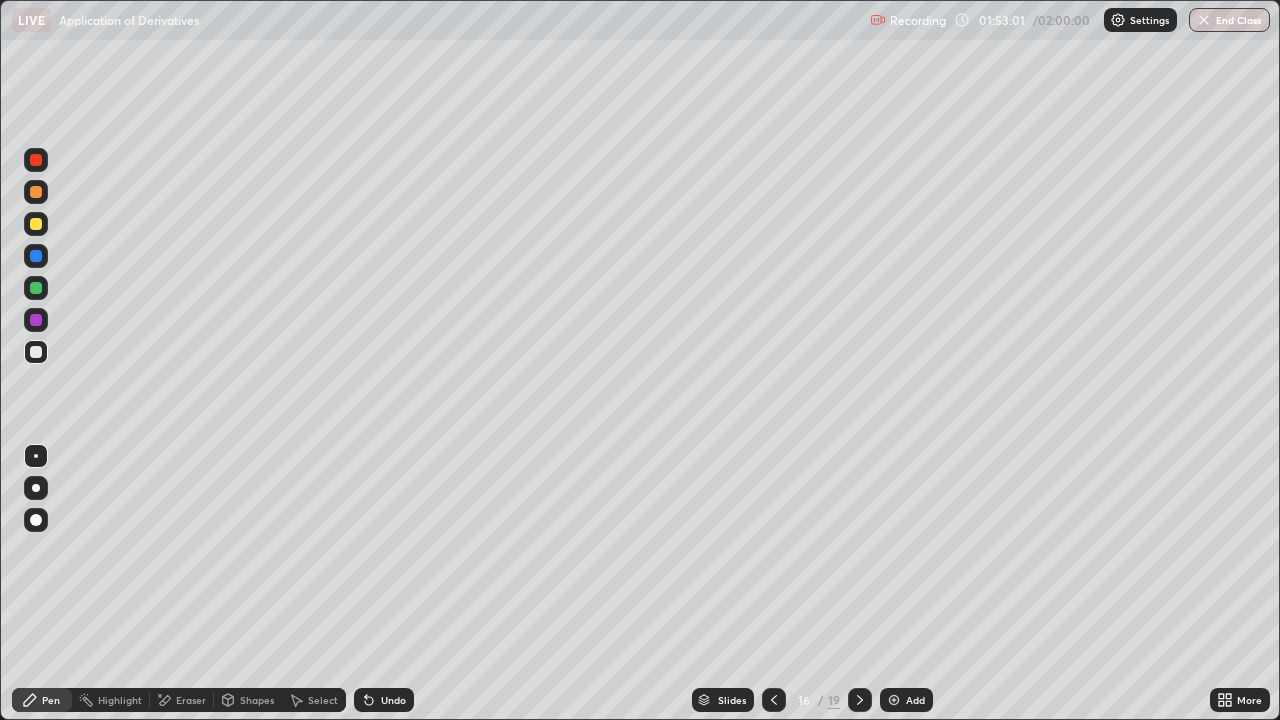 click 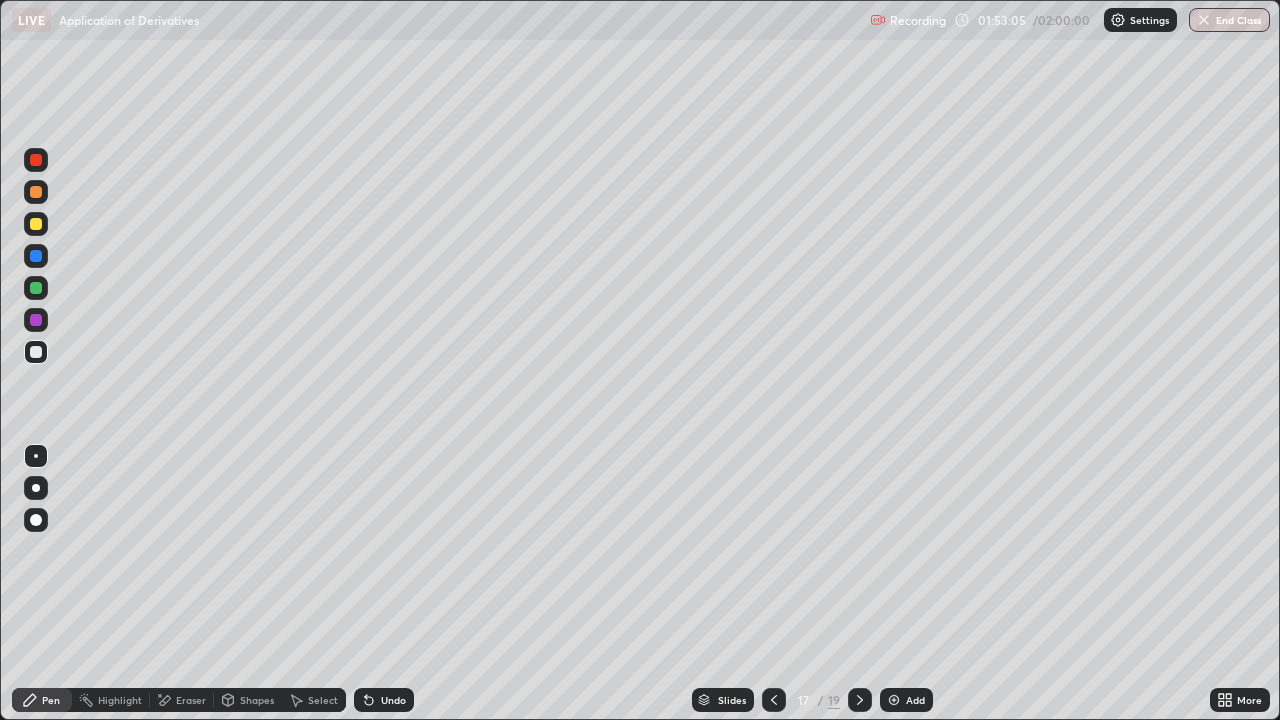 click 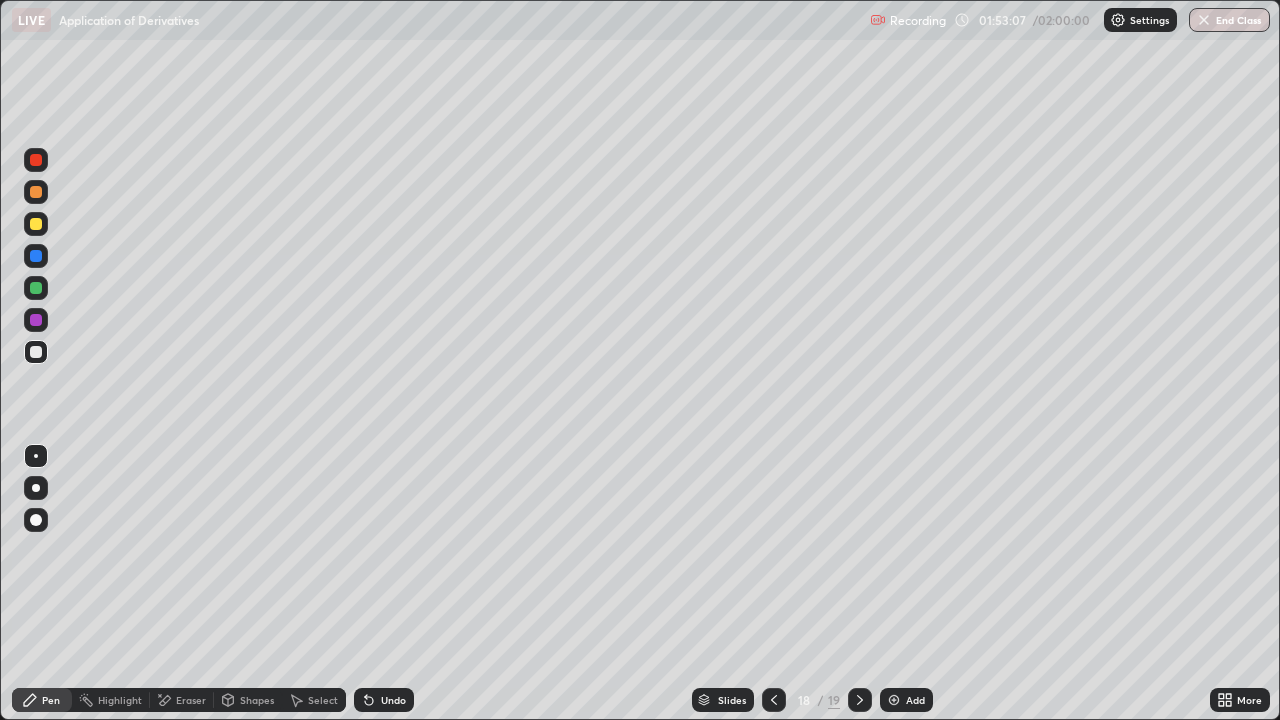 click 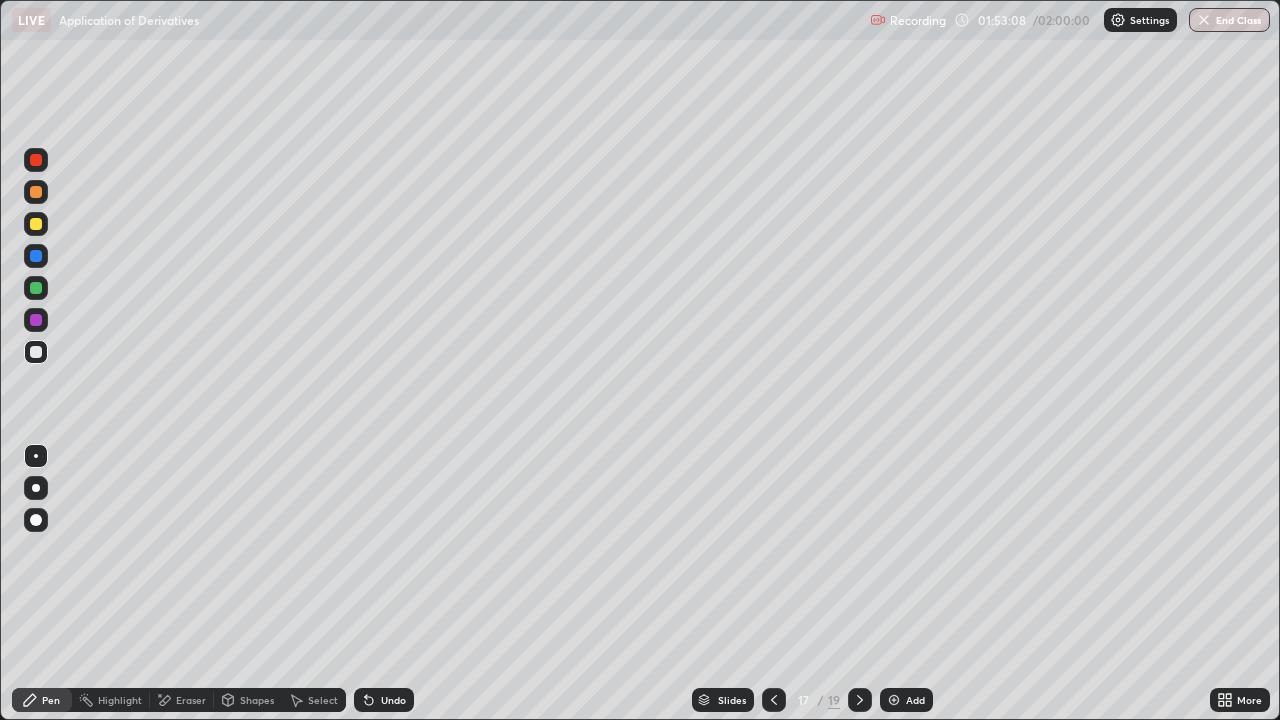 click 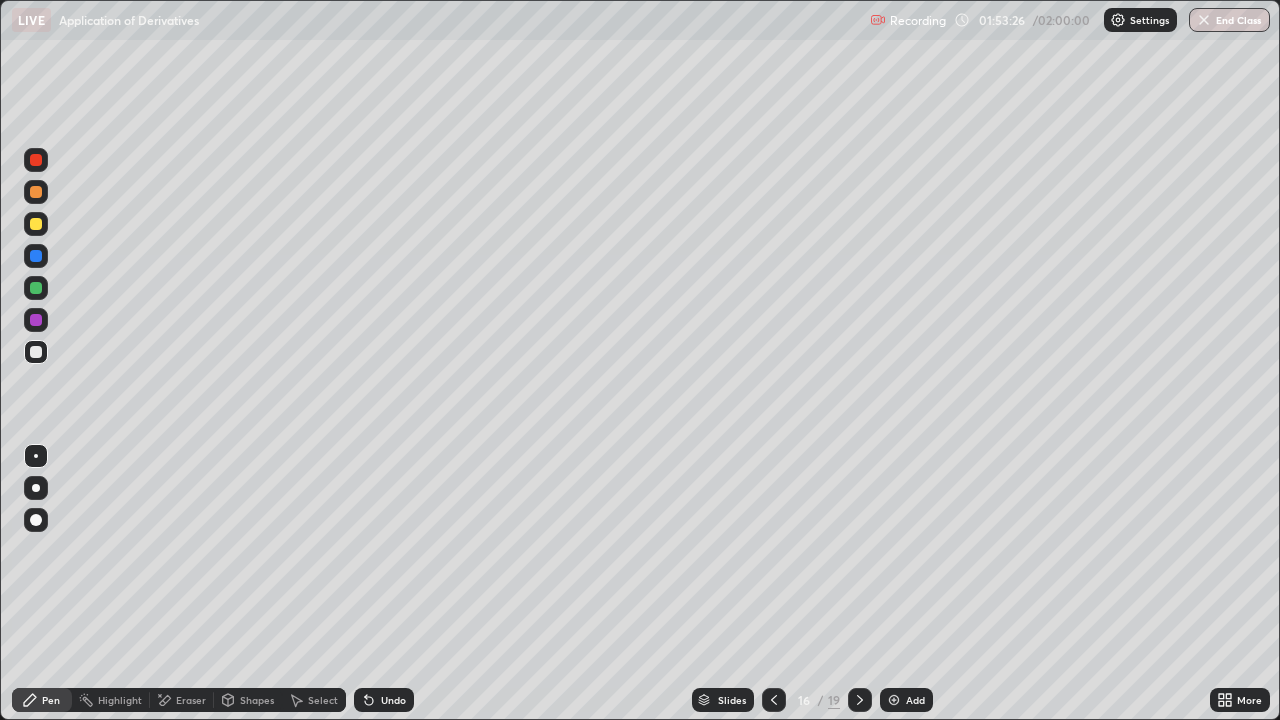 click 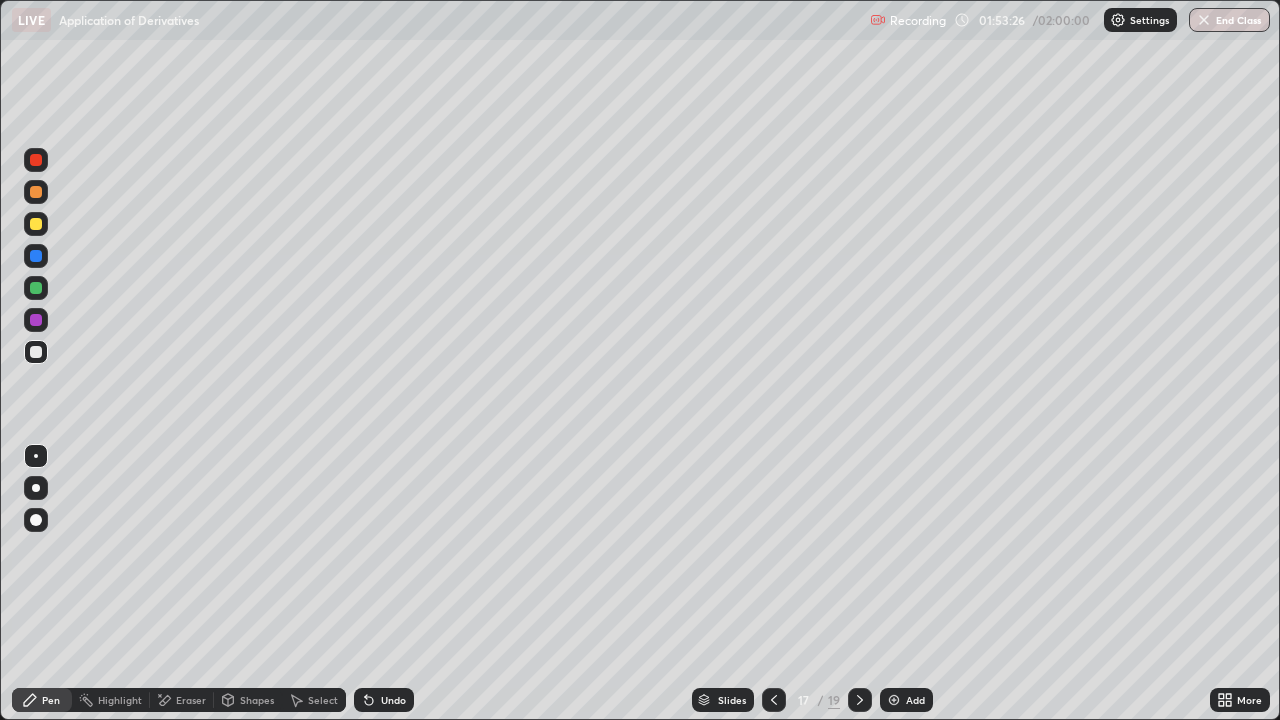 click 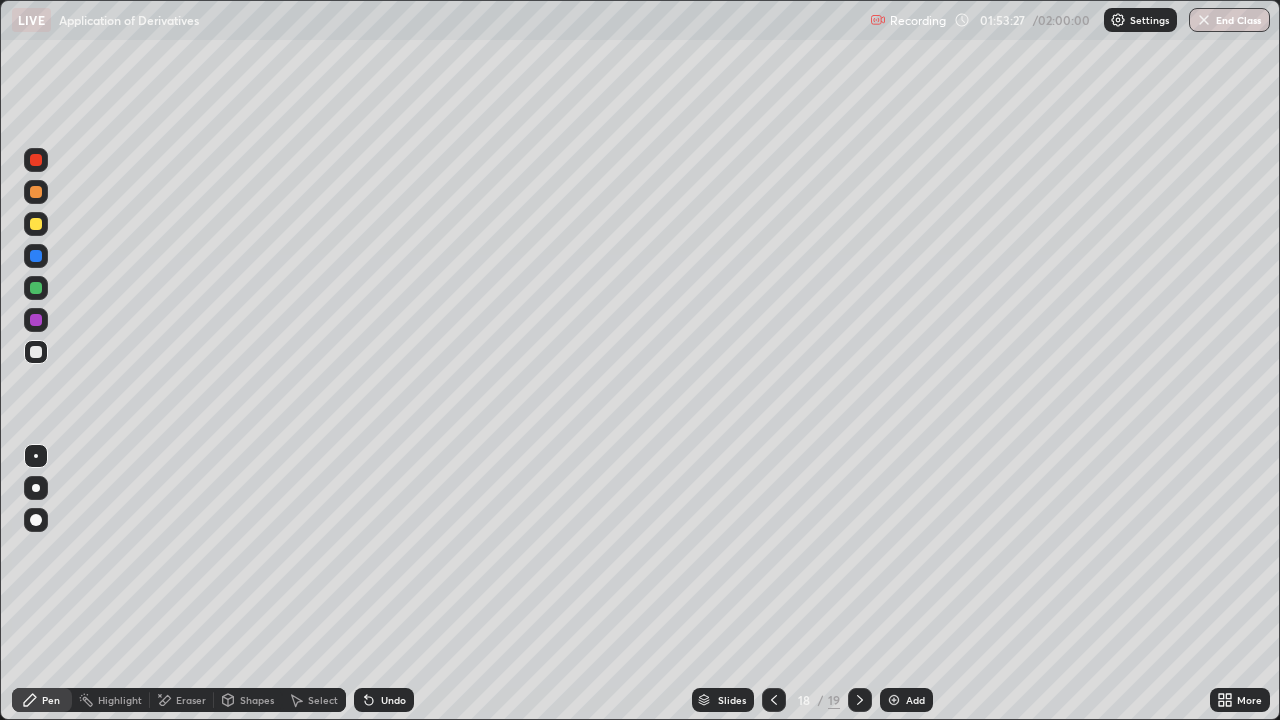 click 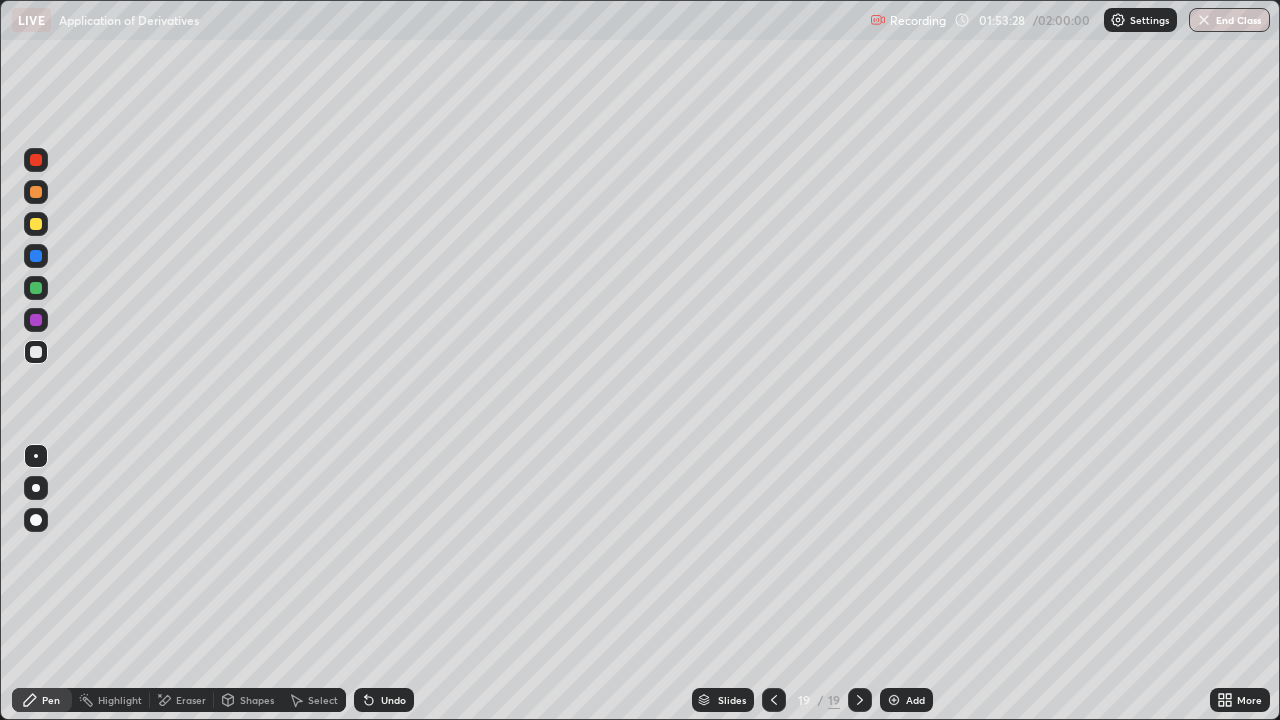 click 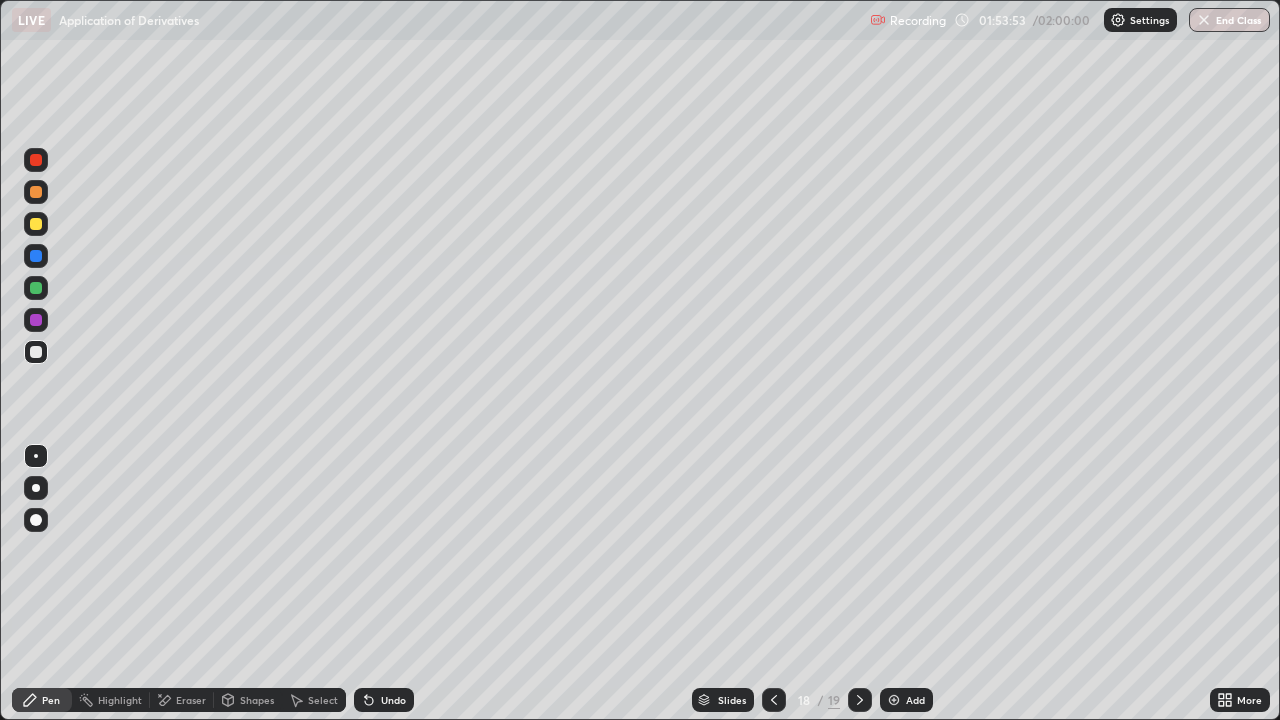 click 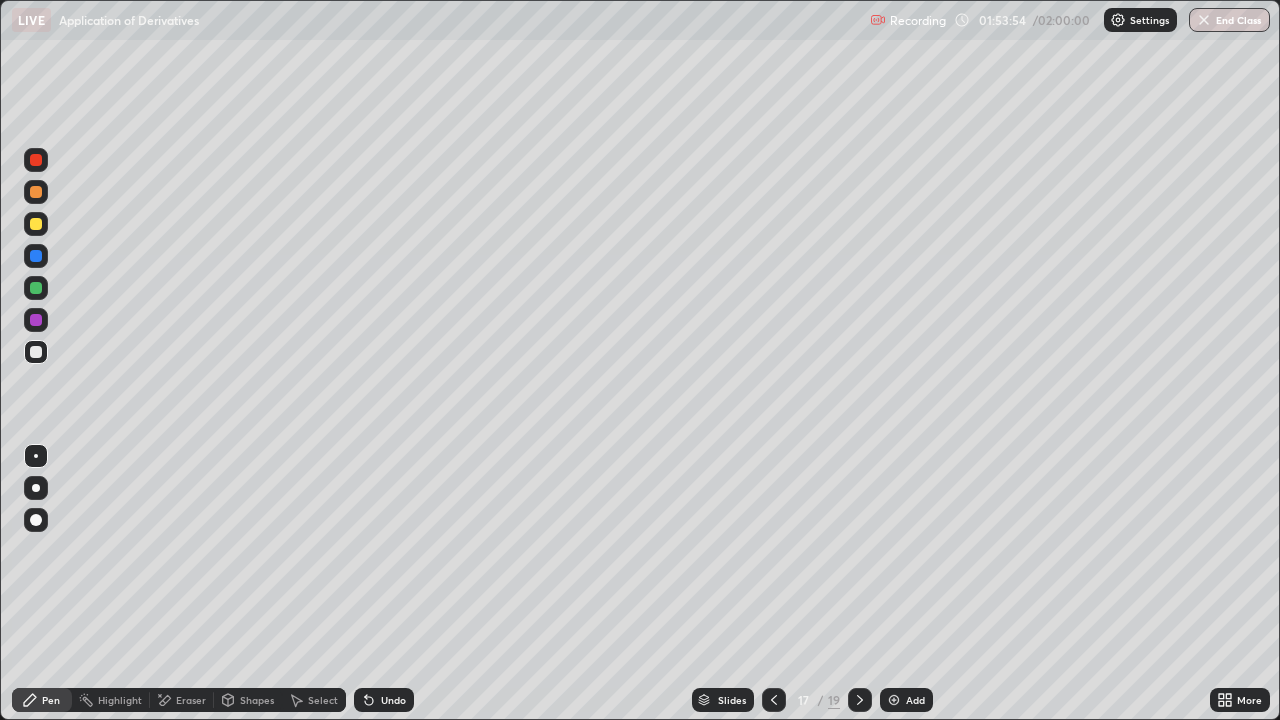 click 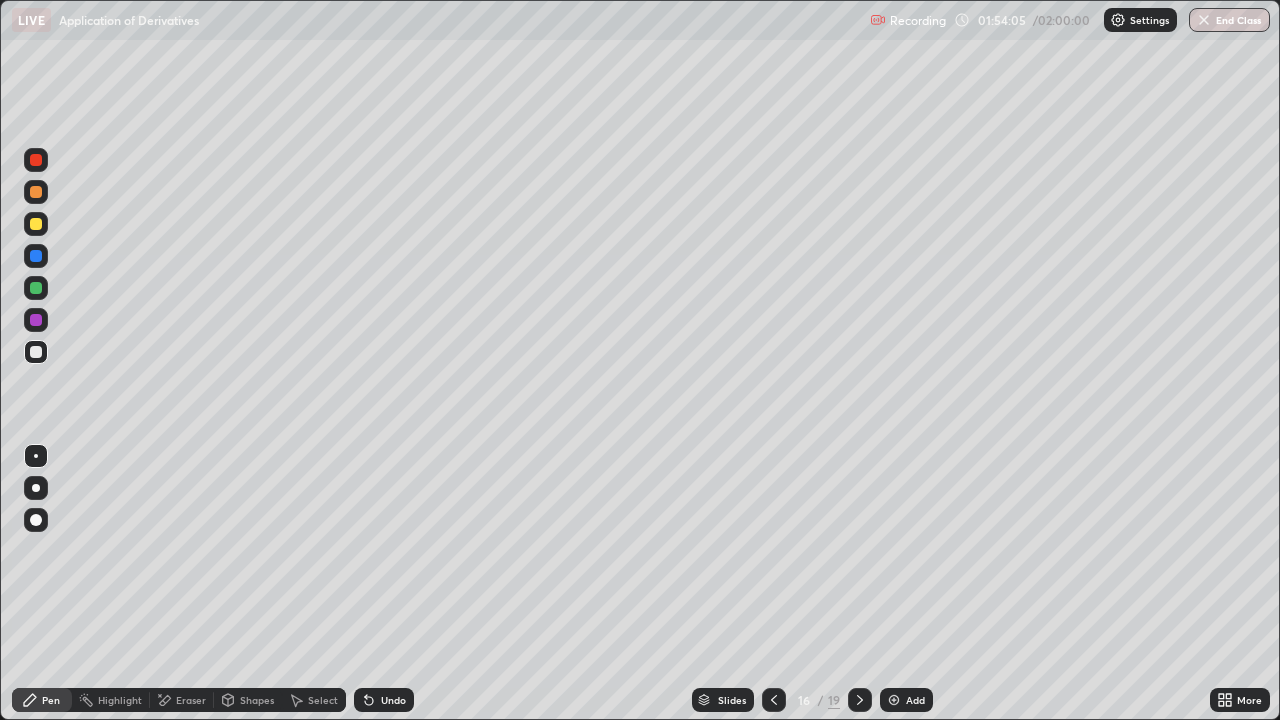 click 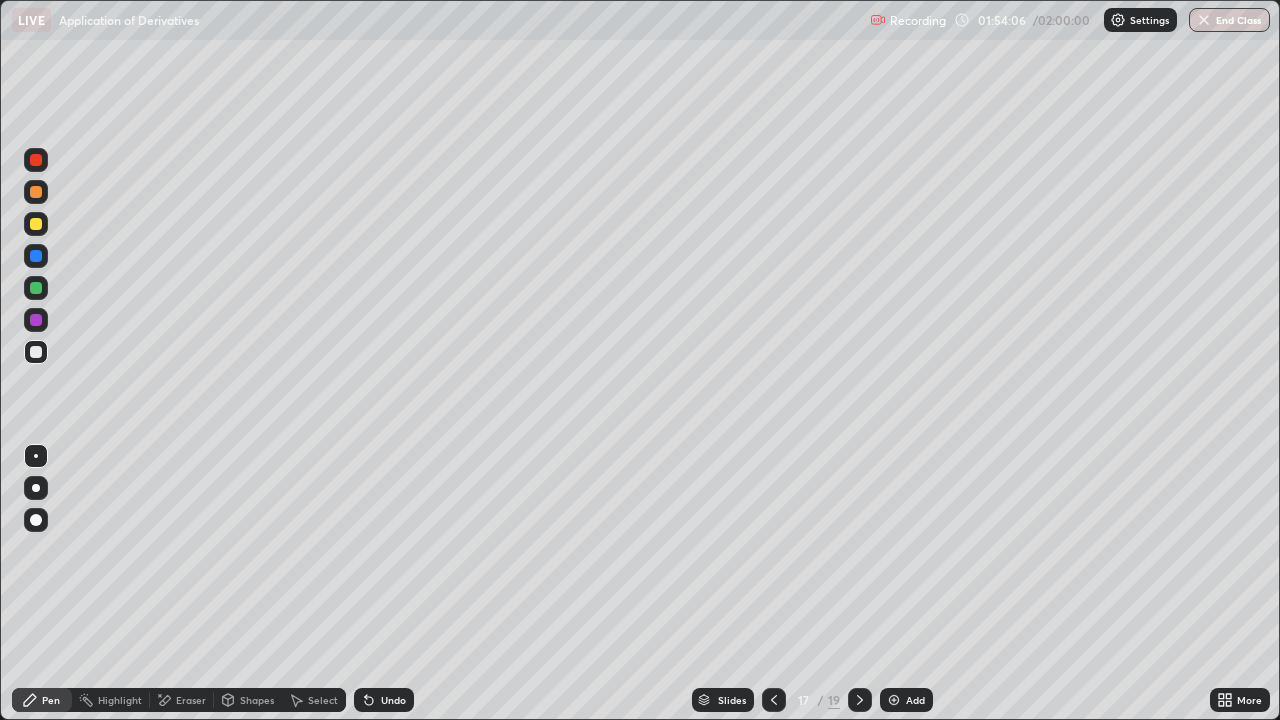 click 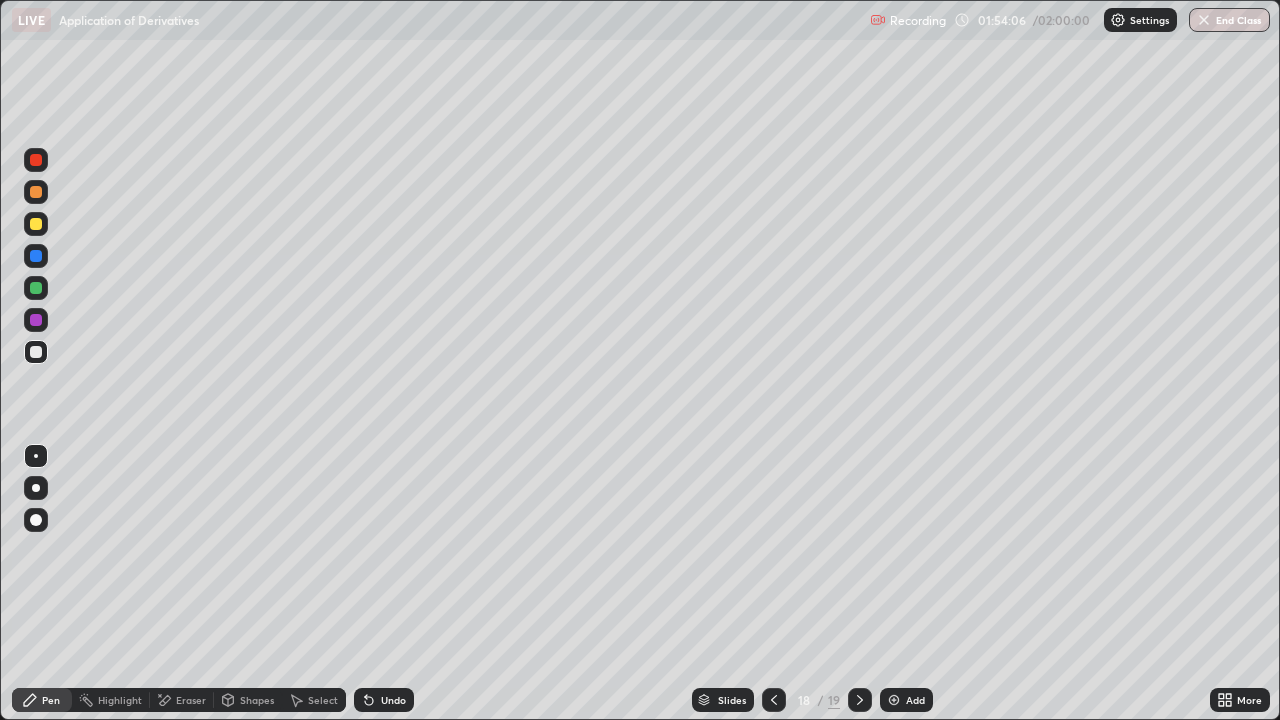 click 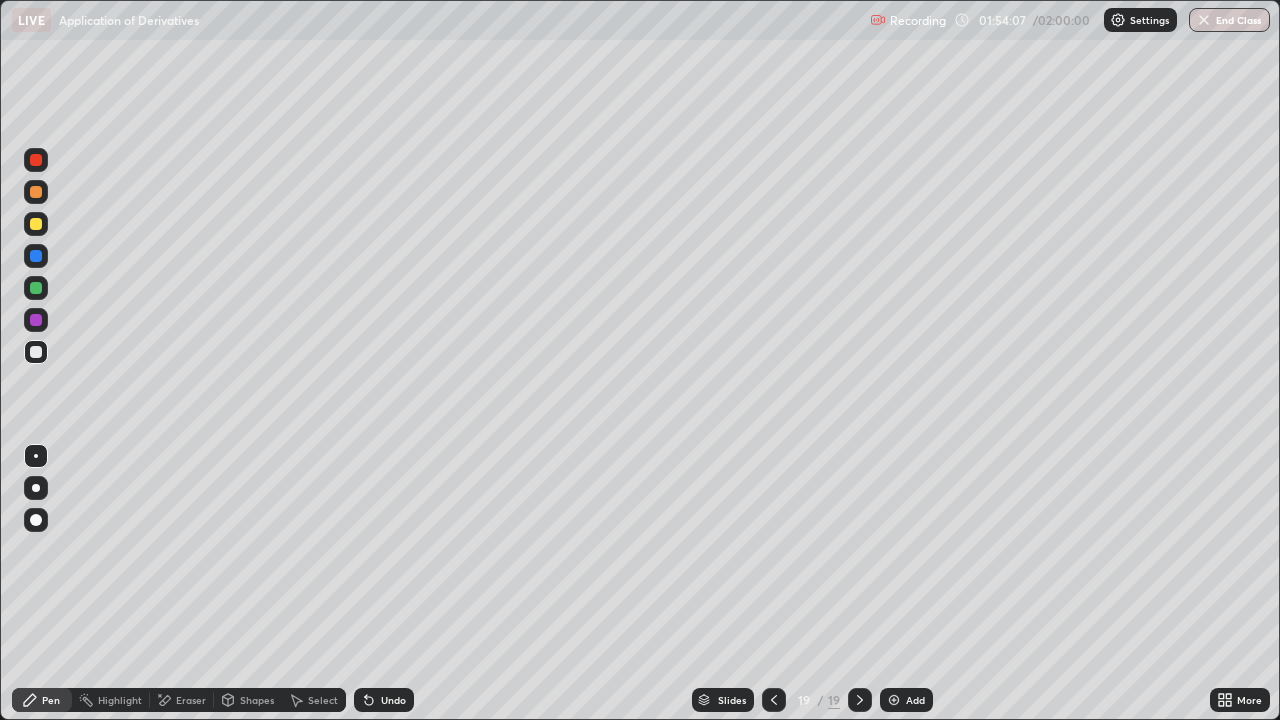 click 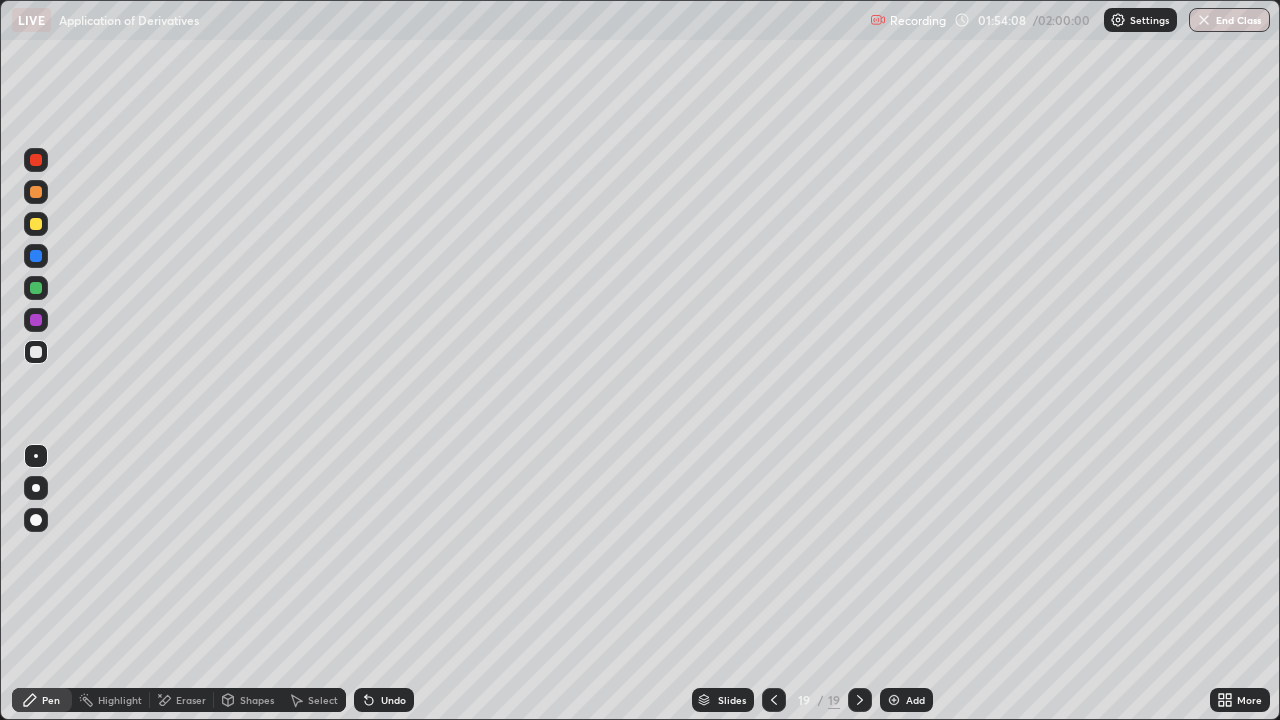 click at bounding box center (894, 700) 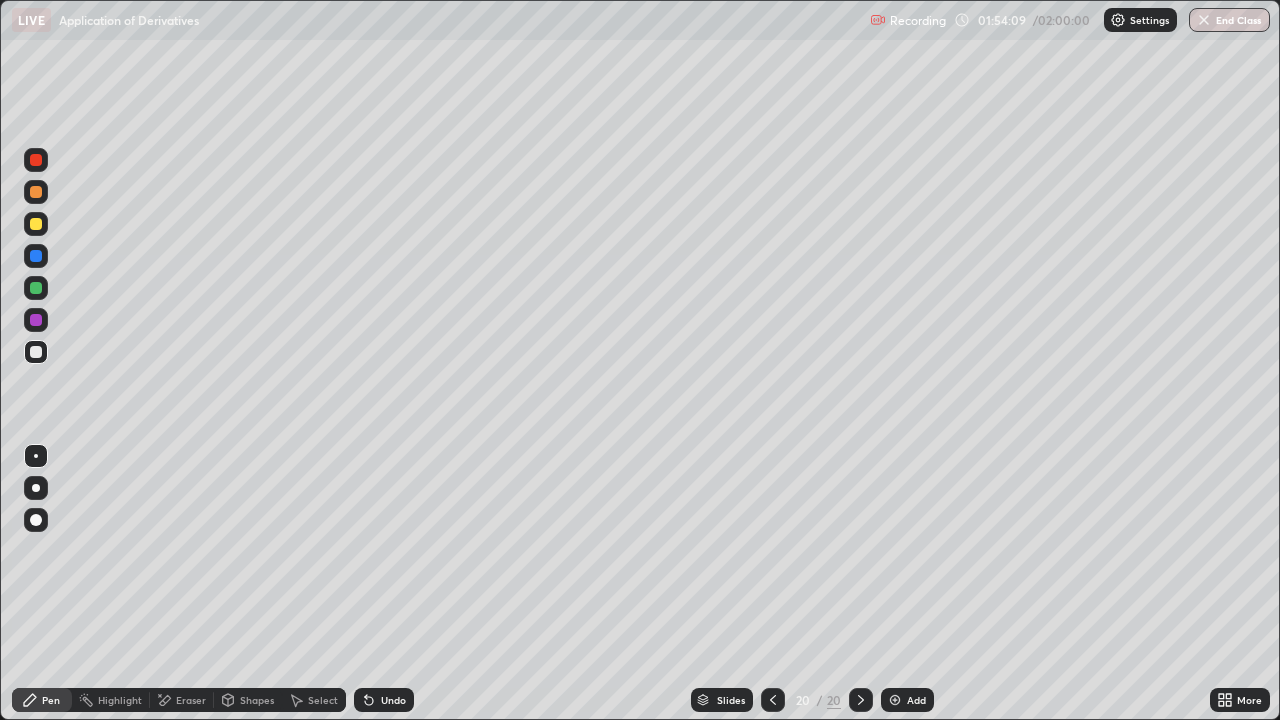 click at bounding box center [36, 288] 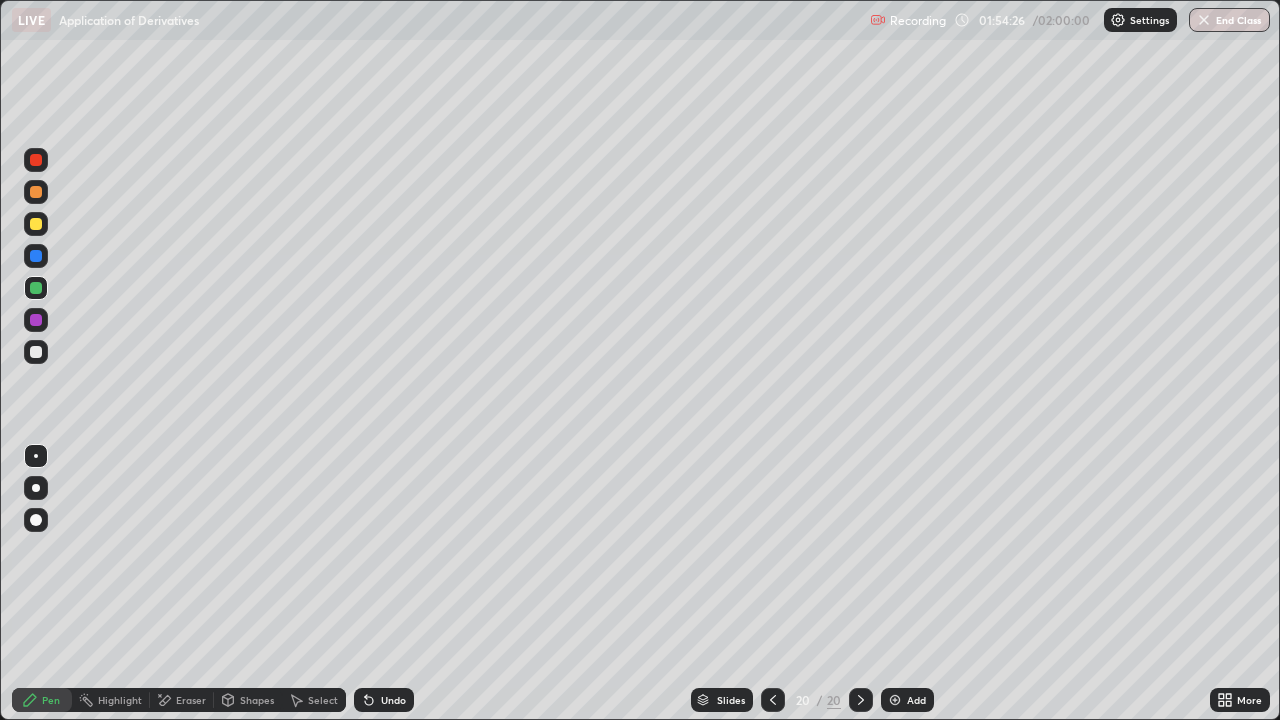 click at bounding box center (36, 352) 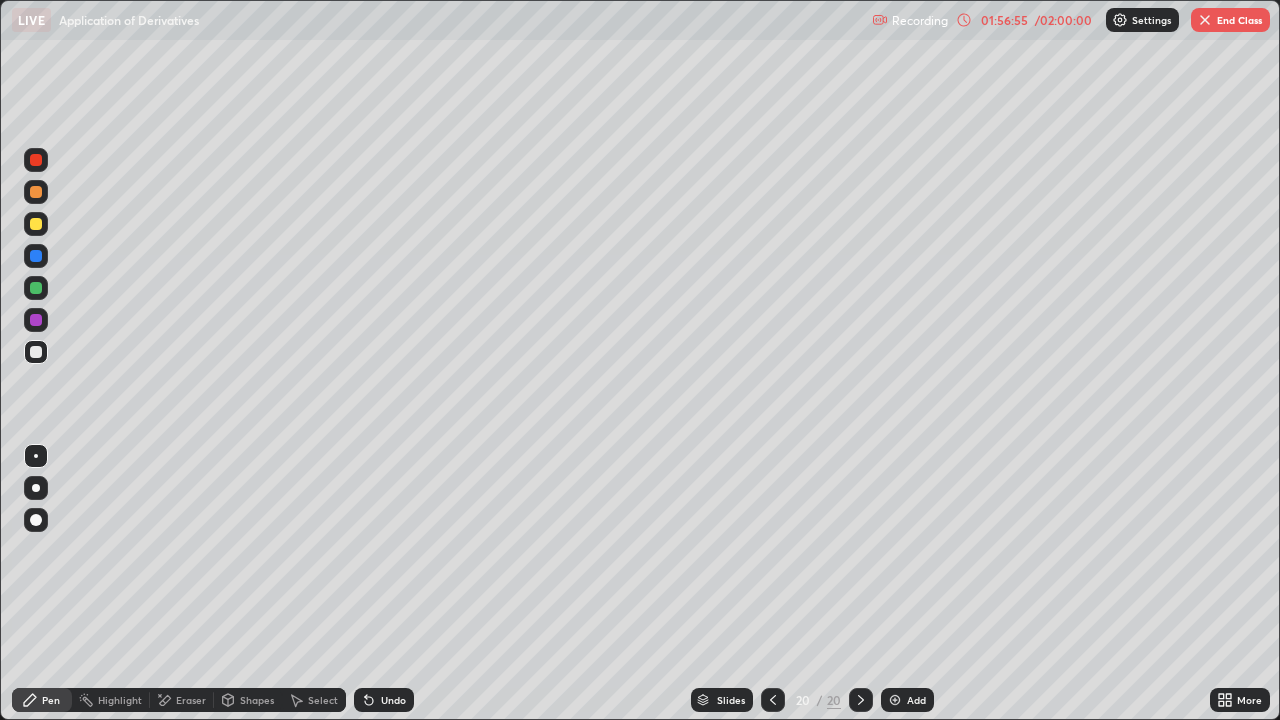 click on "Undo" at bounding box center (384, 700) 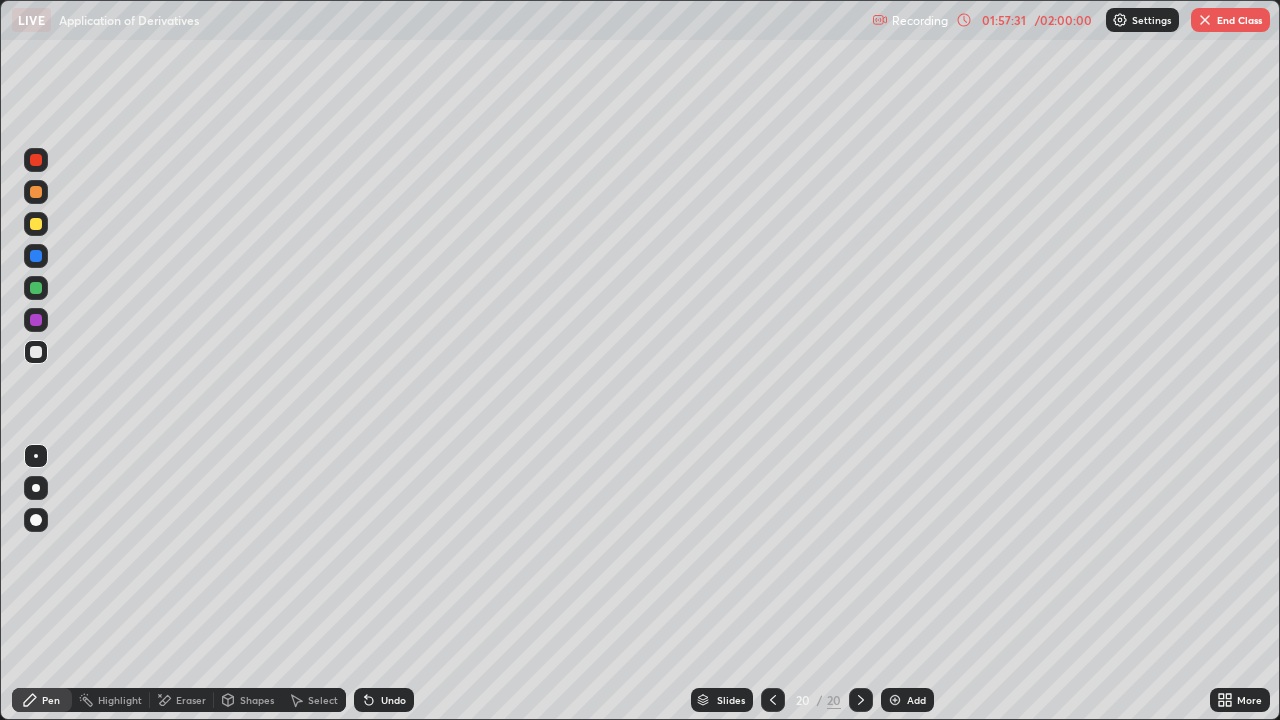 click at bounding box center (895, 700) 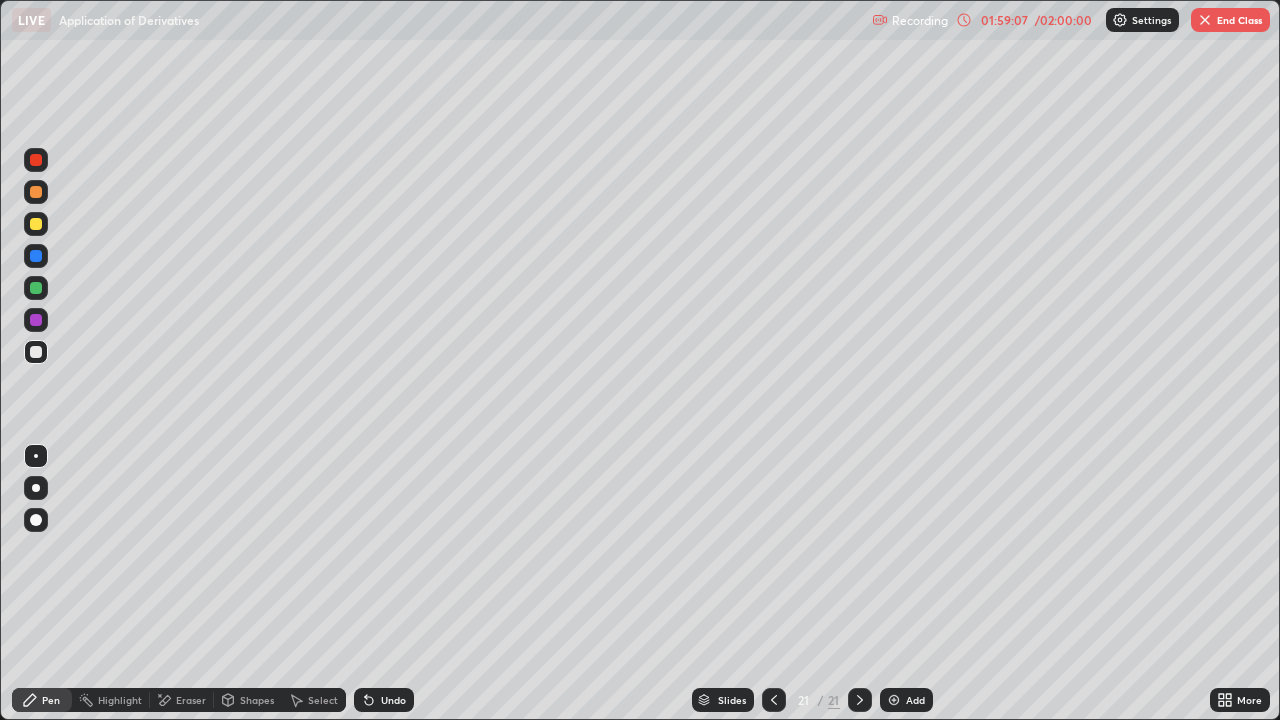 click on "Undo" at bounding box center (393, 700) 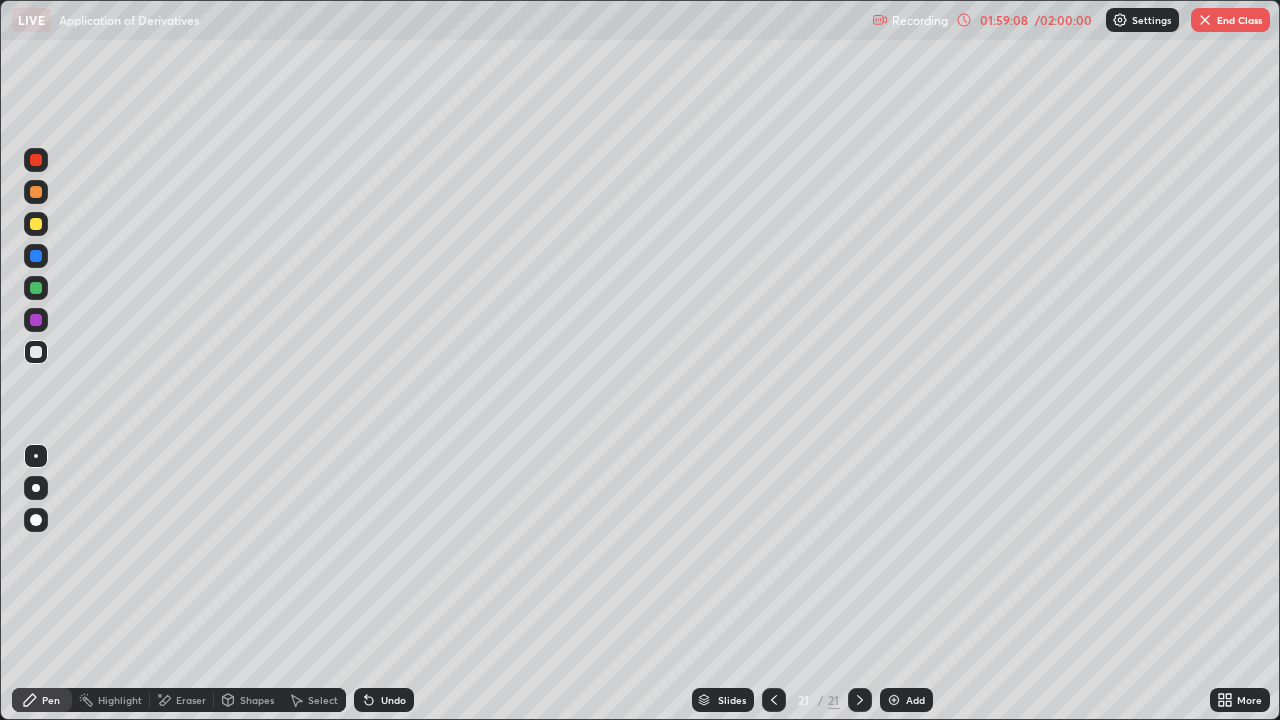 click on "Undo" at bounding box center [384, 700] 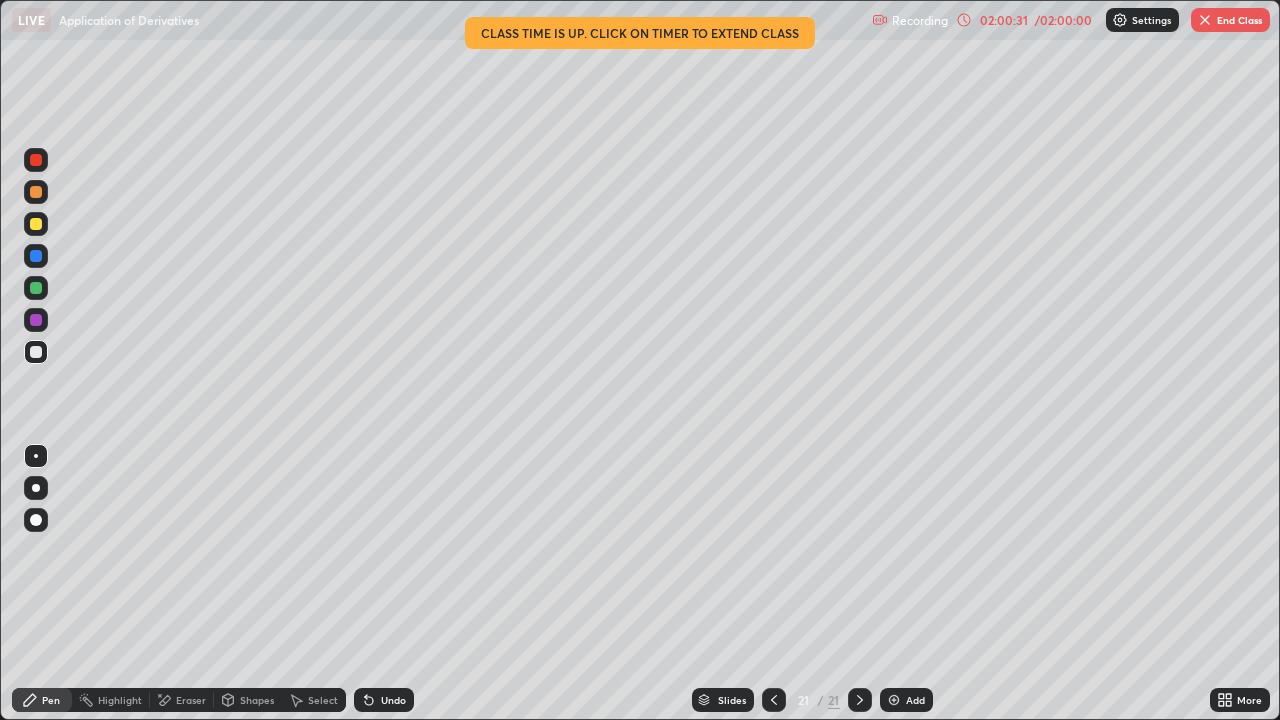 click 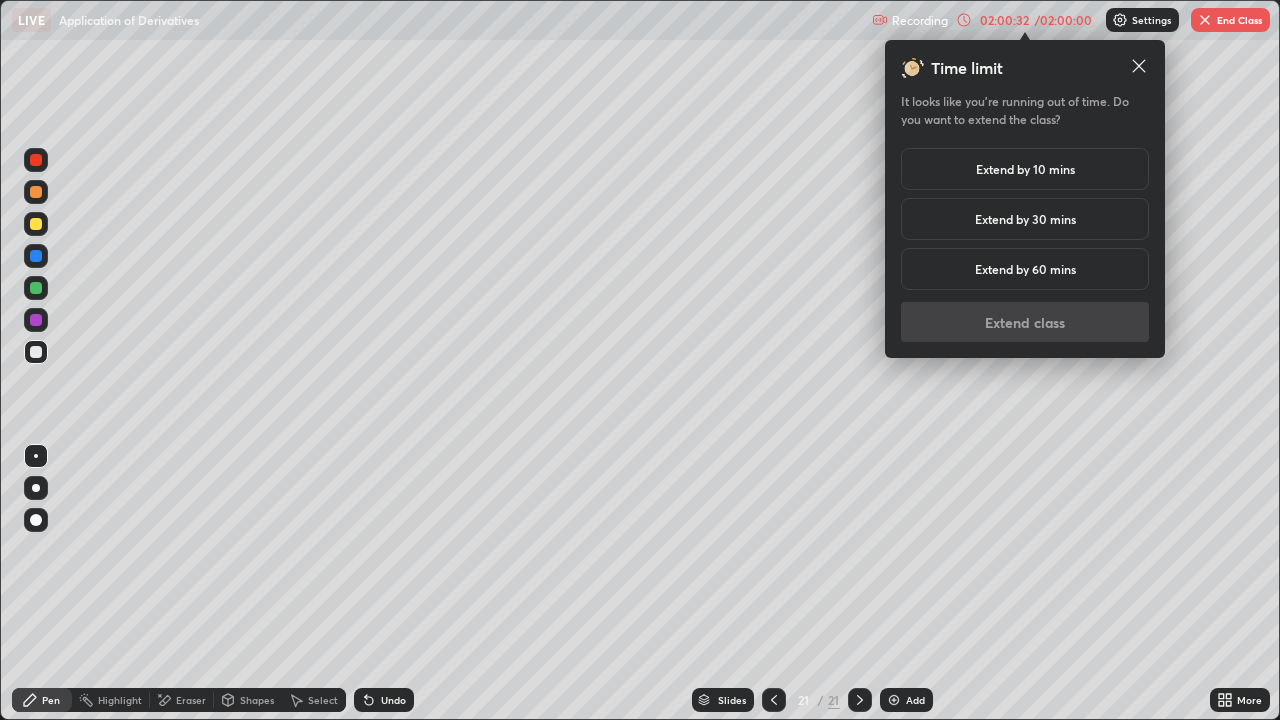 click on "Extend by 10 mins" at bounding box center (1025, 169) 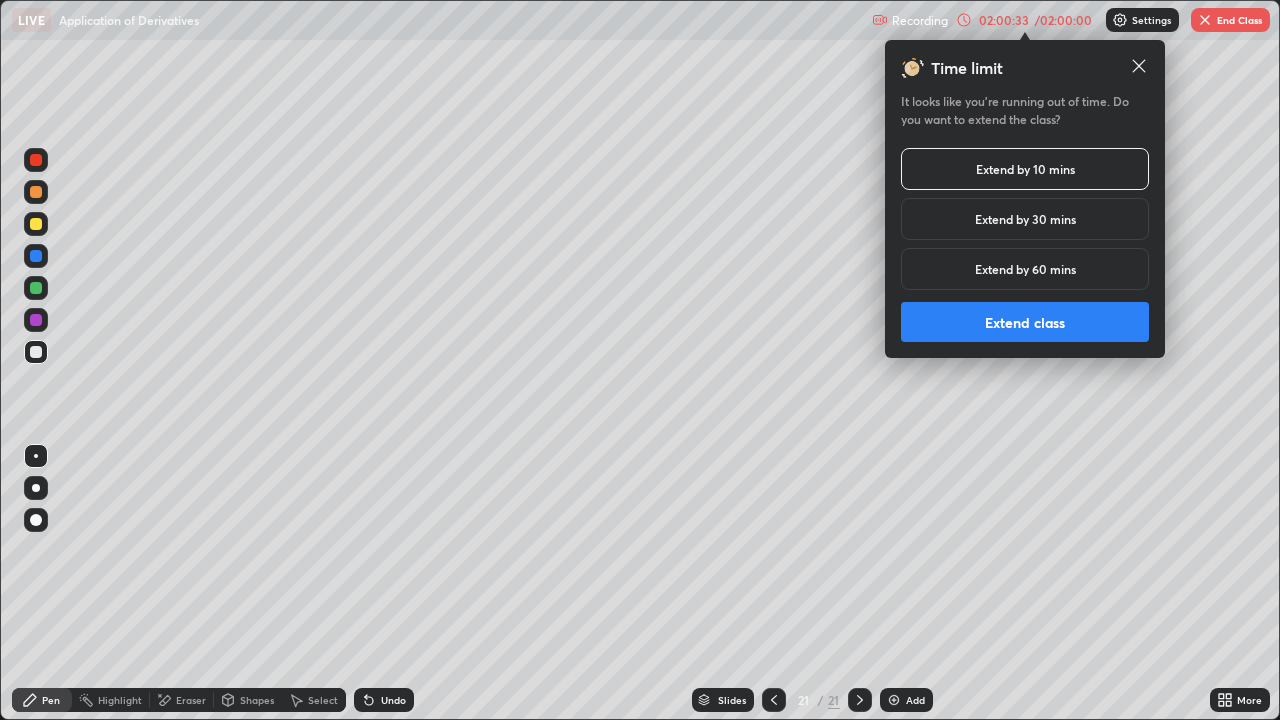click on "Extend class" at bounding box center (1025, 322) 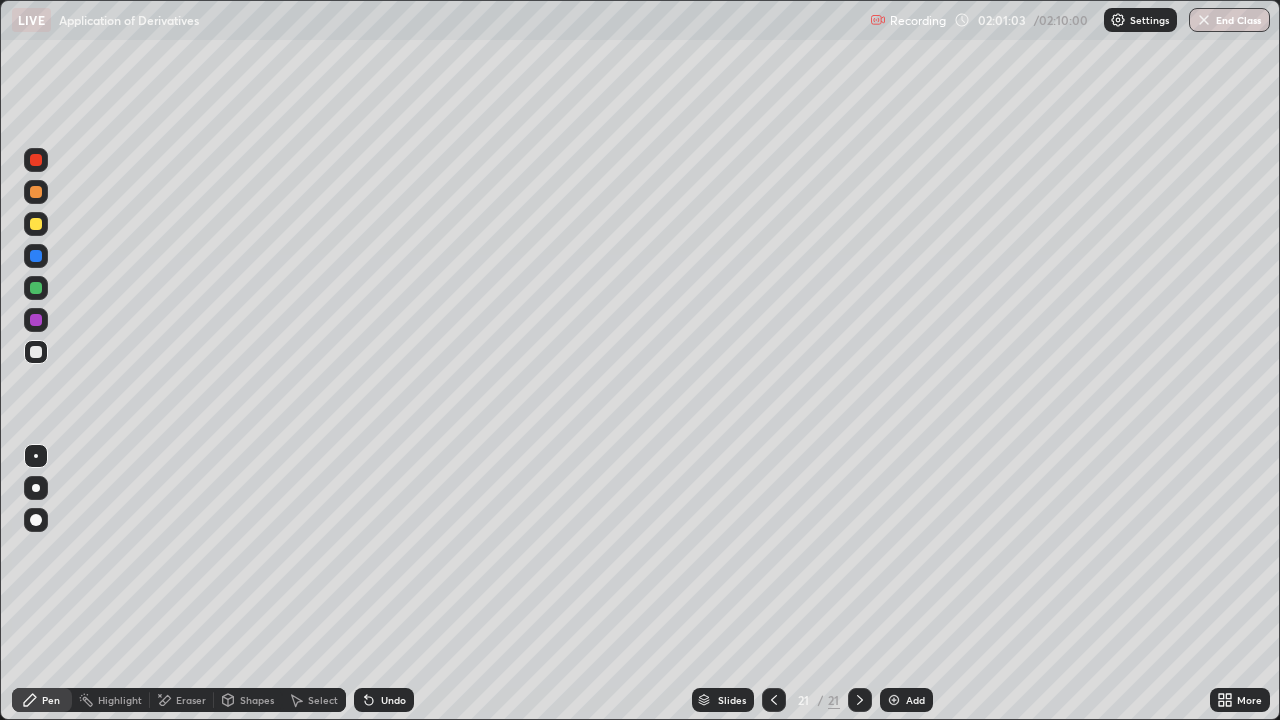 click 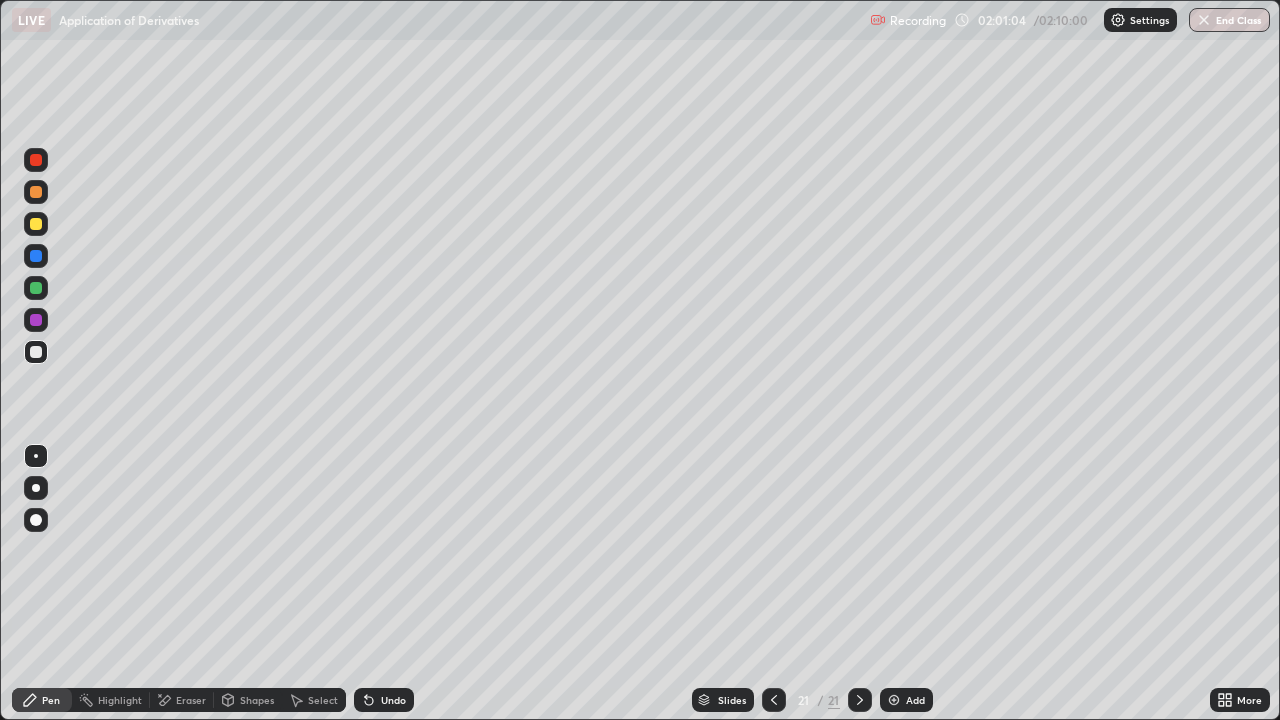 click at bounding box center [894, 700] 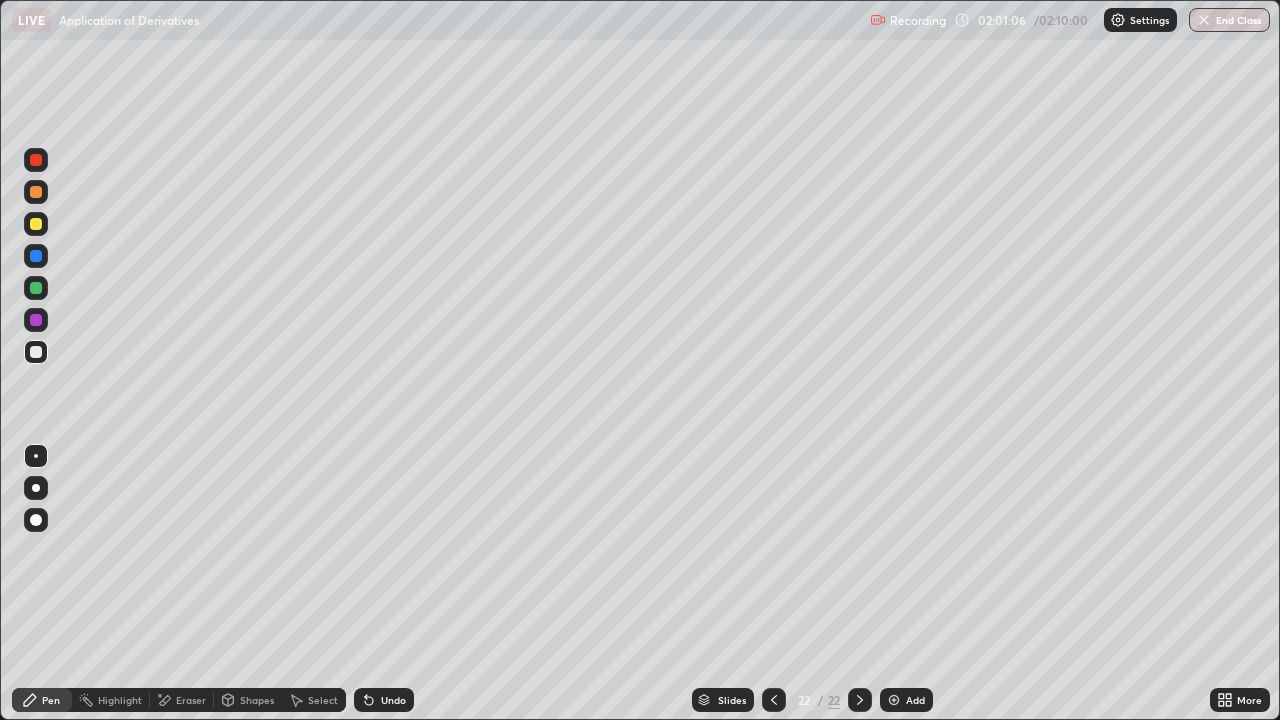 click at bounding box center [36, 288] 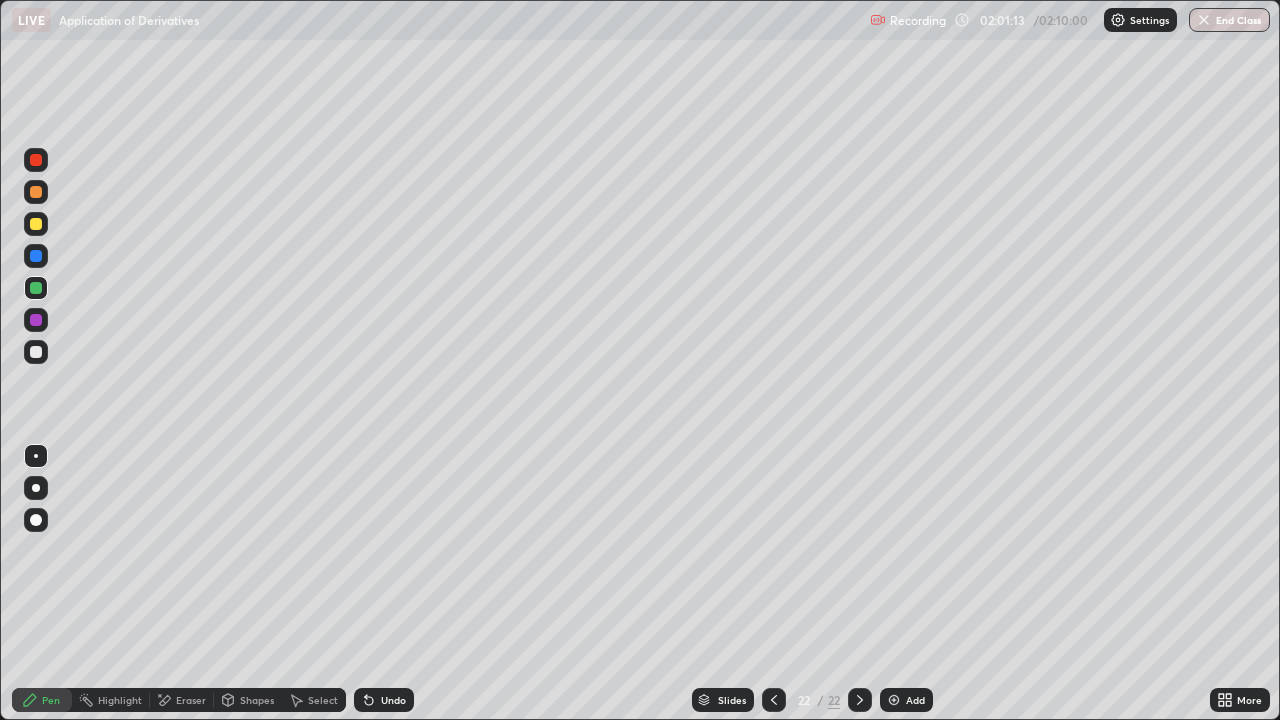 click at bounding box center (36, 192) 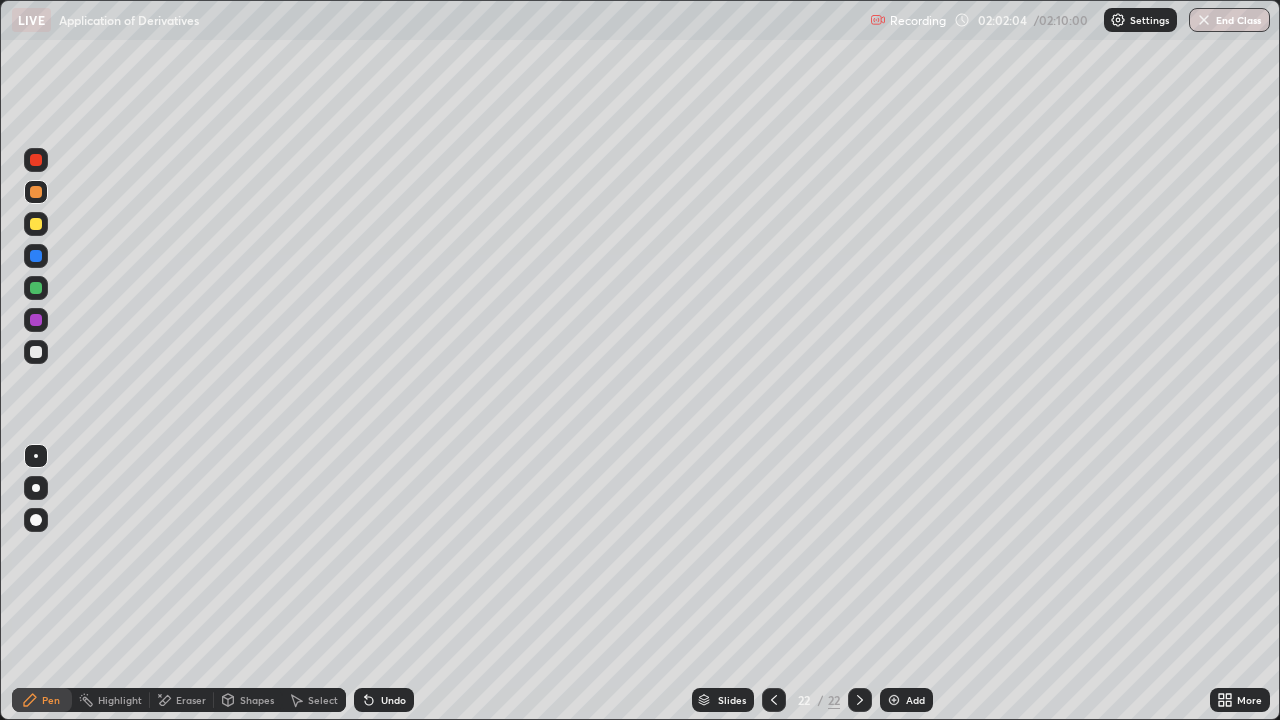 click on "Eraser" at bounding box center (191, 700) 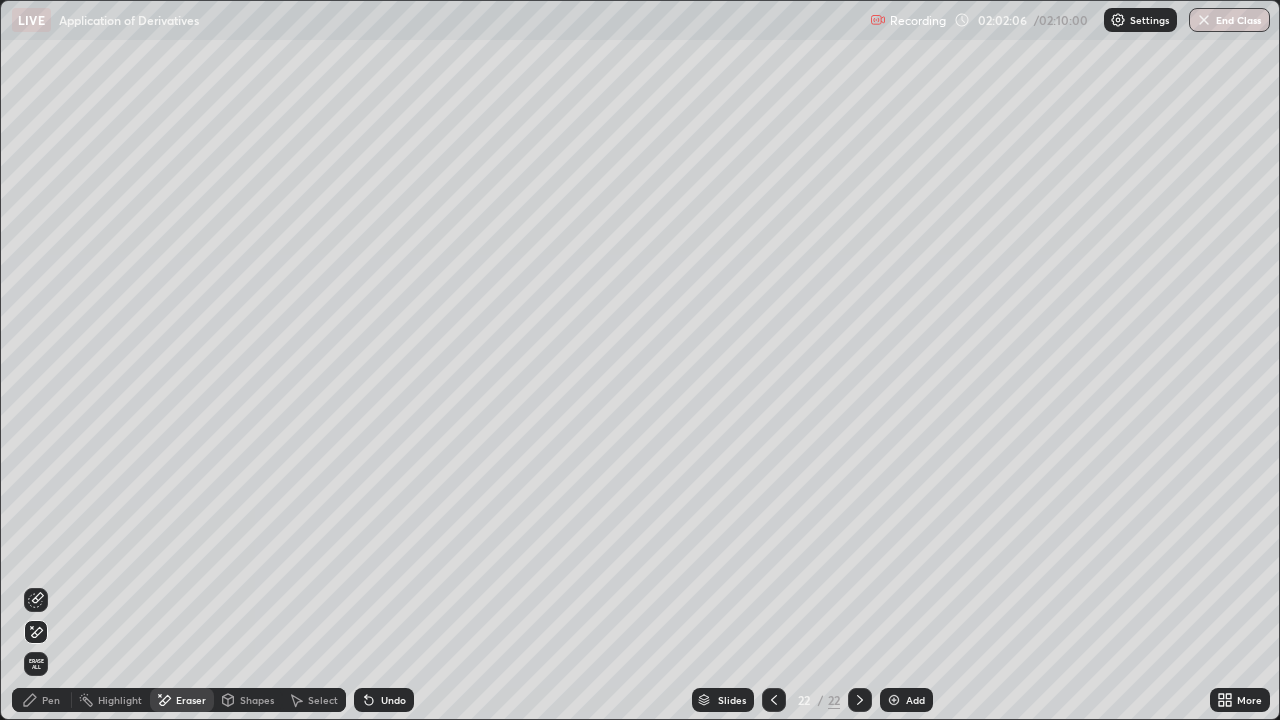 click on "Pen" at bounding box center (51, 700) 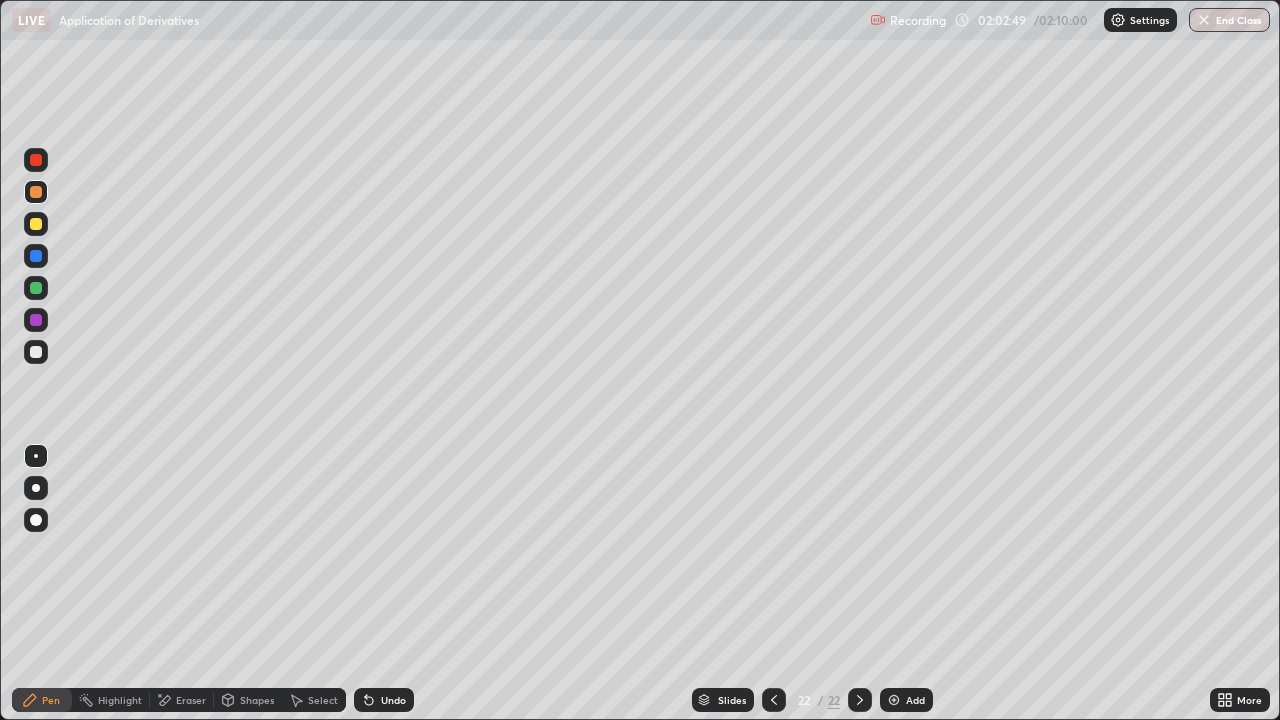 click at bounding box center [36, 352] 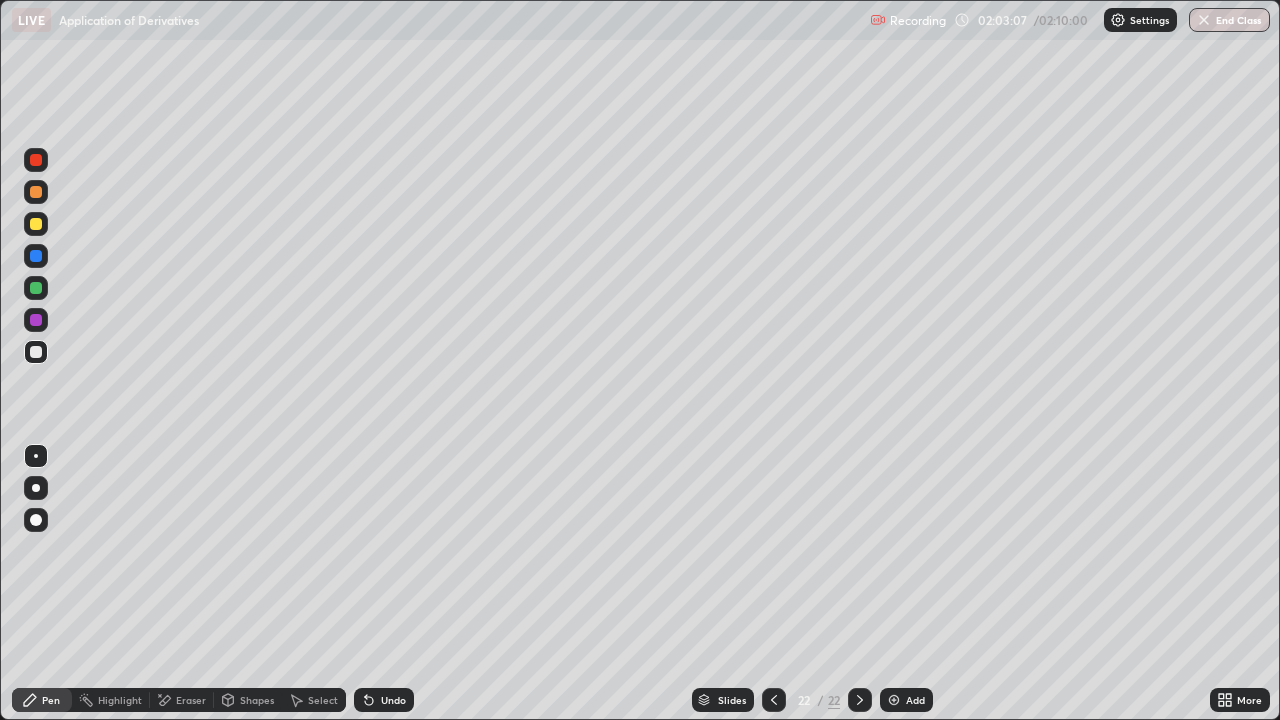 click on "Undo" at bounding box center [393, 700] 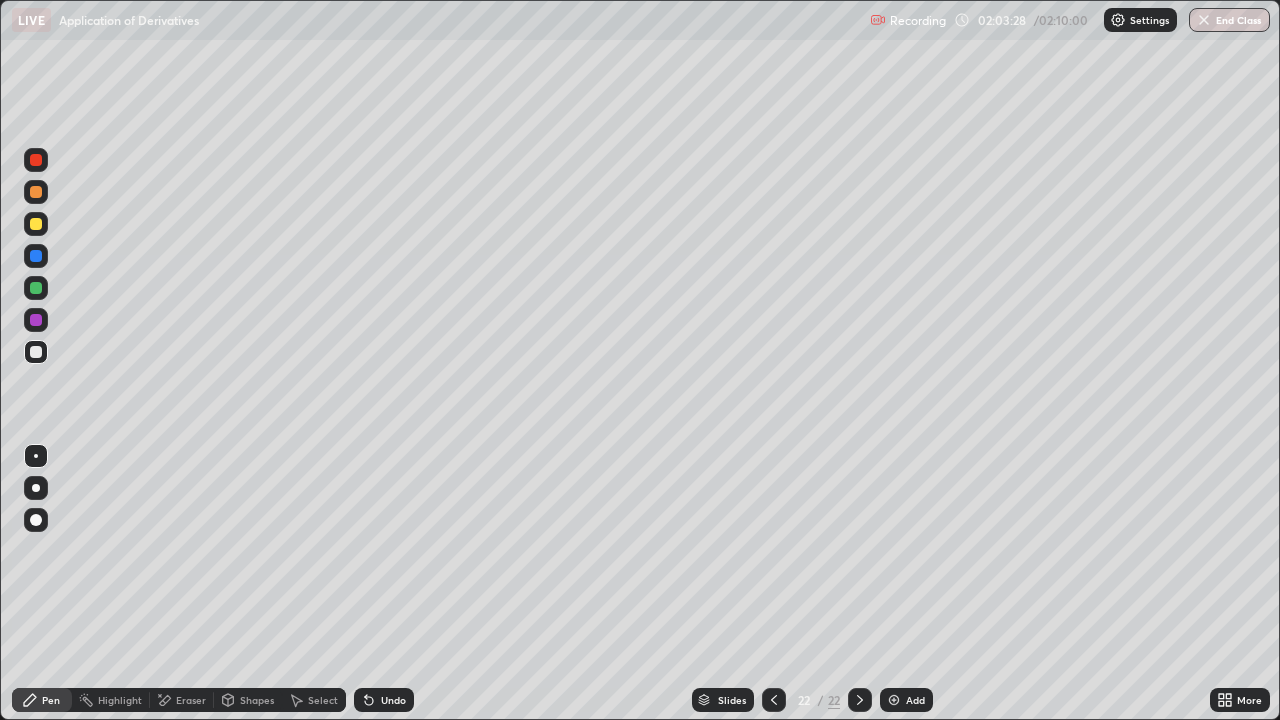 click at bounding box center [36, 320] 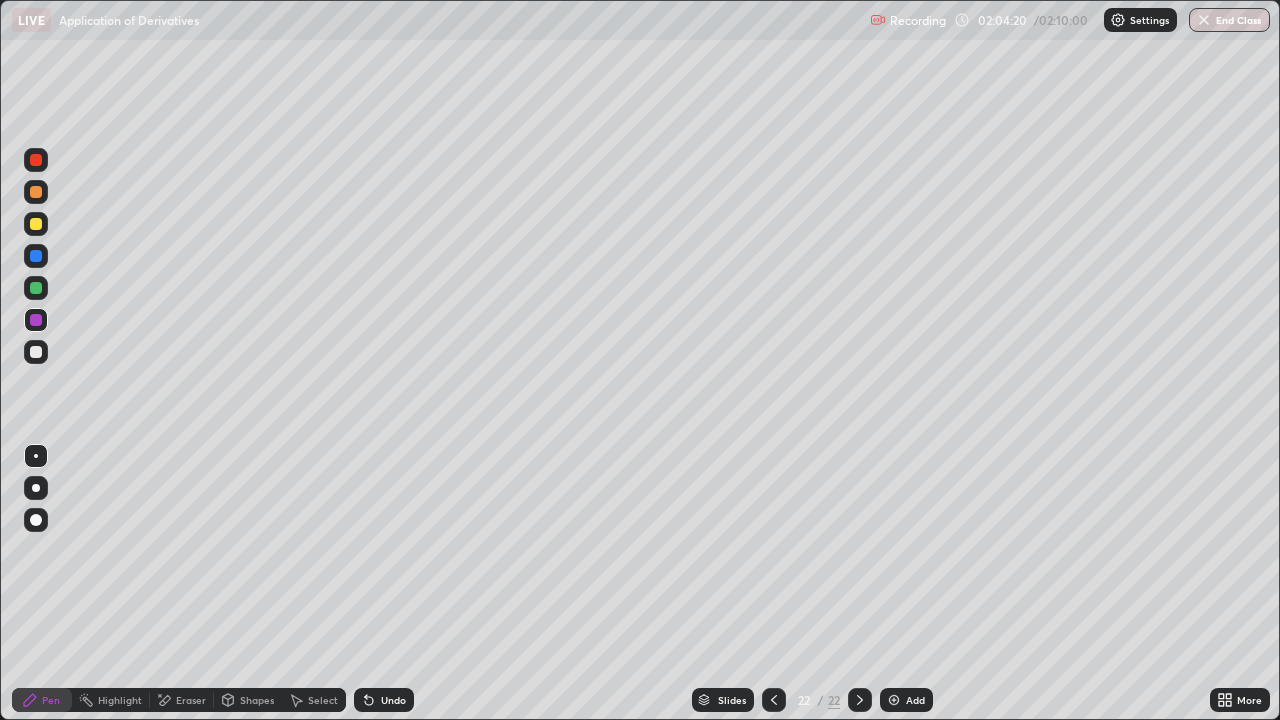 click at bounding box center [36, 288] 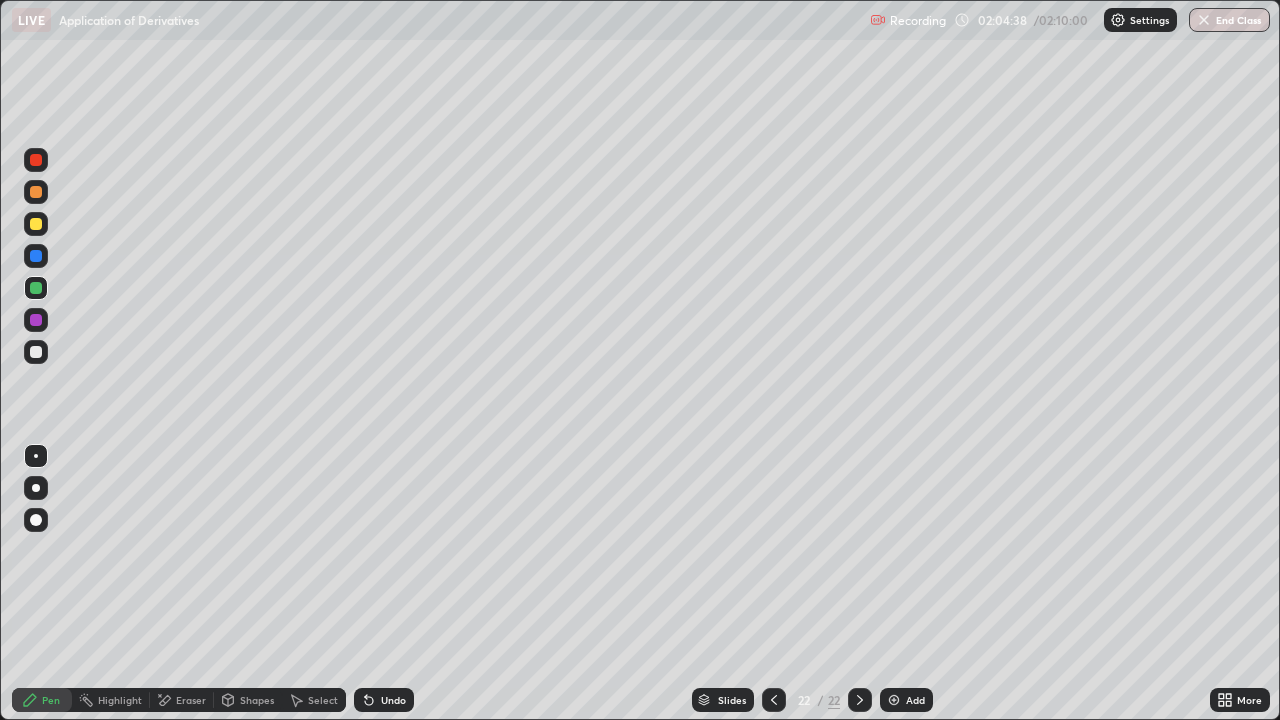 click at bounding box center [36, 320] 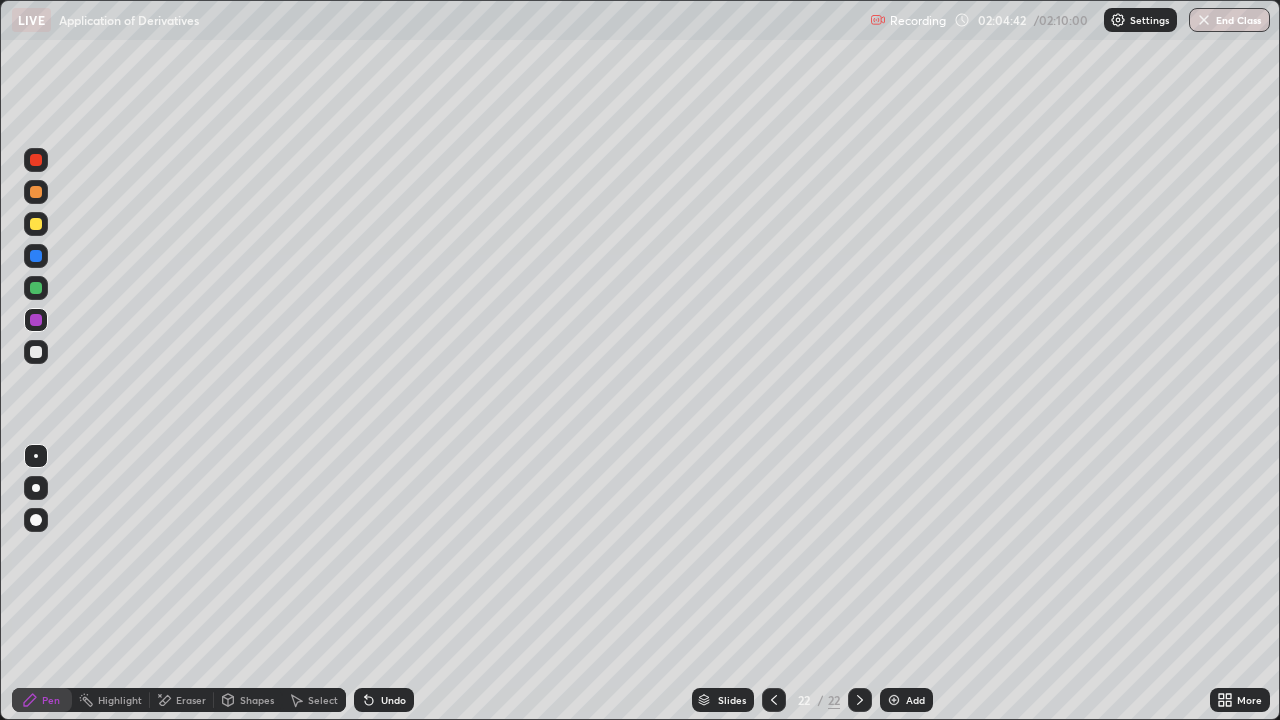 click at bounding box center [36, 352] 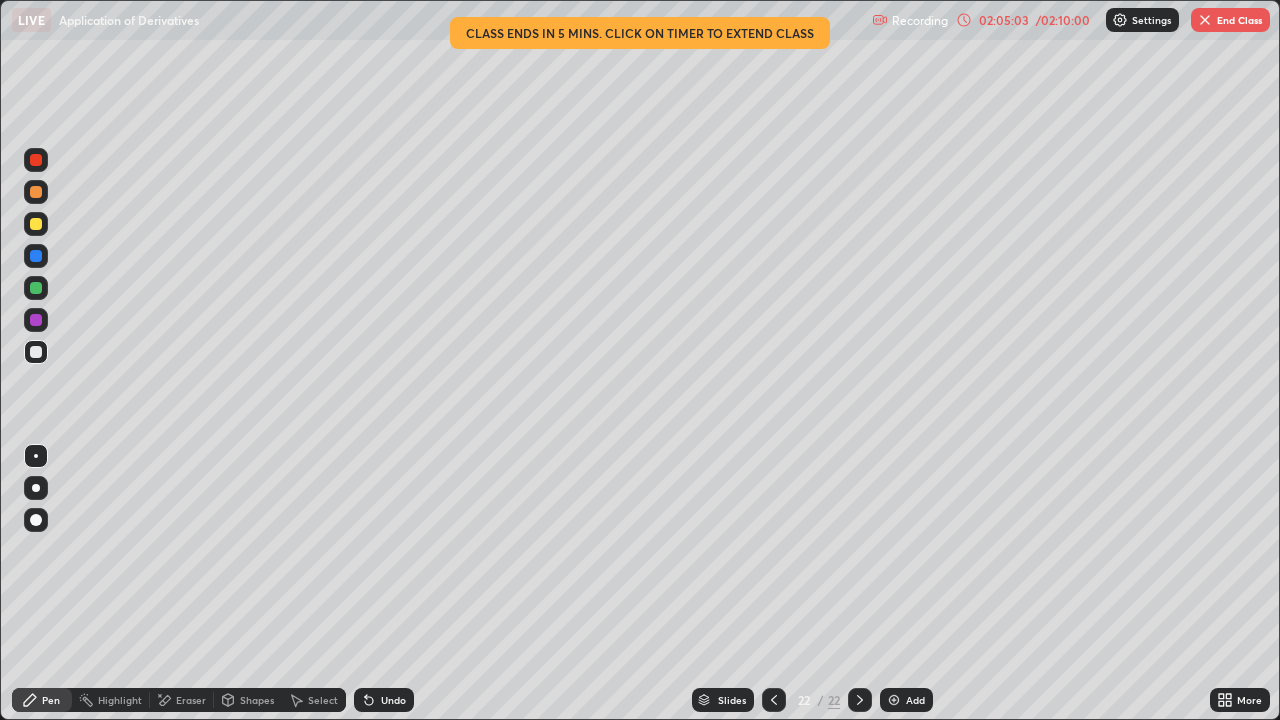 click at bounding box center [36, 224] 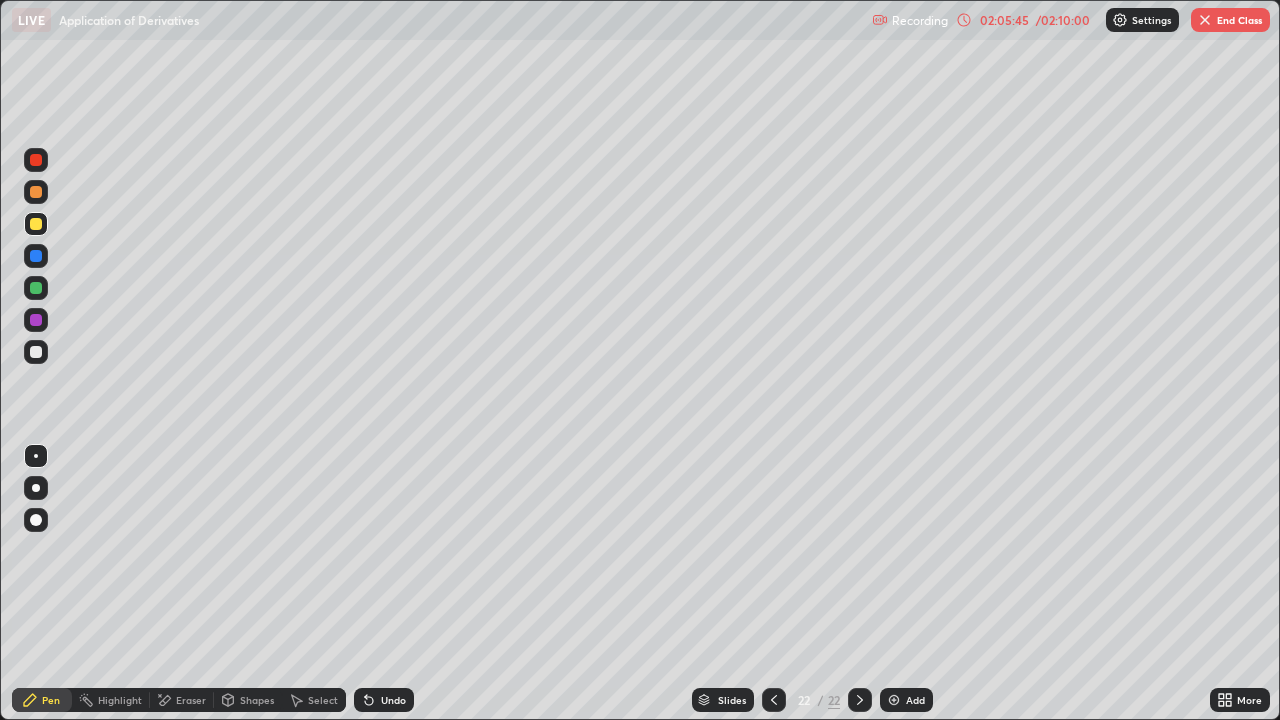 click at bounding box center (36, 320) 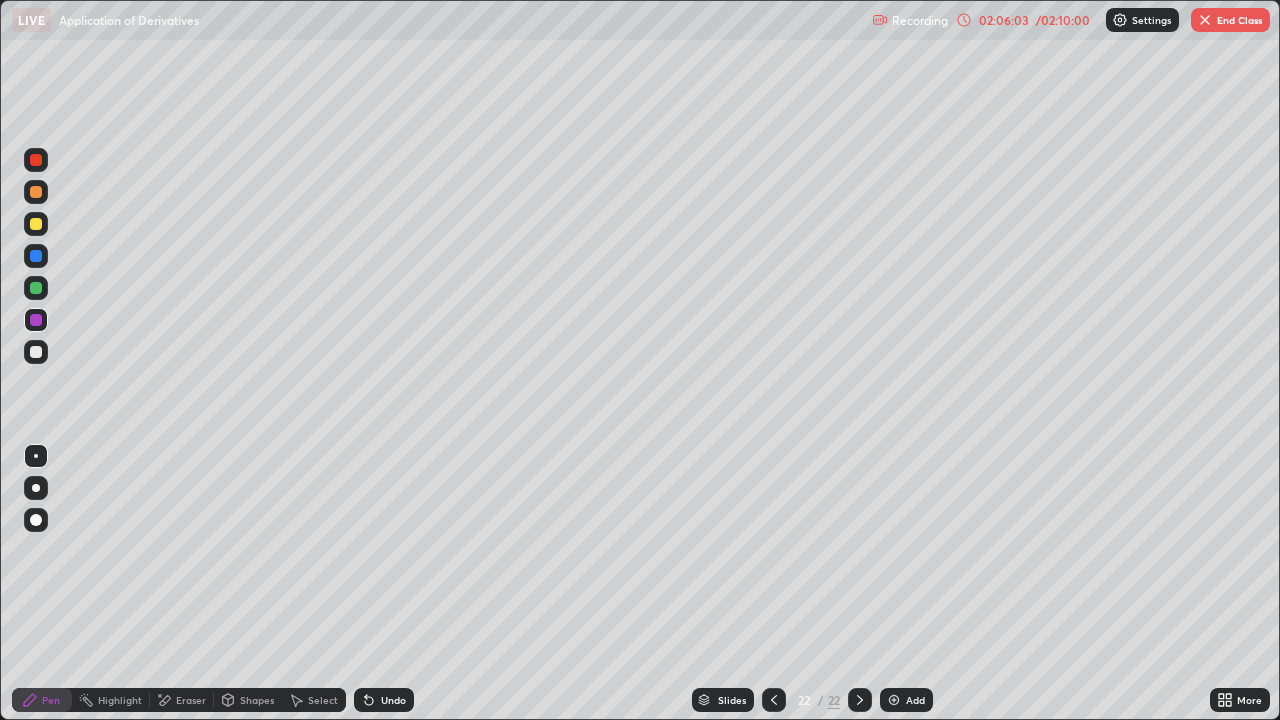 click at bounding box center [36, 256] 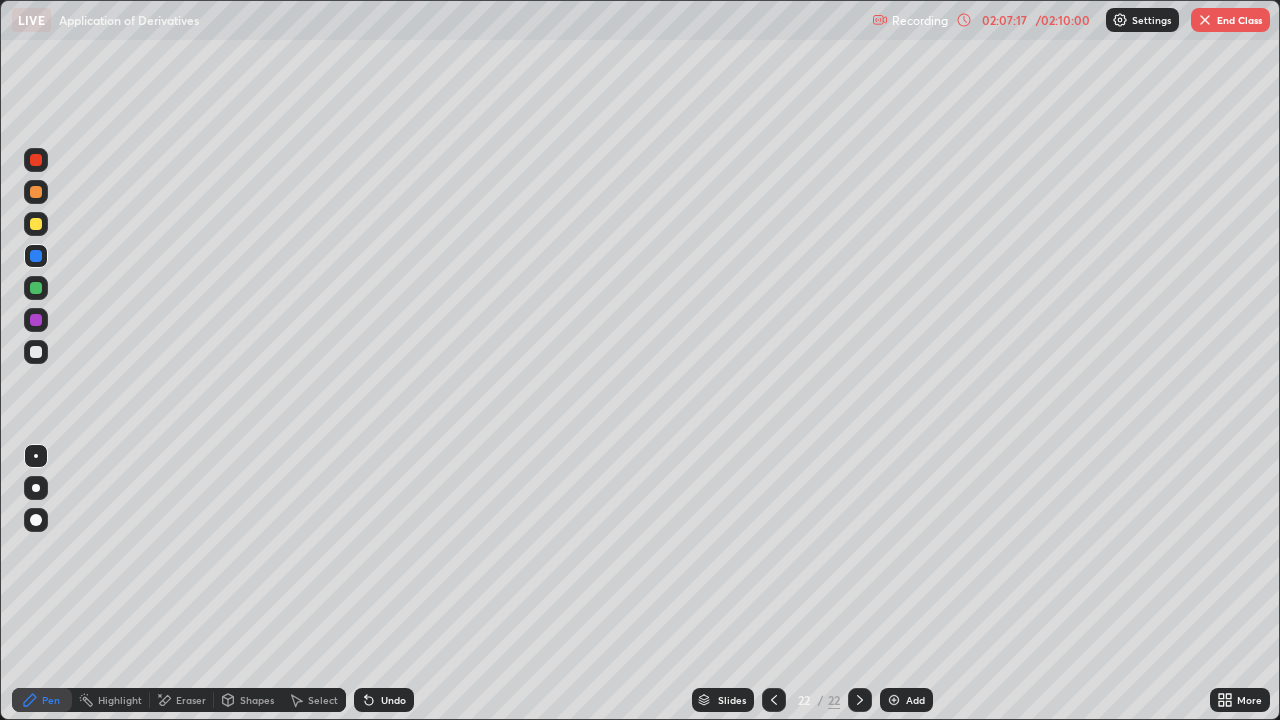 click at bounding box center (36, 288) 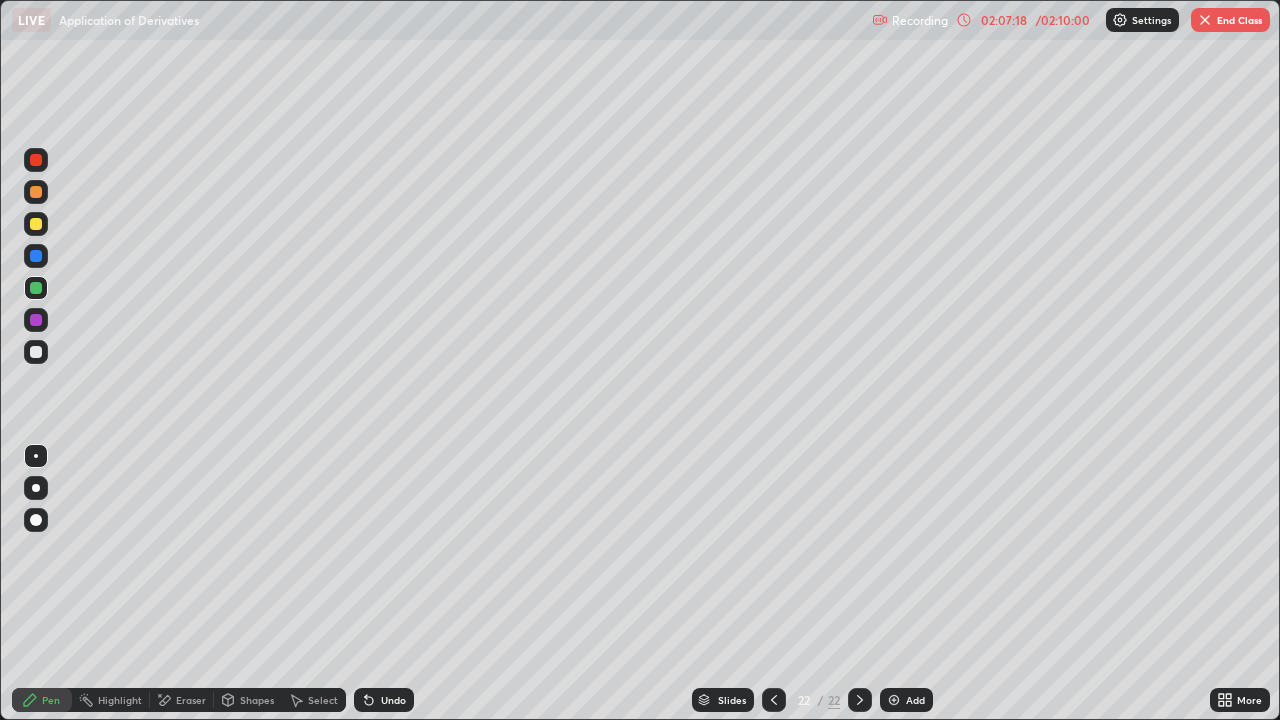 click at bounding box center [36, 320] 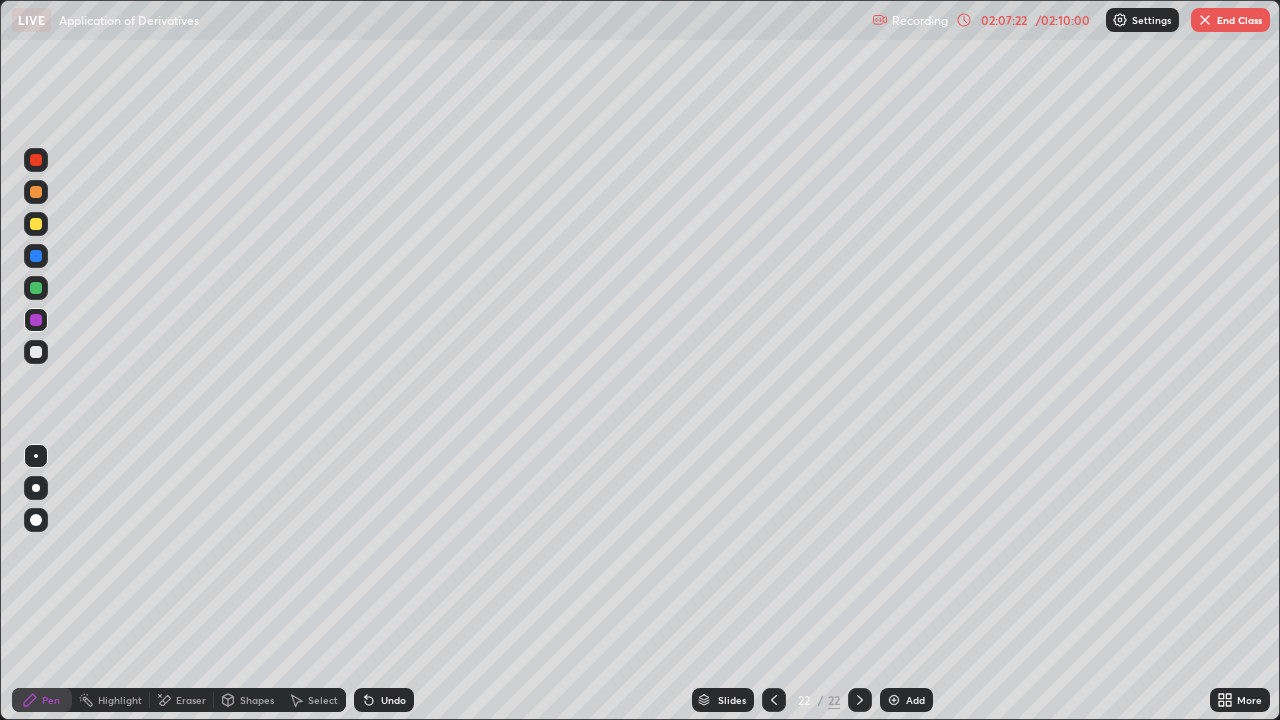 click at bounding box center (36, 192) 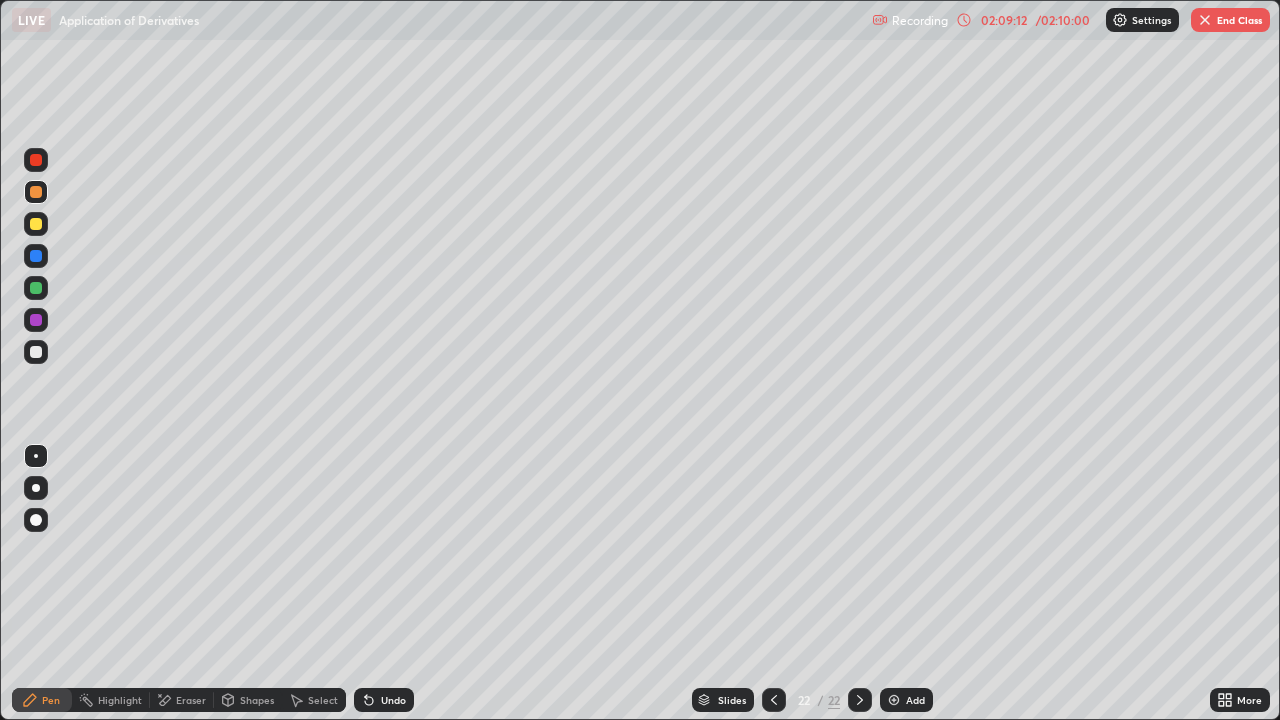 click at bounding box center (1205, 20) 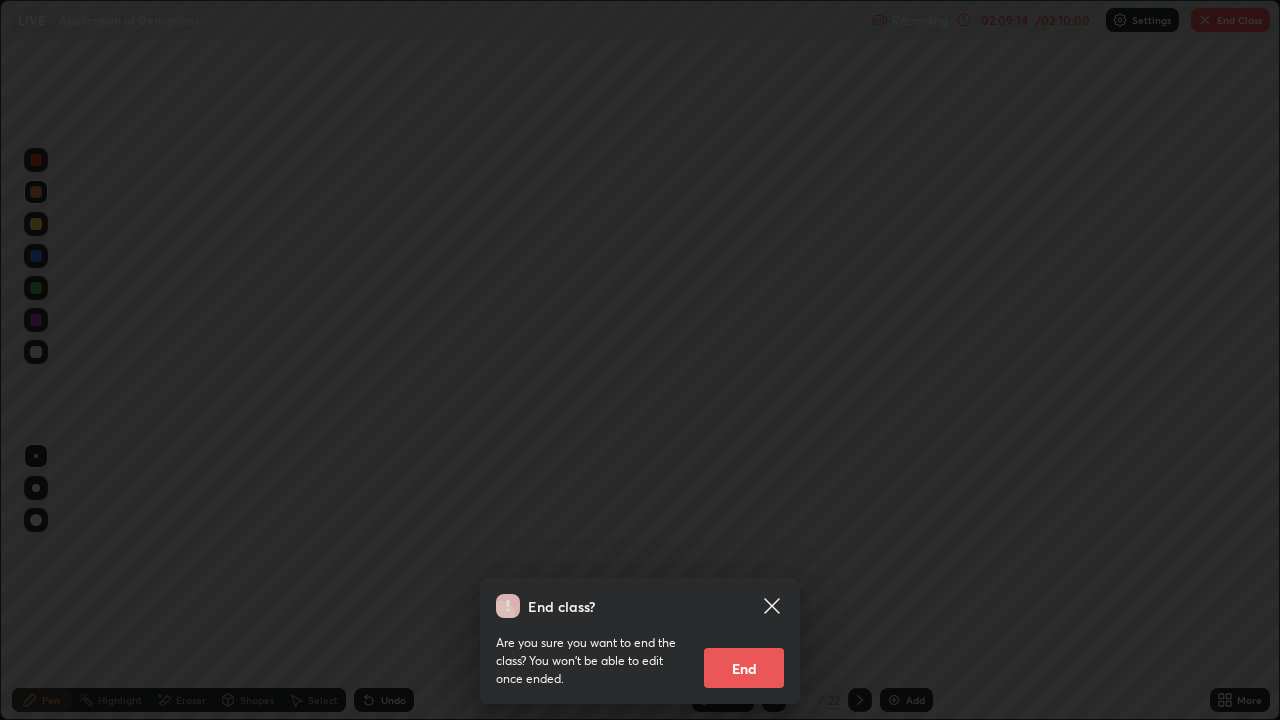 click on "End" at bounding box center (744, 668) 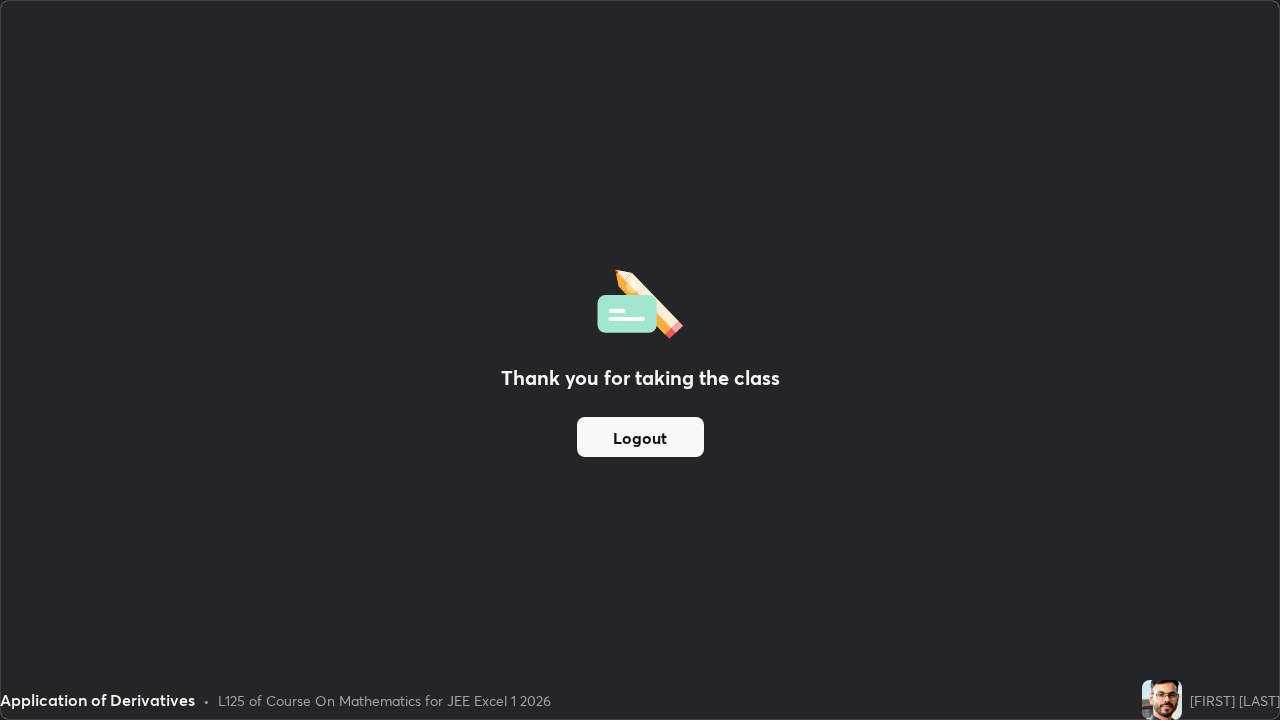 click on "Logout" at bounding box center (640, 437) 